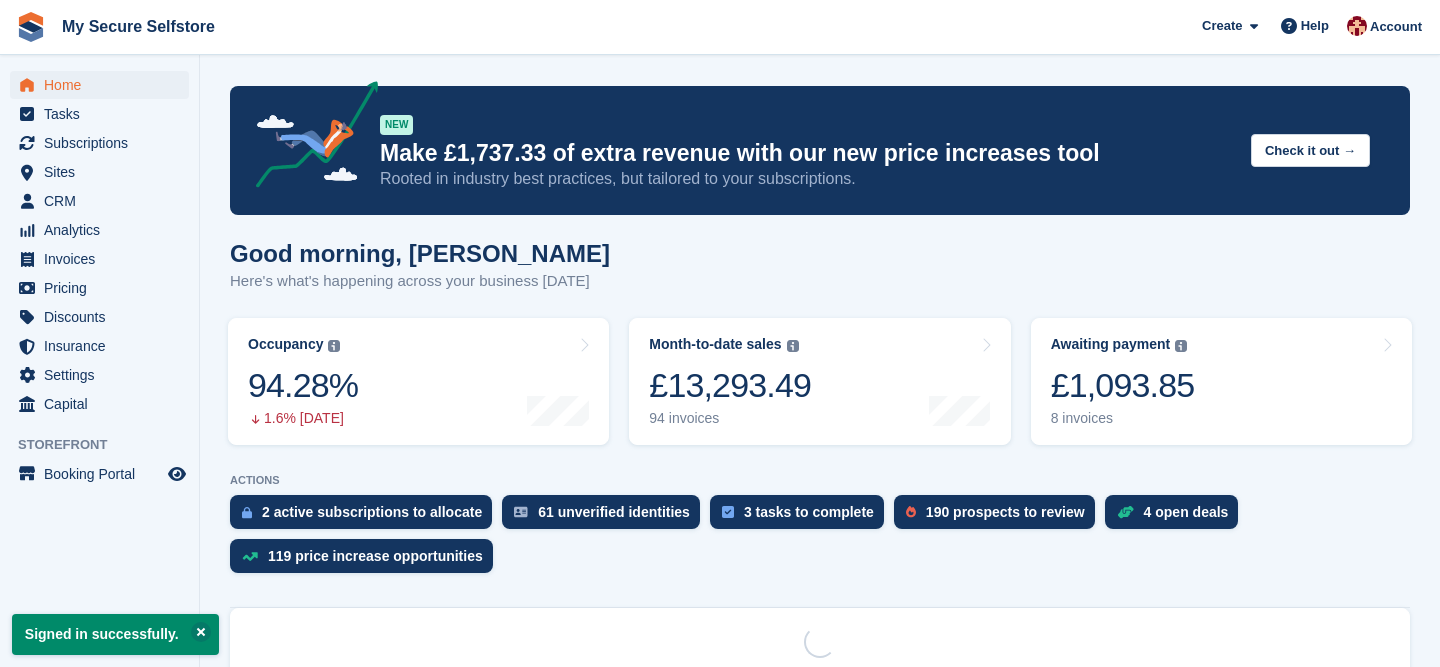 scroll, scrollTop: 0, scrollLeft: 0, axis: both 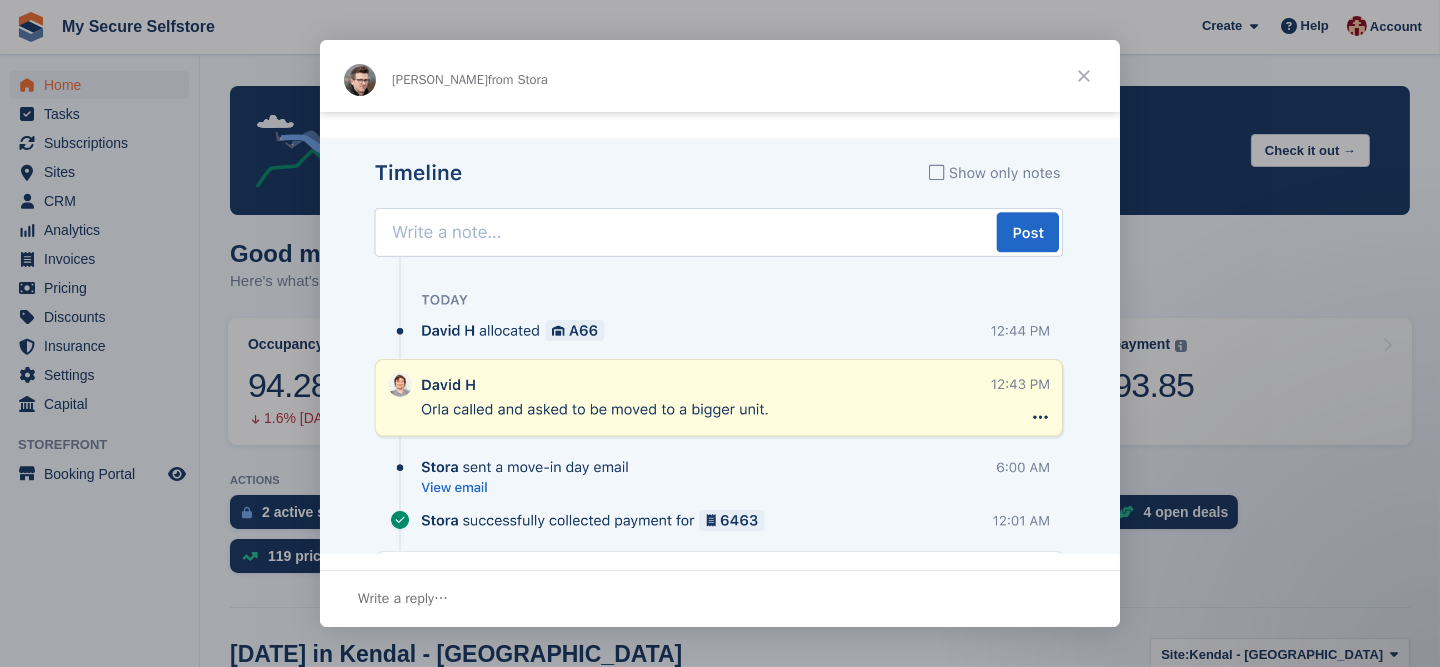 click at bounding box center (1084, 76) 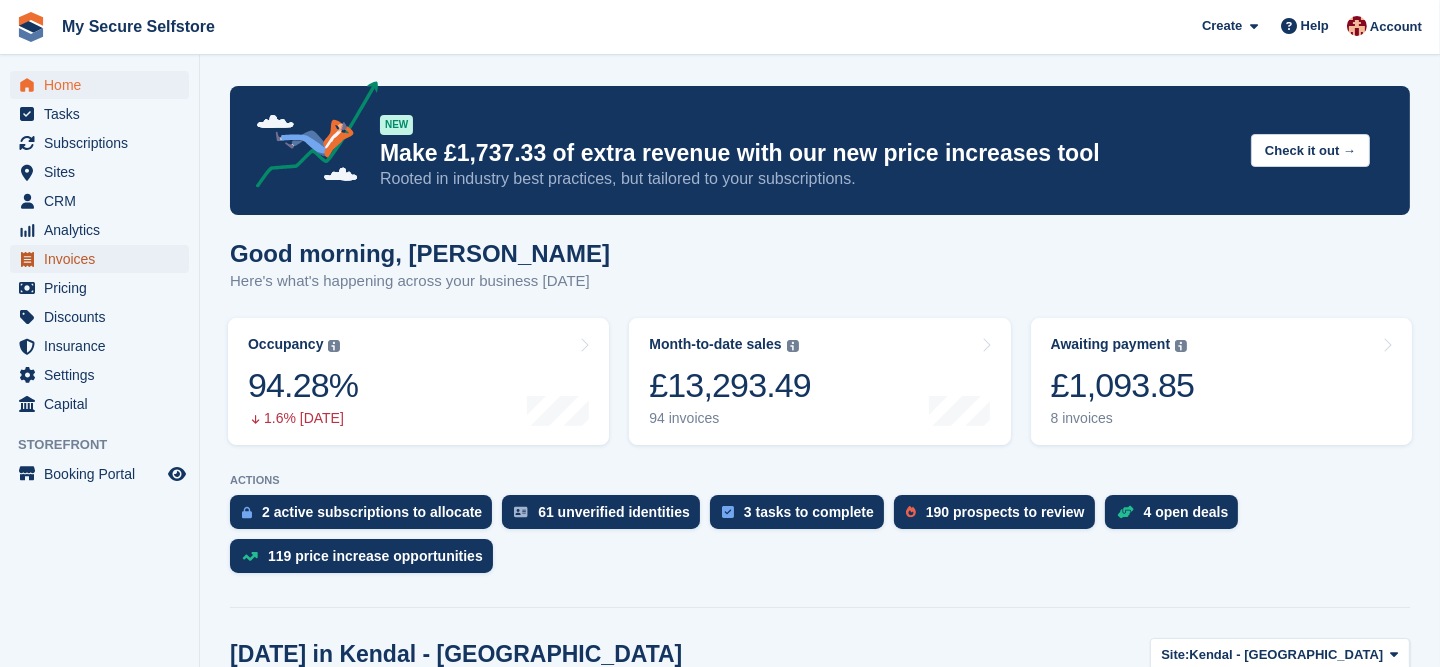 click on "Invoices" at bounding box center (104, 259) 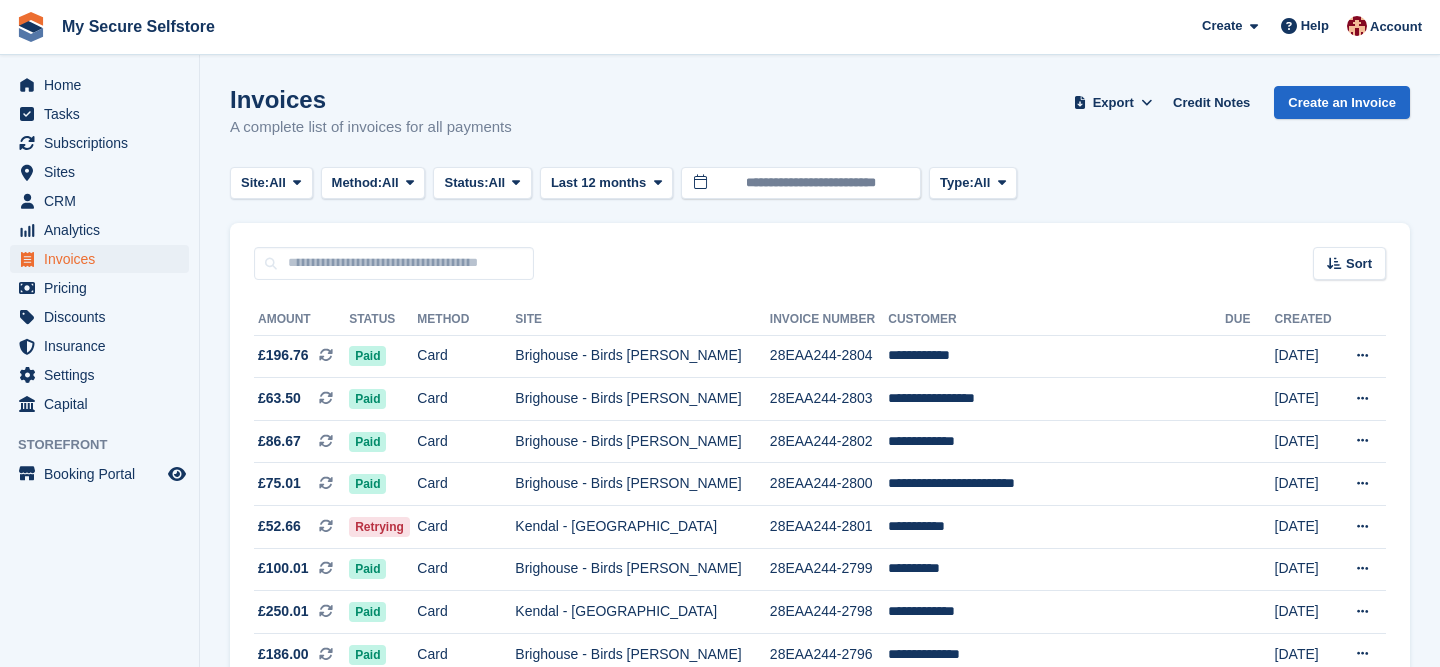 scroll, scrollTop: 0, scrollLeft: 0, axis: both 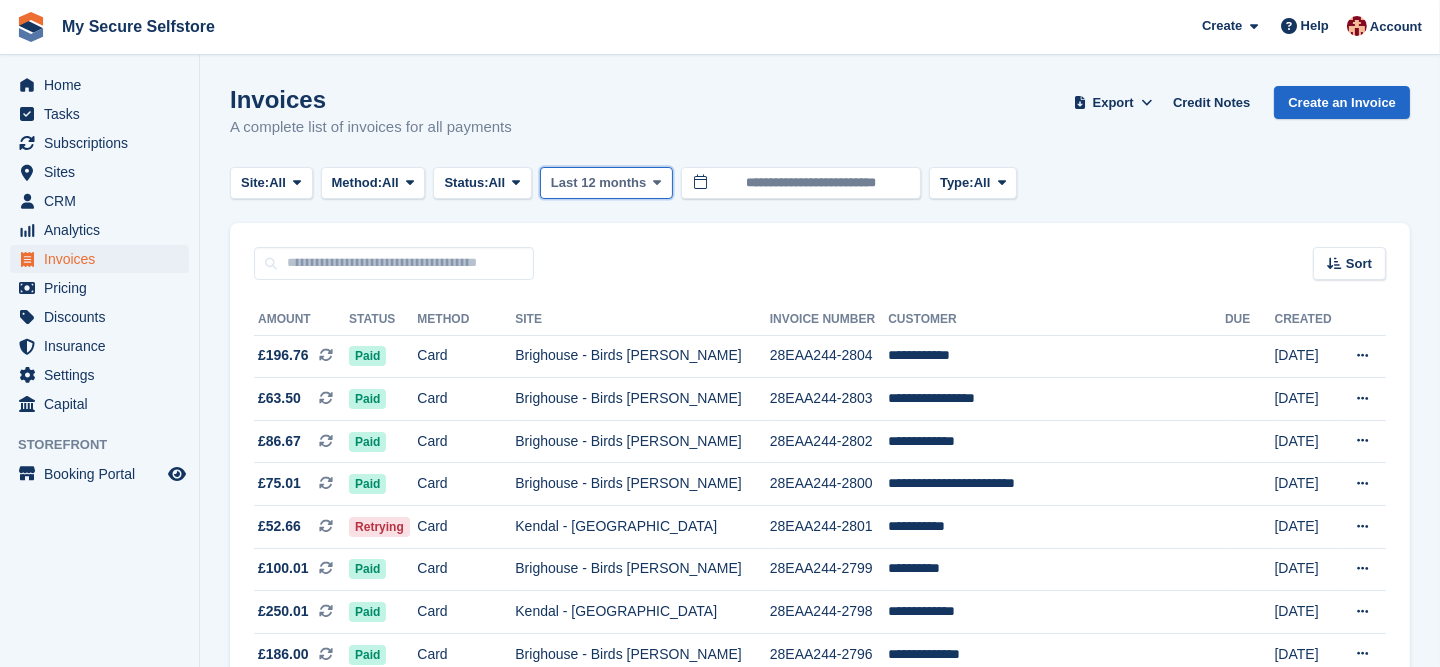 click on "Last 12 months" at bounding box center [598, 183] 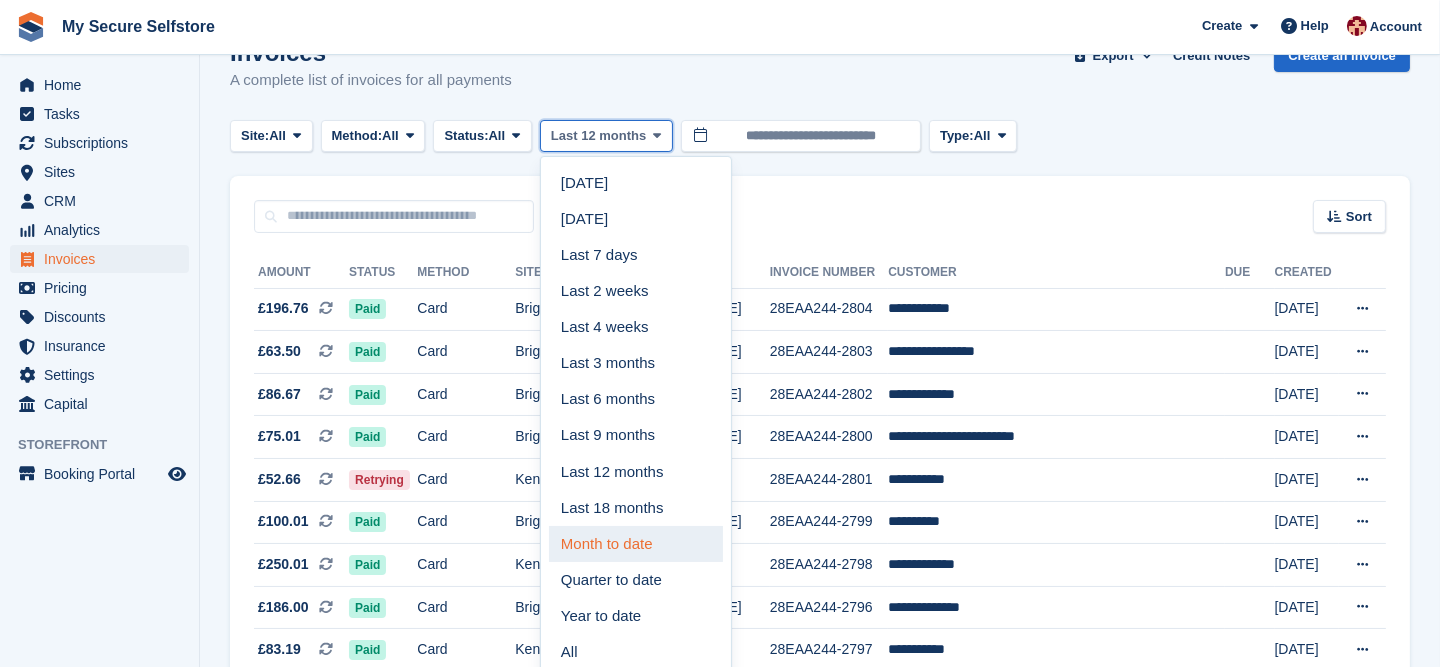 scroll, scrollTop: 0, scrollLeft: 0, axis: both 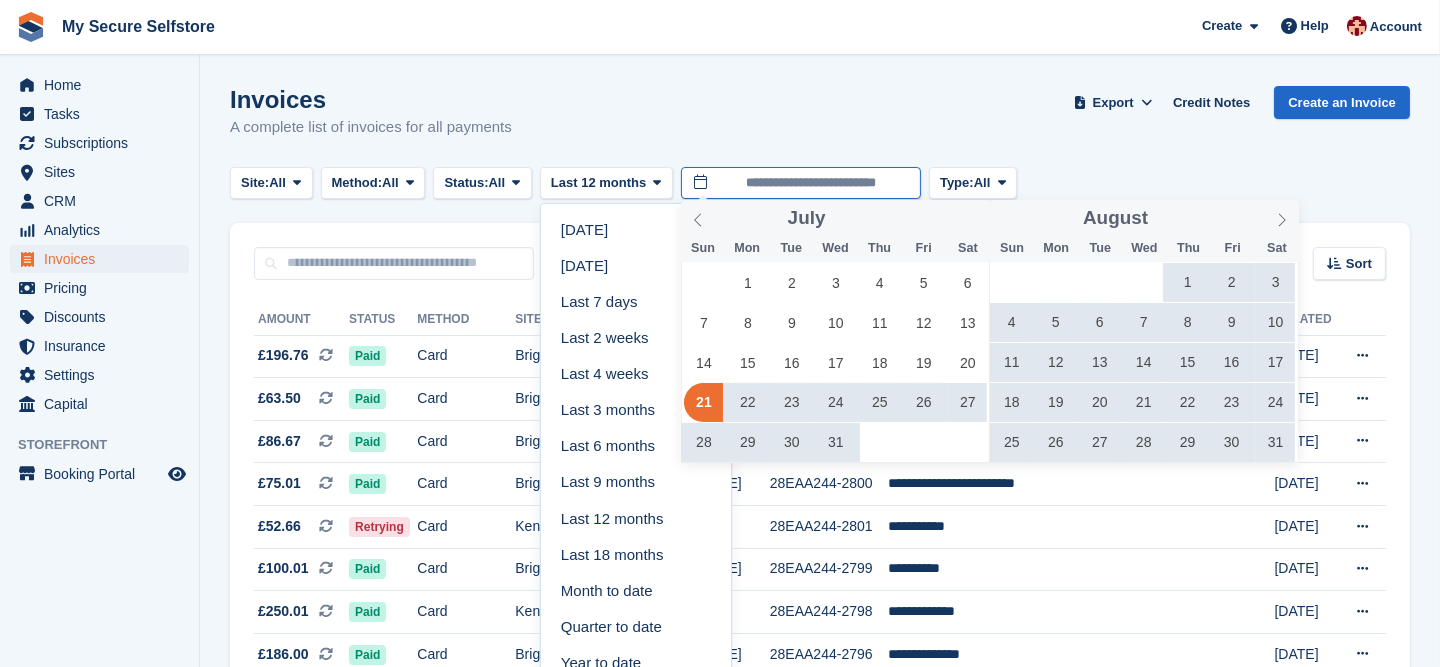 click on "**********" at bounding box center [801, 183] 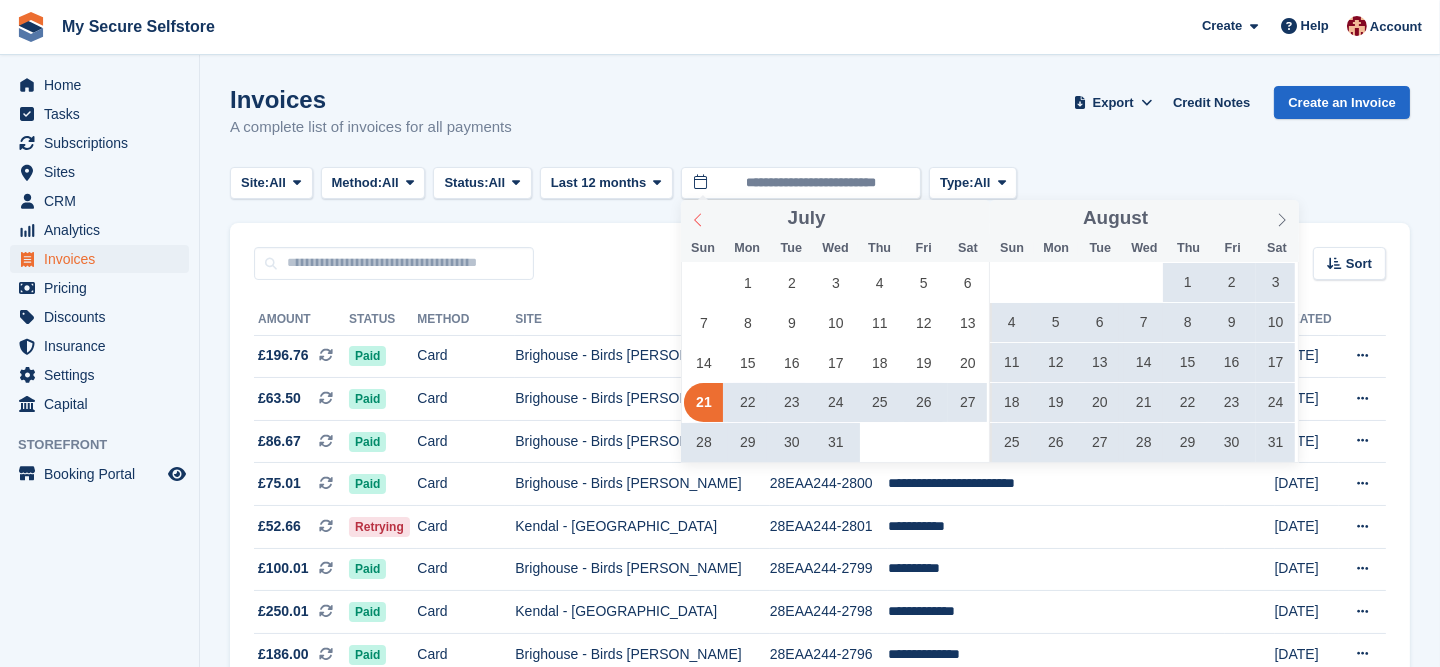 click 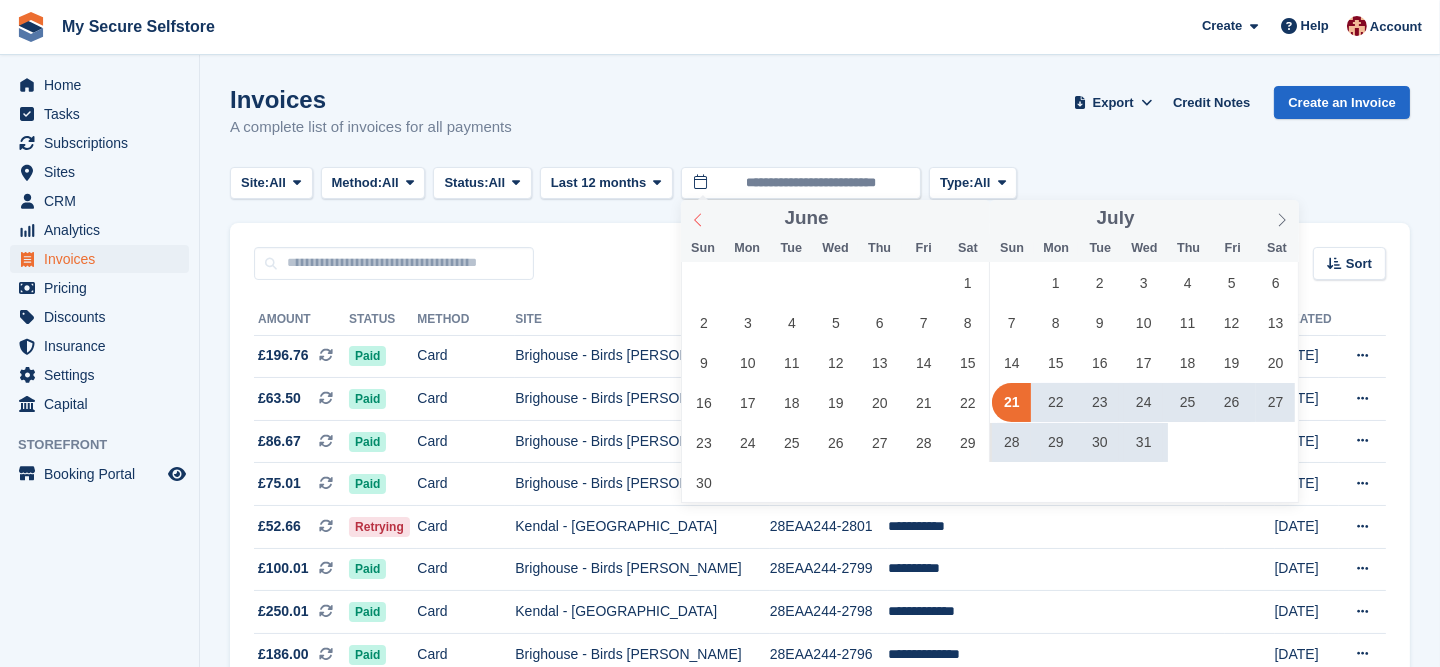 click 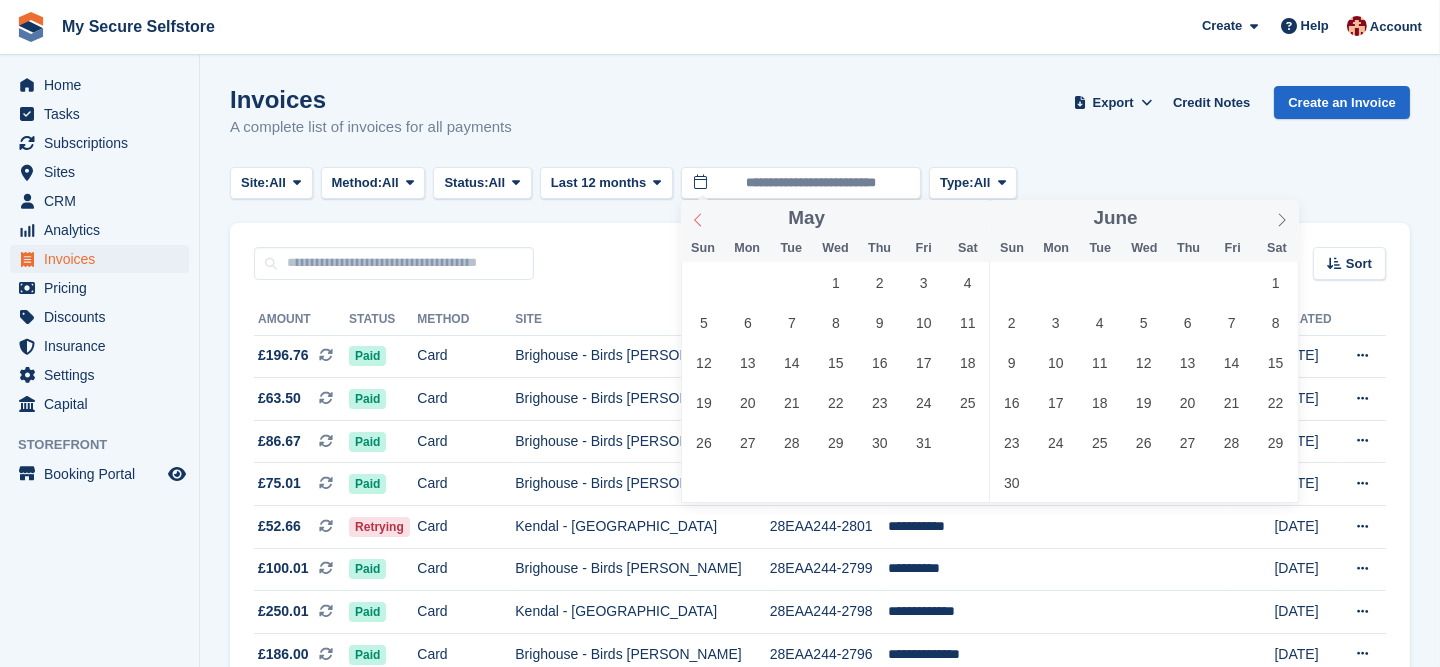 click 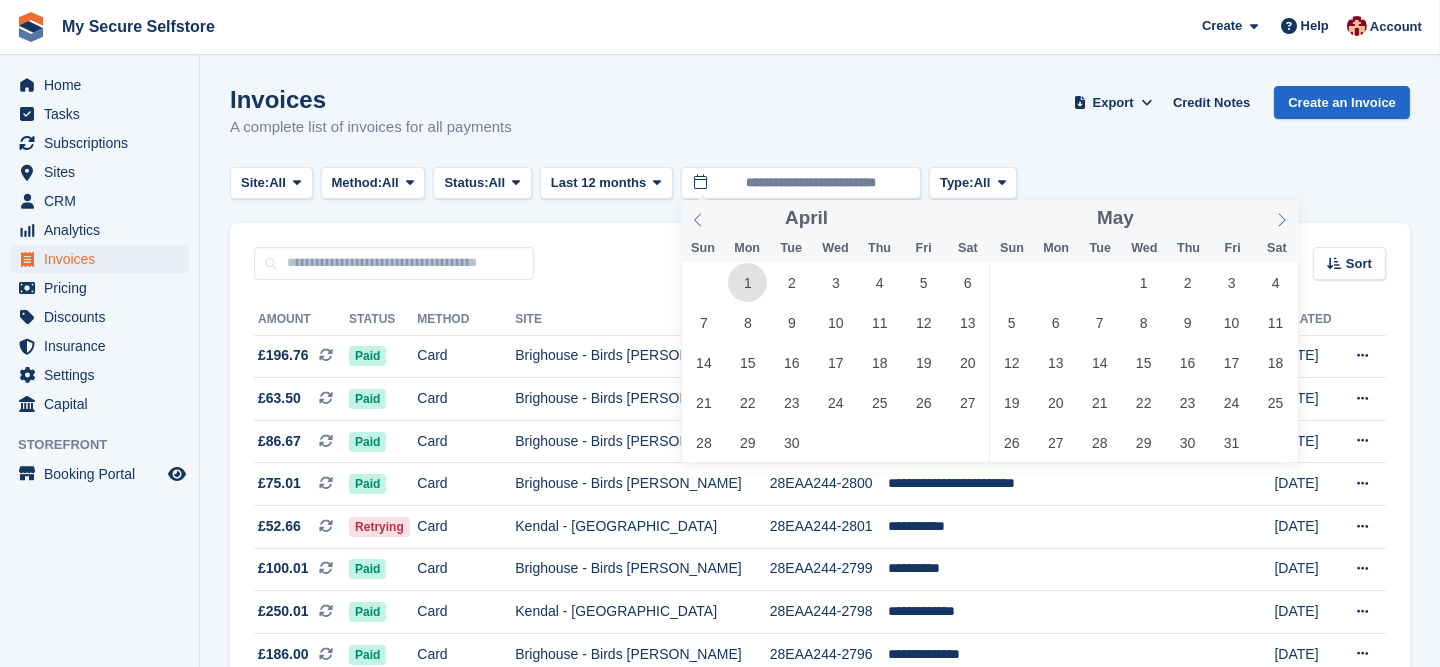 click on "1" at bounding box center [747, 282] 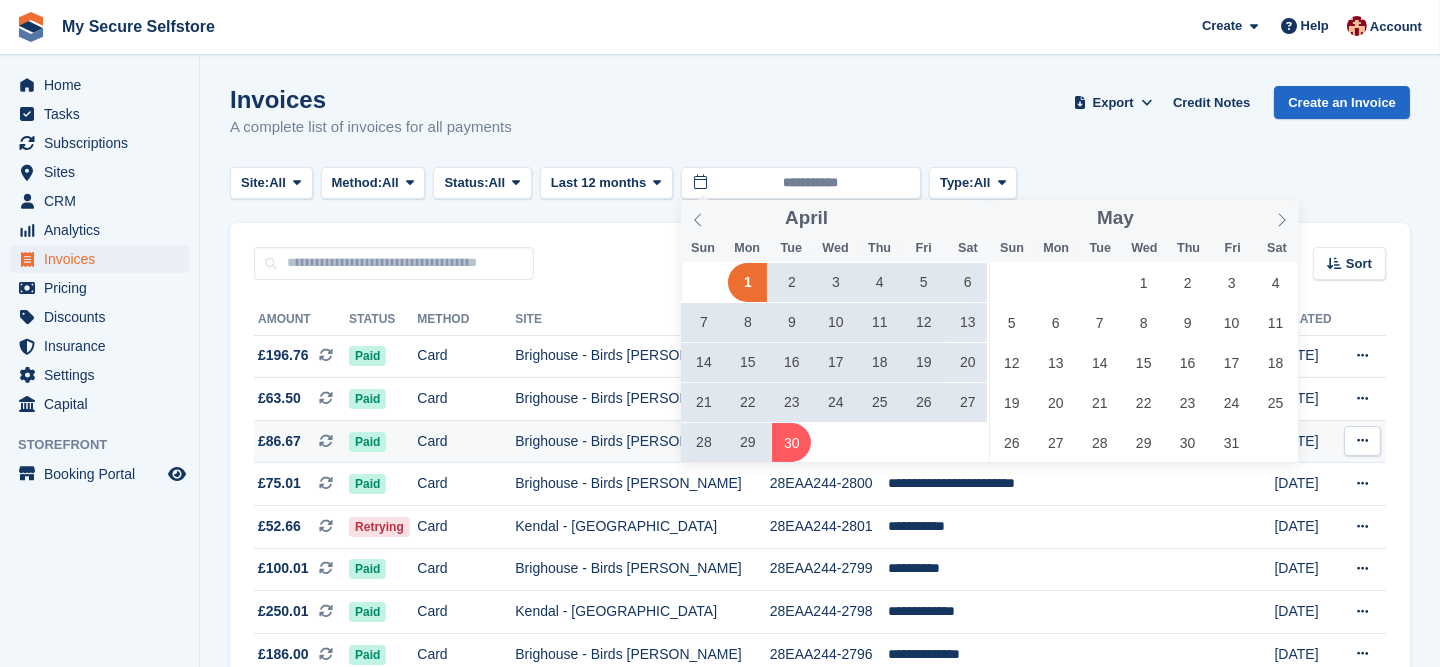 click on "30" at bounding box center [791, 442] 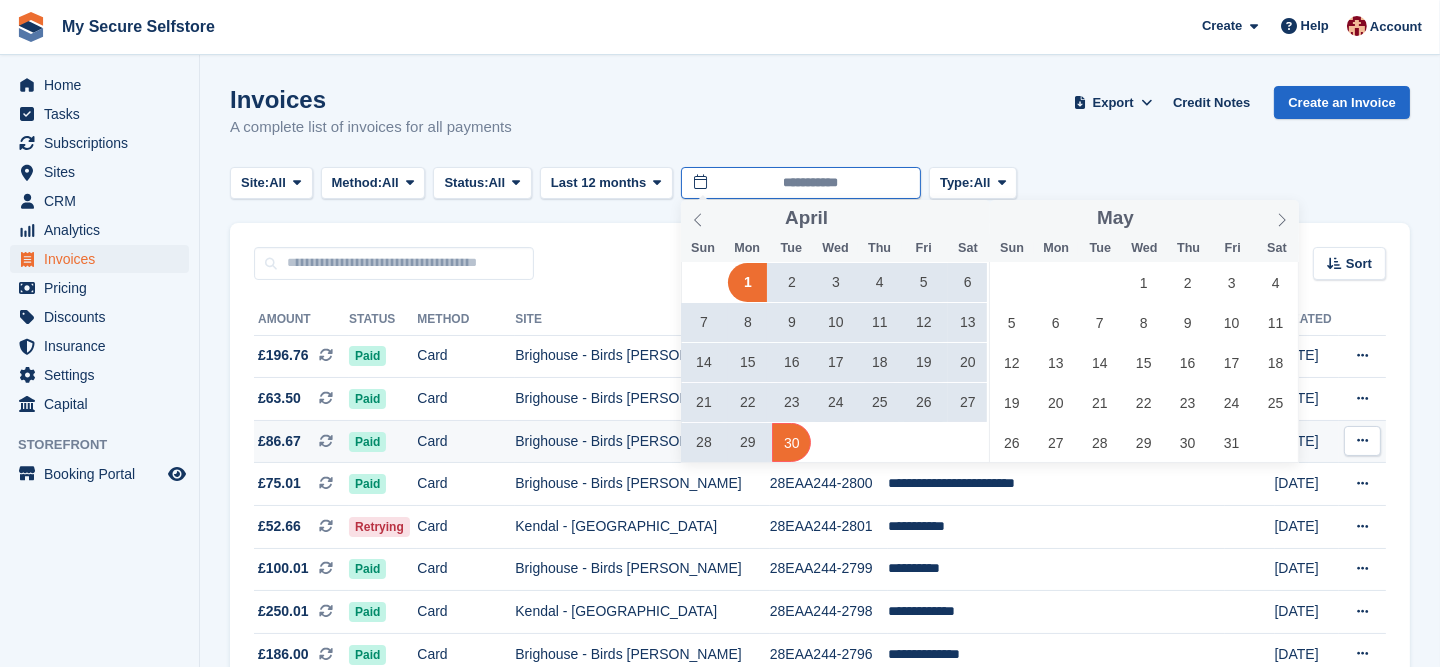 type on "**********" 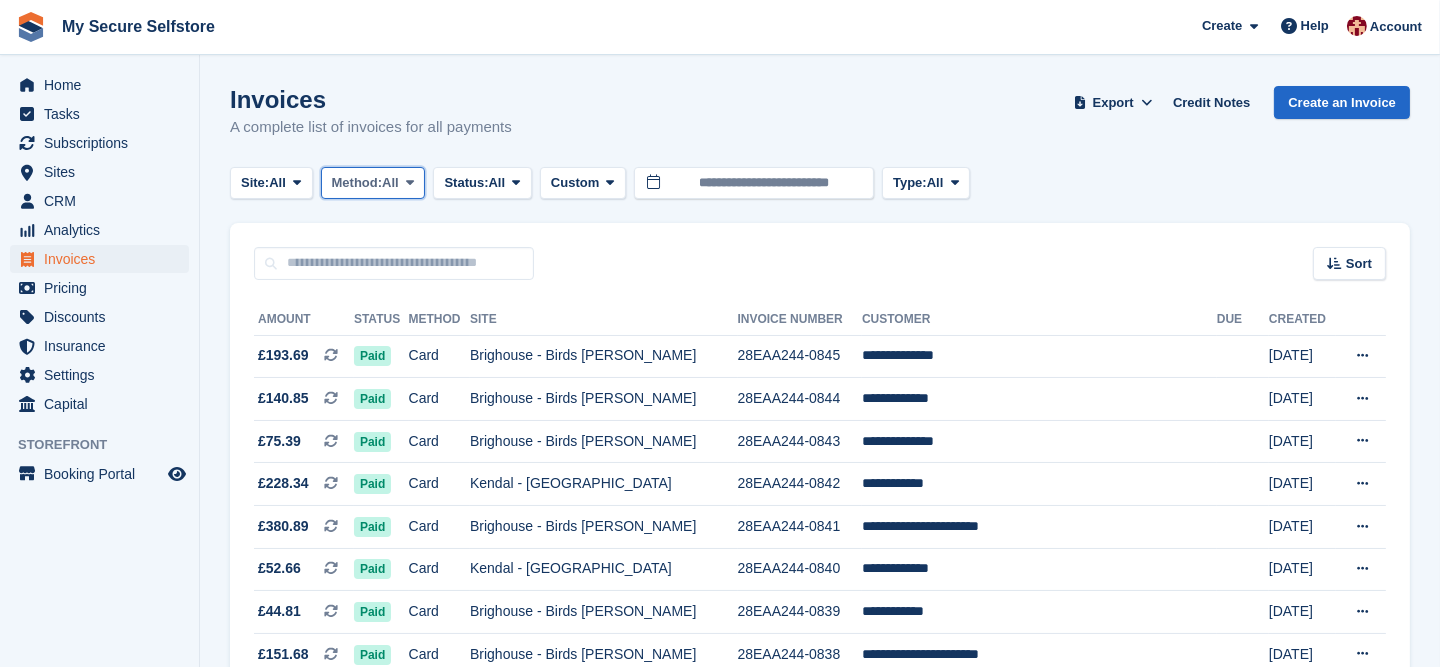 click on "Method:" at bounding box center [357, 183] 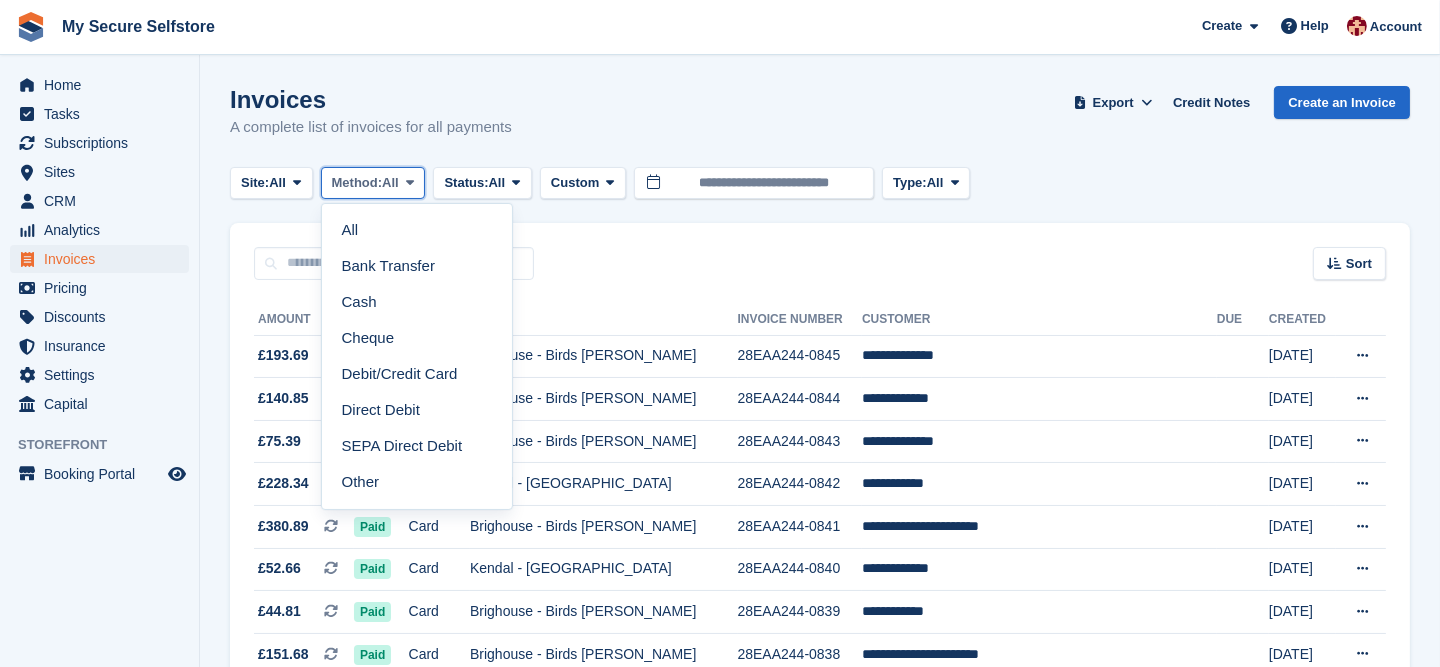 click on "Method:" at bounding box center (357, 183) 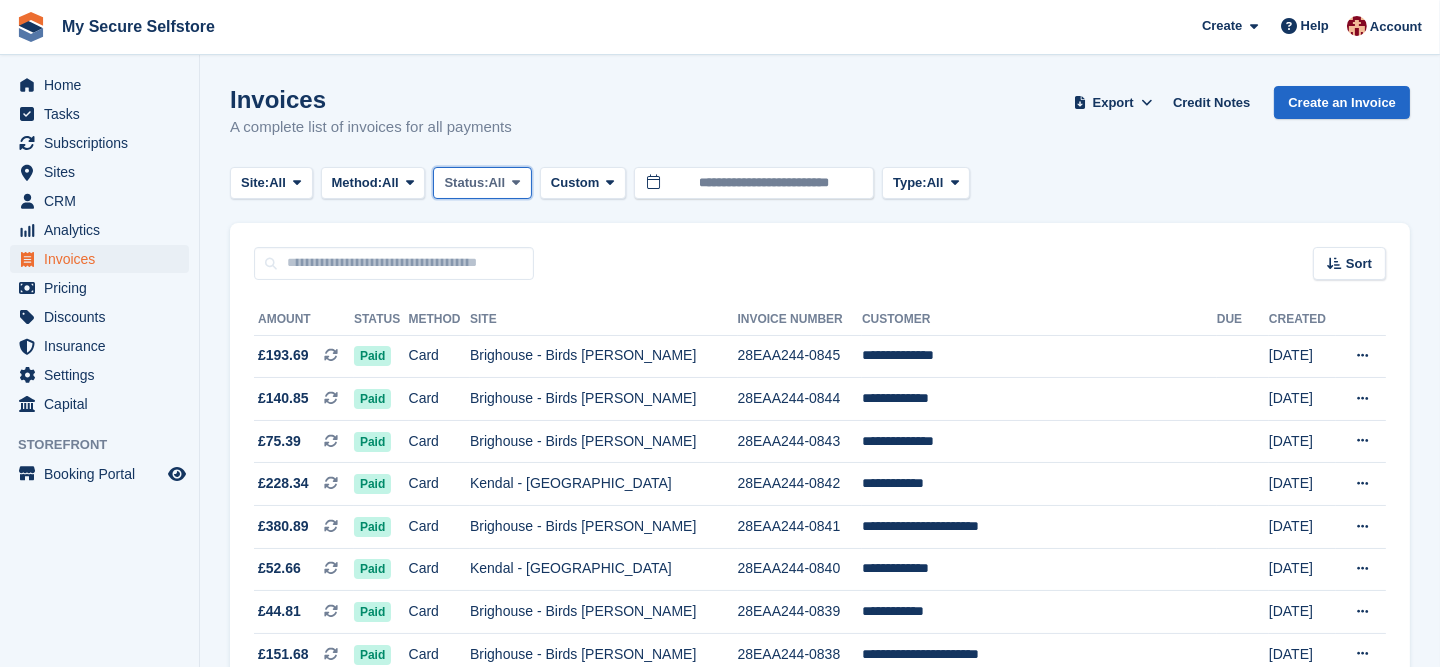 click on "Status:" at bounding box center (466, 183) 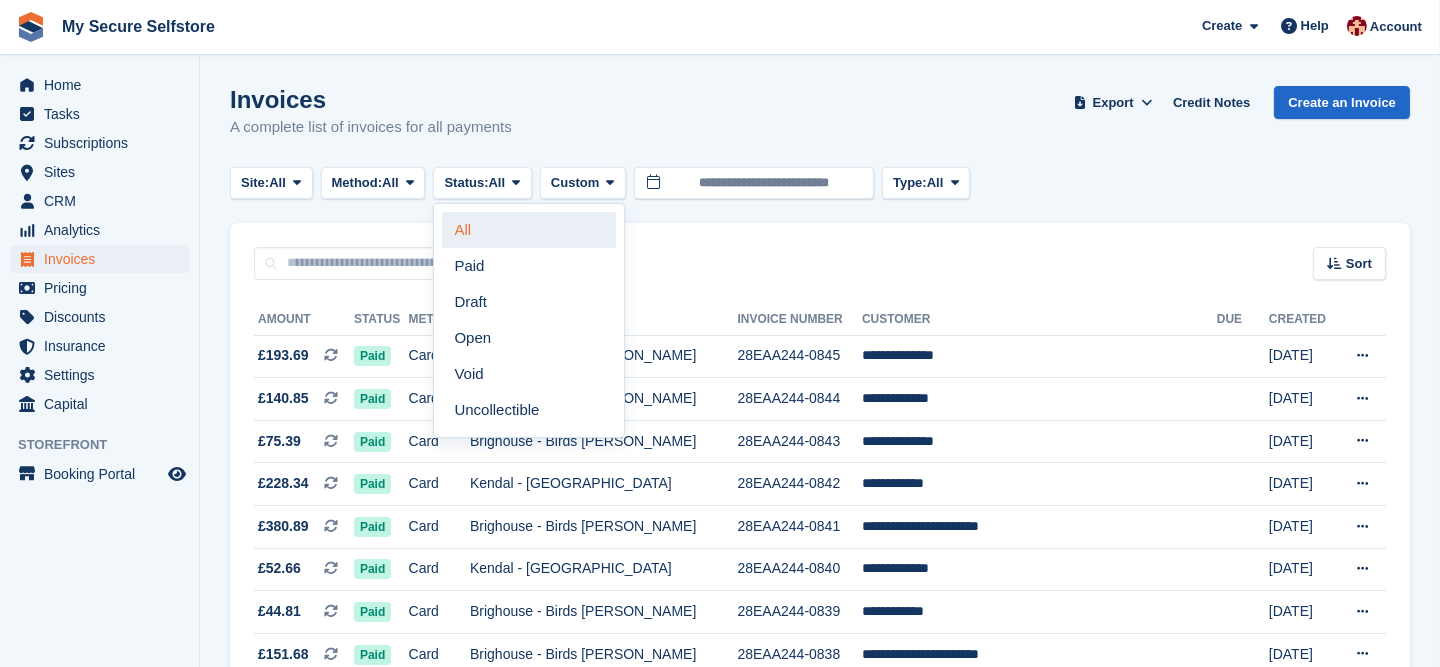 click on "All" at bounding box center (529, 230) 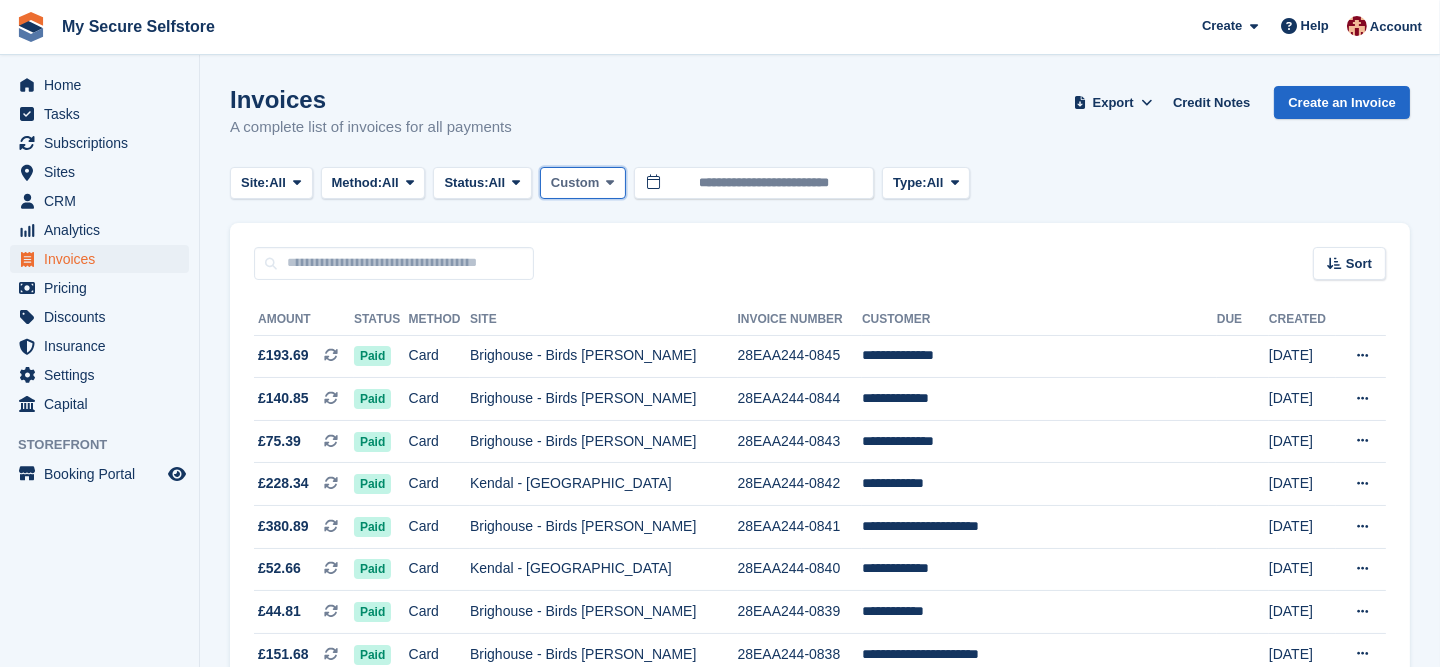 click on "Custom" at bounding box center [575, 183] 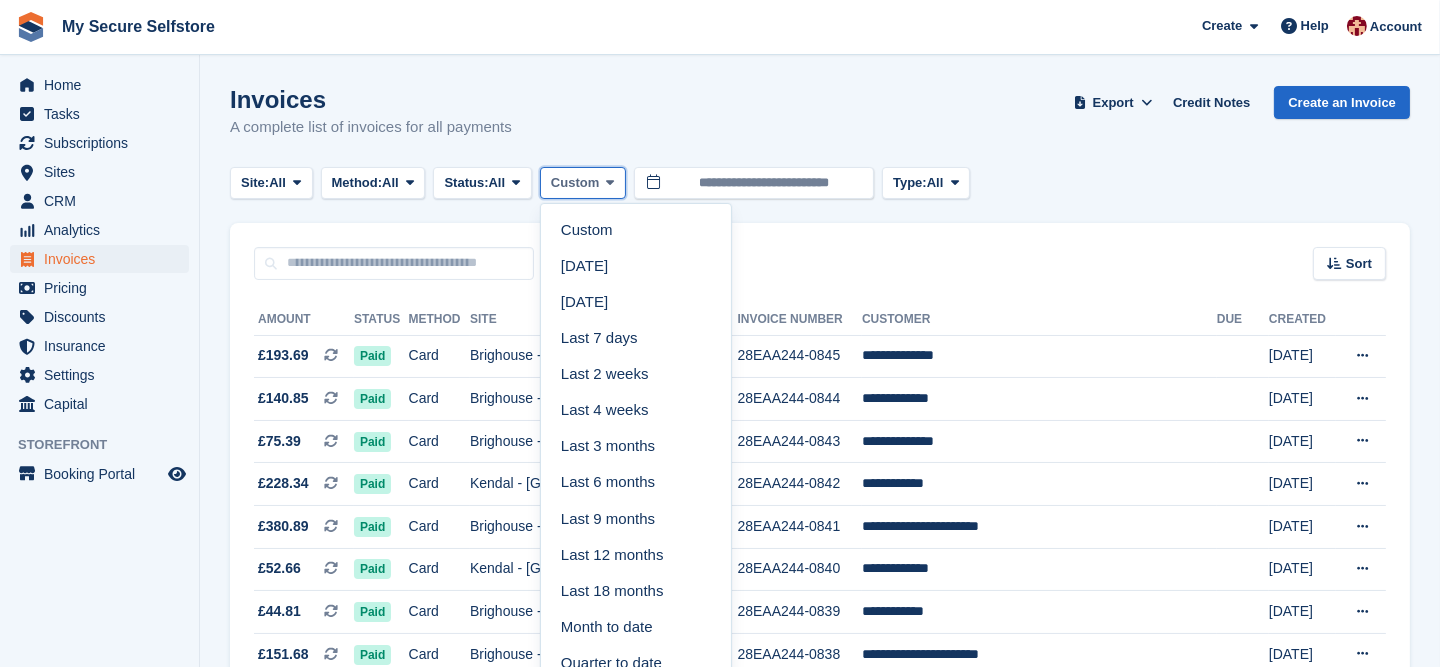 click on "Custom" at bounding box center (575, 183) 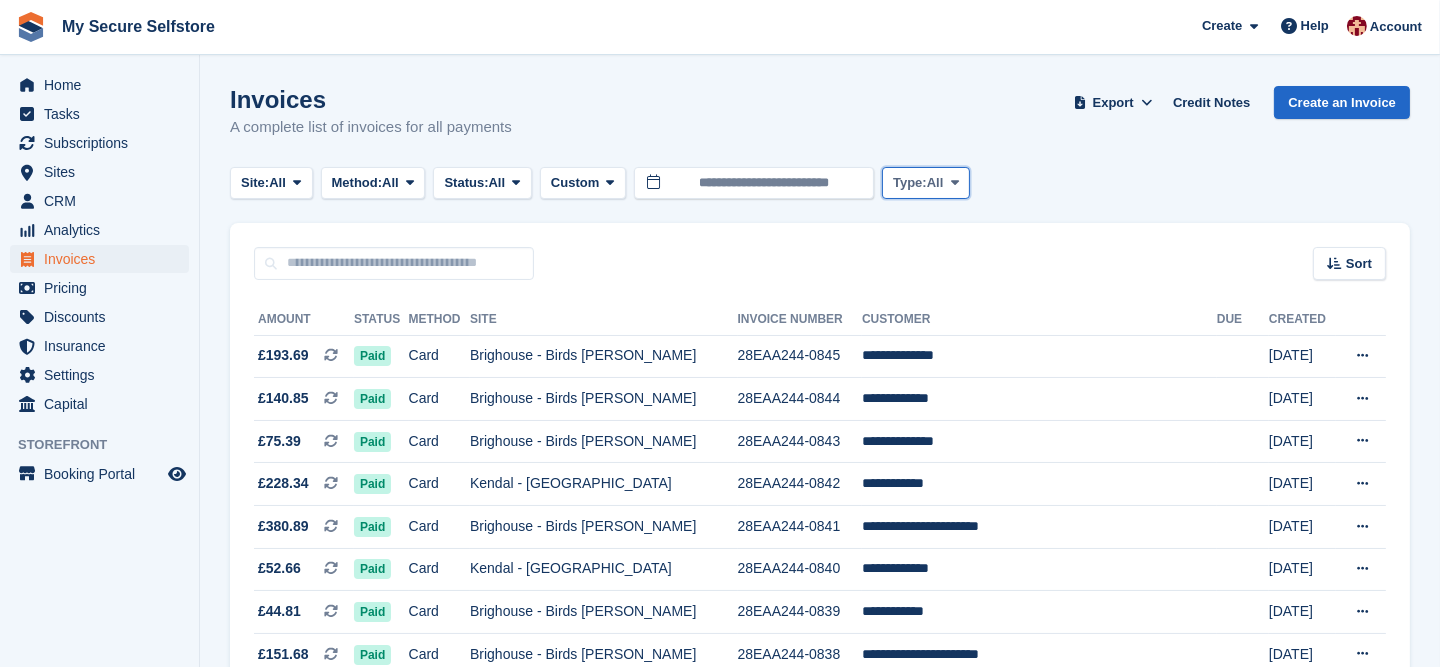 click at bounding box center (955, 182) 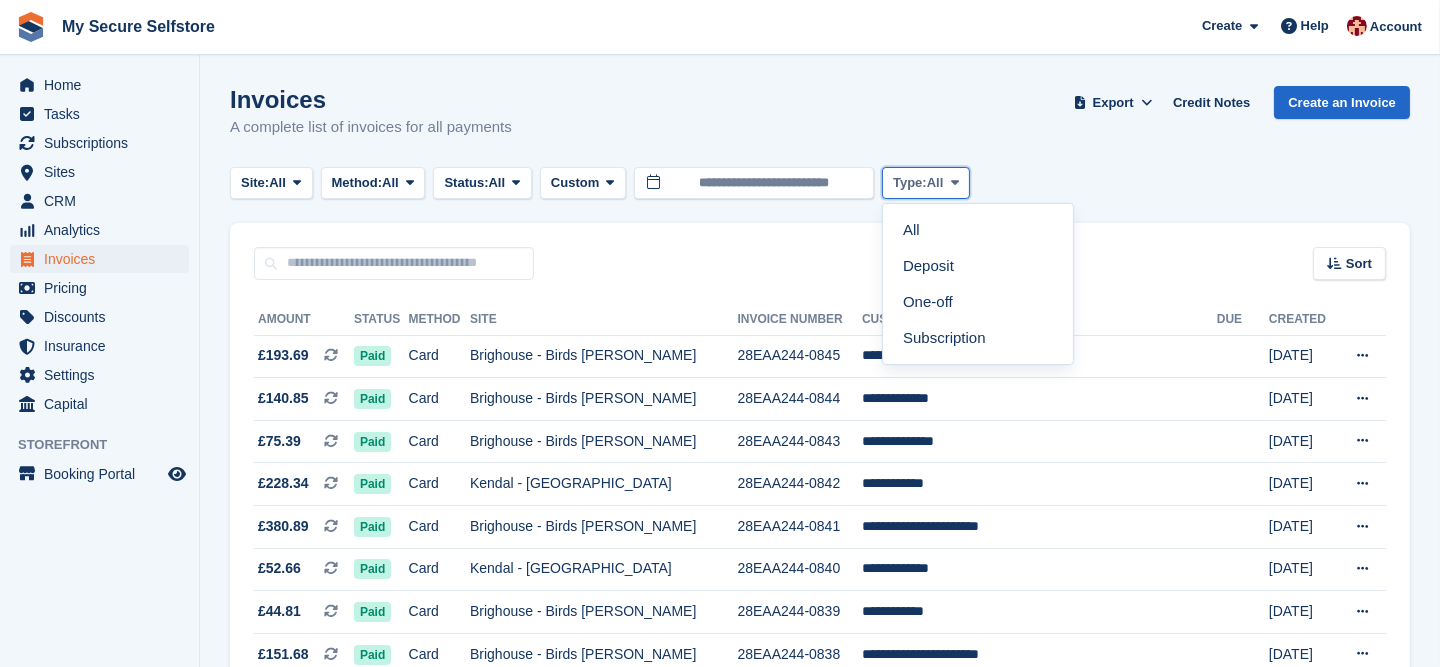click at bounding box center [955, 182] 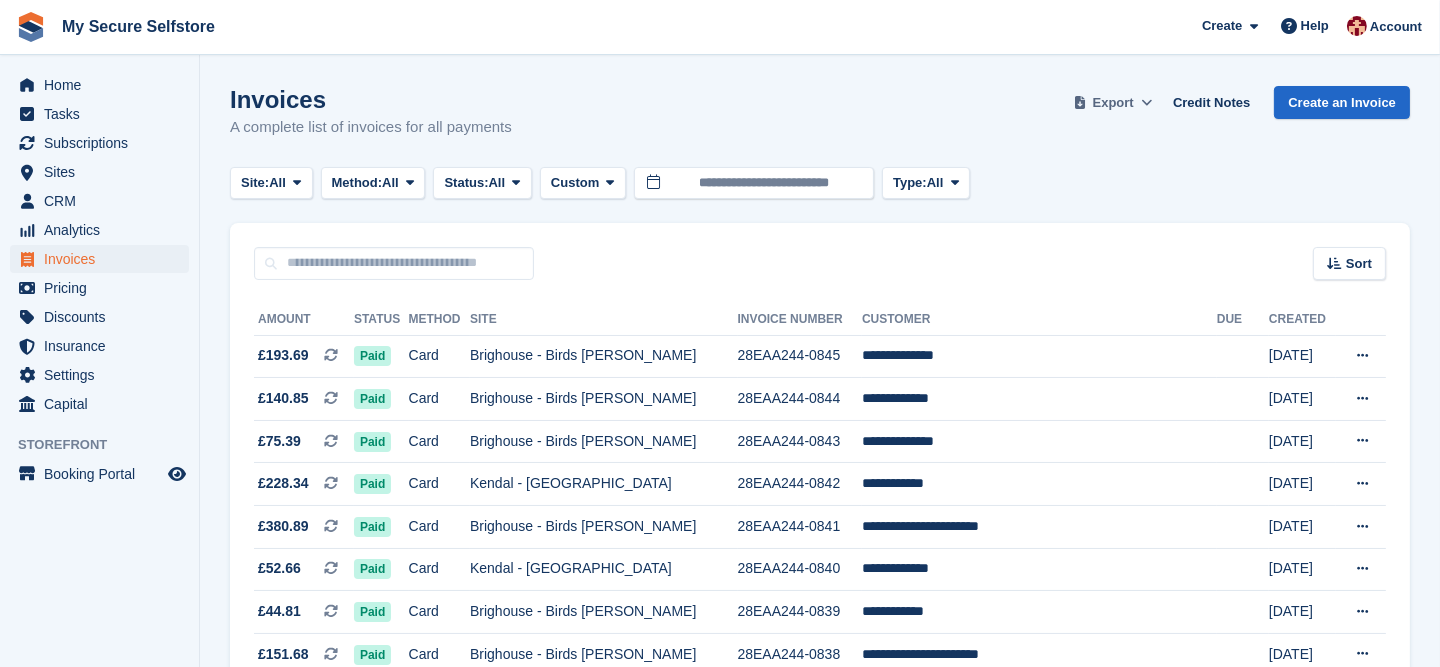 click at bounding box center [1146, 102] 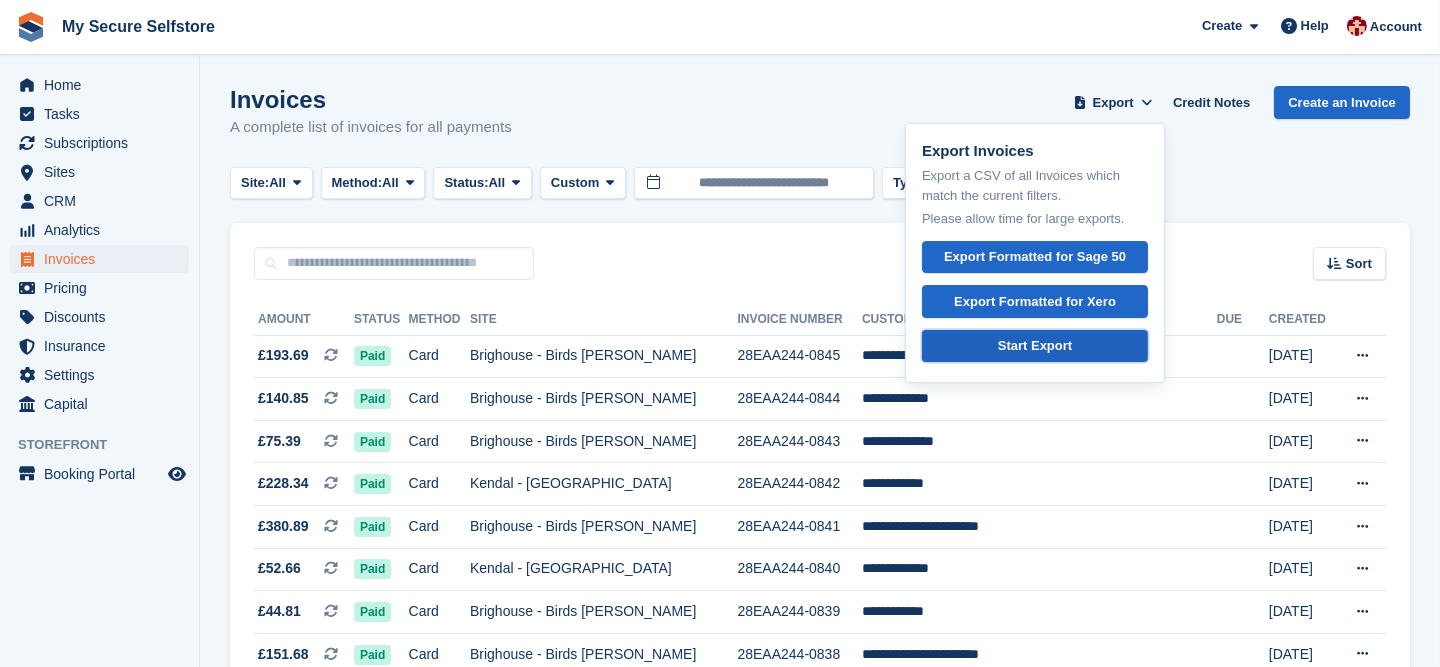 click on "Start Export" at bounding box center (1035, 346) 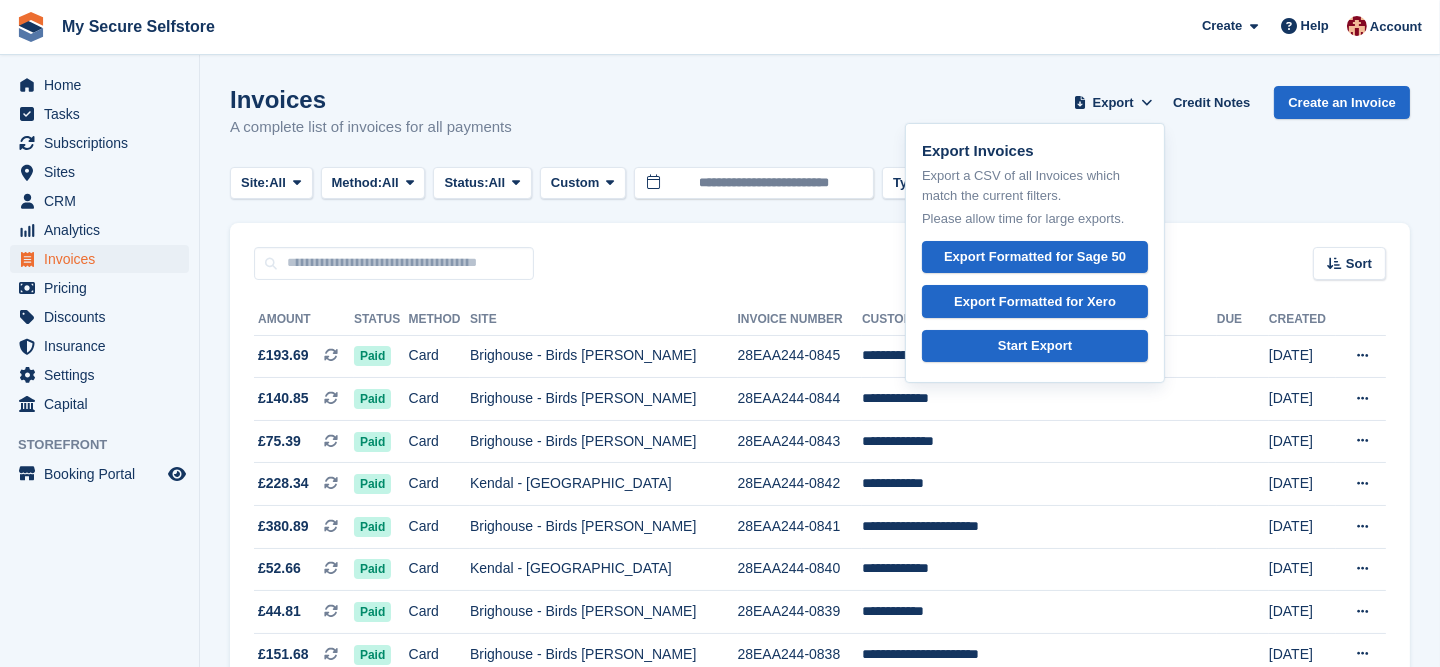 click on "Site:
All
All
Kendal - Mintsfeet Road South
Brighouse - Birds Royd Lane
Method:
All
All
Bank Transfer
Cash
Cheque
Debit/Credit Card
Direct Debit
SEPA Direct Debit
Other
Status:
All
All
Paid
Draft
Open
Void
Uncollectible
Custom
Custom
Today
Yesterday
Last 7 days
Last 2 weeks
Last 4 weeks All" at bounding box center [820, 183] 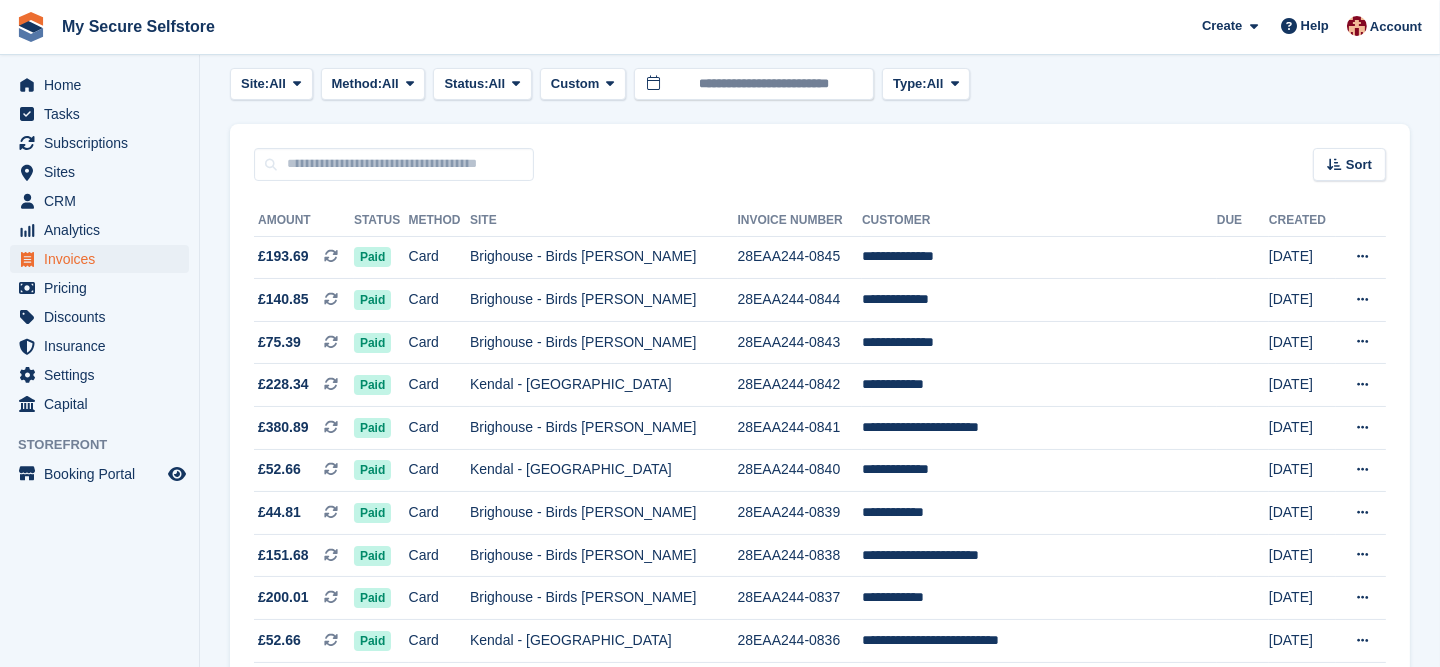 scroll, scrollTop: 0, scrollLeft: 0, axis: both 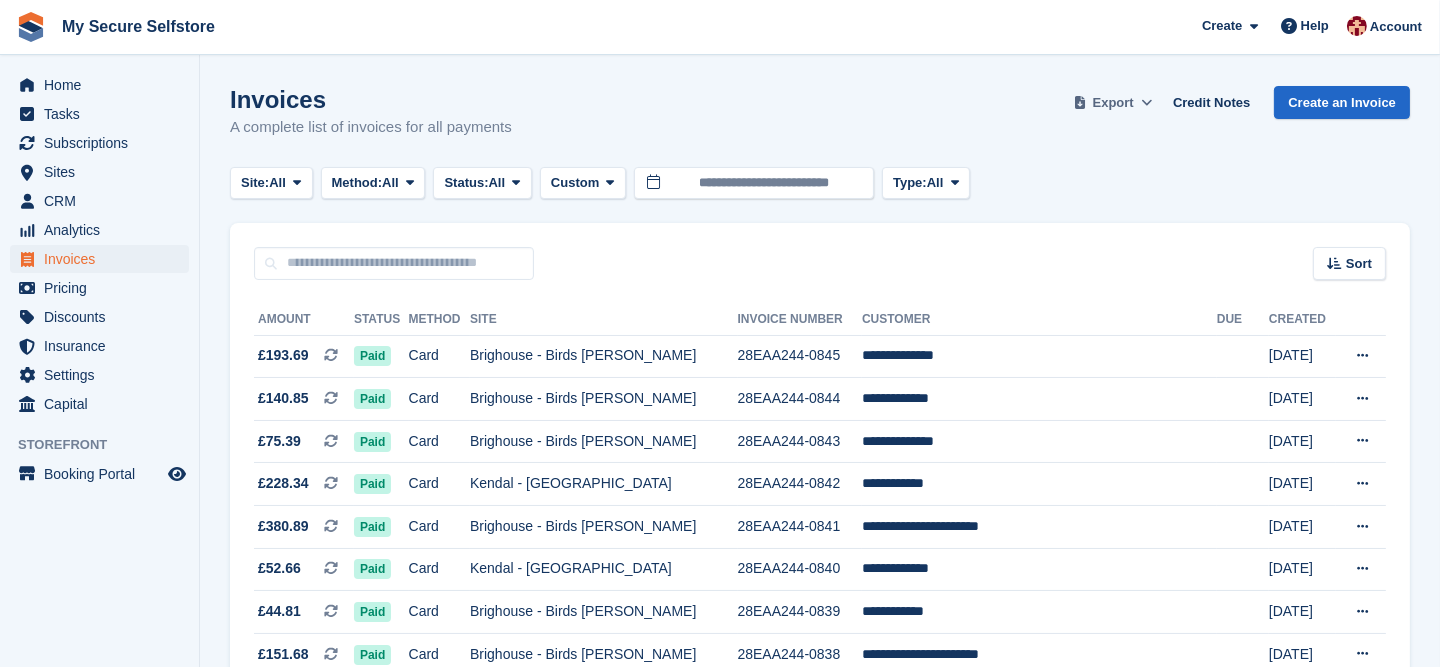 click on "Export" at bounding box center [1113, 102] 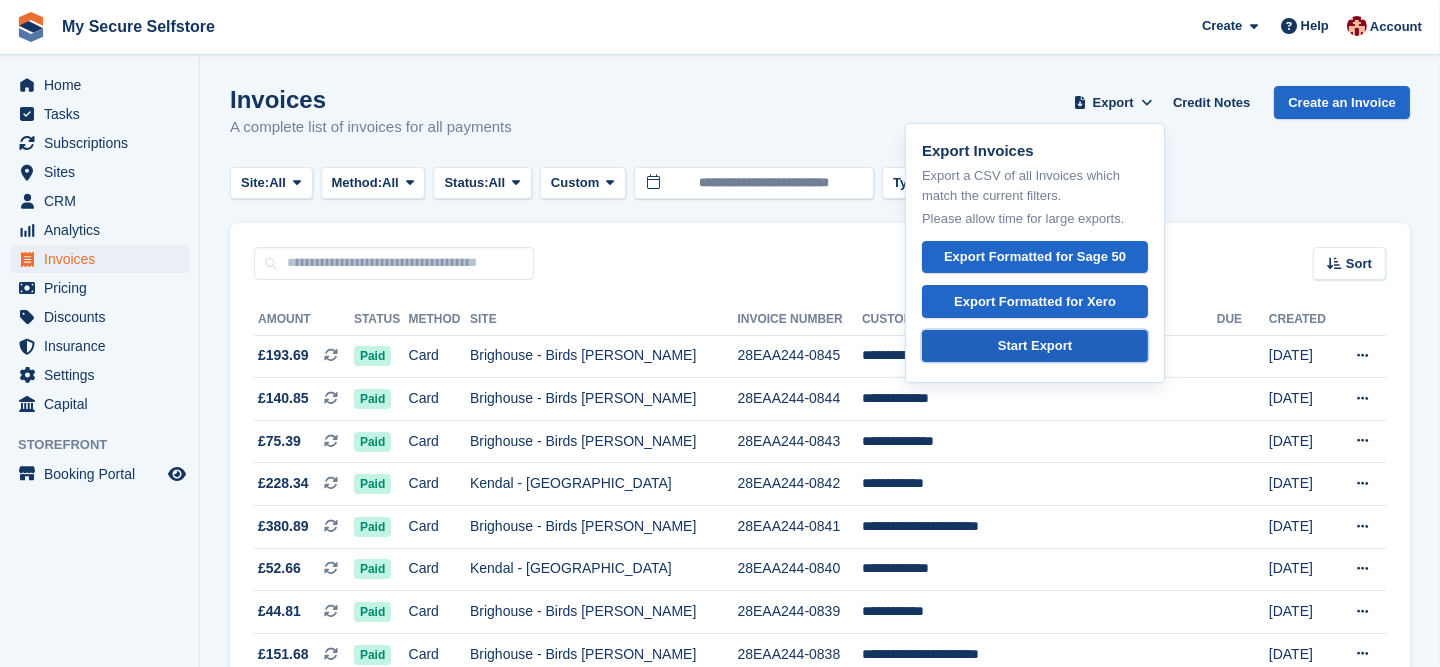 click on "Start Export" at bounding box center [1035, 346] 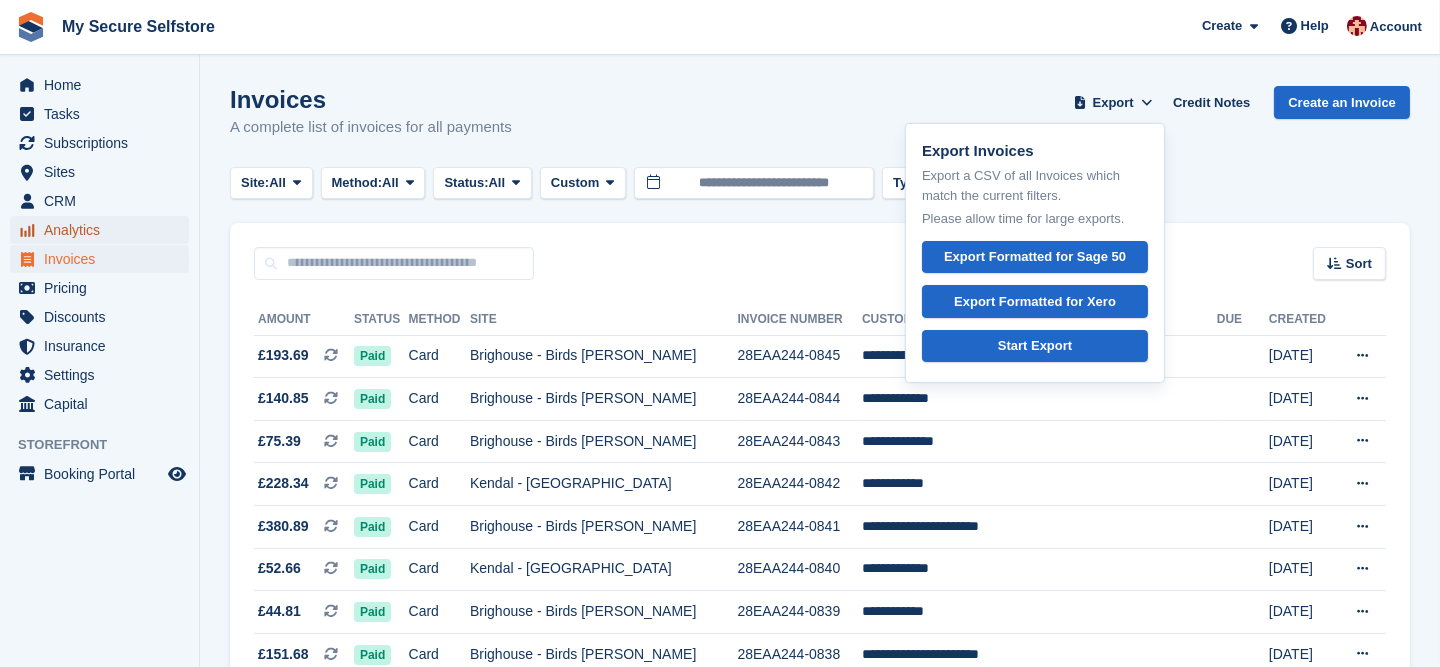 click on "Analytics" at bounding box center [104, 230] 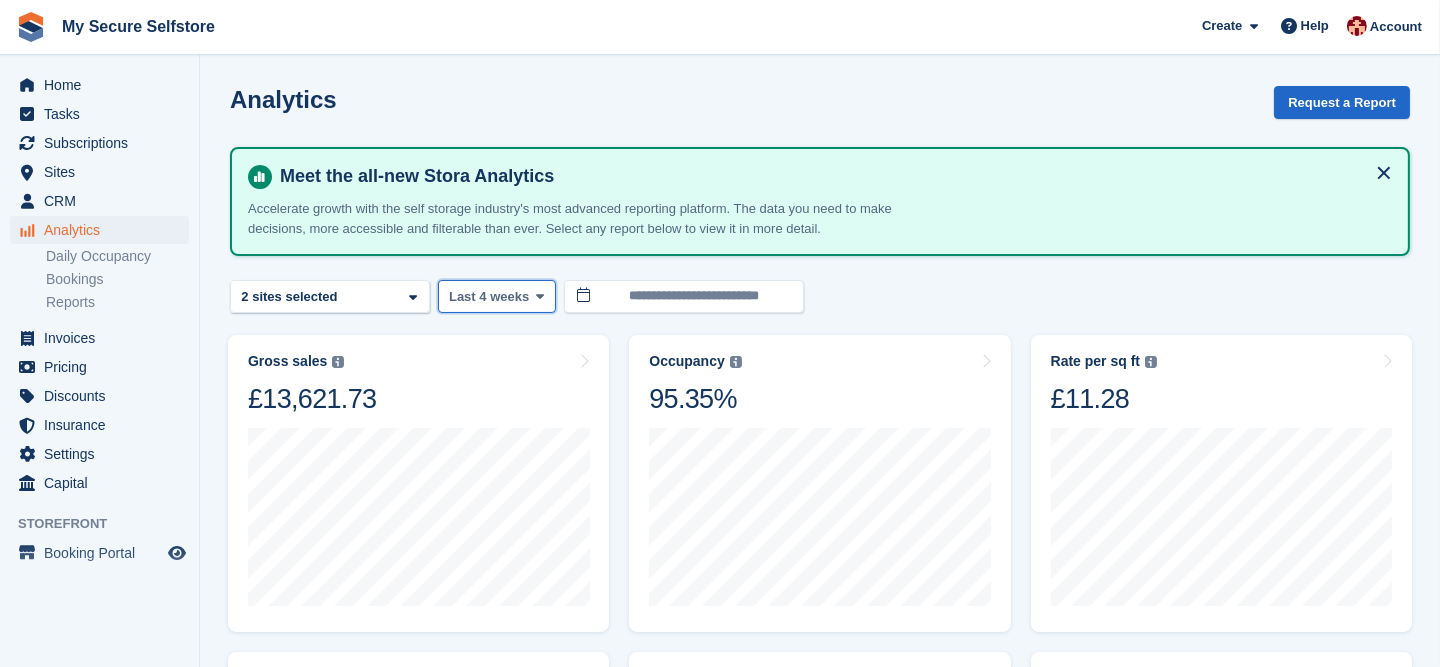 click at bounding box center (540, 296) 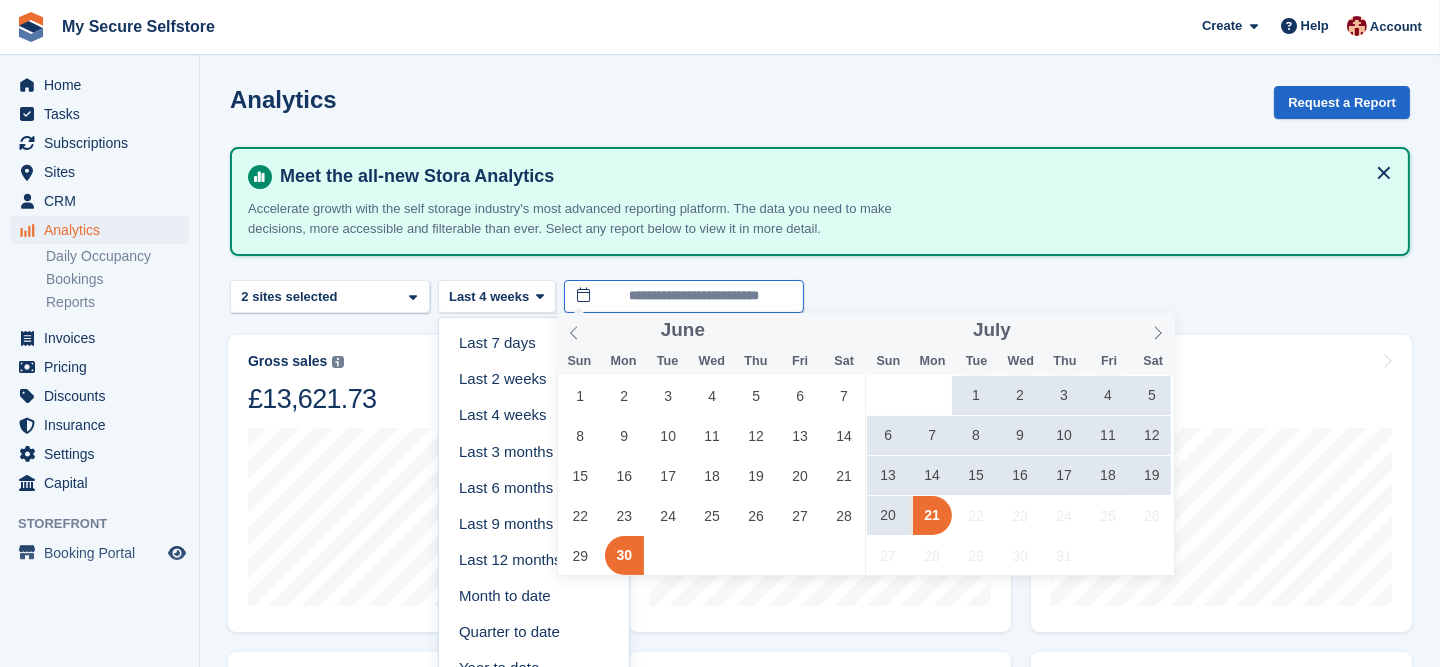 click on "**********" at bounding box center (684, 296) 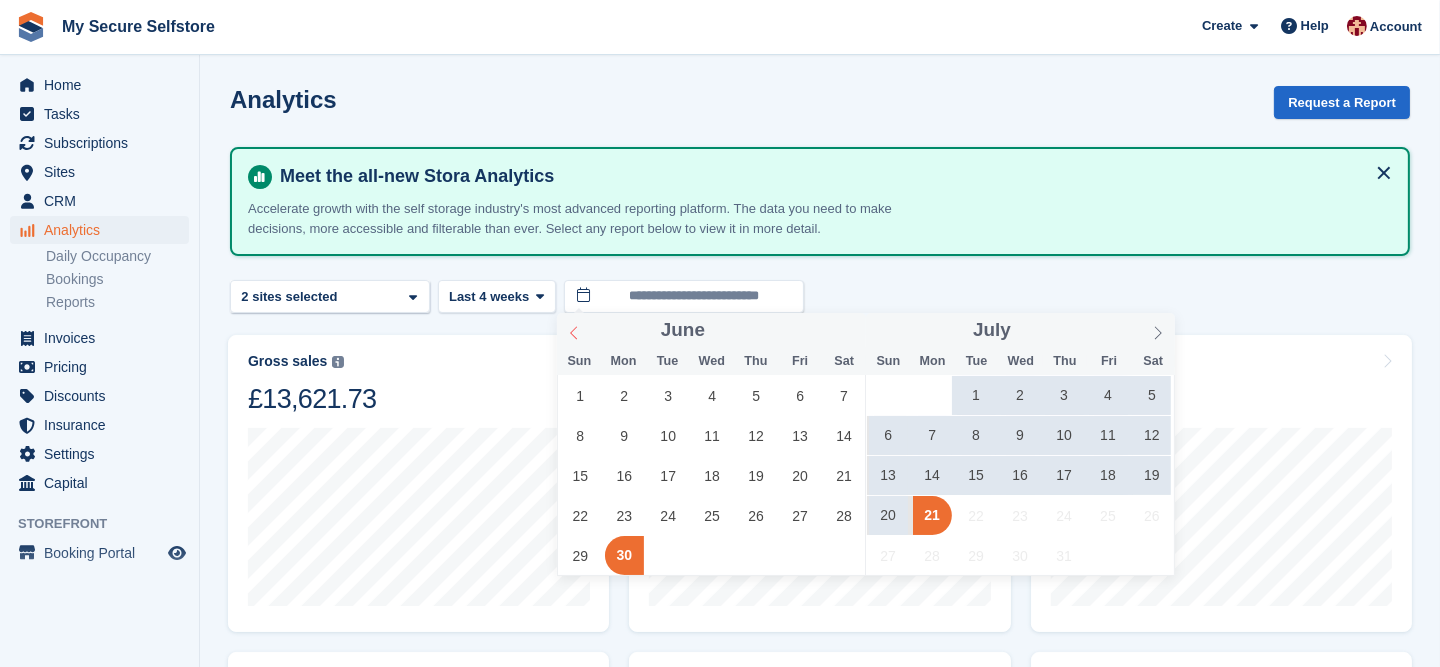 click 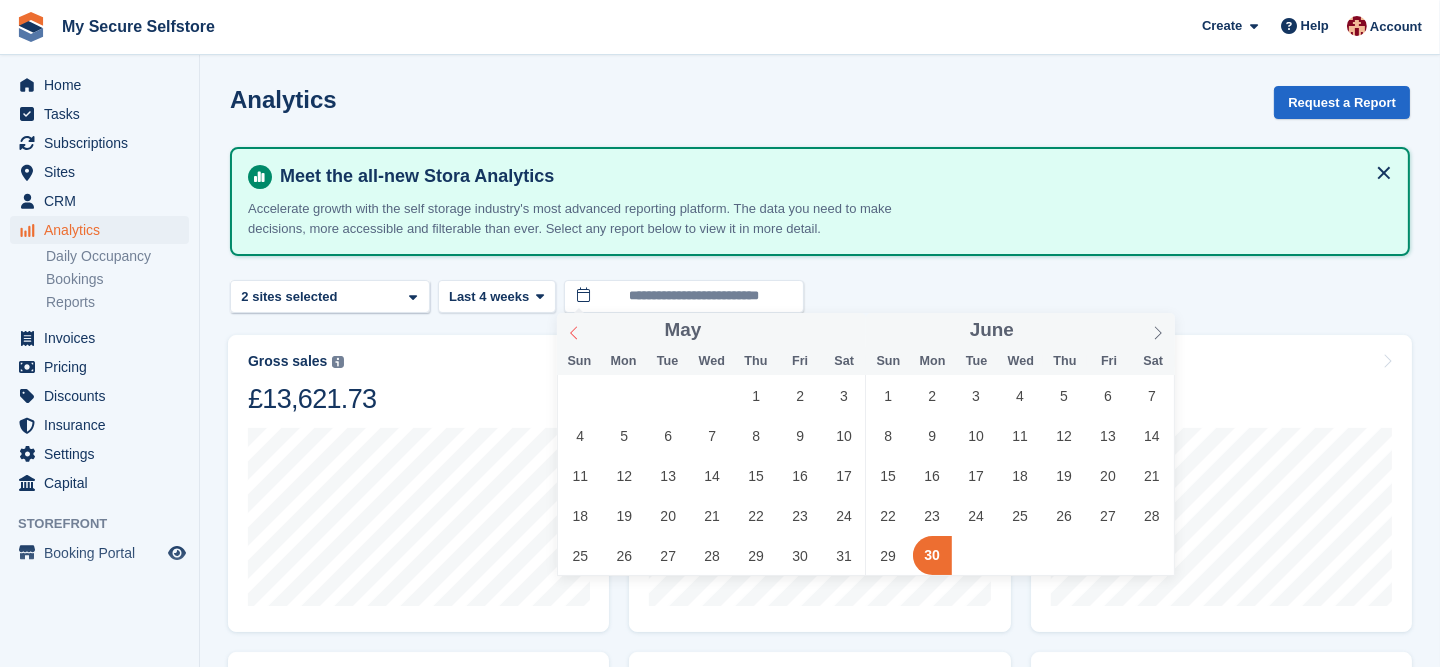 click 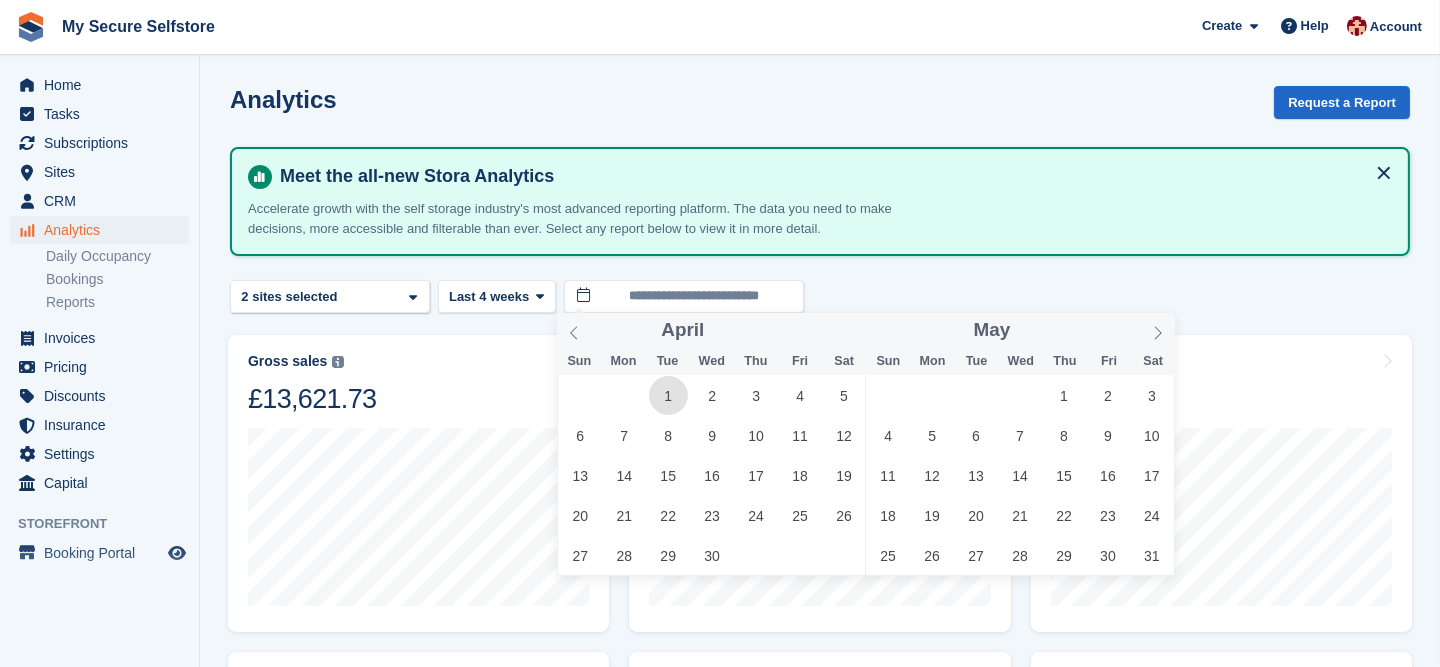 click on "1" at bounding box center (668, 395) 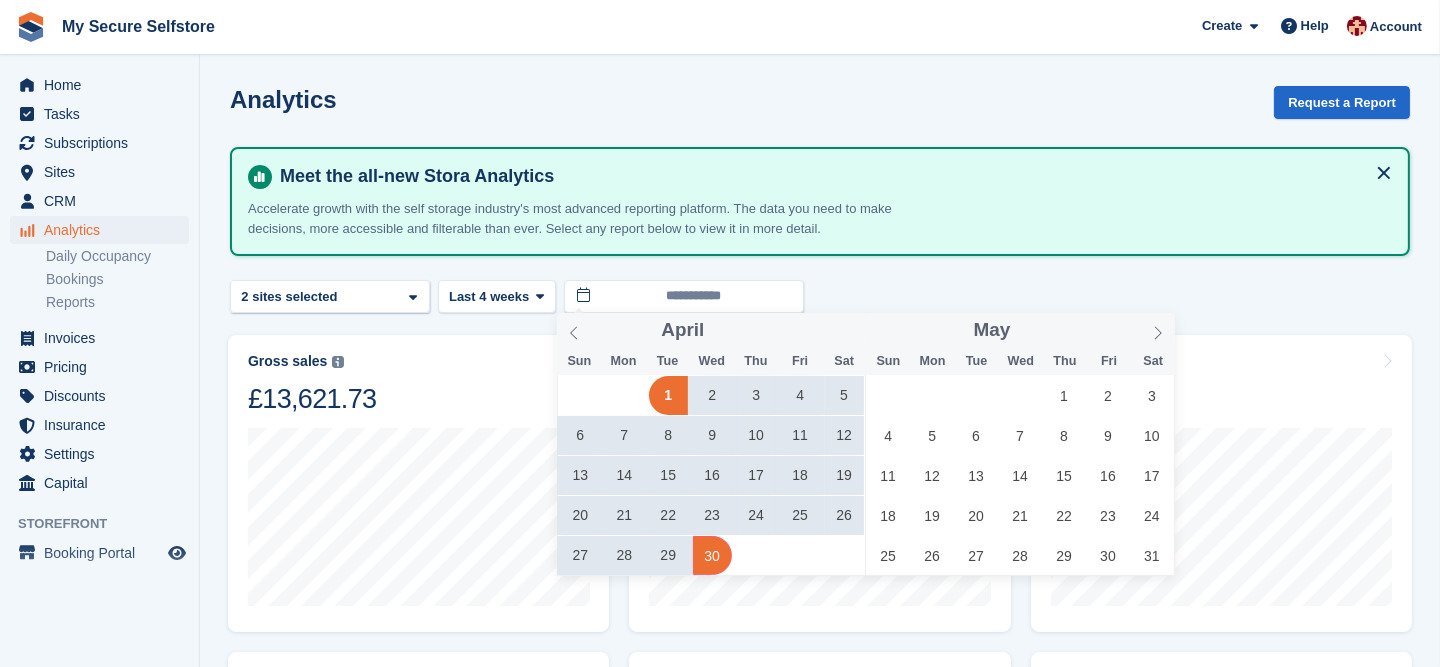 click on "30" at bounding box center [712, 555] 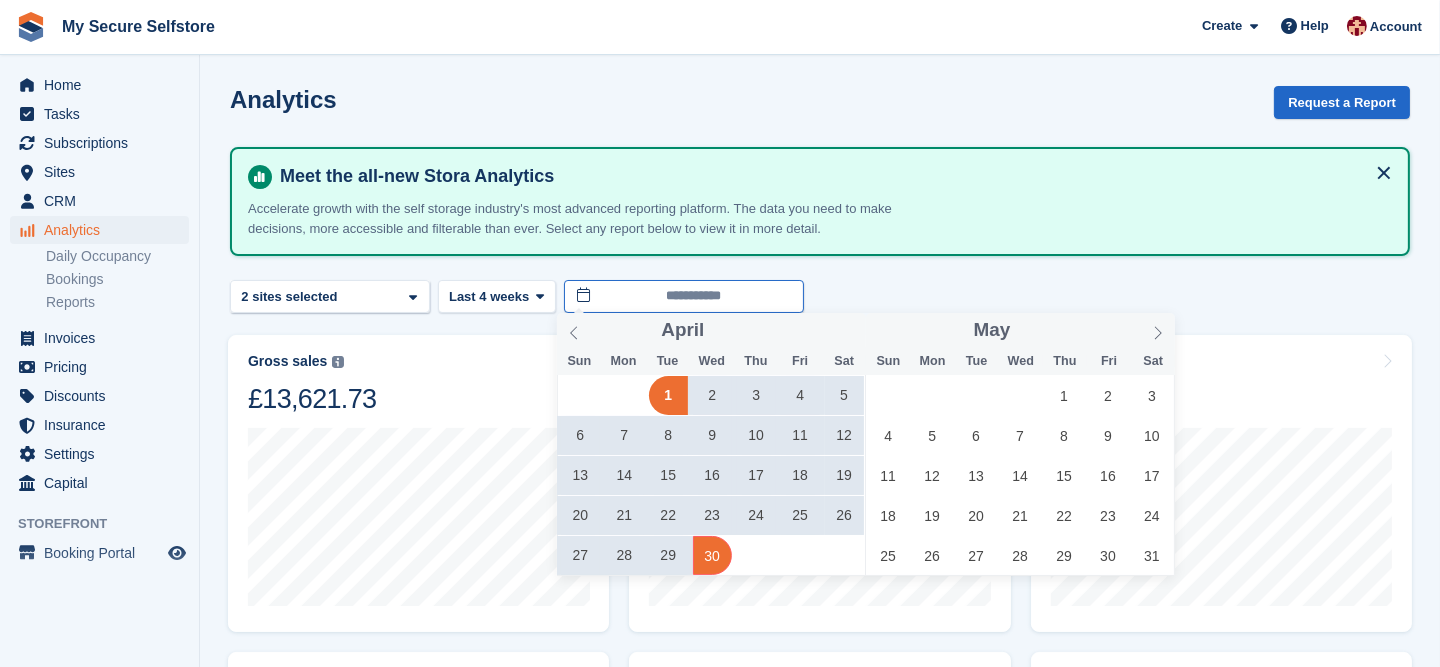 type on "**********" 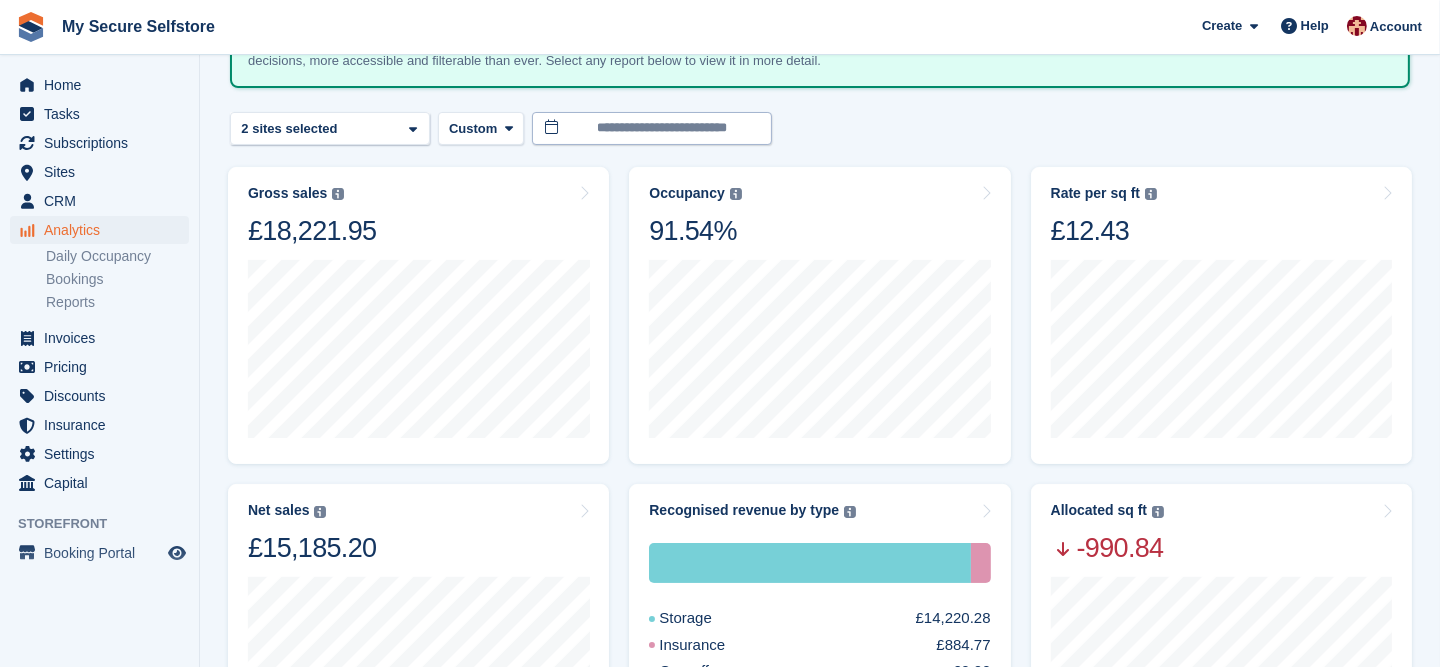 scroll, scrollTop: 199, scrollLeft: 0, axis: vertical 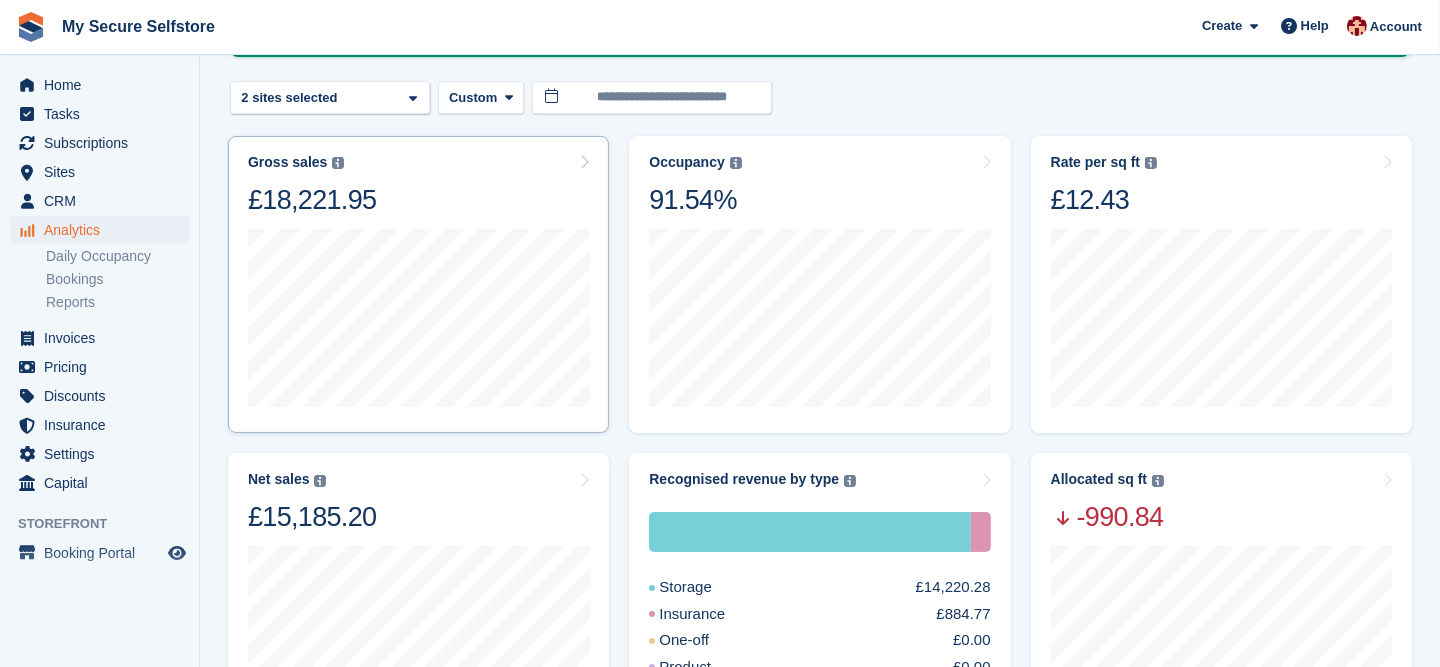 click on "£18,221.95" at bounding box center [312, 200] 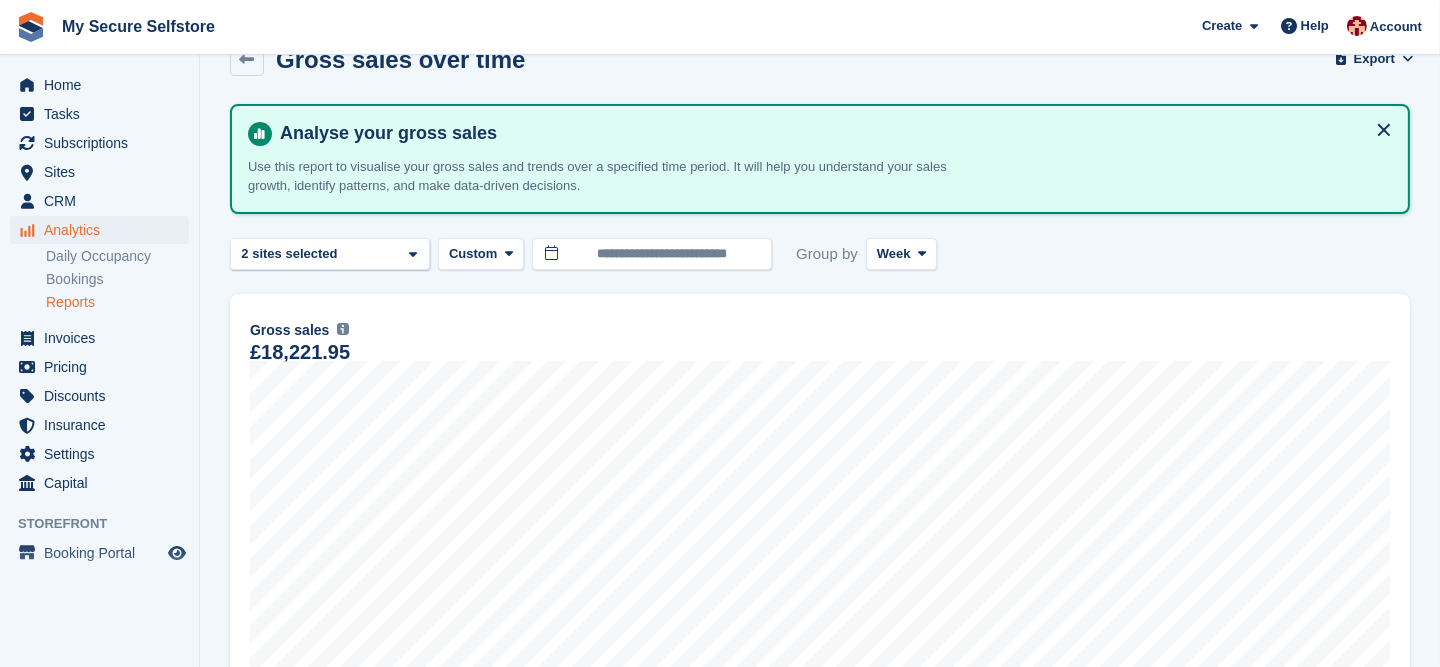 scroll, scrollTop: 0, scrollLeft: 0, axis: both 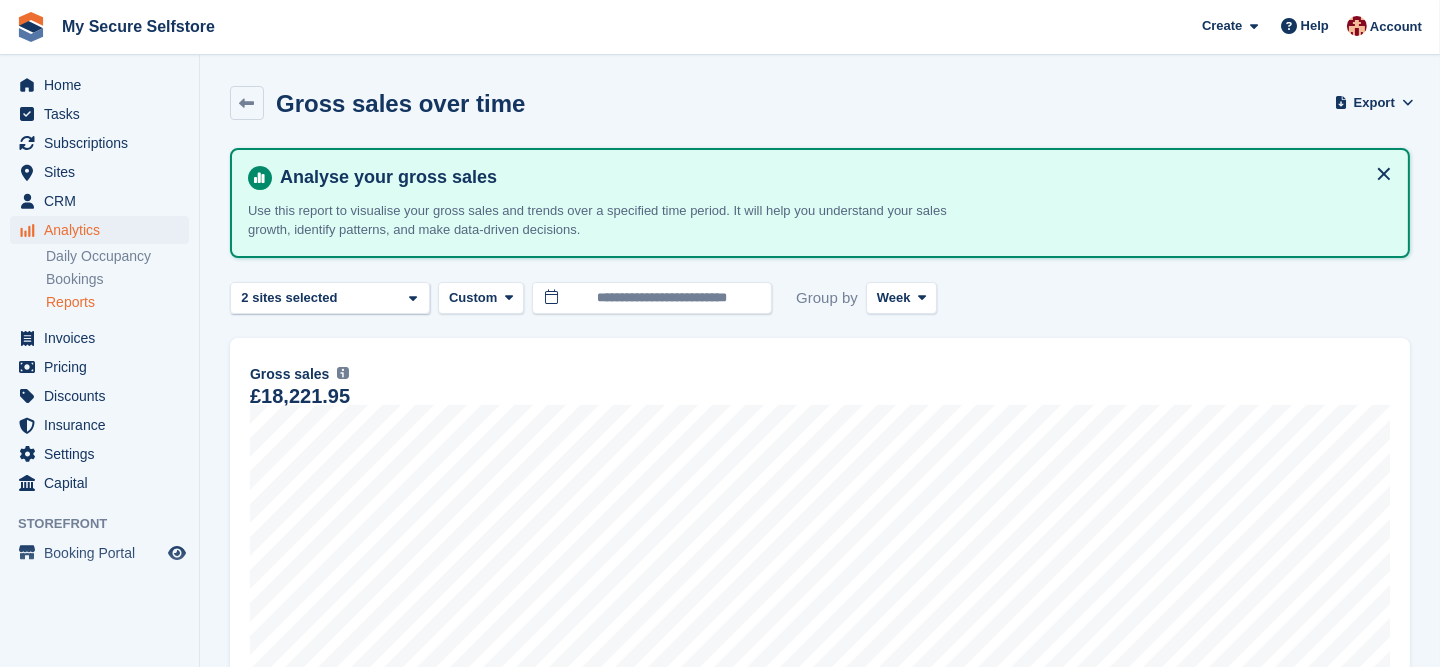 click on "Reports" at bounding box center [117, 302] 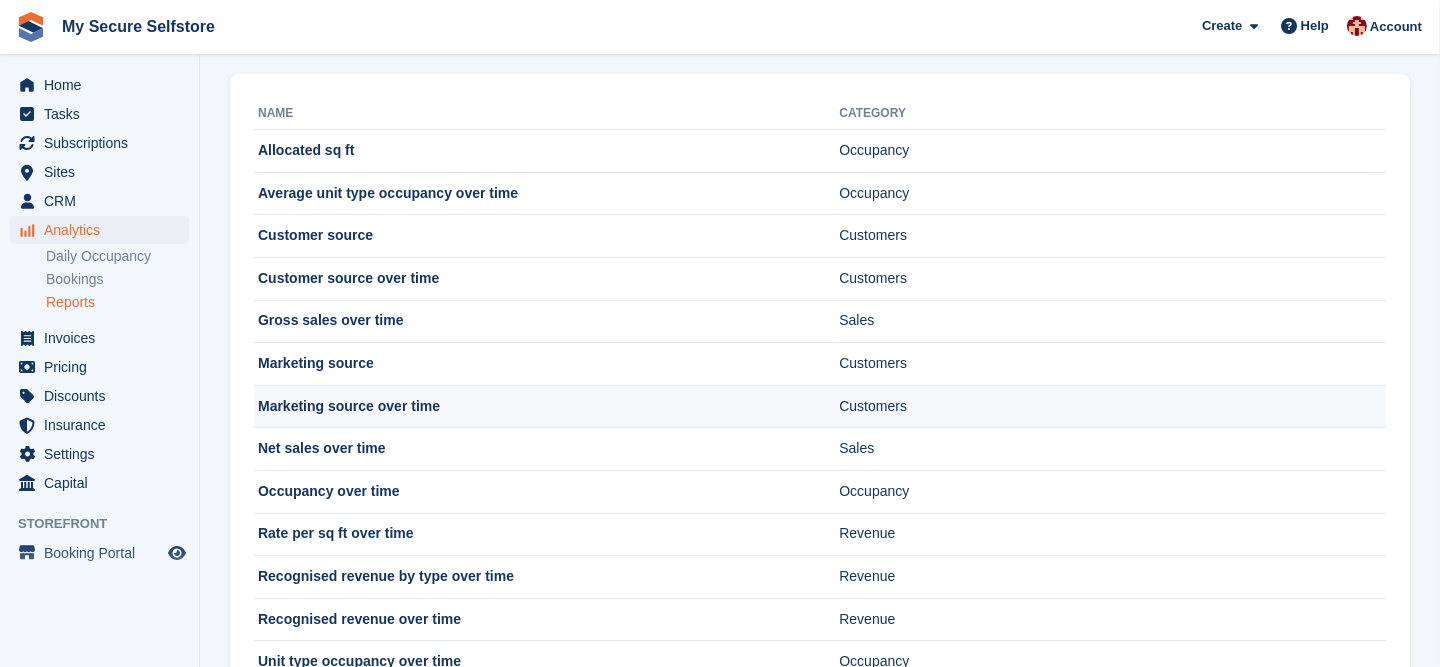 scroll, scrollTop: 0, scrollLeft: 0, axis: both 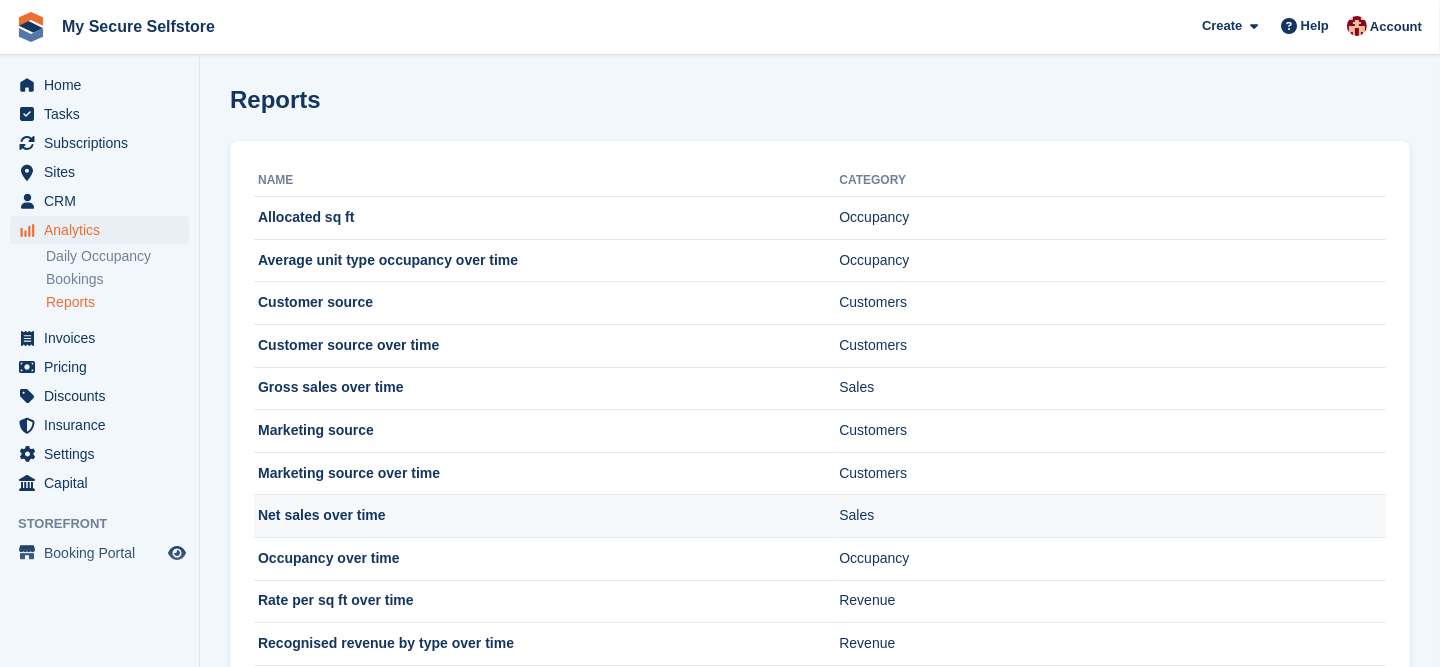 click on "Net sales over time" at bounding box center [546, 516] 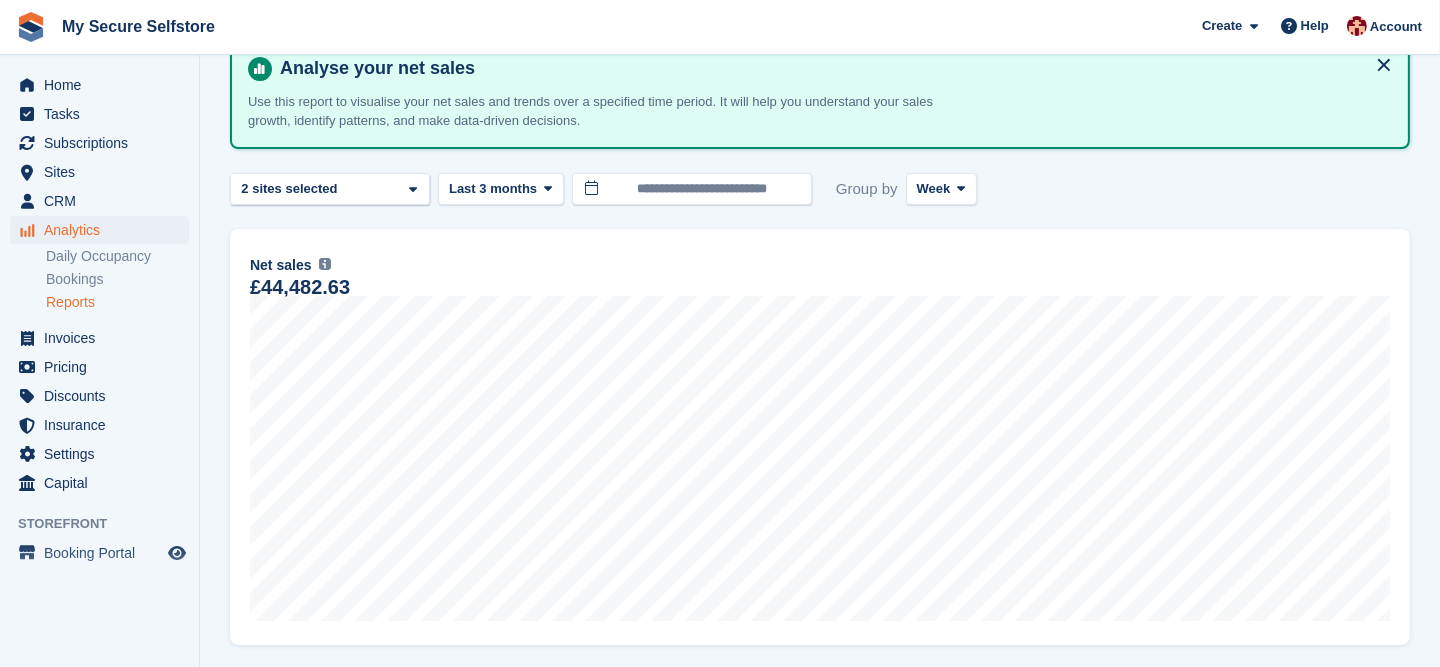 scroll, scrollTop: 68, scrollLeft: 0, axis: vertical 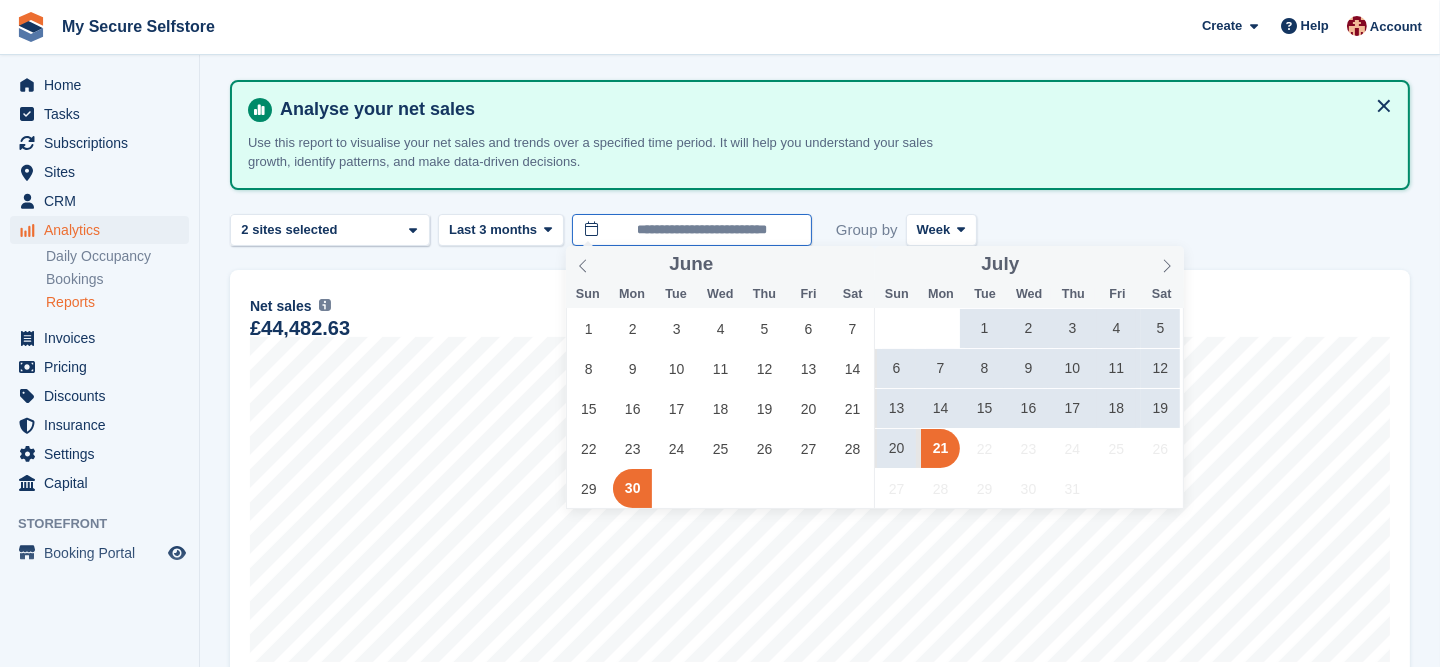 click on "**********" at bounding box center [692, 230] 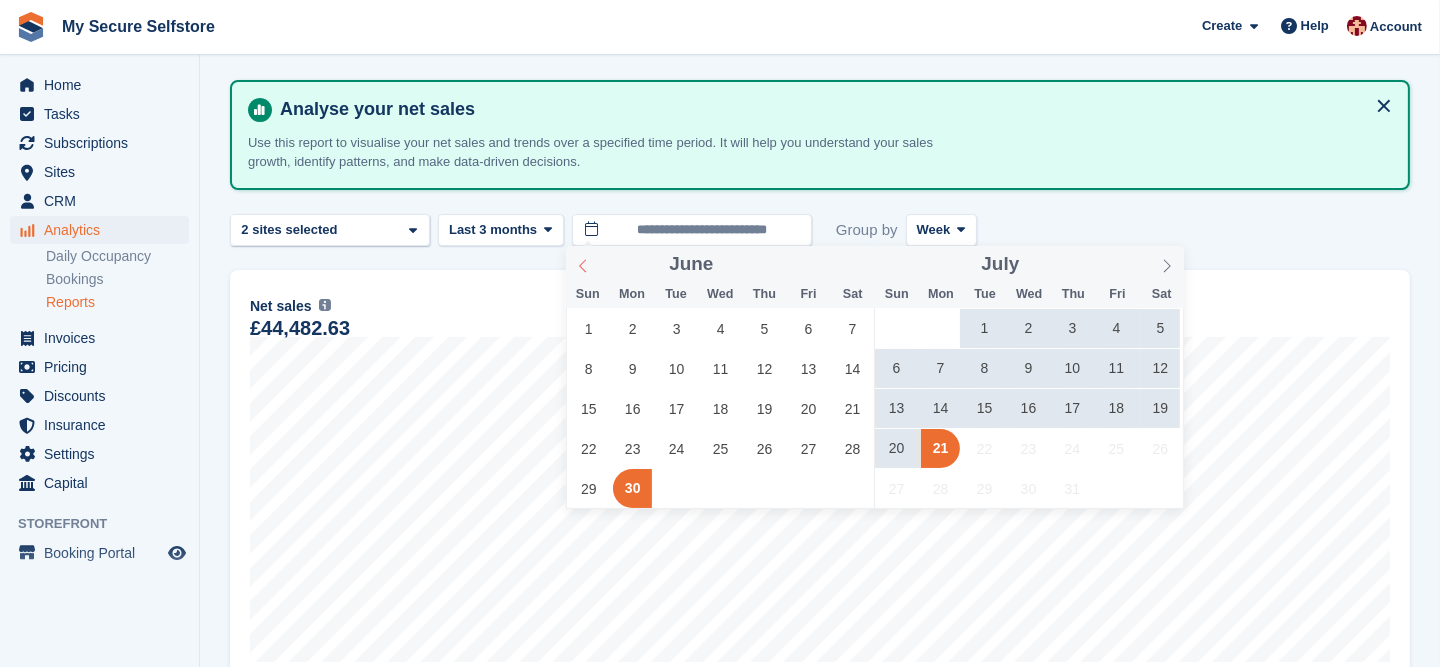 click 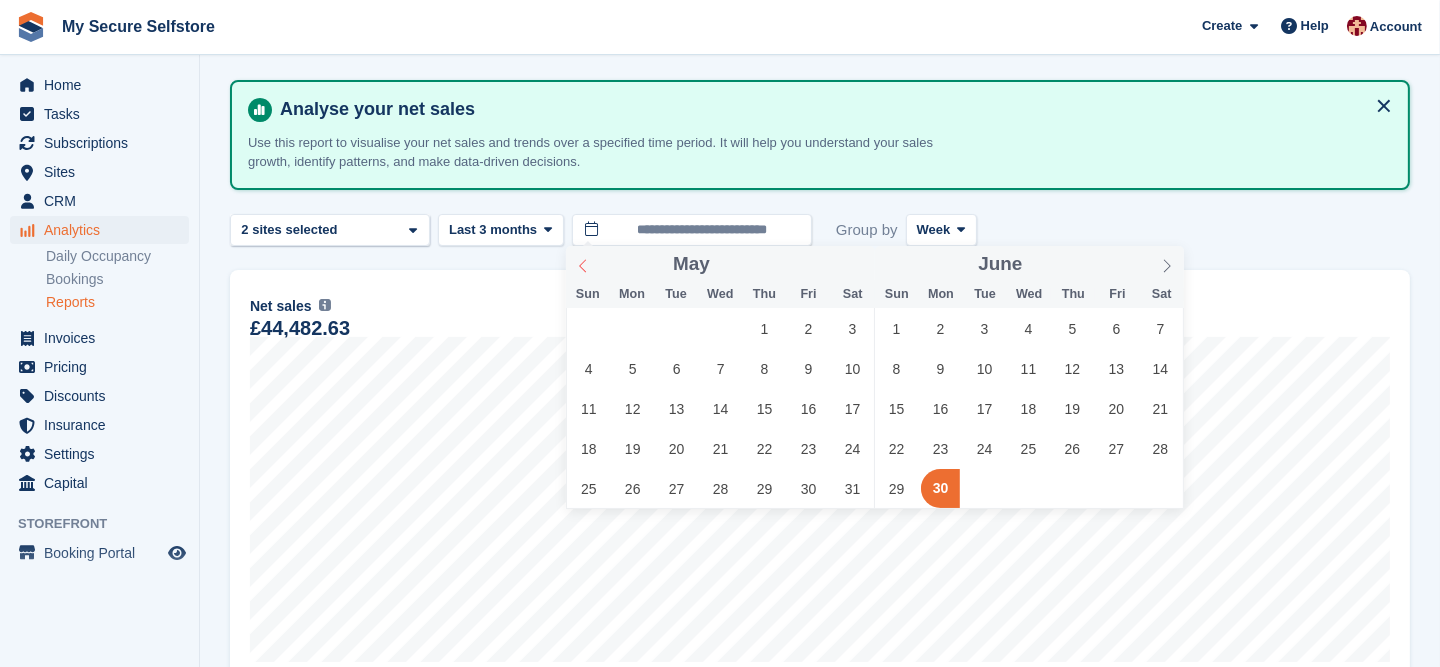 click 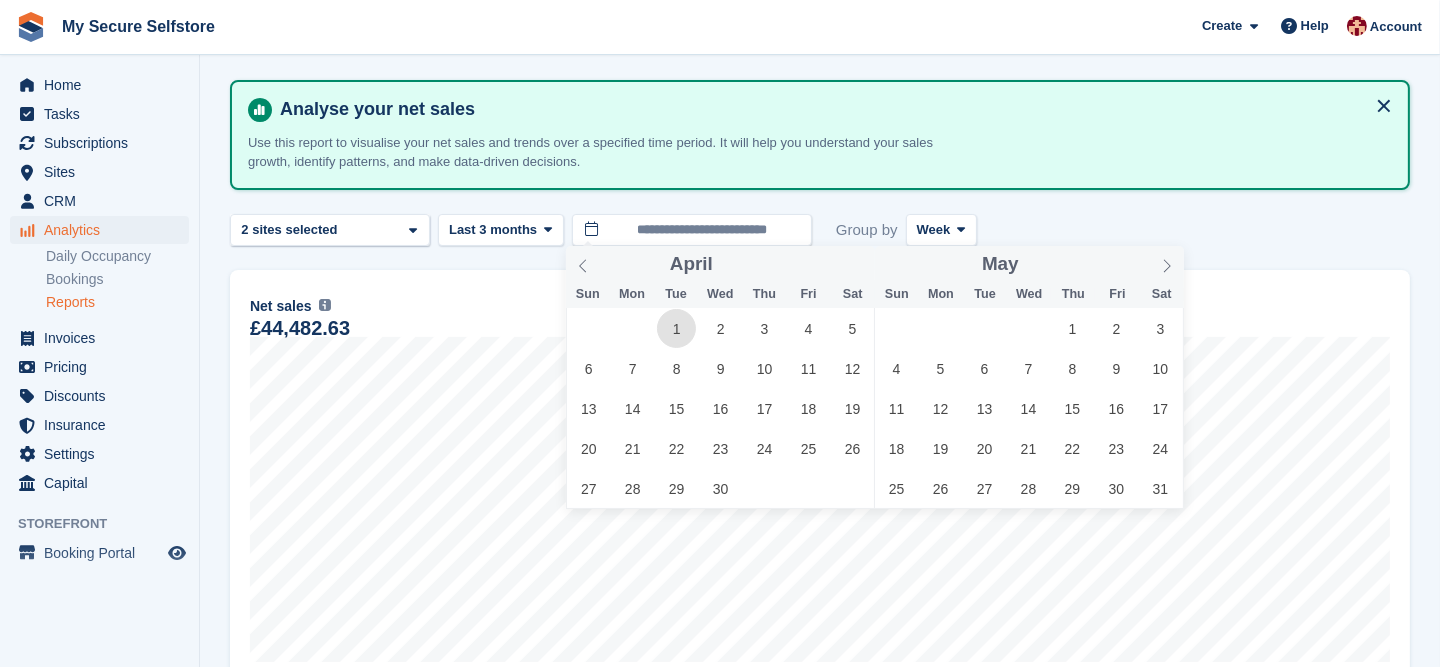 click on "1" at bounding box center (676, 328) 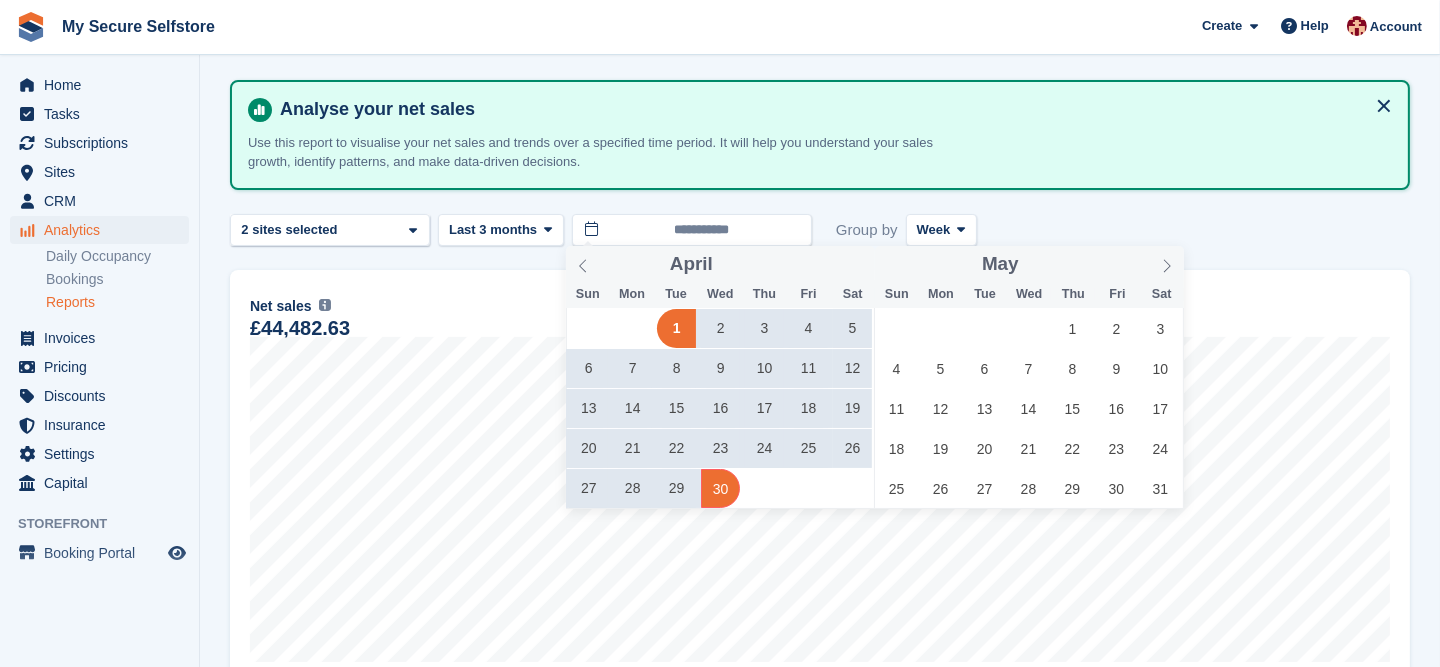 click on "30" at bounding box center [720, 488] 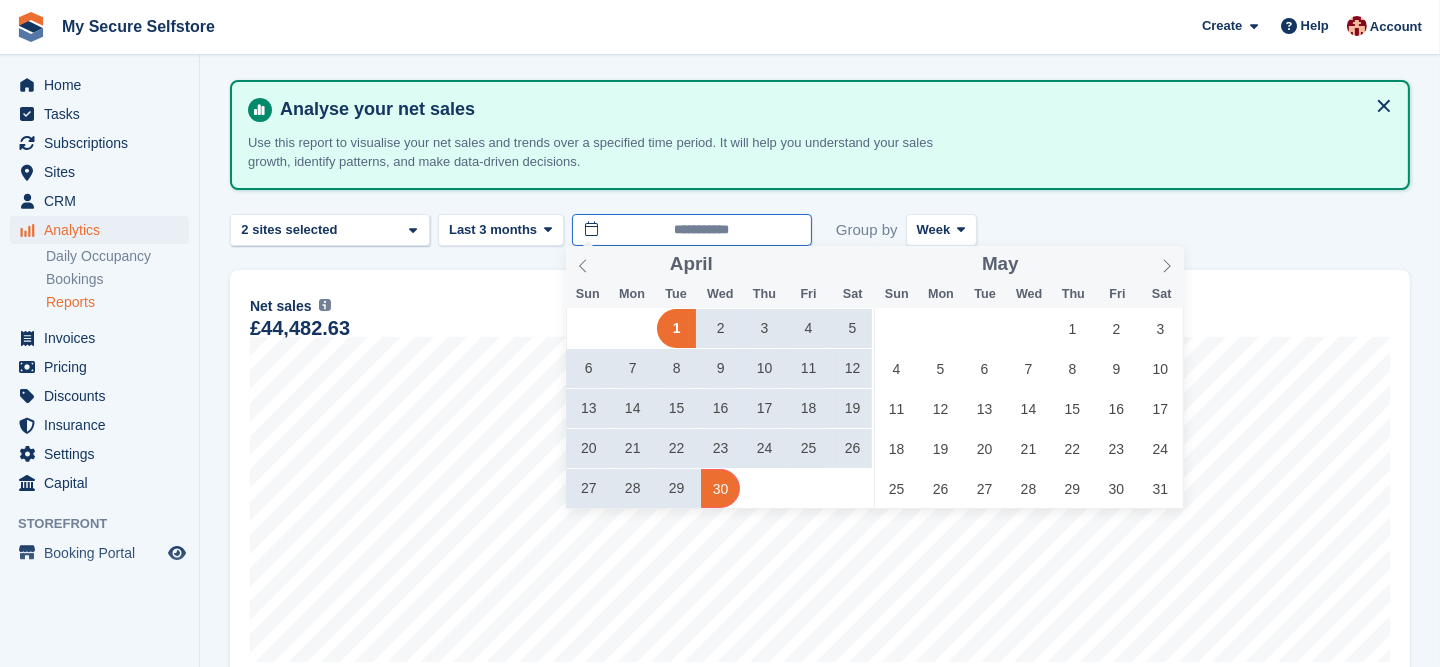 type on "**********" 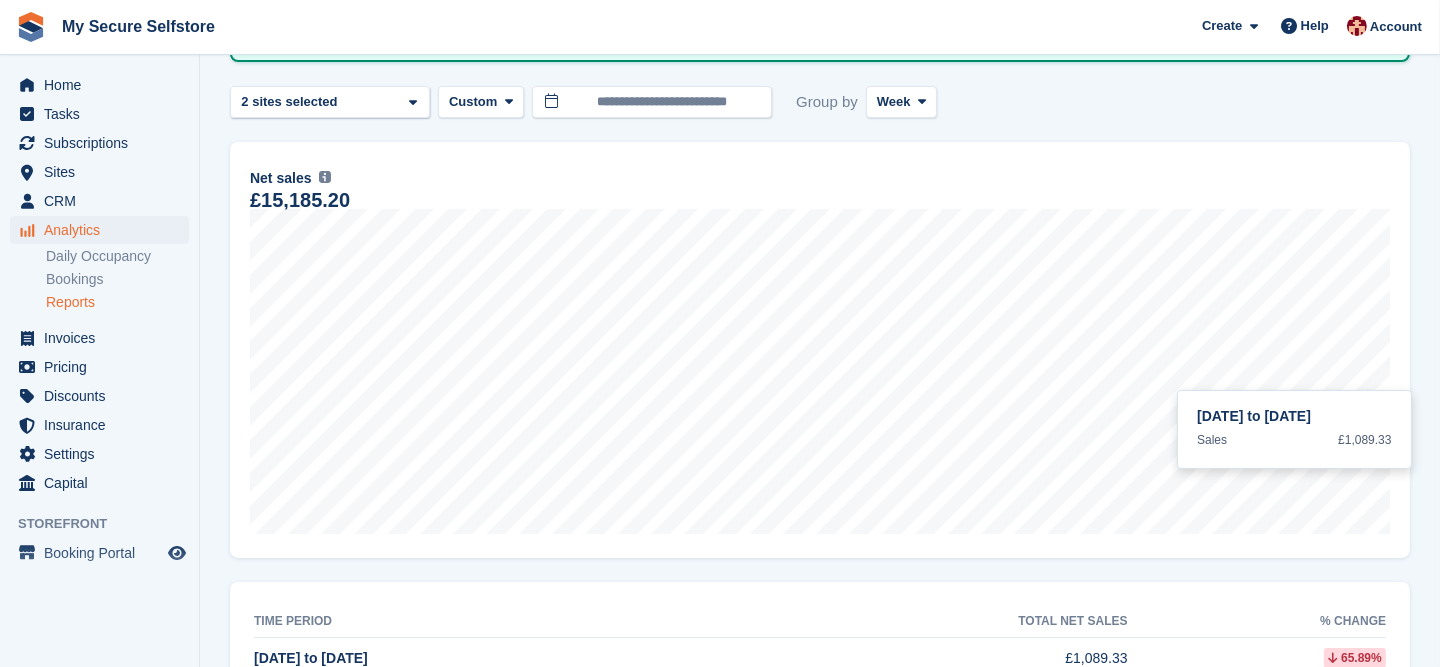 scroll, scrollTop: 230, scrollLeft: 0, axis: vertical 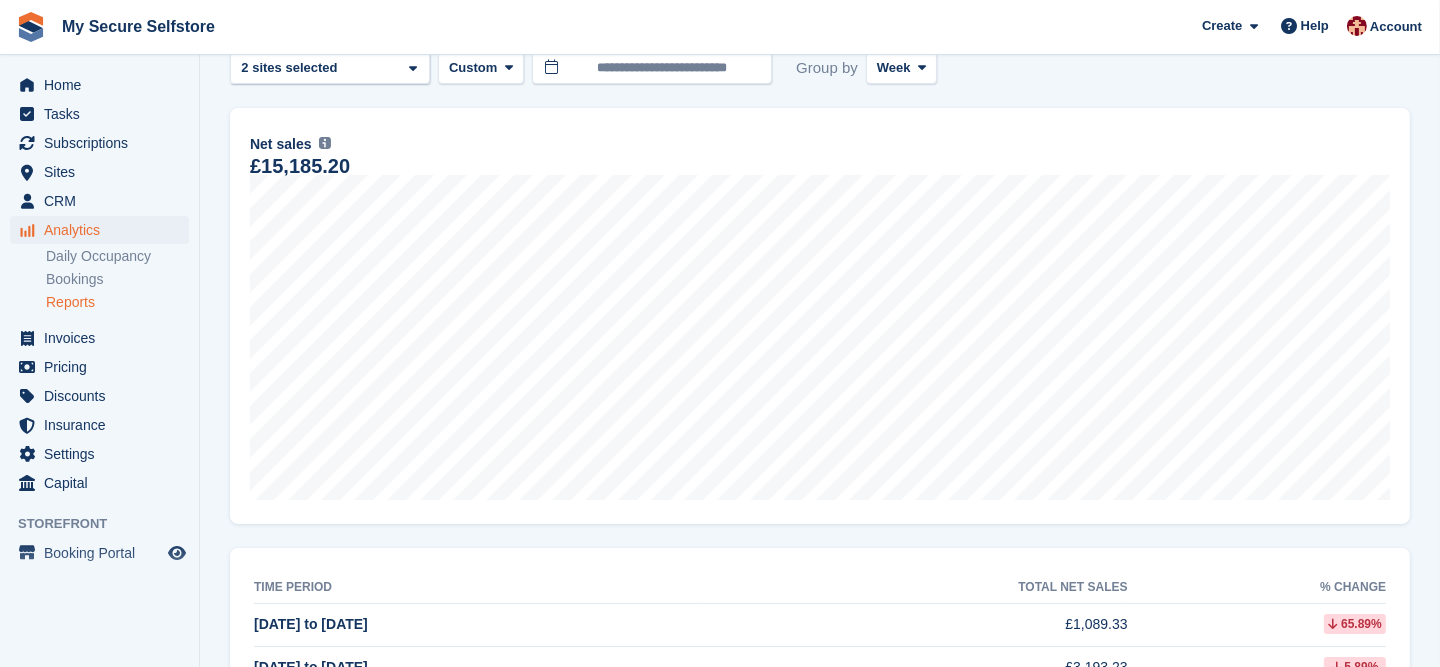 click at bounding box center [325, 143] 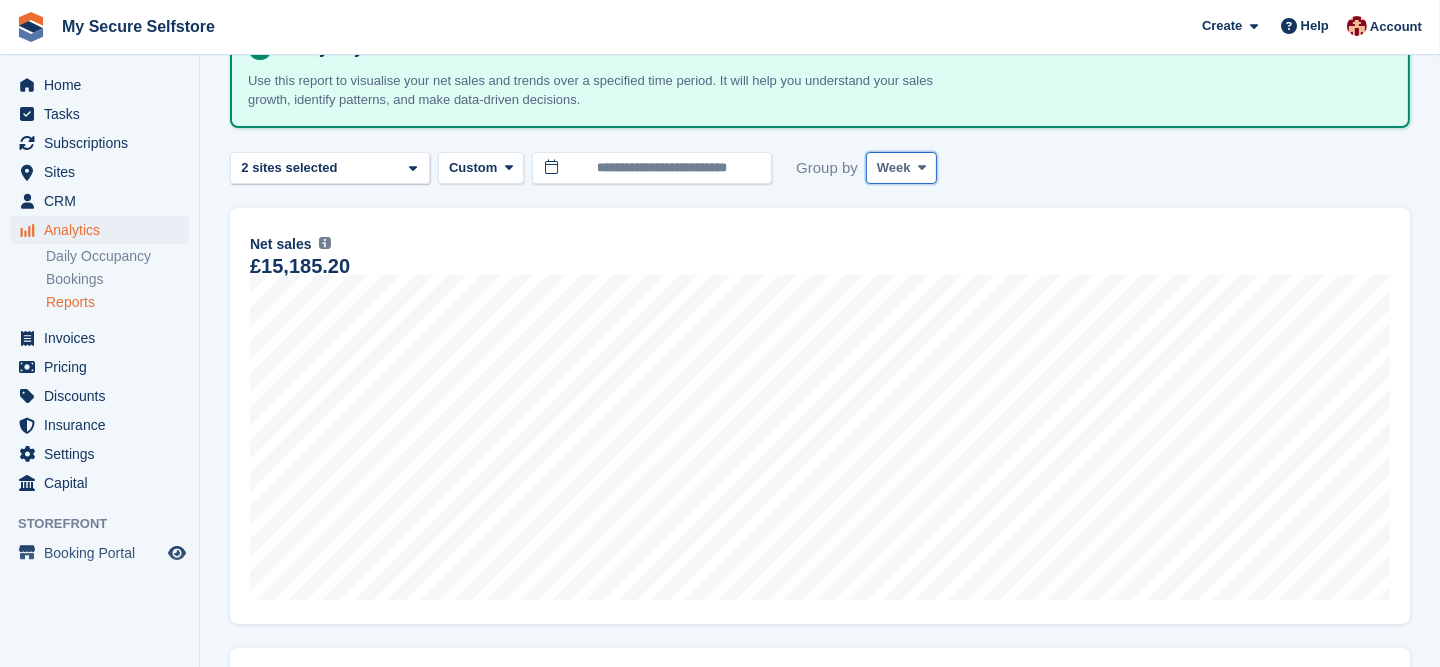 click at bounding box center [922, 167] 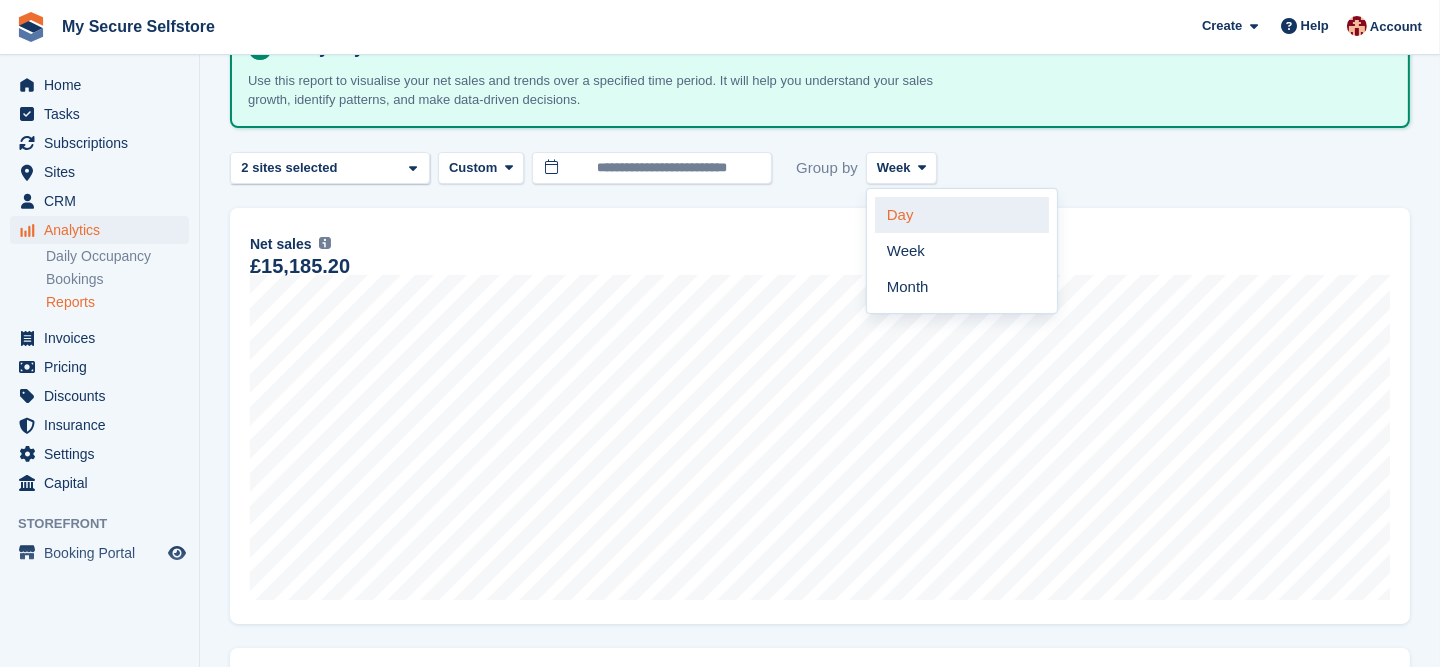 click on "Day" at bounding box center [962, 215] 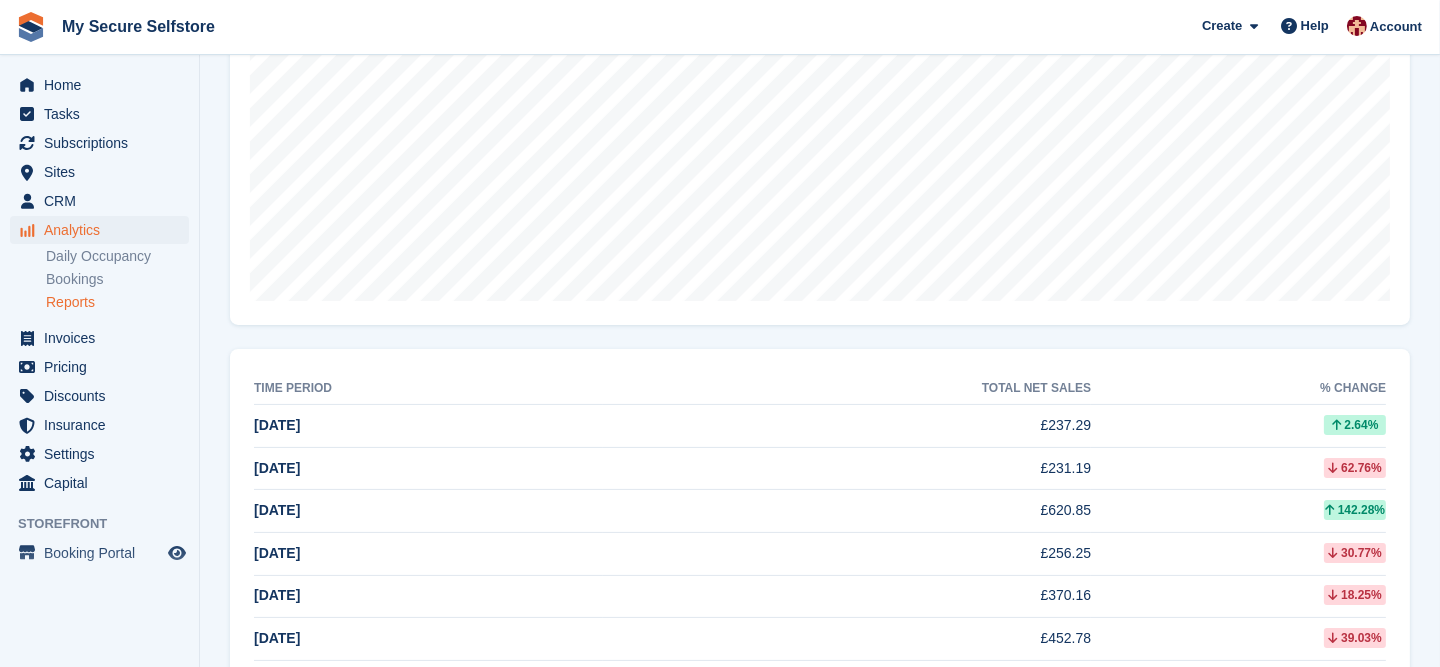 scroll, scrollTop: 388, scrollLeft: 0, axis: vertical 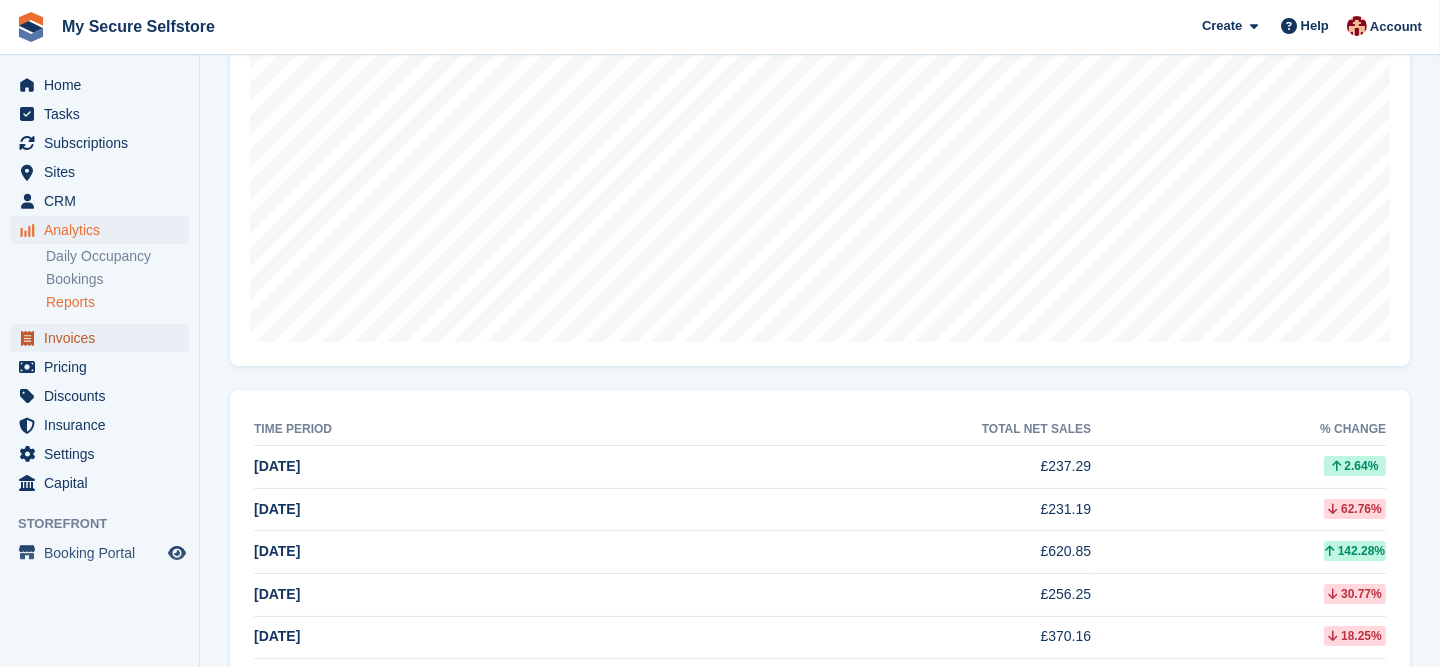 click on "Invoices" at bounding box center (104, 338) 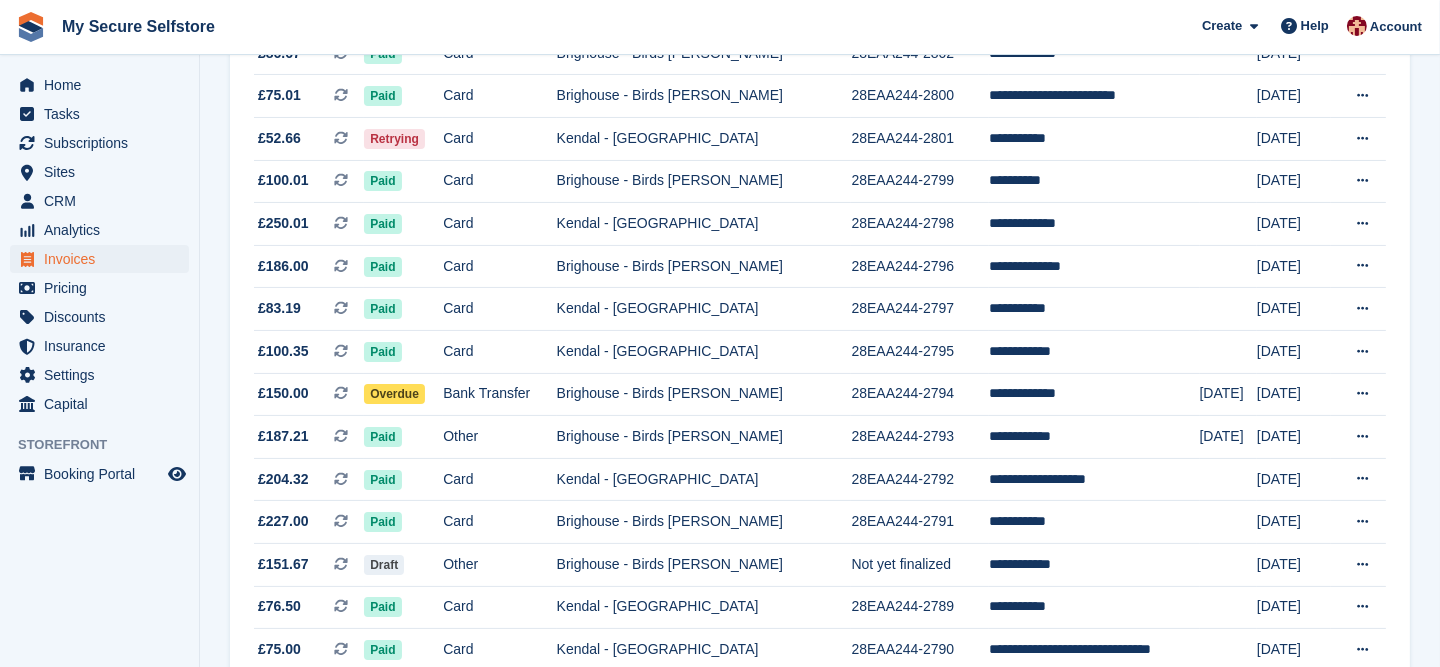 scroll, scrollTop: 0, scrollLeft: 0, axis: both 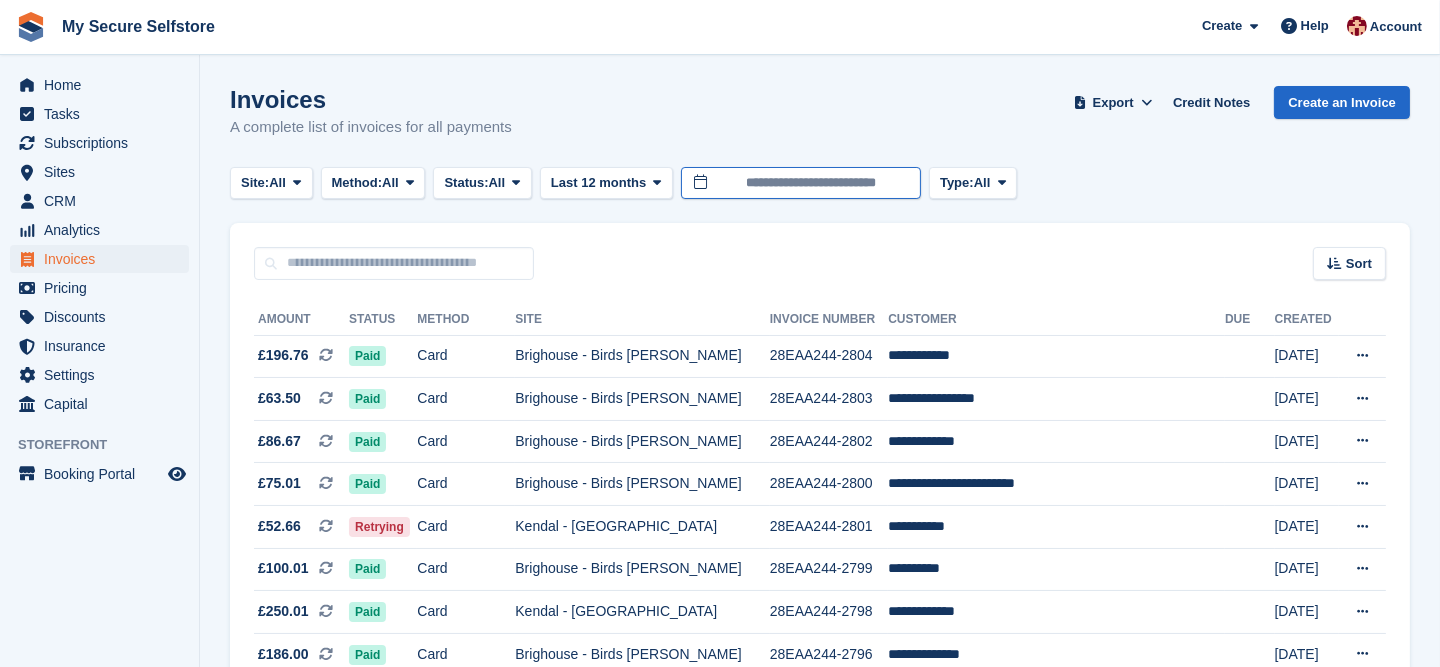 click on "**********" at bounding box center (801, 183) 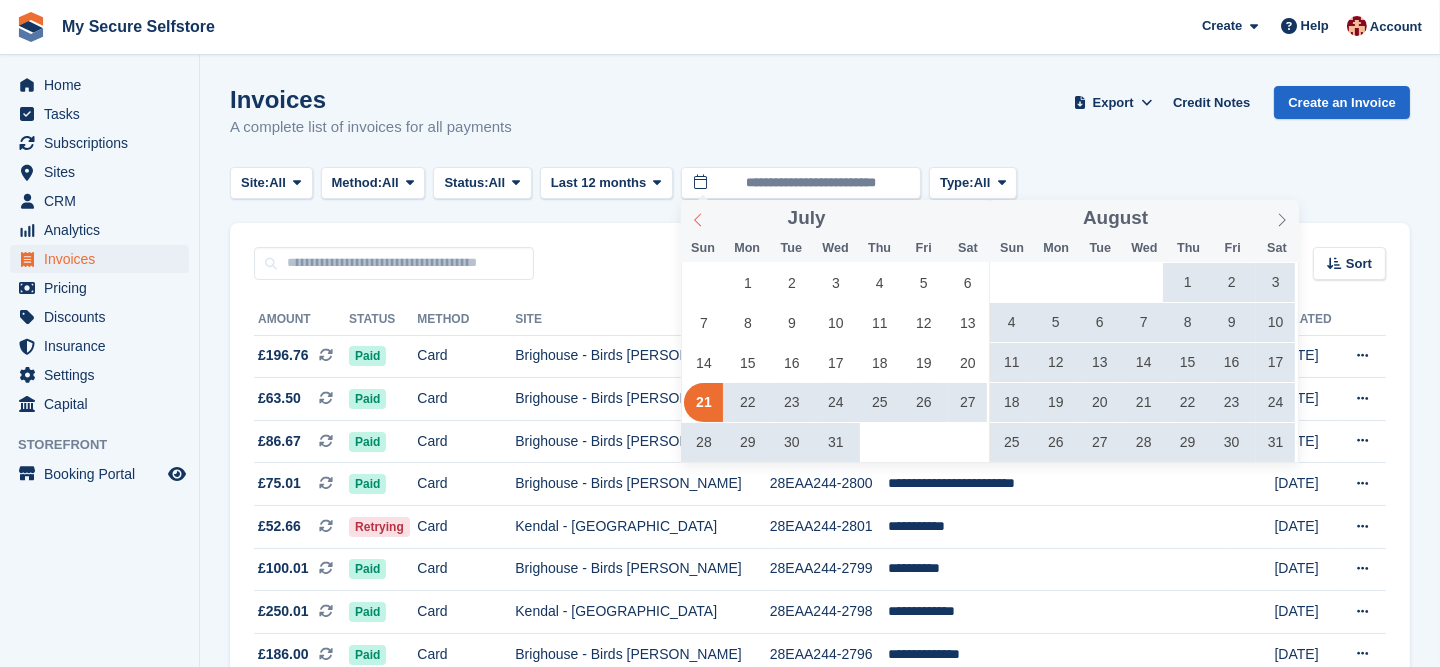 click at bounding box center (698, 217) 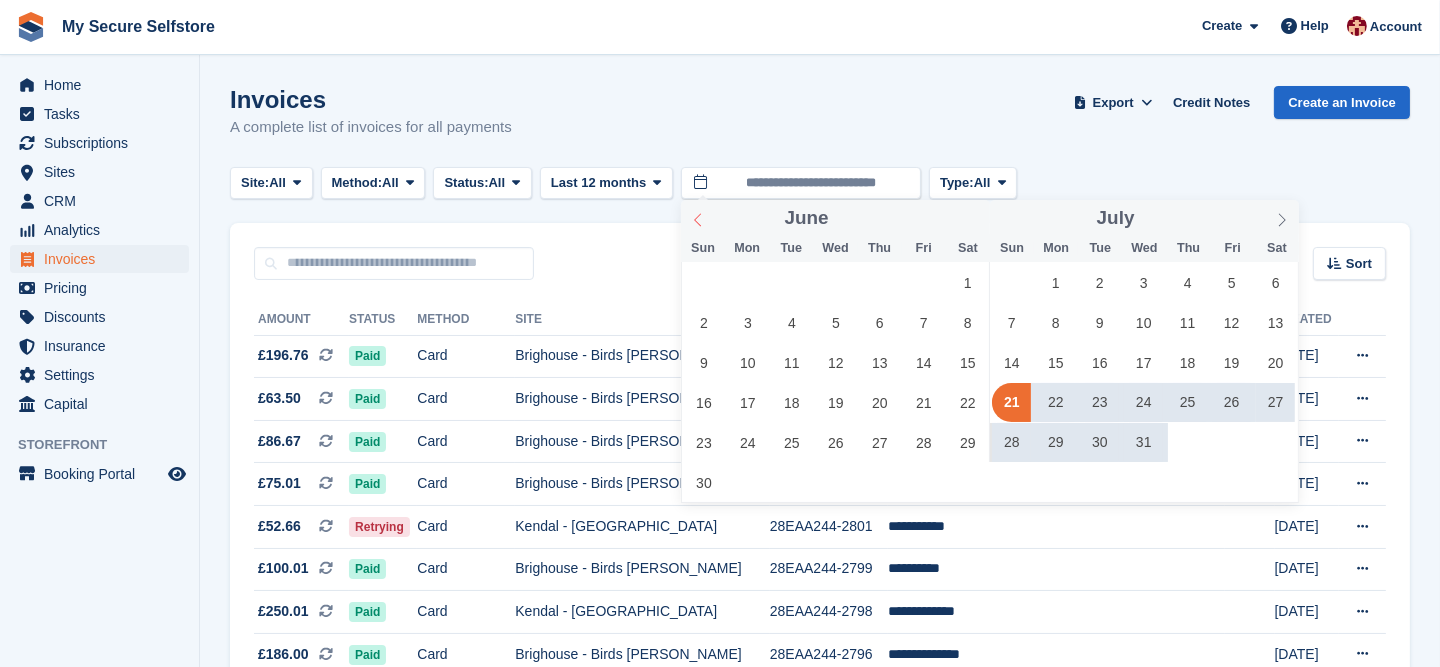click 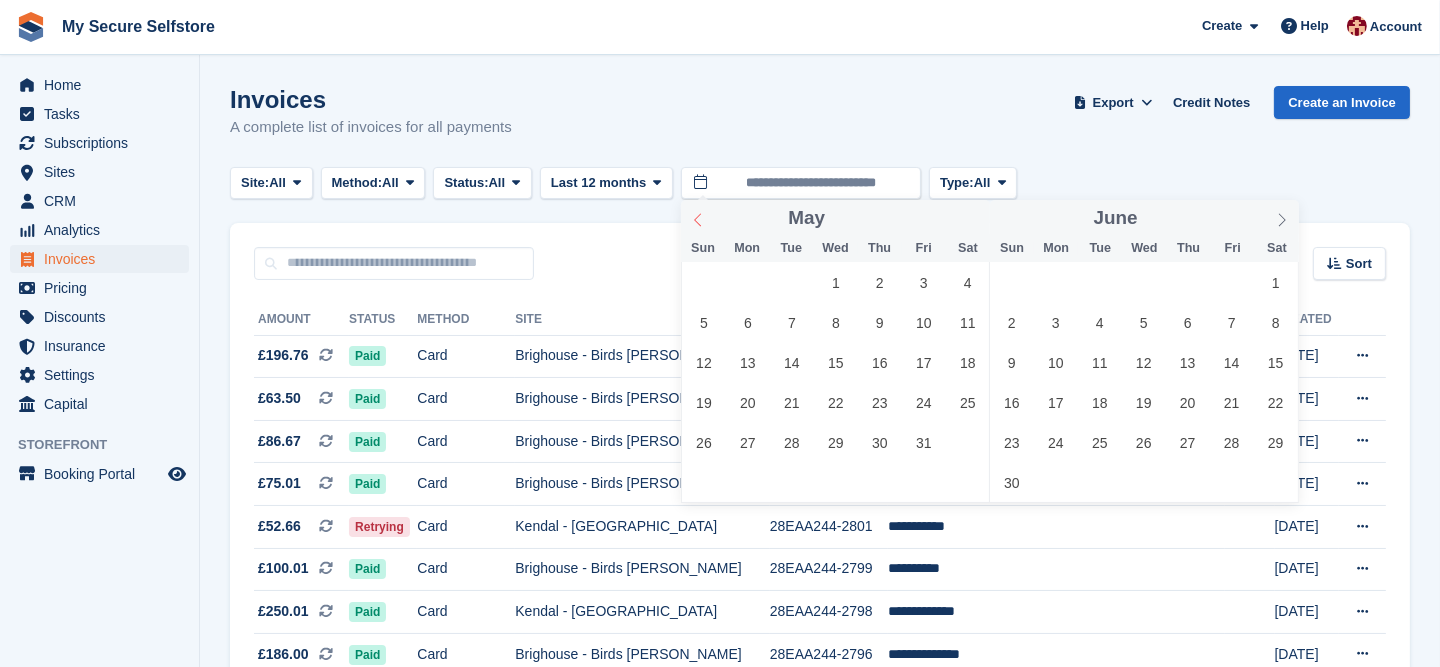 click 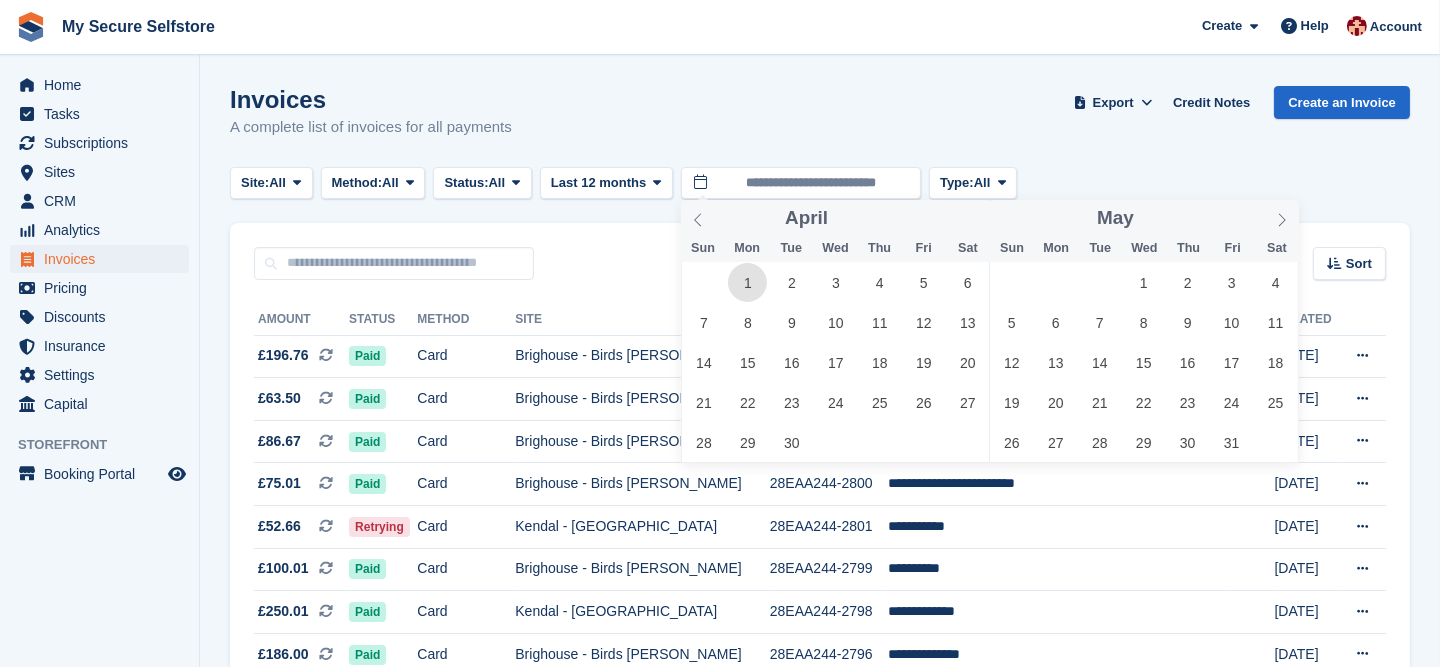 click on "1" at bounding box center [747, 282] 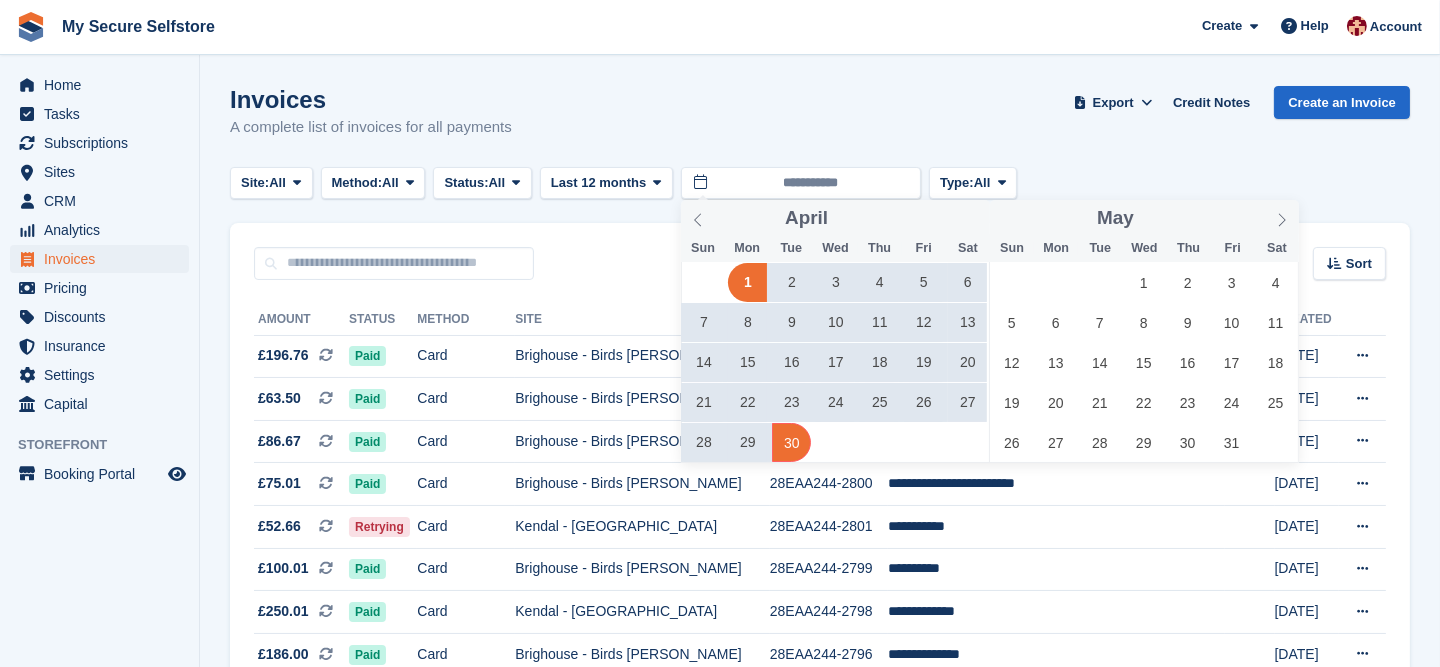 click on "30" at bounding box center [791, 442] 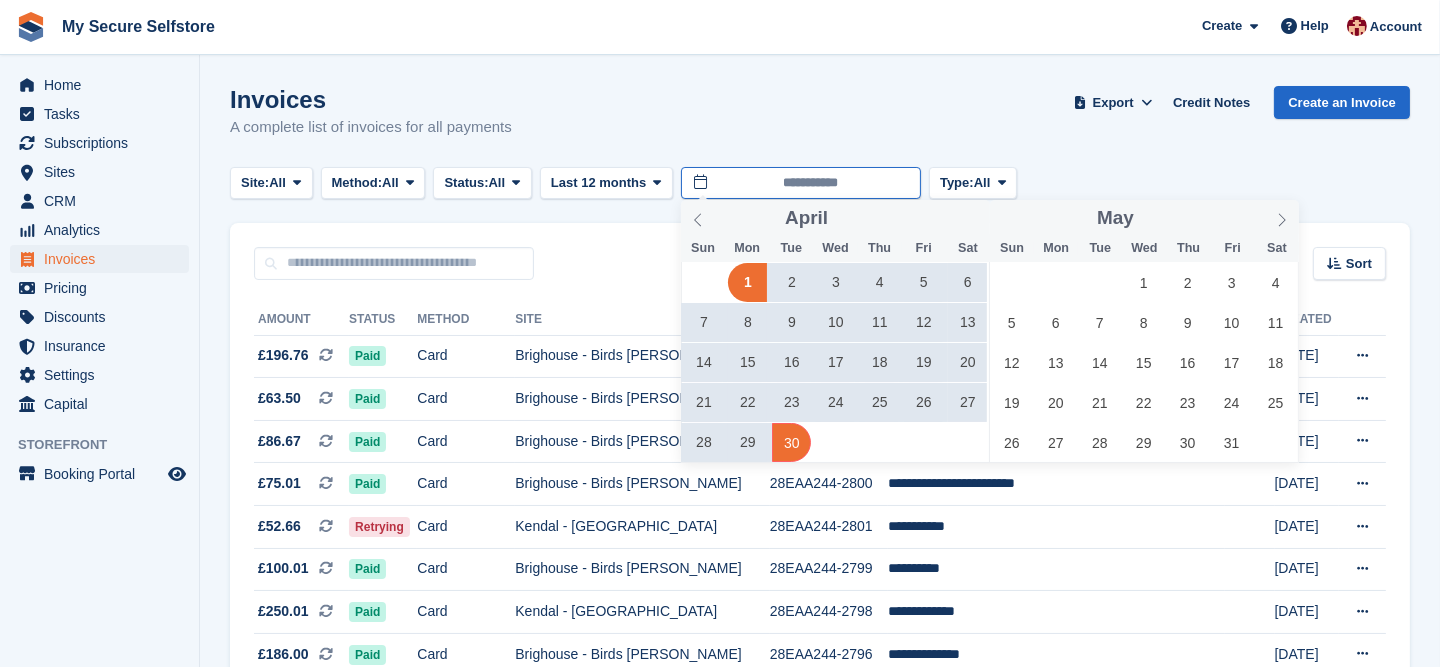 type on "**********" 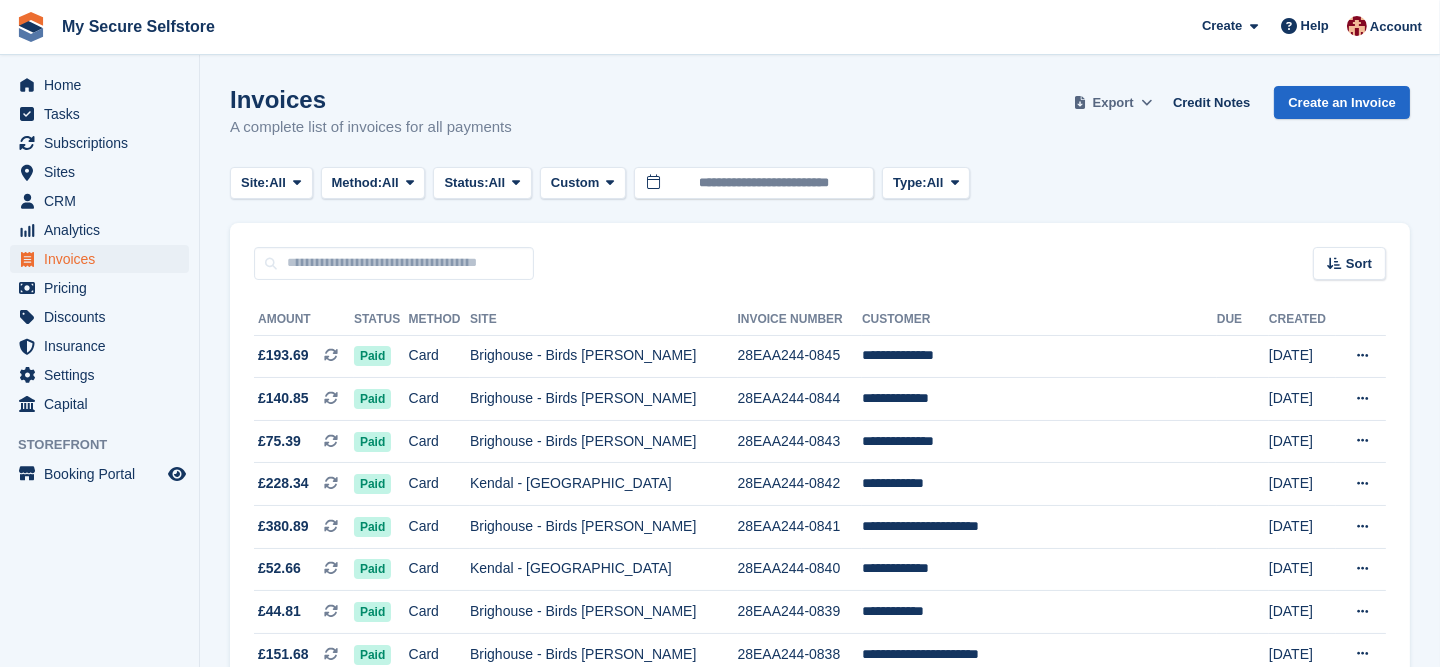 click on "Export" at bounding box center (1113, 102) 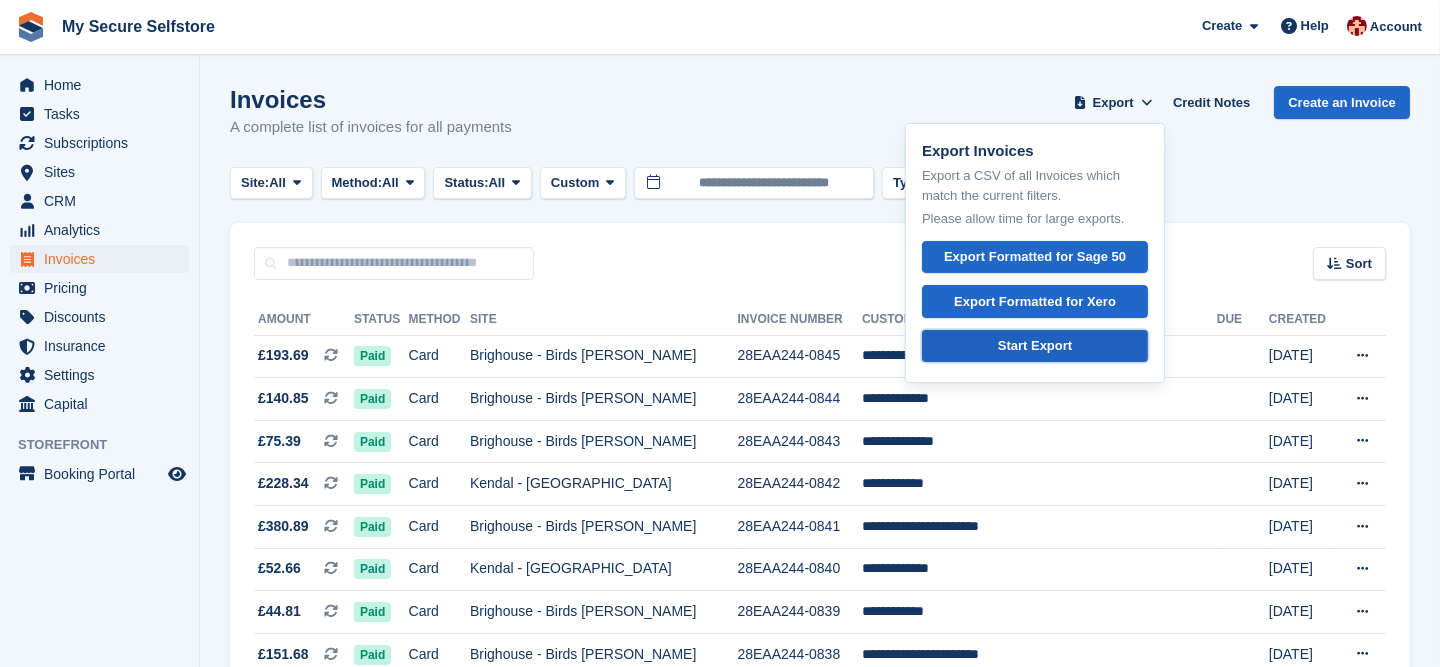 click on "Start Export" at bounding box center (1035, 346) 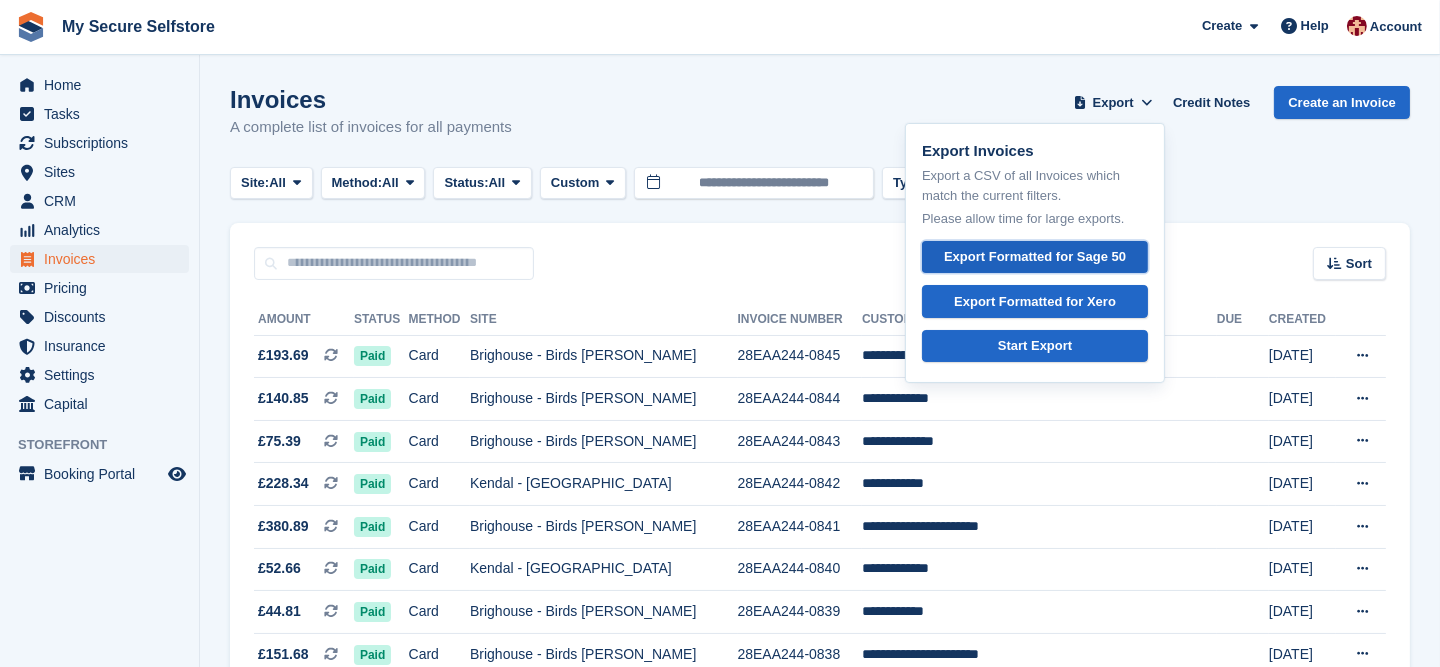 click on "Export Formatted for Sage 50" at bounding box center [1035, 257] 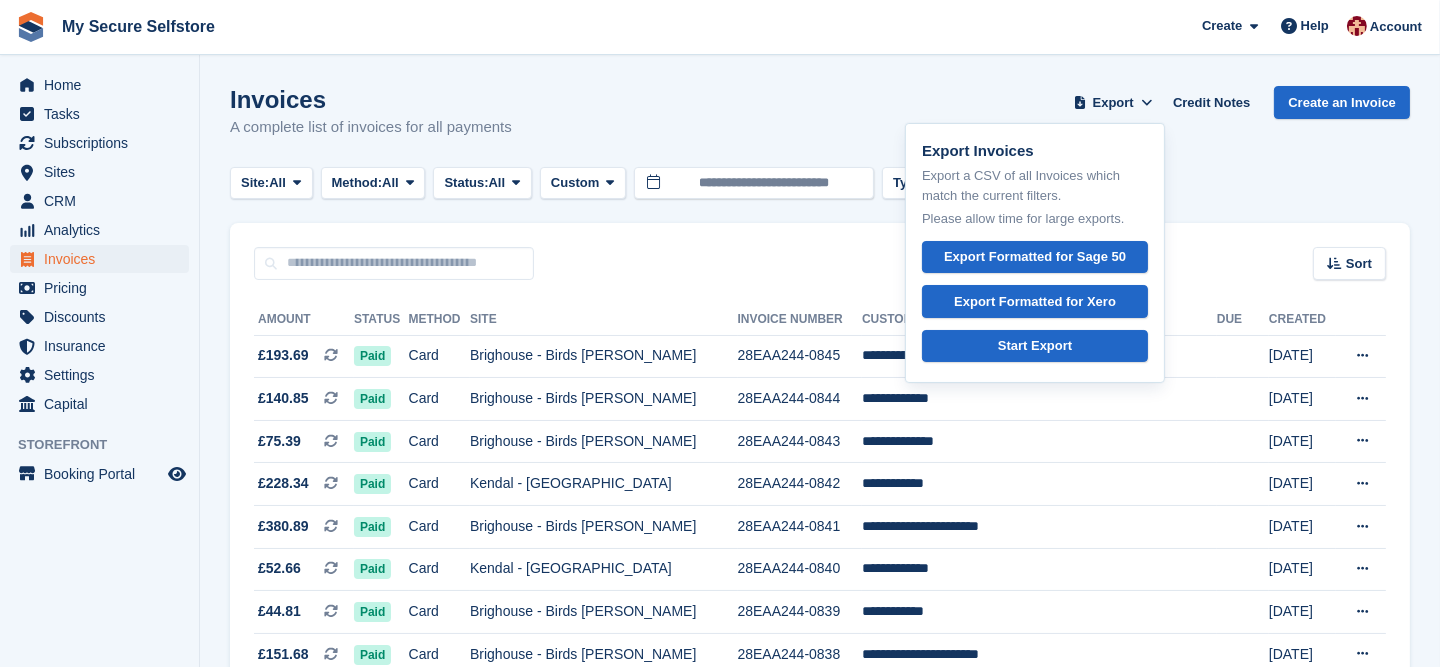 click on "Invoices
A complete list of invoices for all payments
Export
Export Invoices
Export a CSV of all Invoices which match the current filters.
Please allow time for large exports.
Export Formatted for Sage 50
Export Formatted for Xero
Start Export
Credit Notes
Create an Invoice" at bounding box center [820, 124] 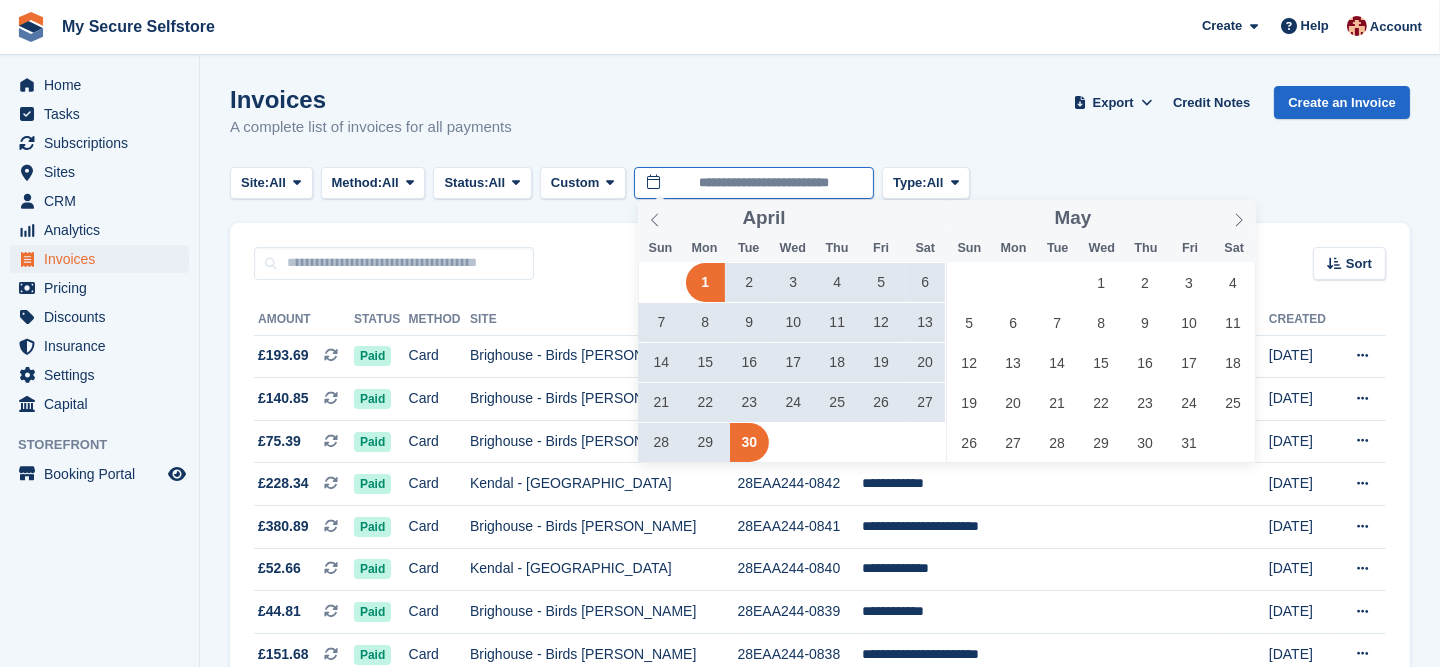 click on "**********" at bounding box center [754, 183] 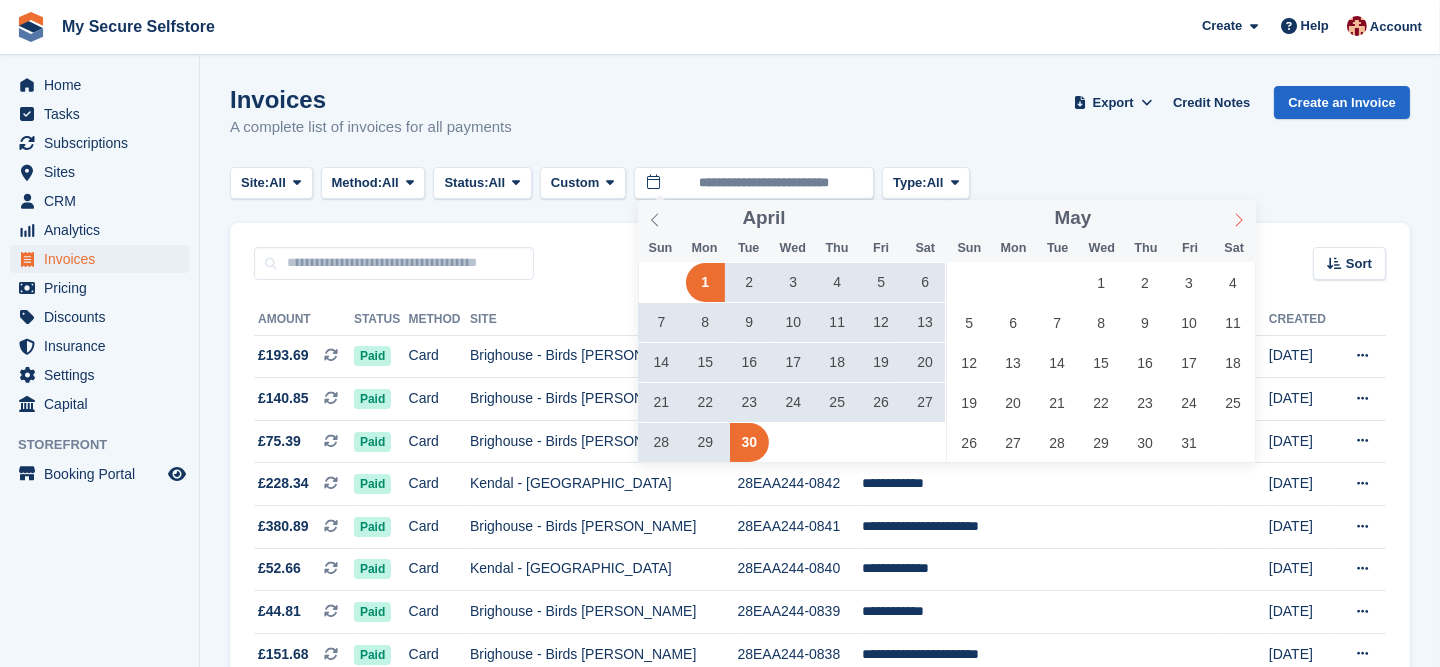 click 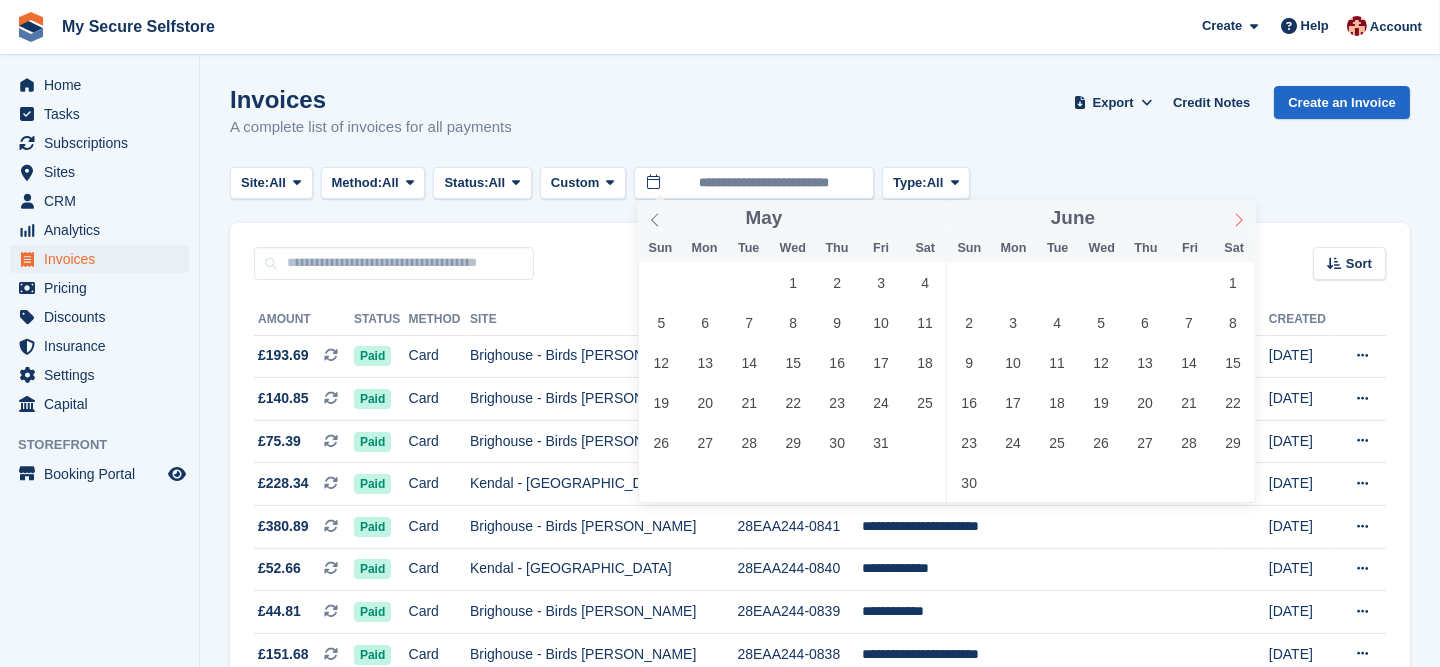 click 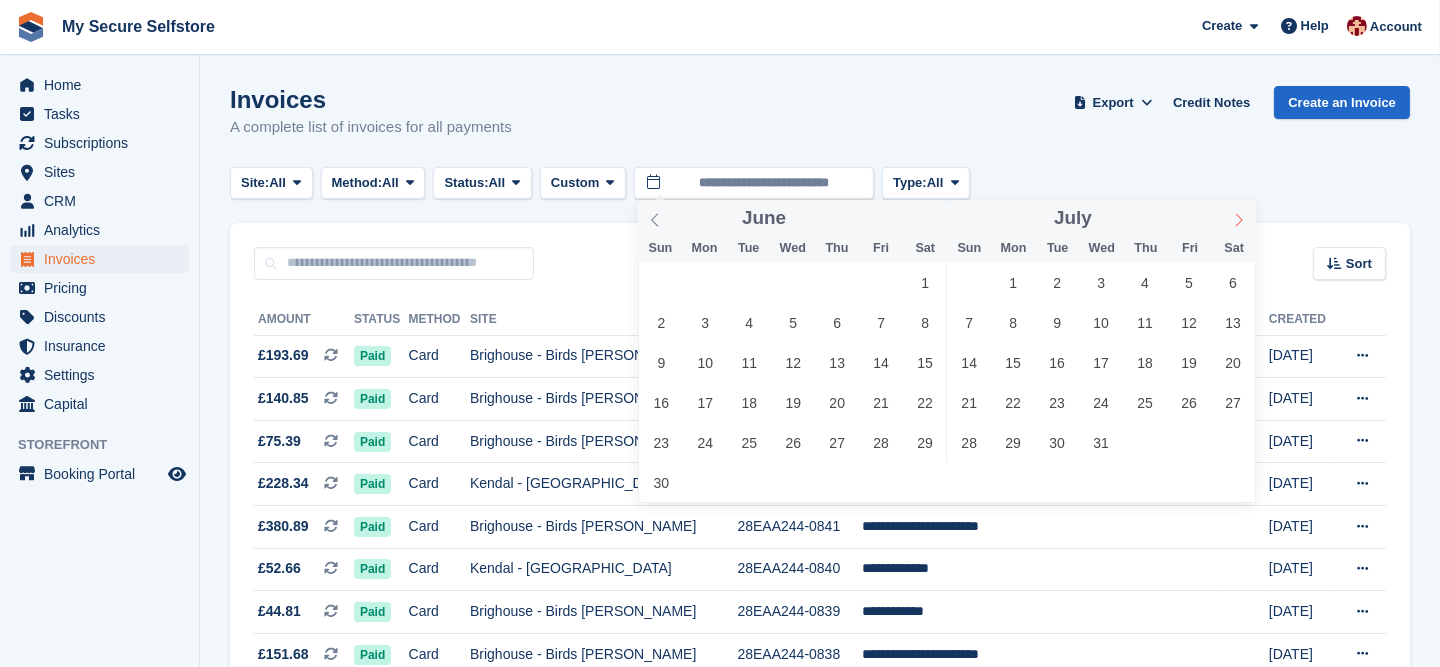 click 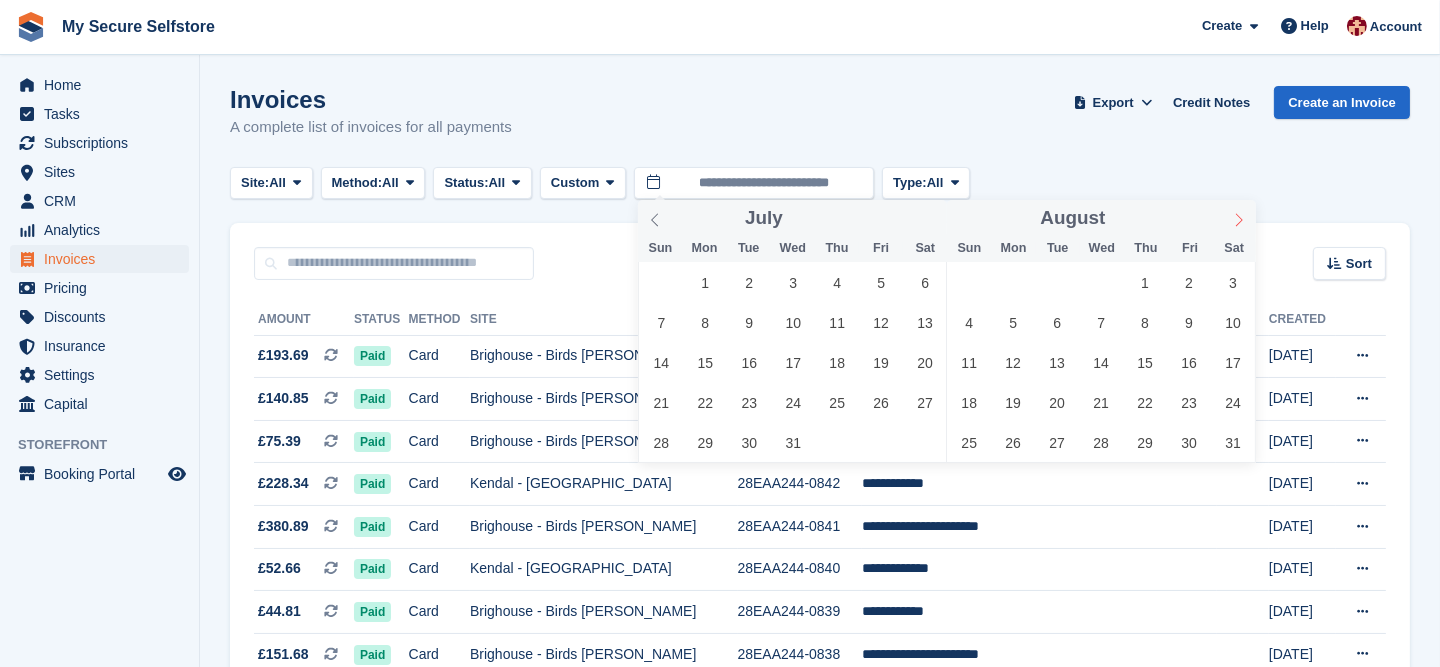 click 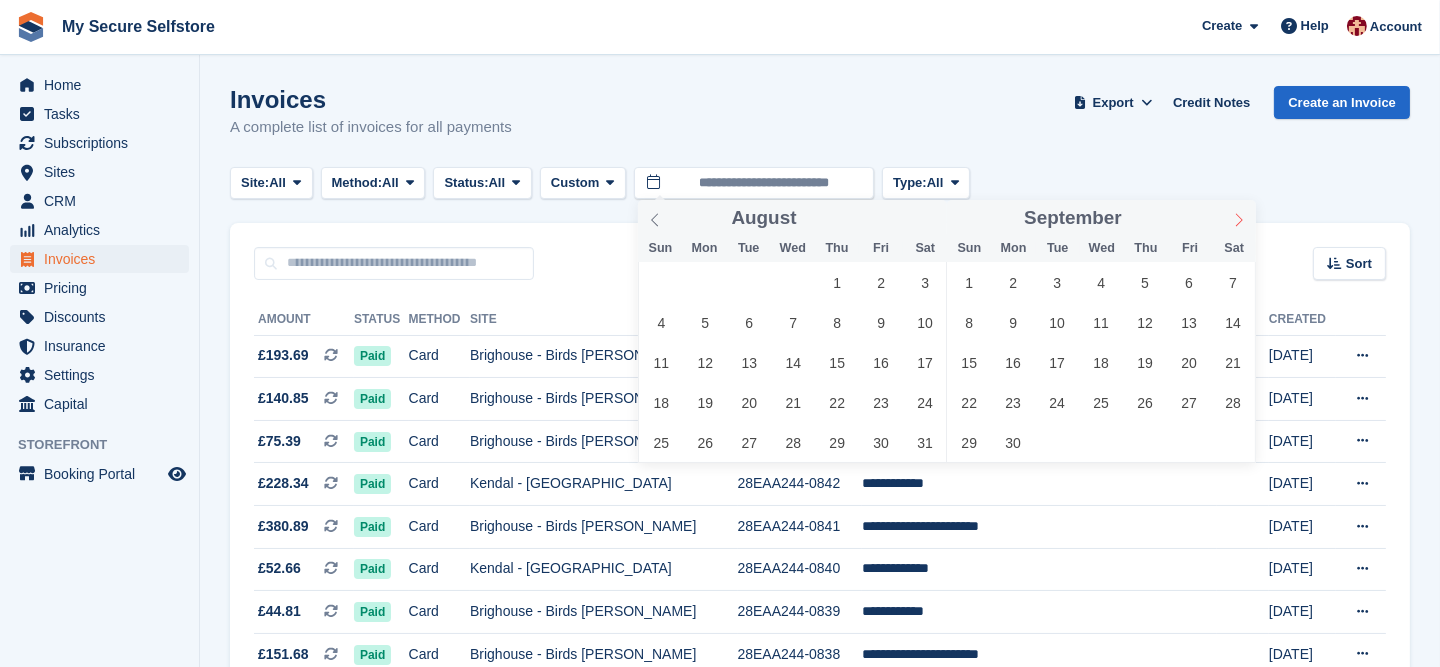 click 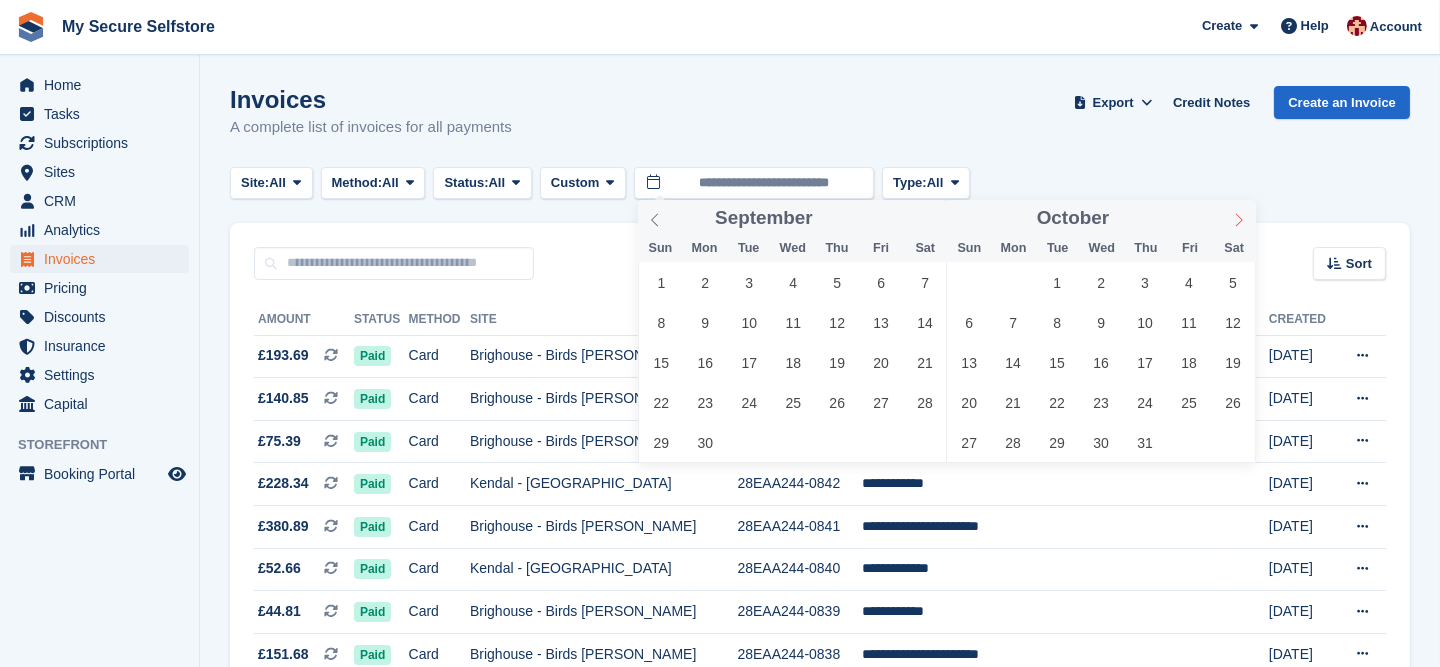 click 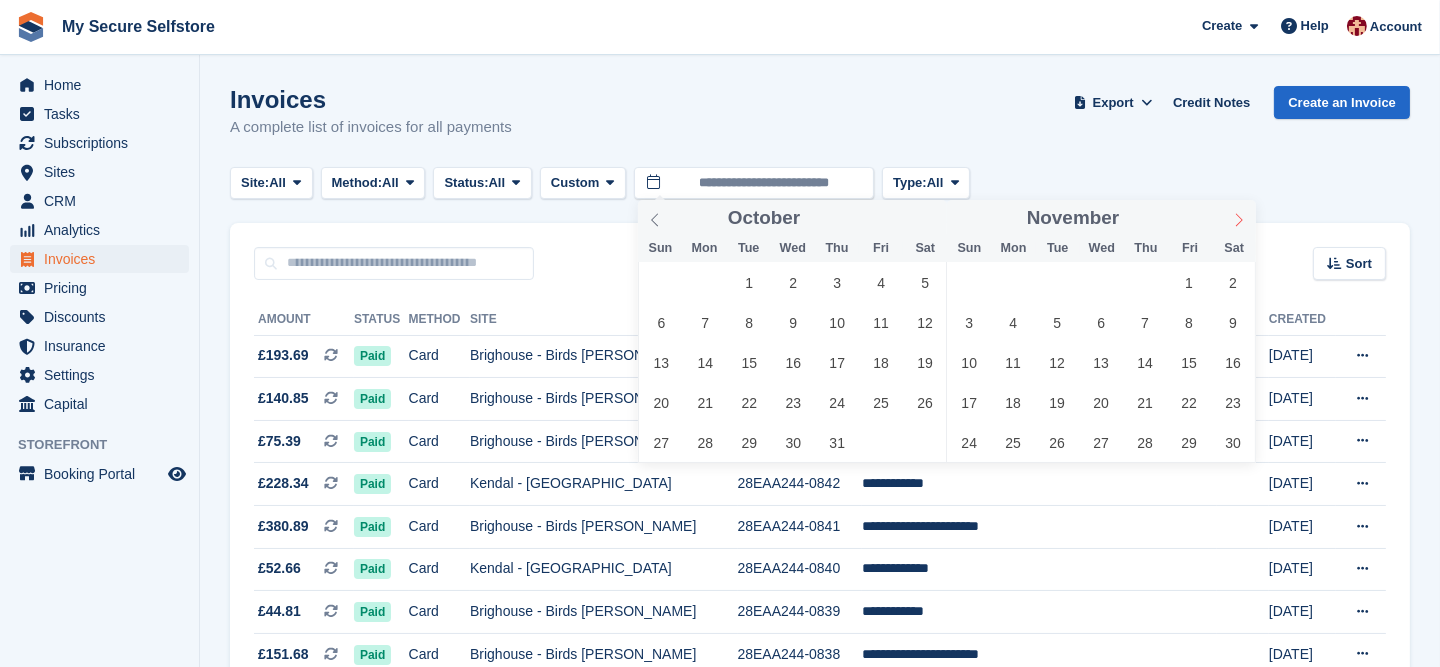 click 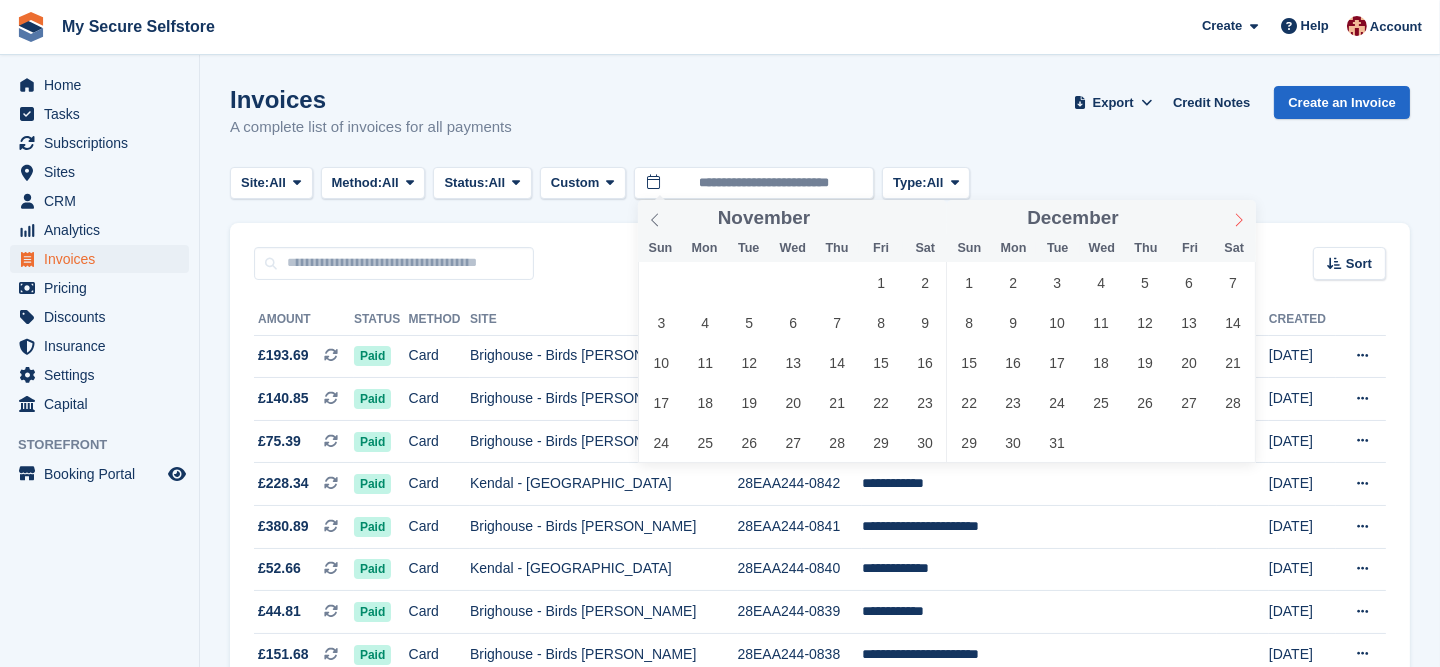 click 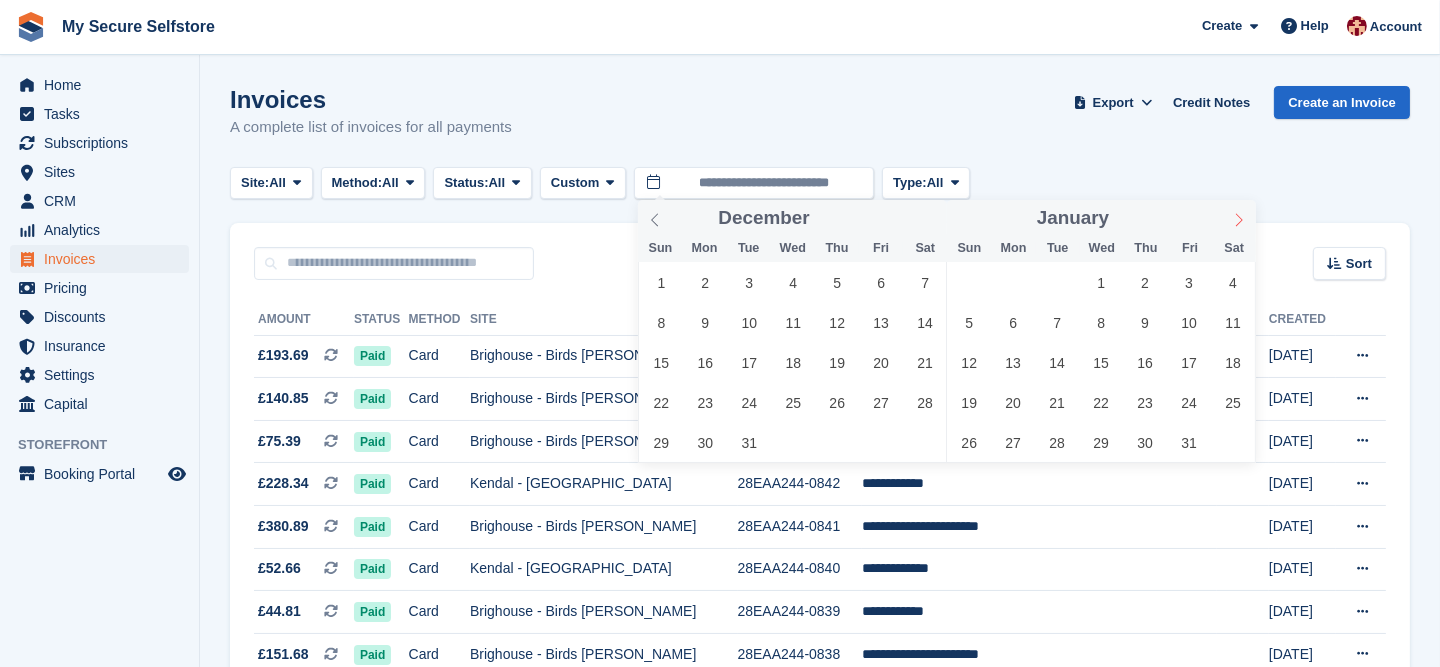 click 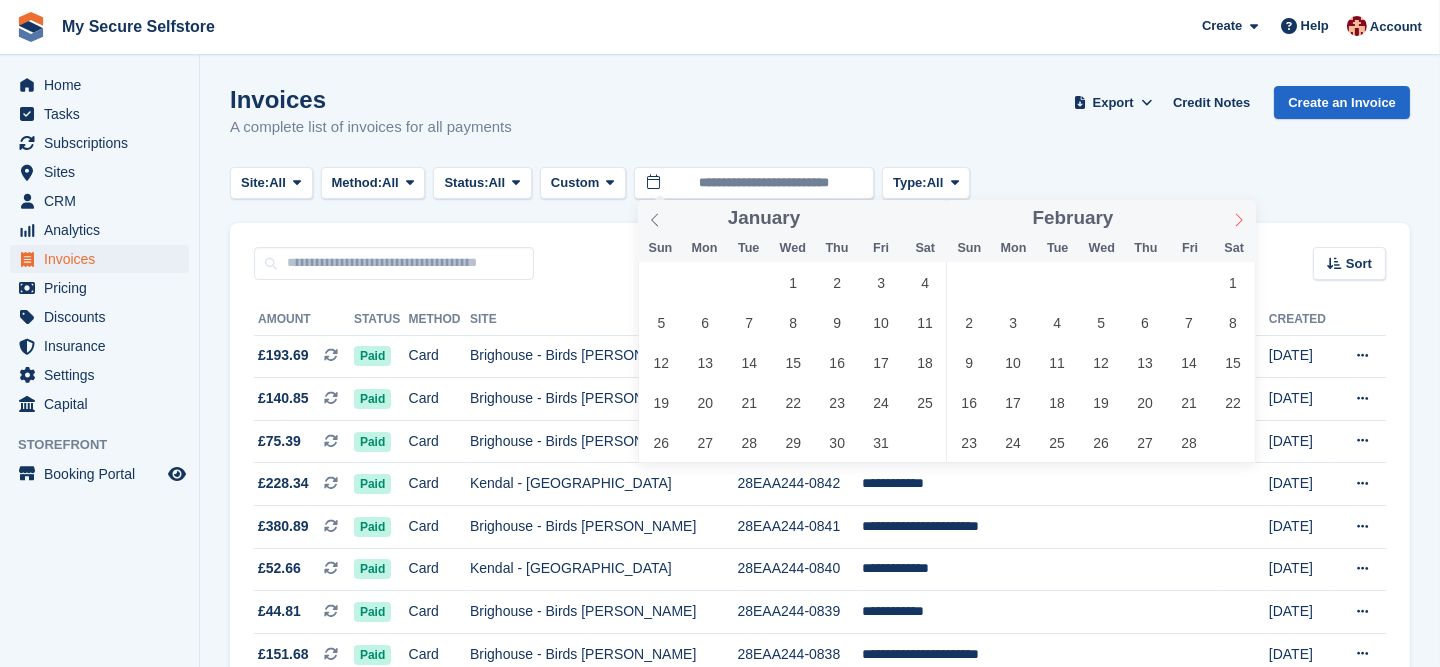 click 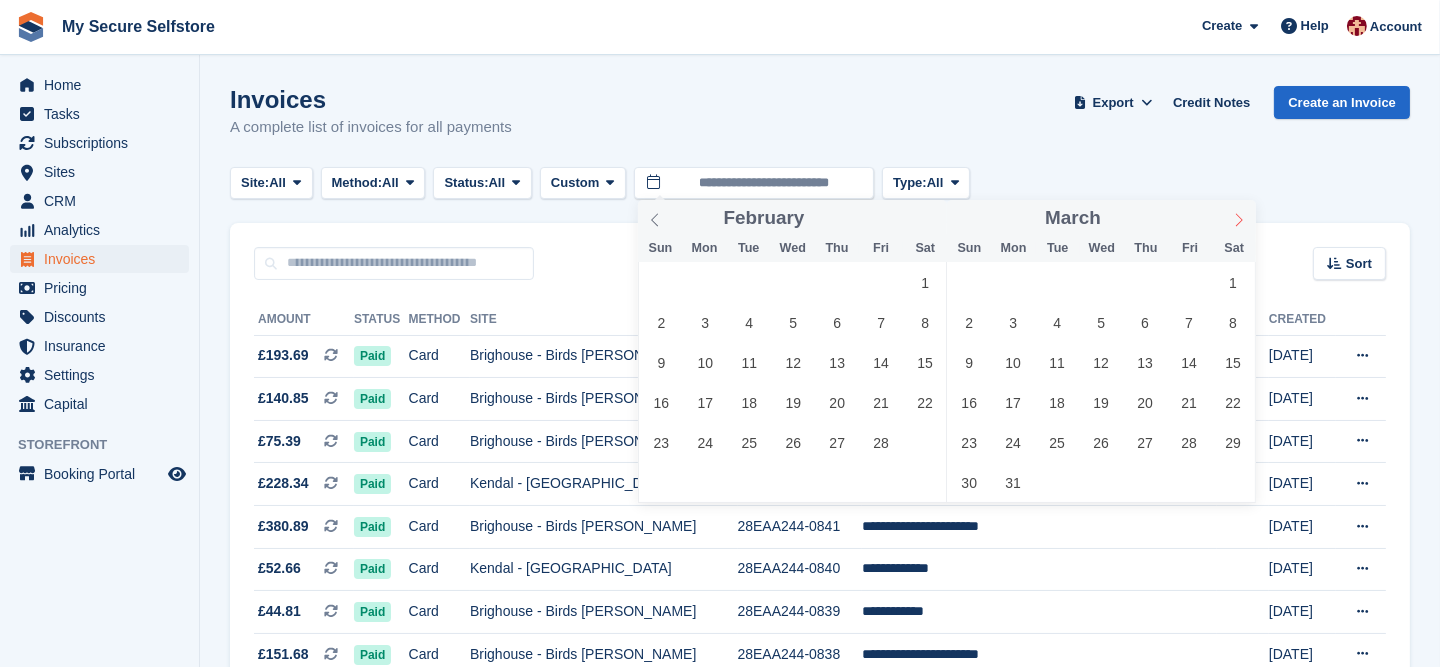 click 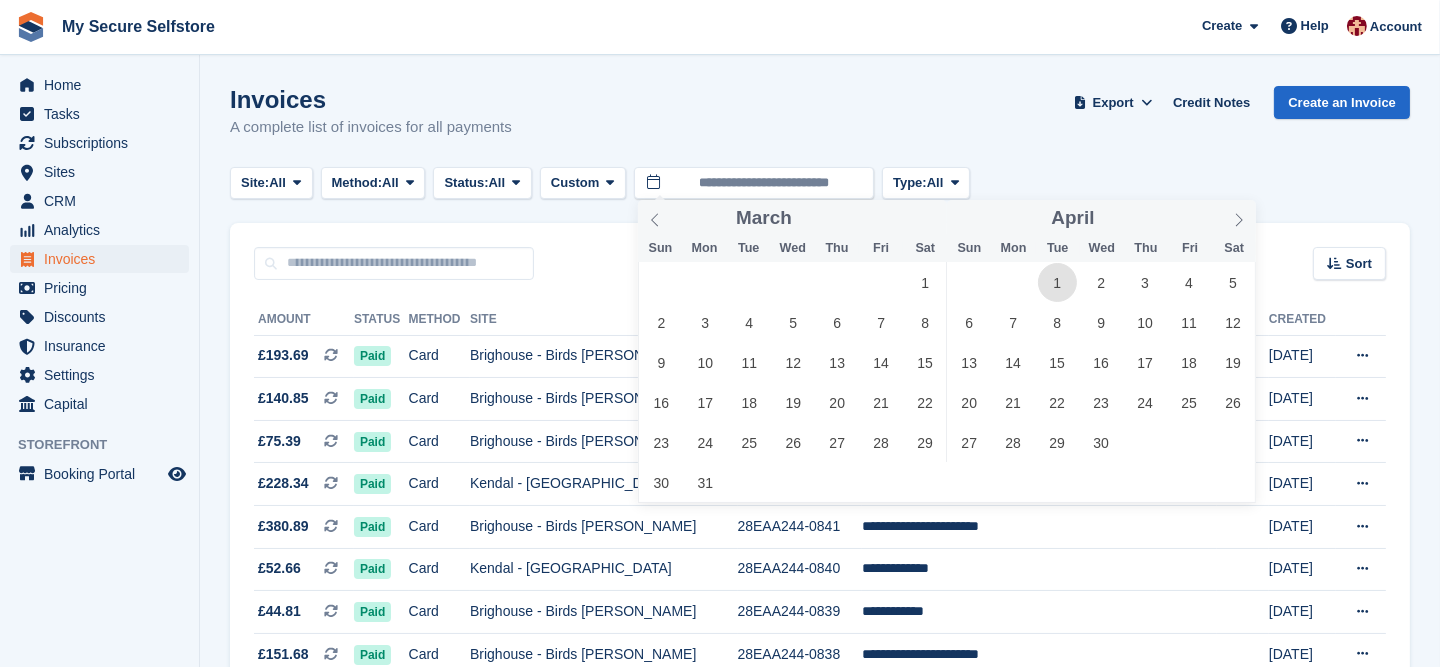 click on "1" at bounding box center [1057, 282] 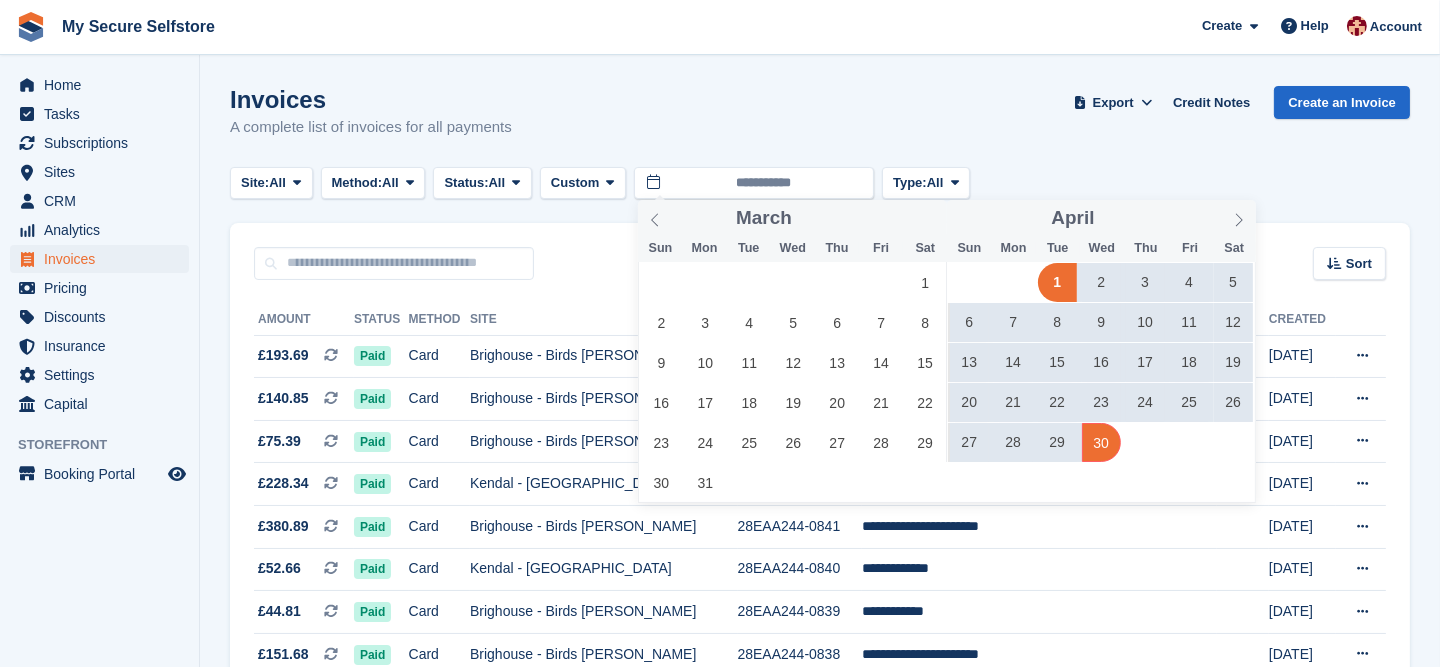 click on "30" at bounding box center (1101, 442) 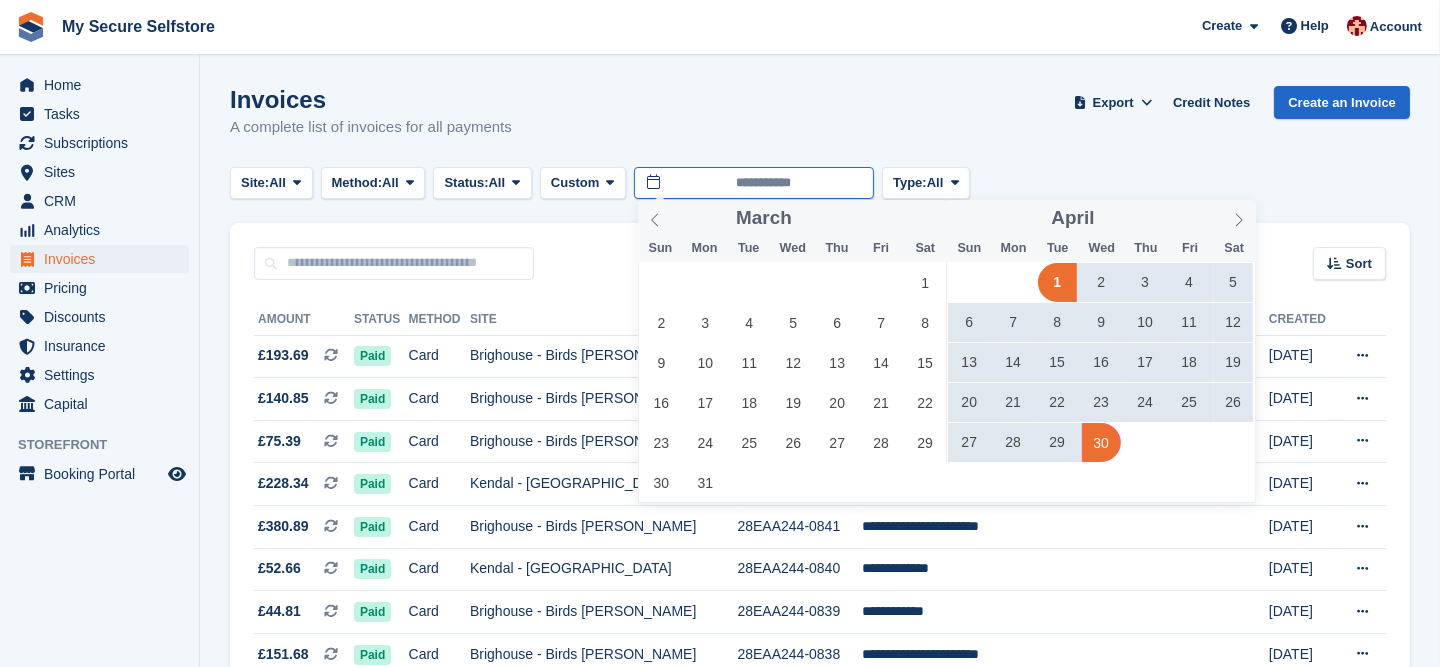 type on "**********" 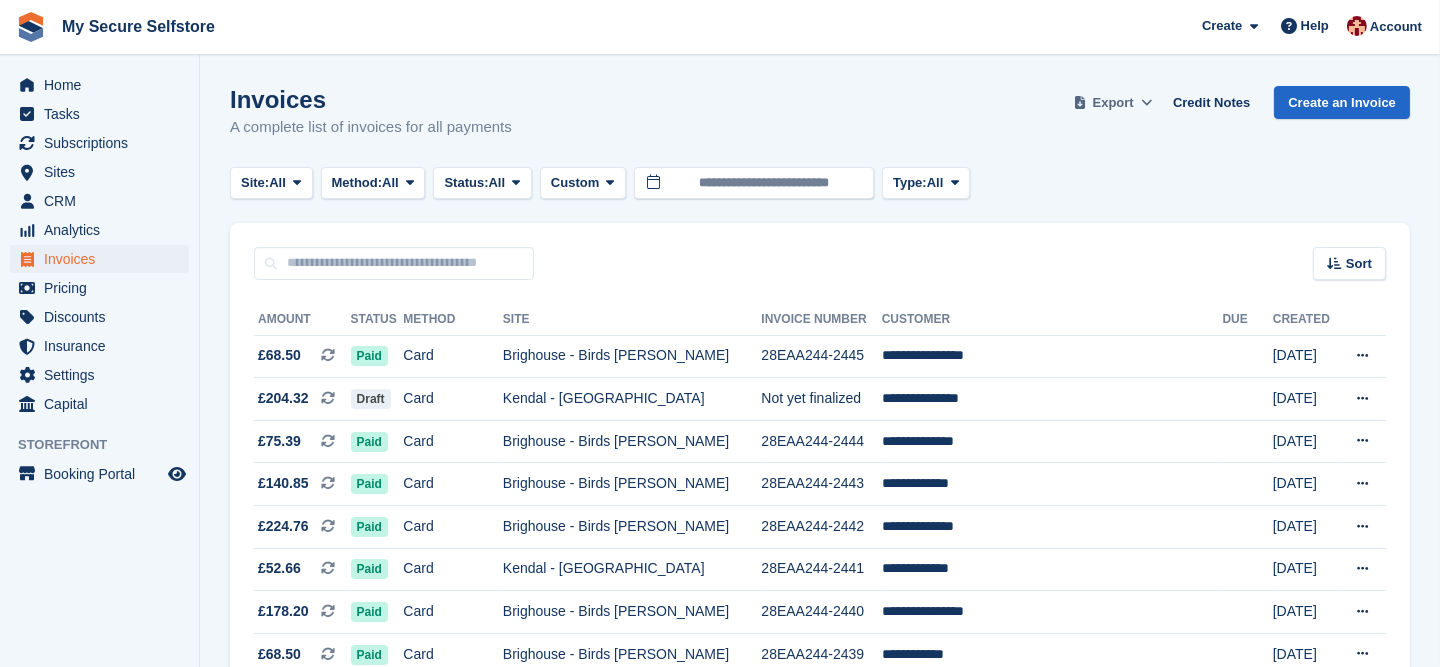 click on "Export" at bounding box center [1113, 103] 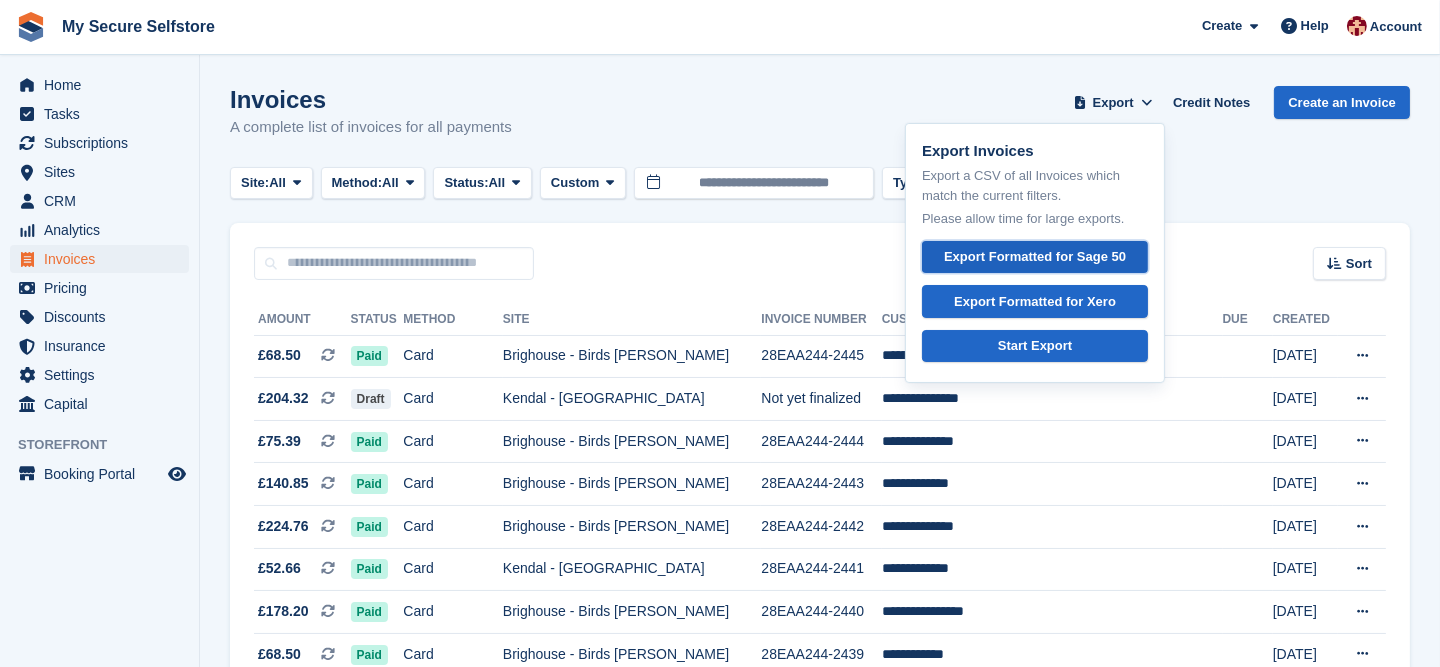 click on "Export Formatted for Sage 50" at bounding box center [1035, 257] 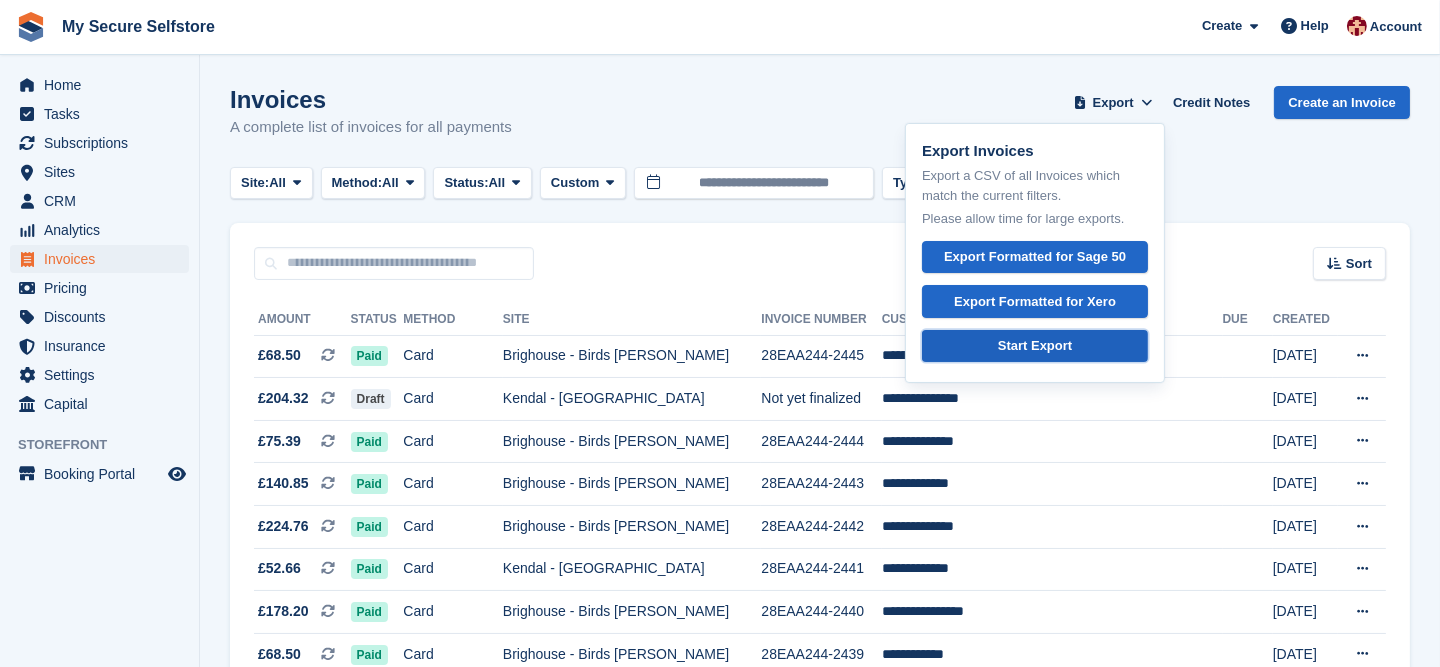 click on "Start Export" at bounding box center [1035, 346] 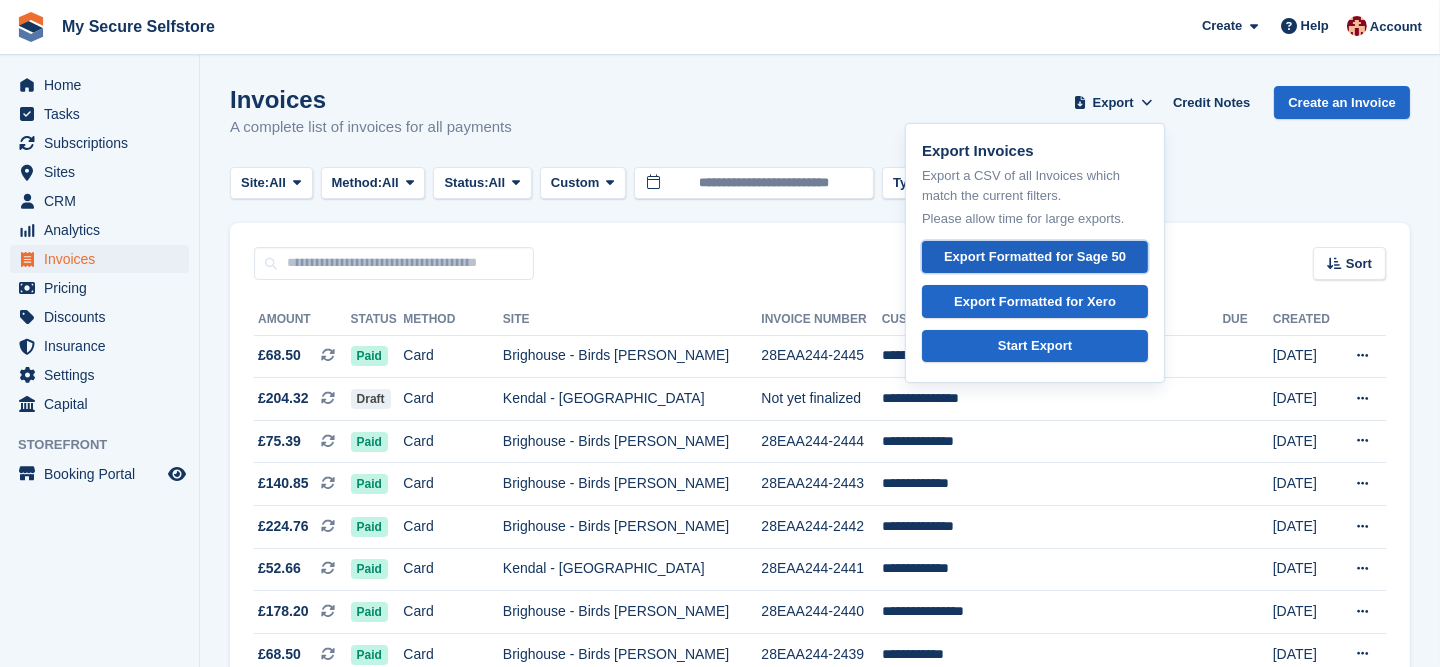click on "Export Formatted for Sage 50" at bounding box center [1035, 257] 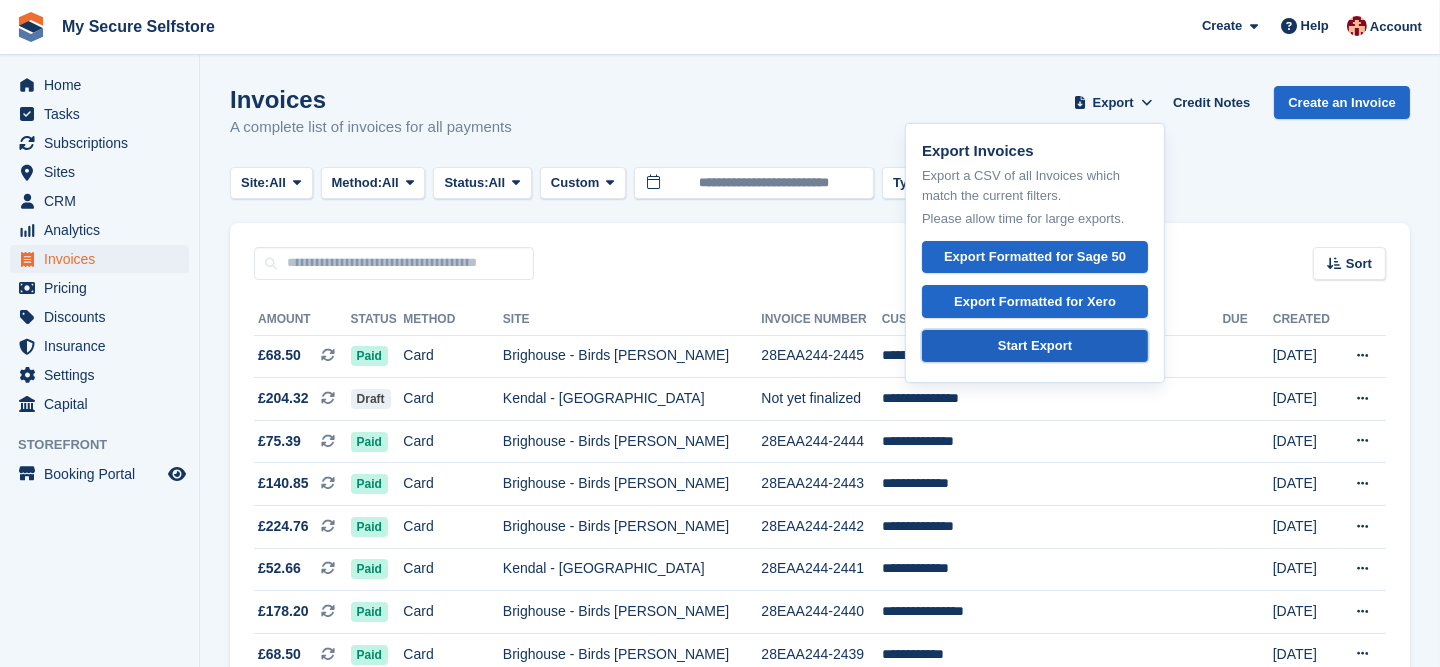 click on "Start Export" at bounding box center (1035, 346) 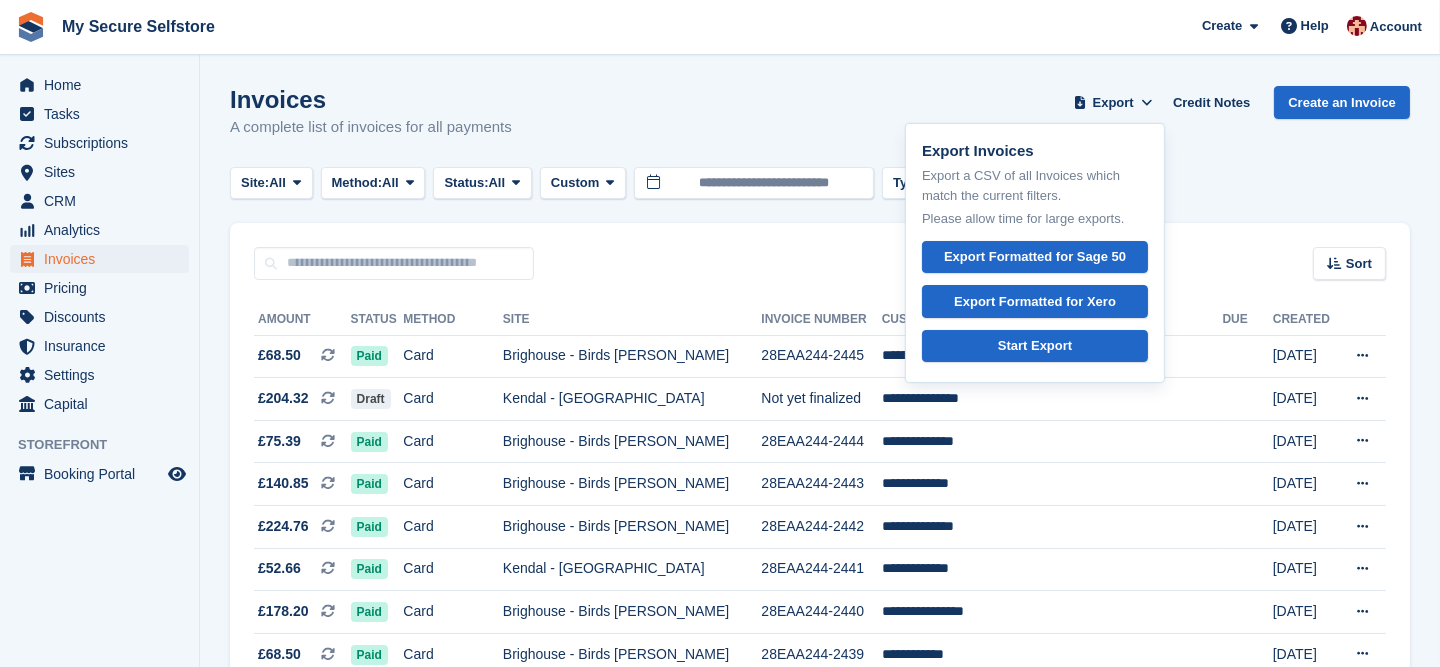 click on "Invoices
A complete list of invoices for all payments
Export
Export Invoices
Export a CSV of all Invoices which match the current filters.
Please allow time for large exports.
Export Formatted for Sage 50
Export Formatted for Xero
Start Export
Credit Notes
Create an Invoice" at bounding box center [820, 124] 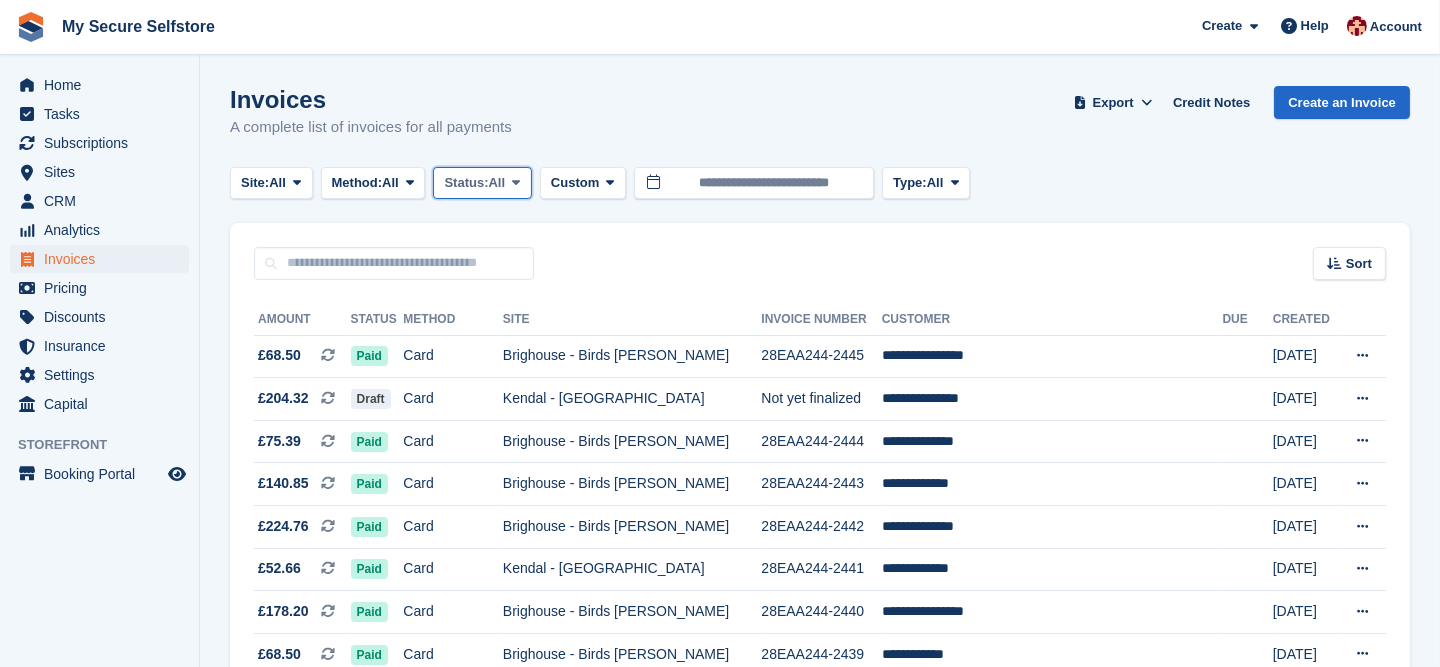 click at bounding box center (516, 182) 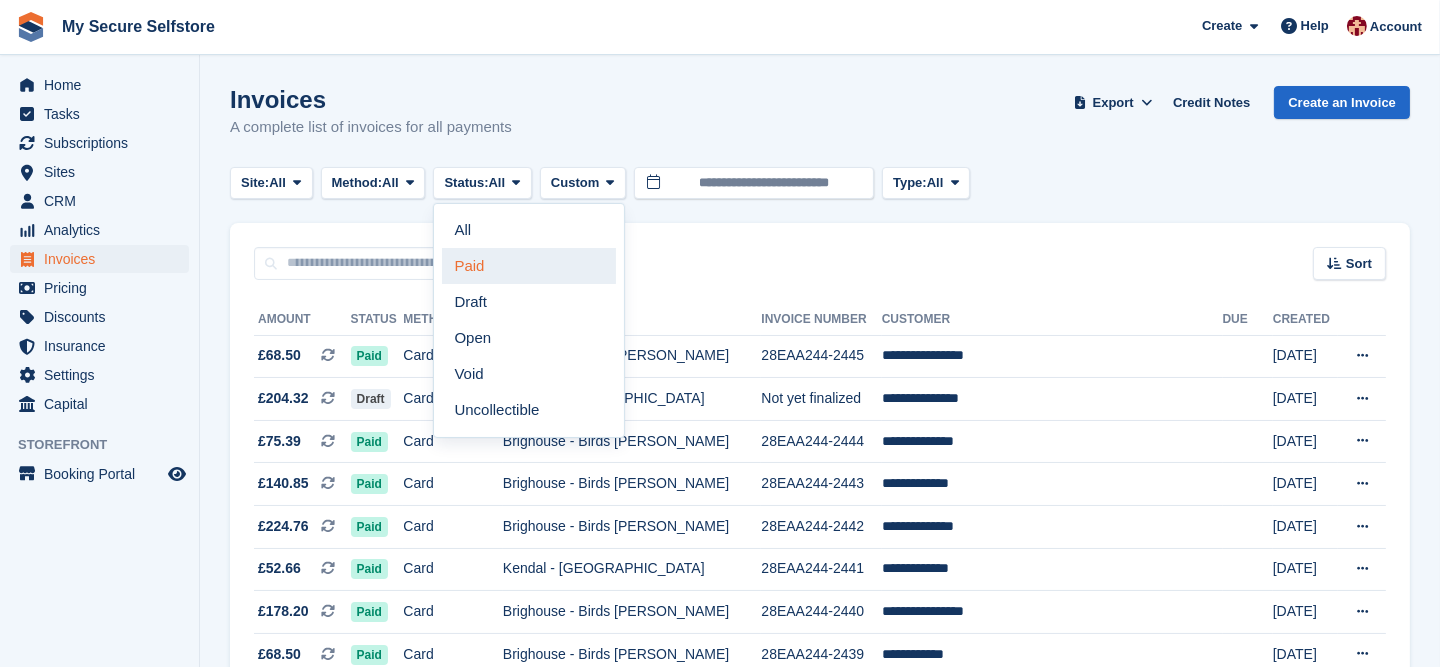 click on "Paid" at bounding box center [529, 266] 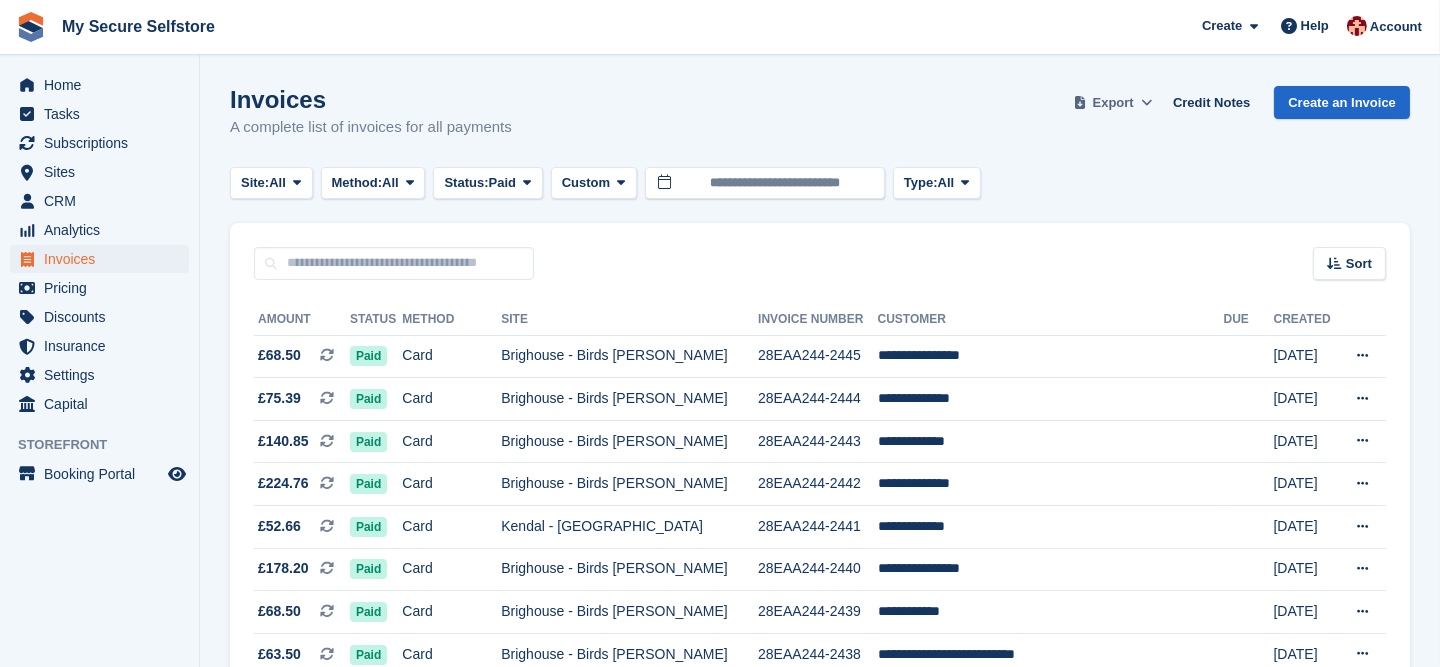 click on "Export" at bounding box center [1113, 103] 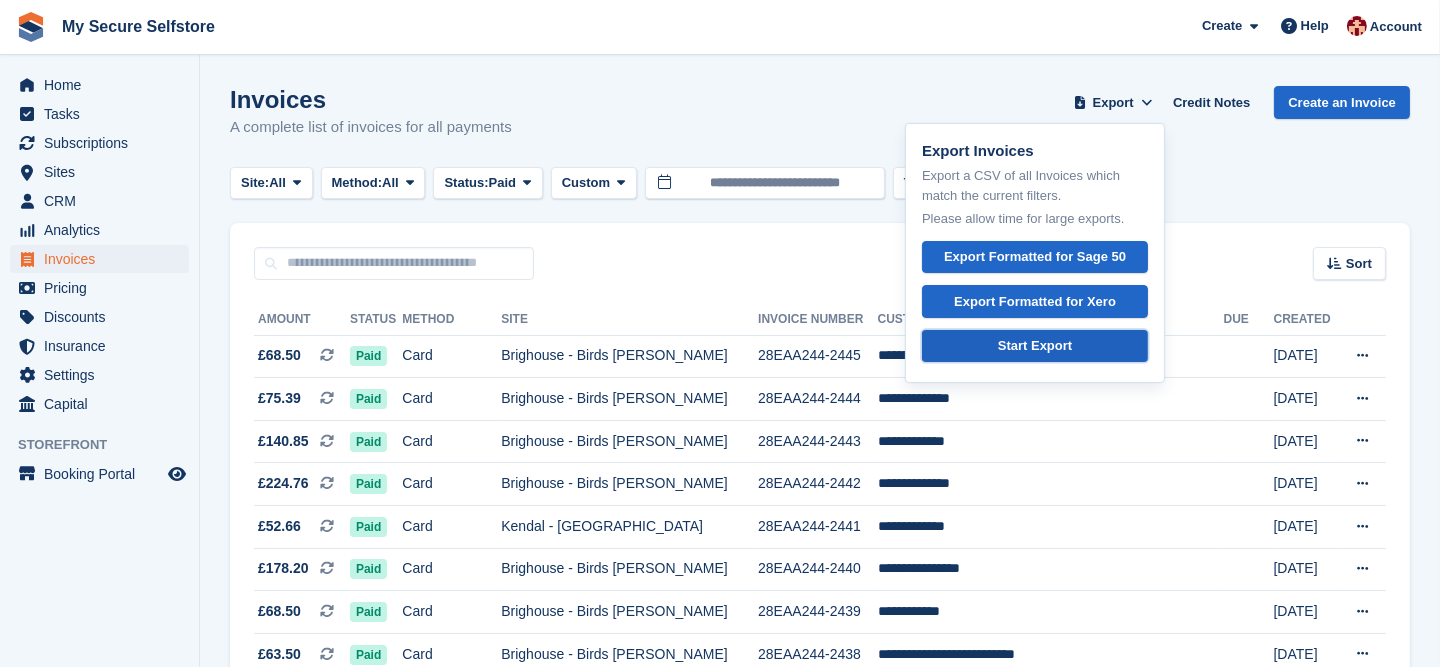 click on "Start Export" at bounding box center [1035, 346] 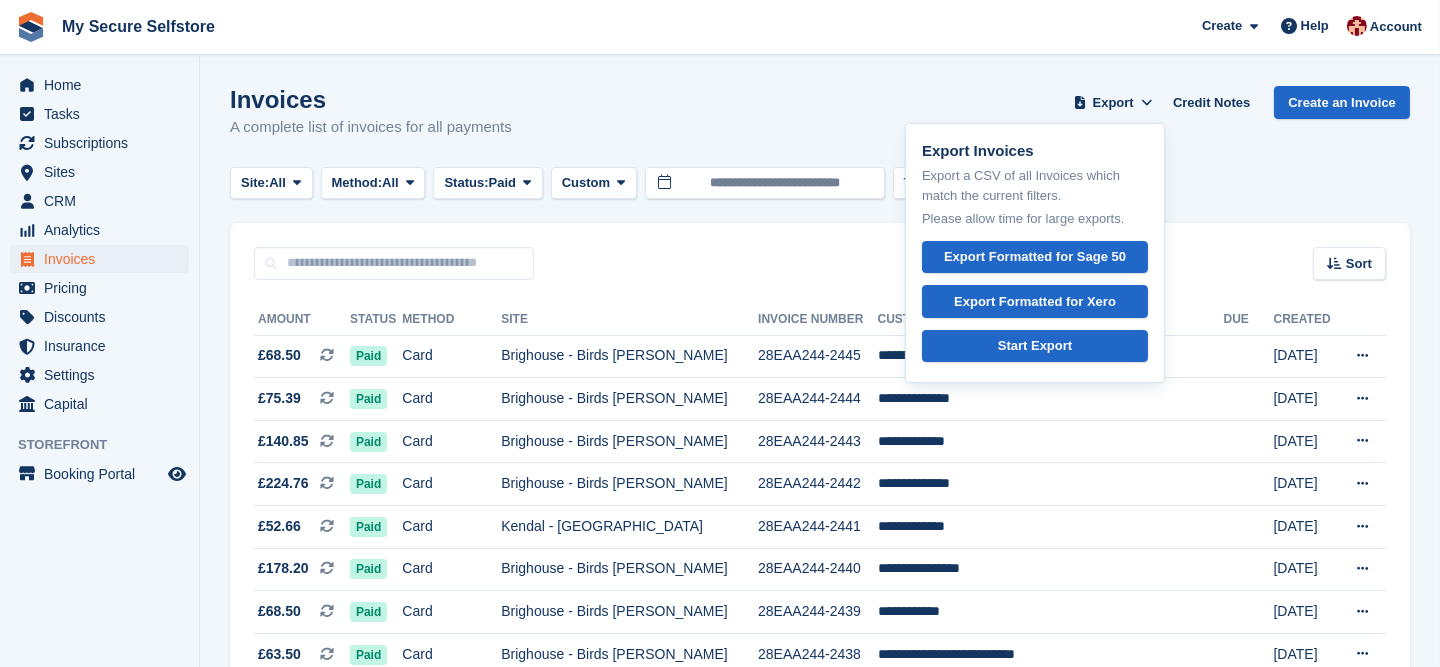 click on "Invoices
A complete list of invoices for all payments
Export
Export Invoices
Export a CSV of all Invoices which match the current filters.
Please allow time for large exports.
Export Formatted for Sage 50
Export Formatted for Xero
Start Export
Credit Notes
Create an Invoice
Site:
All
All
Kendal - Mintsfeet Road South
Brighouse - Birds Royd Lane
Method:
All
All" at bounding box center (820, 1282) 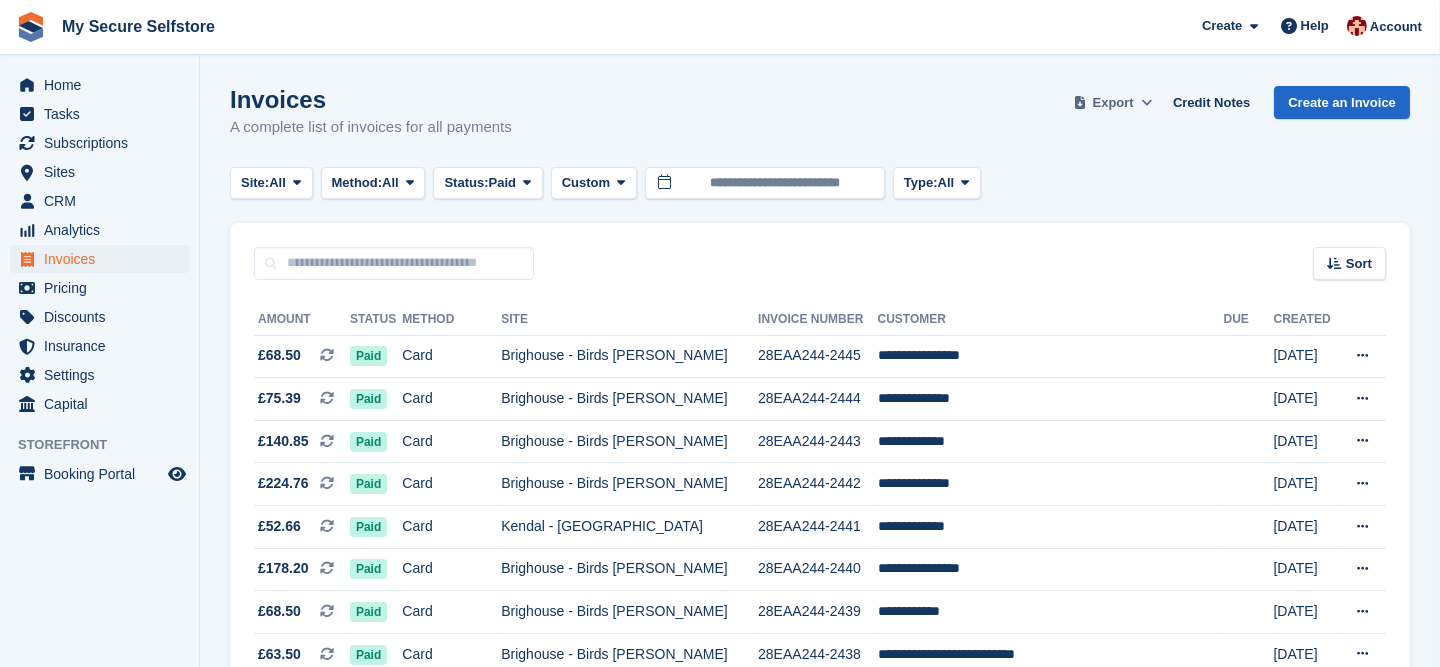 click on "Export" at bounding box center [1113, 102] 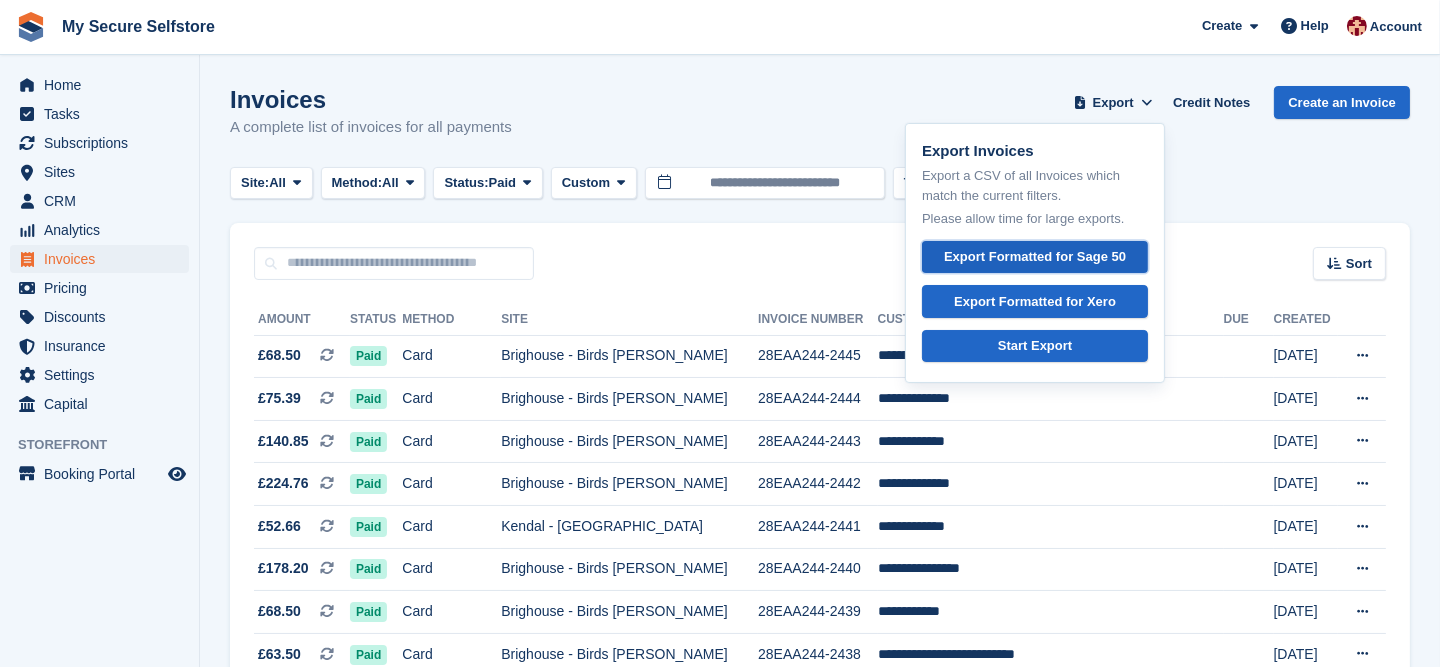 click on "Export Formatted for Sage 50" at bounding box center [1035, 257] 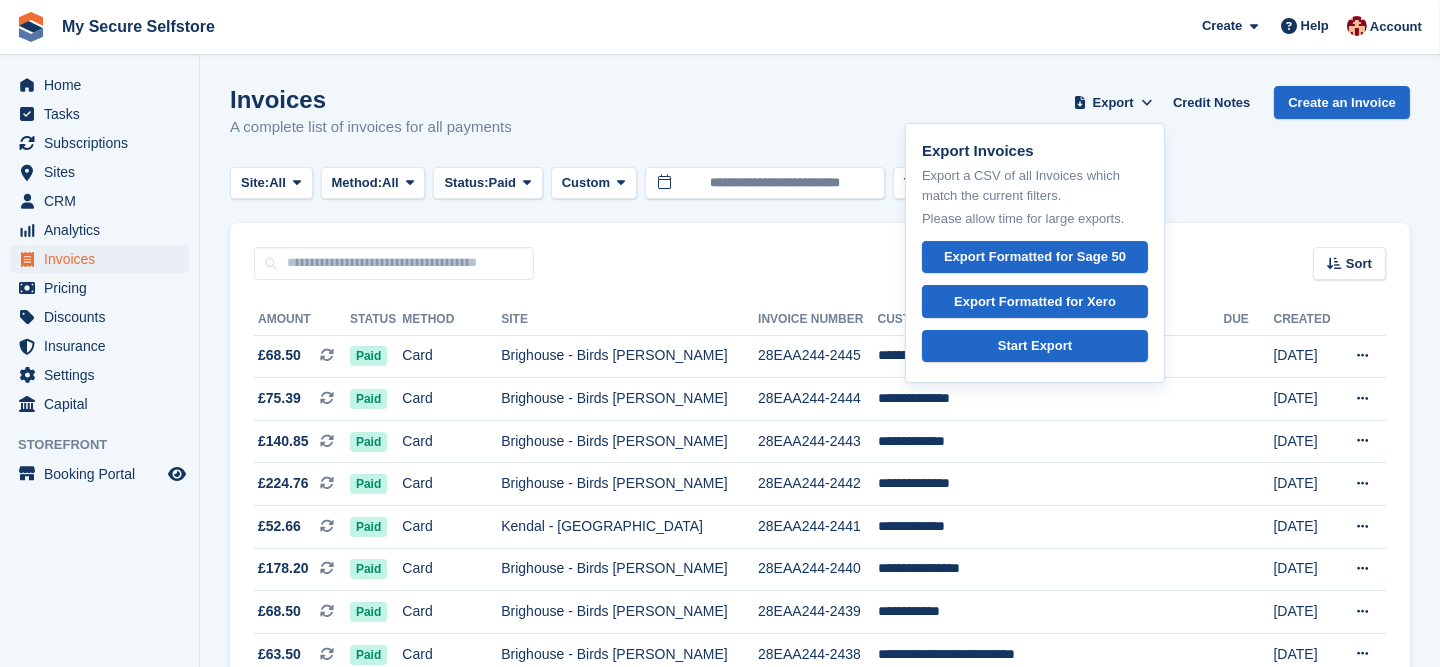 click on "Sort
Sort by
Date created
Created (oldest first)
Created (newest first)" at bounding box center [820, 251] 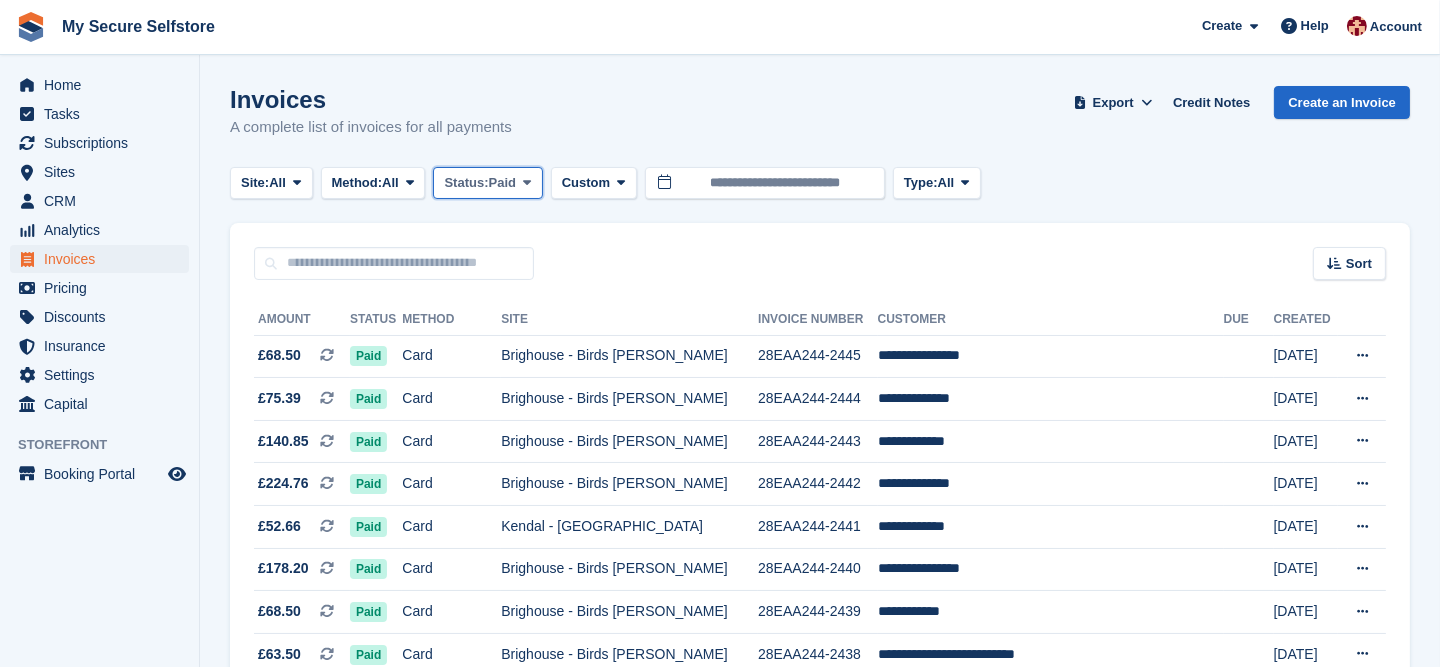 click at bounding box center [527, 183] 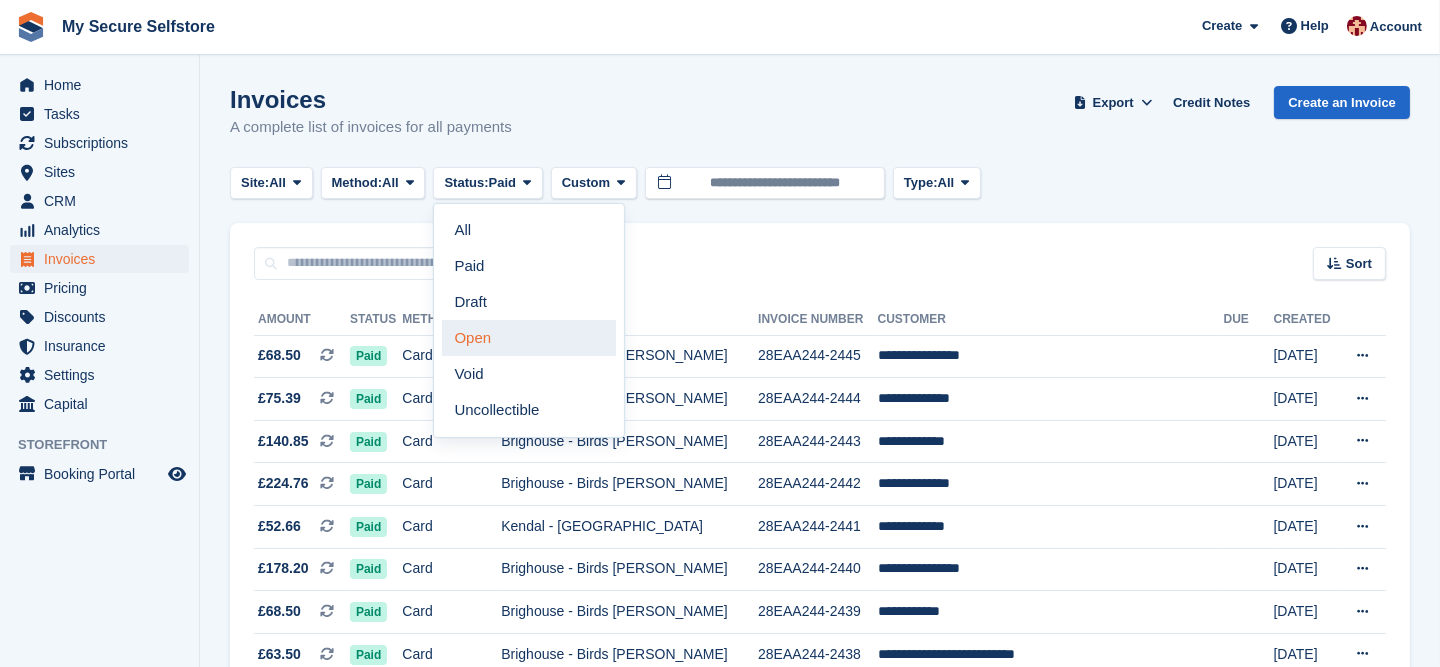 click on "Open" at bounding box center [529, 338] 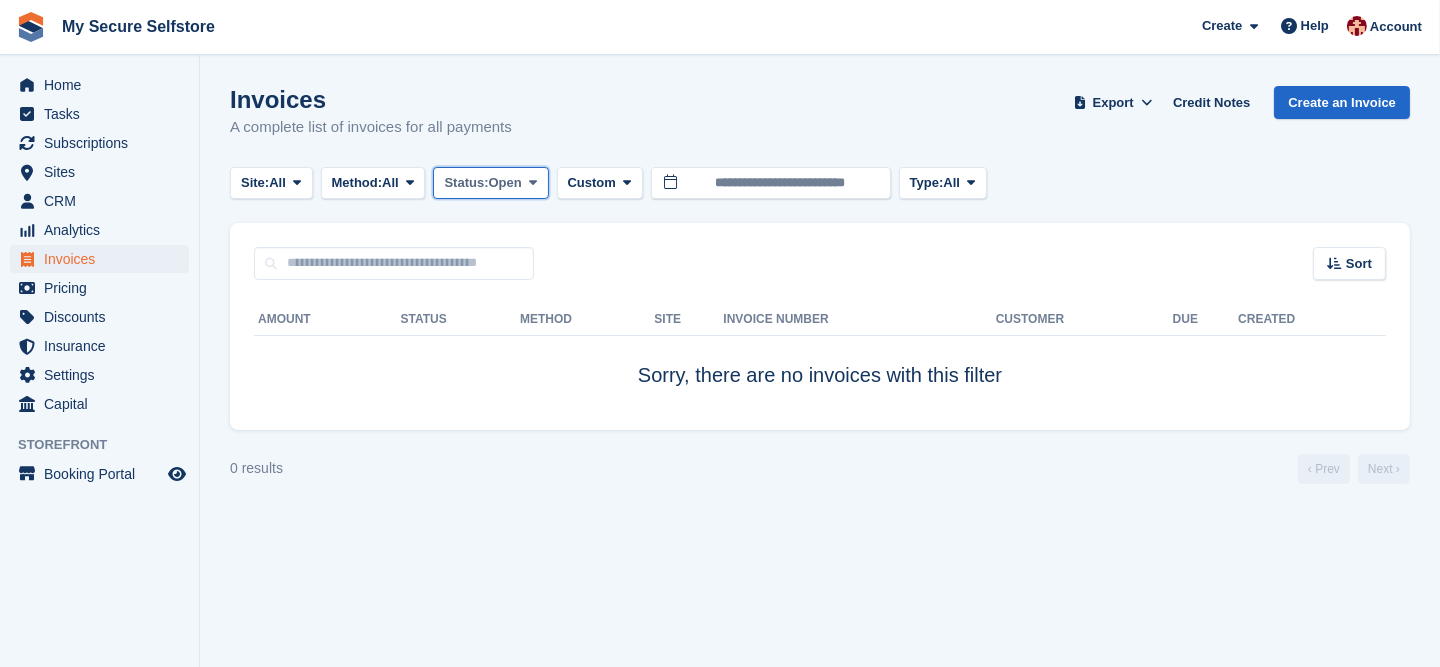click at bounding box center [533, 182] 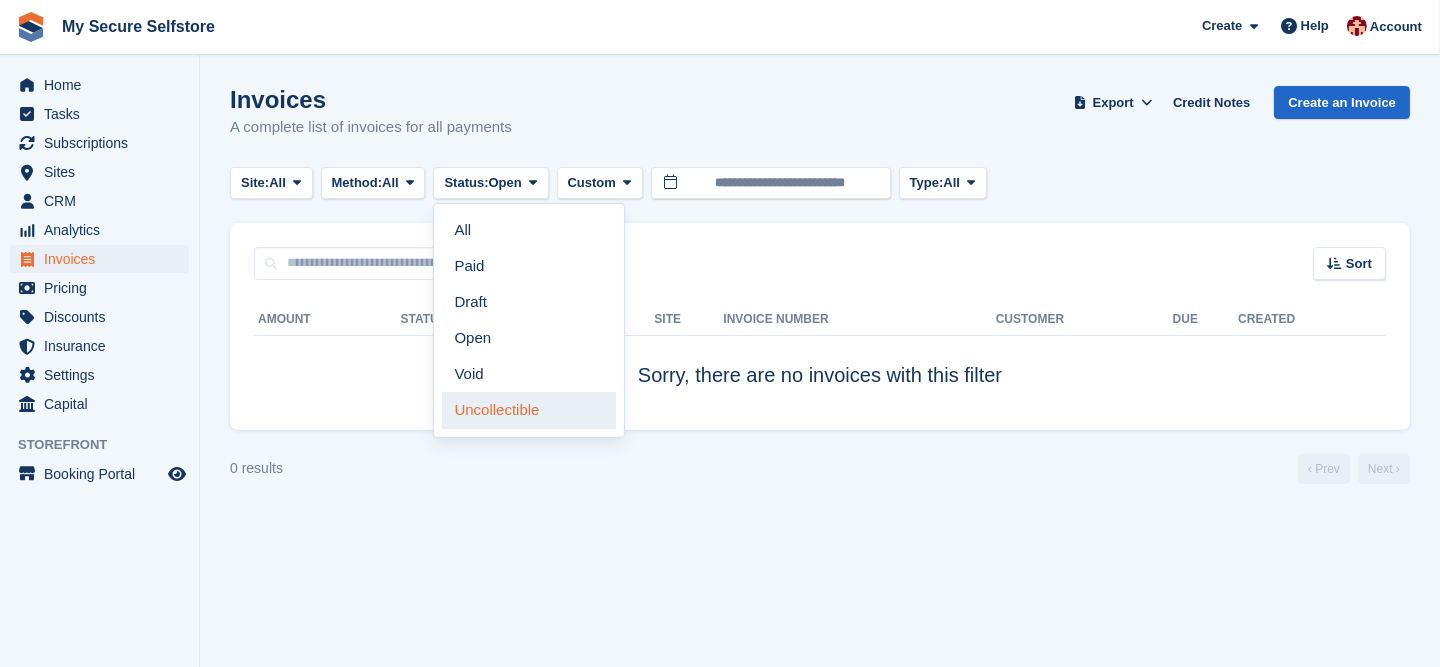 click on "Uncollectible" at bounding box center (529, 410) 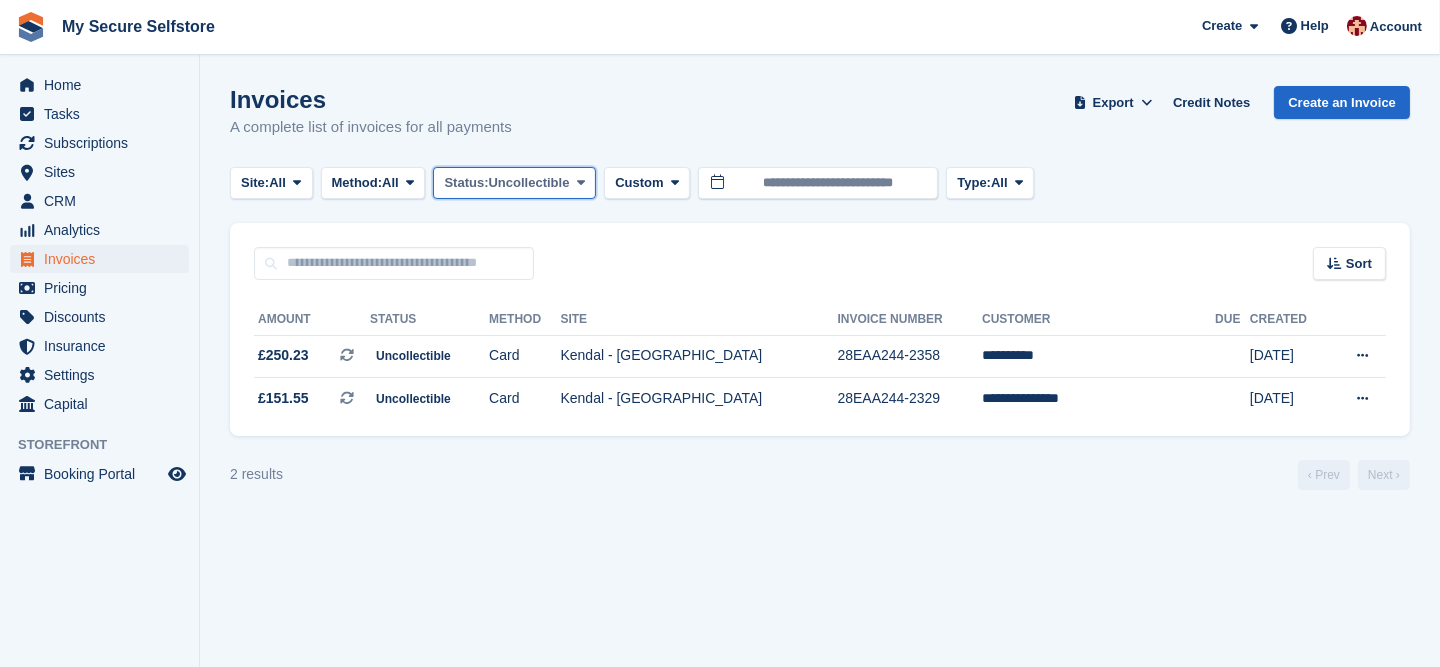 click on "Uncollectible" at bounding box center [529, 183] 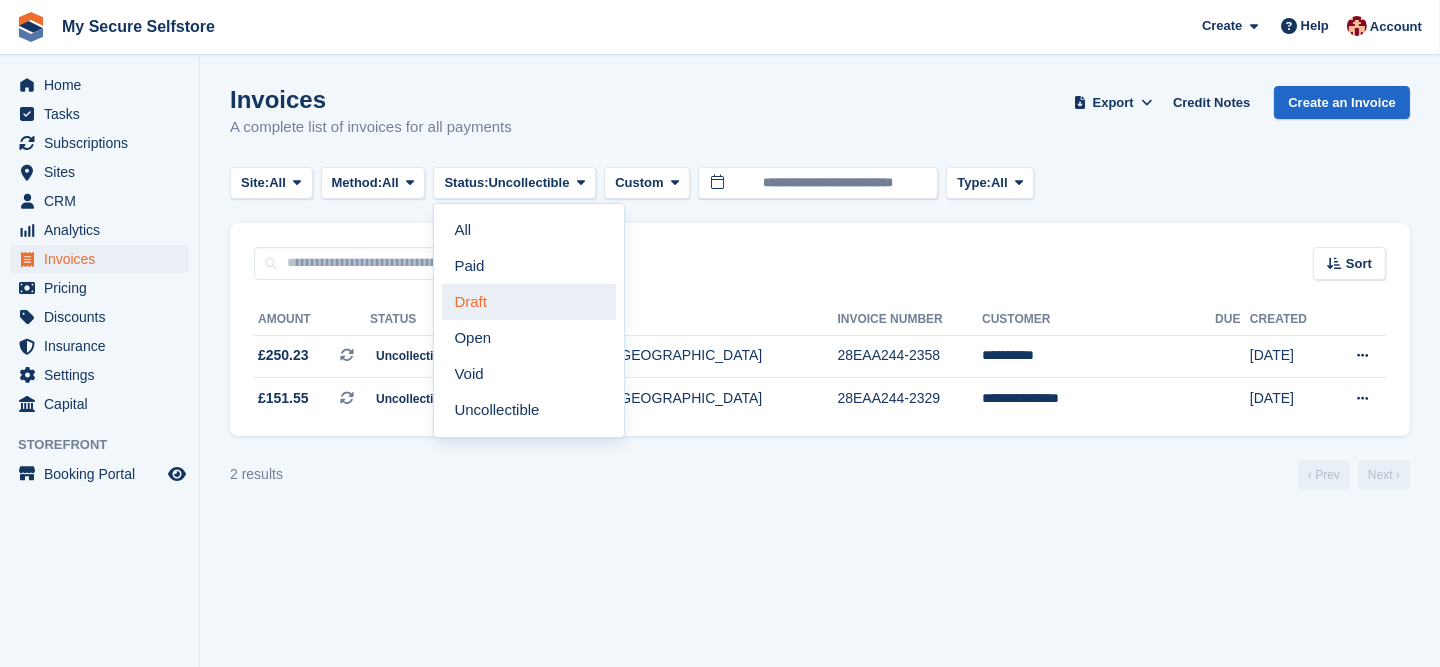 click on "Draft" at bounding box center (529, 302) 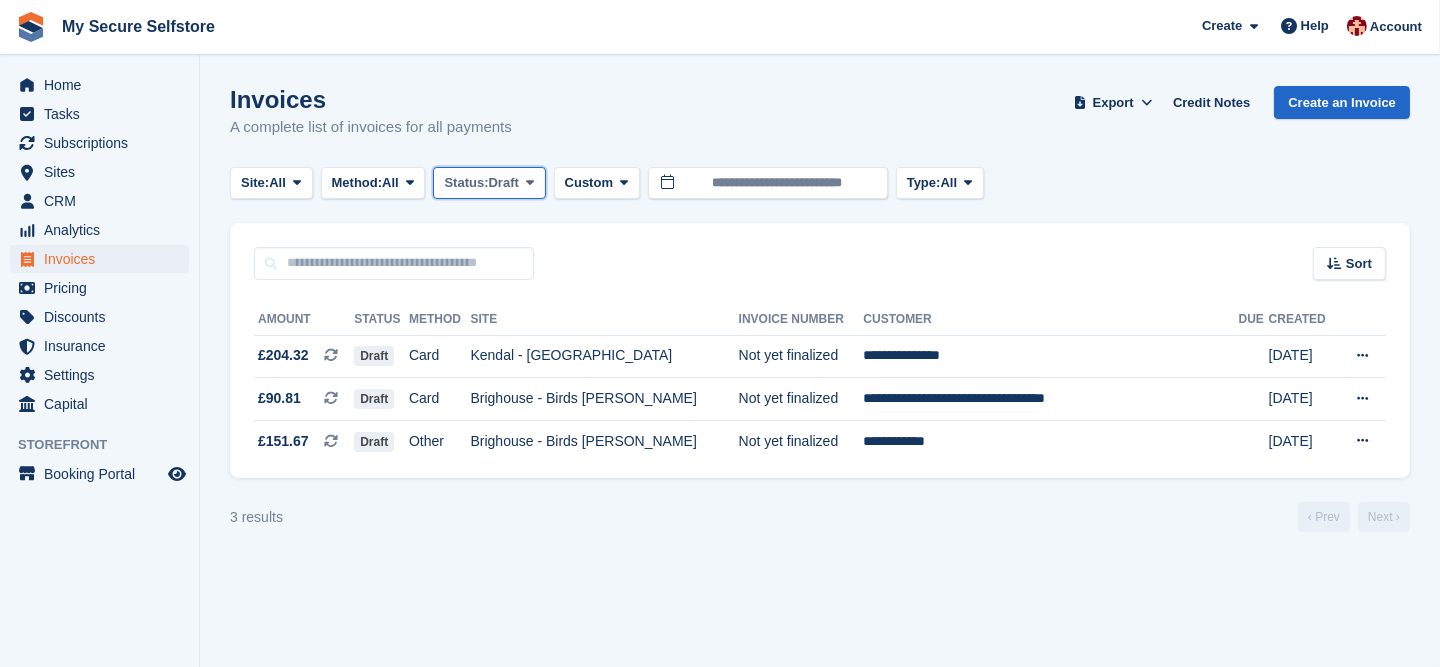 click at bounding box center [530, 183] 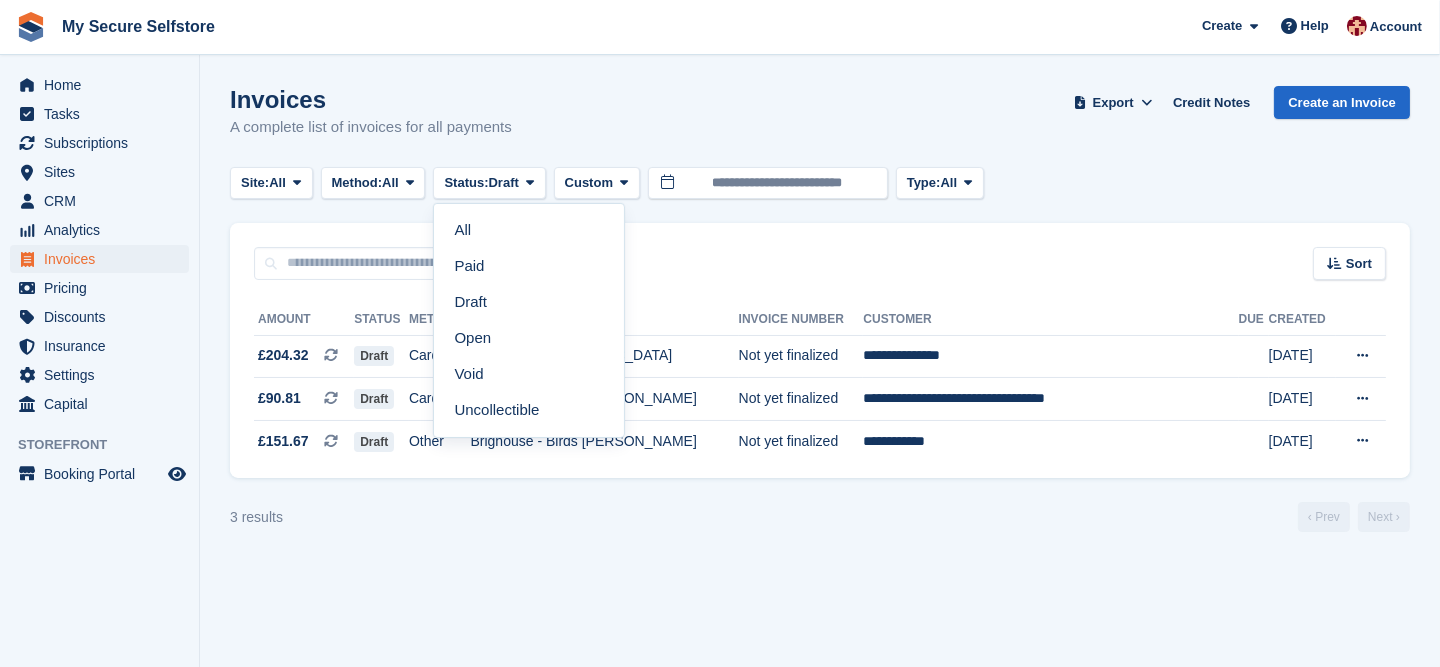 click on "Invoices
A complete list of invoices for all payments
Export
Export Invoices
Export a CSV of all Invoices which match the current filters.
Please allow time for large exports.
Export Formatted for Sage 50
Export Formatted for Xero
Start Export
Credit Notes
Create an Invoice" at bounding box center [820, 124] 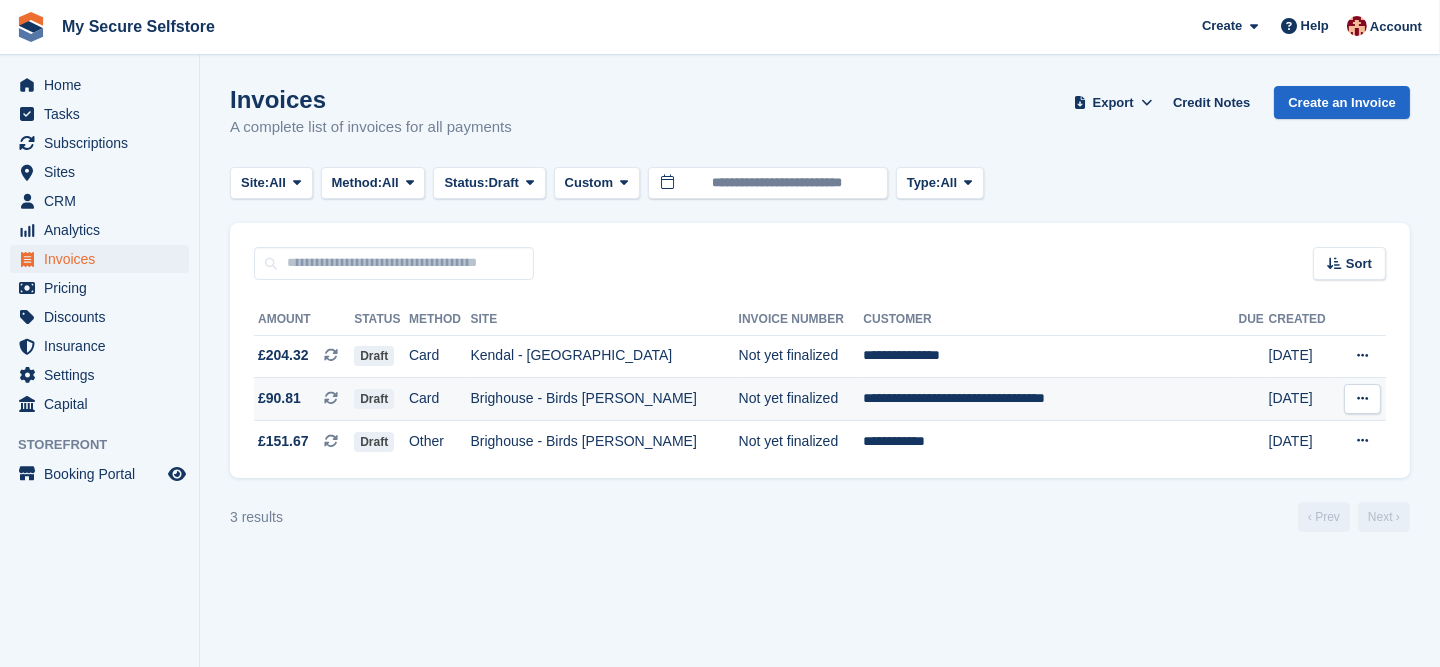 click on "Brighouse - Birds [PERSON_NAME]" at bounding box center [605, 399] 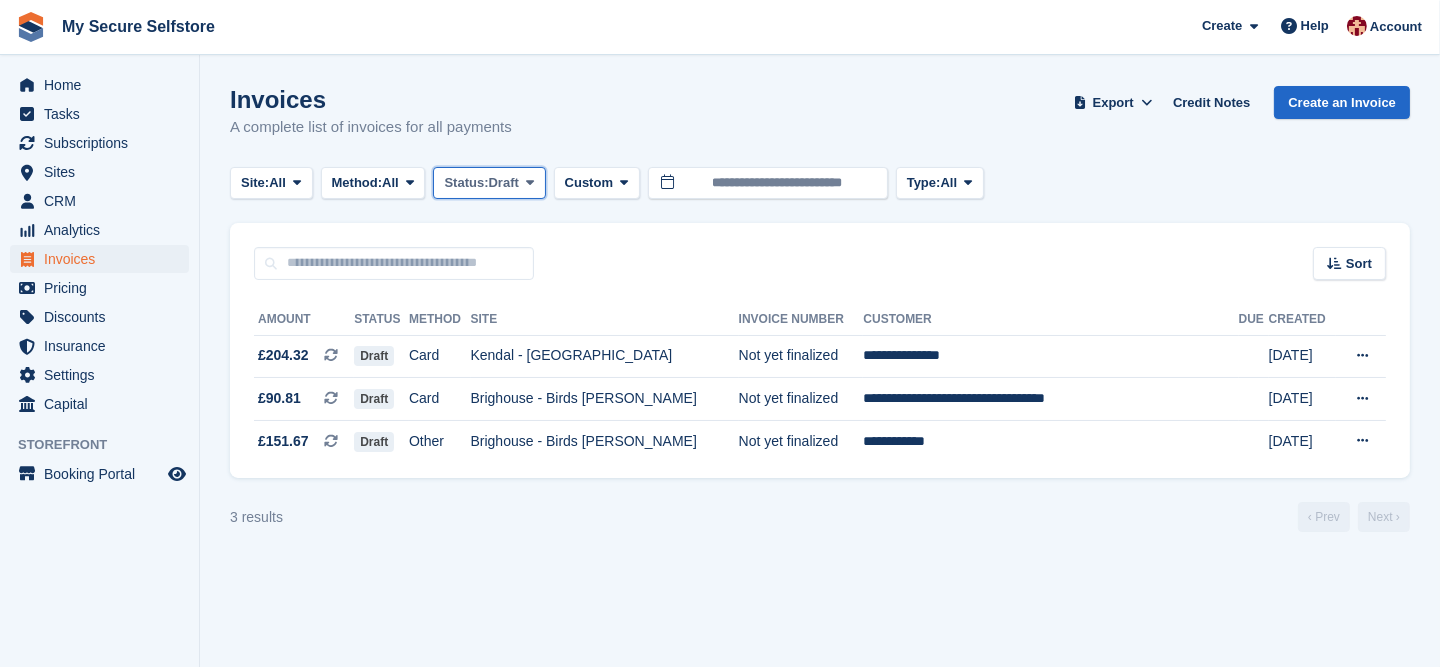 click at bounding box center [530, 182] 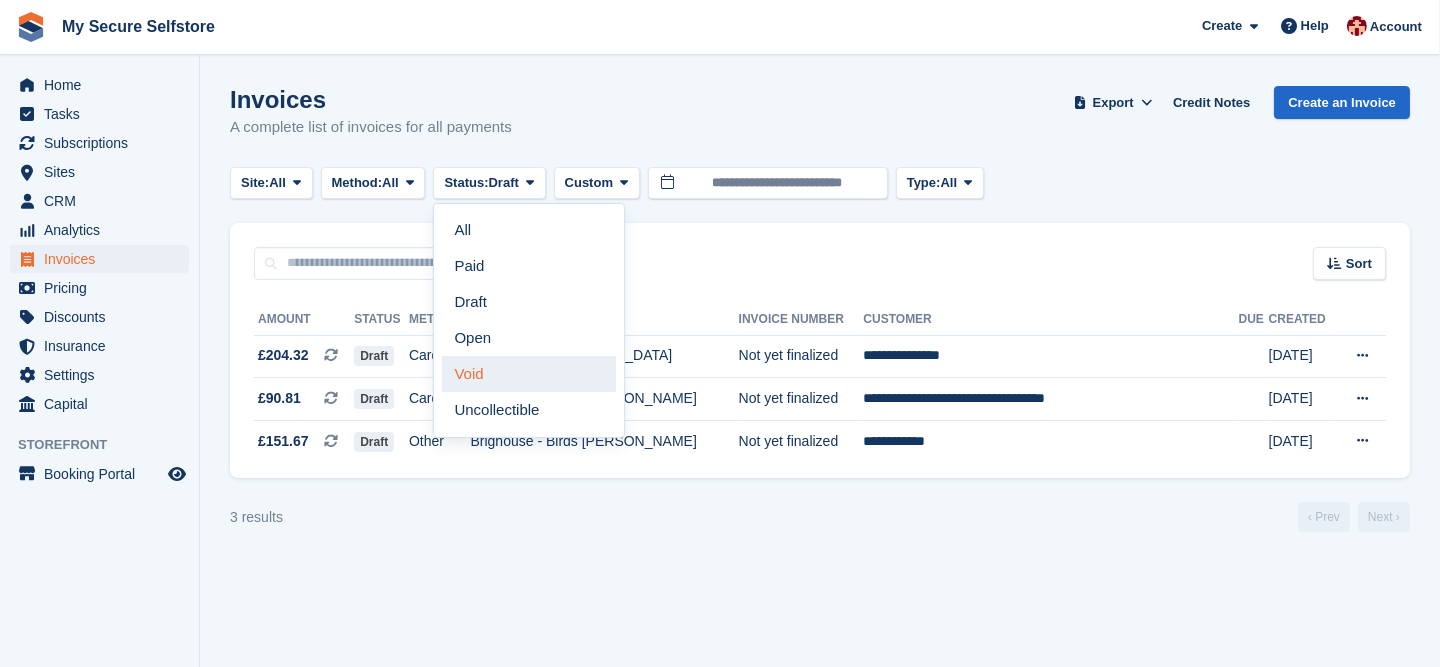 click on "Void" at bounding box center (529, 374) 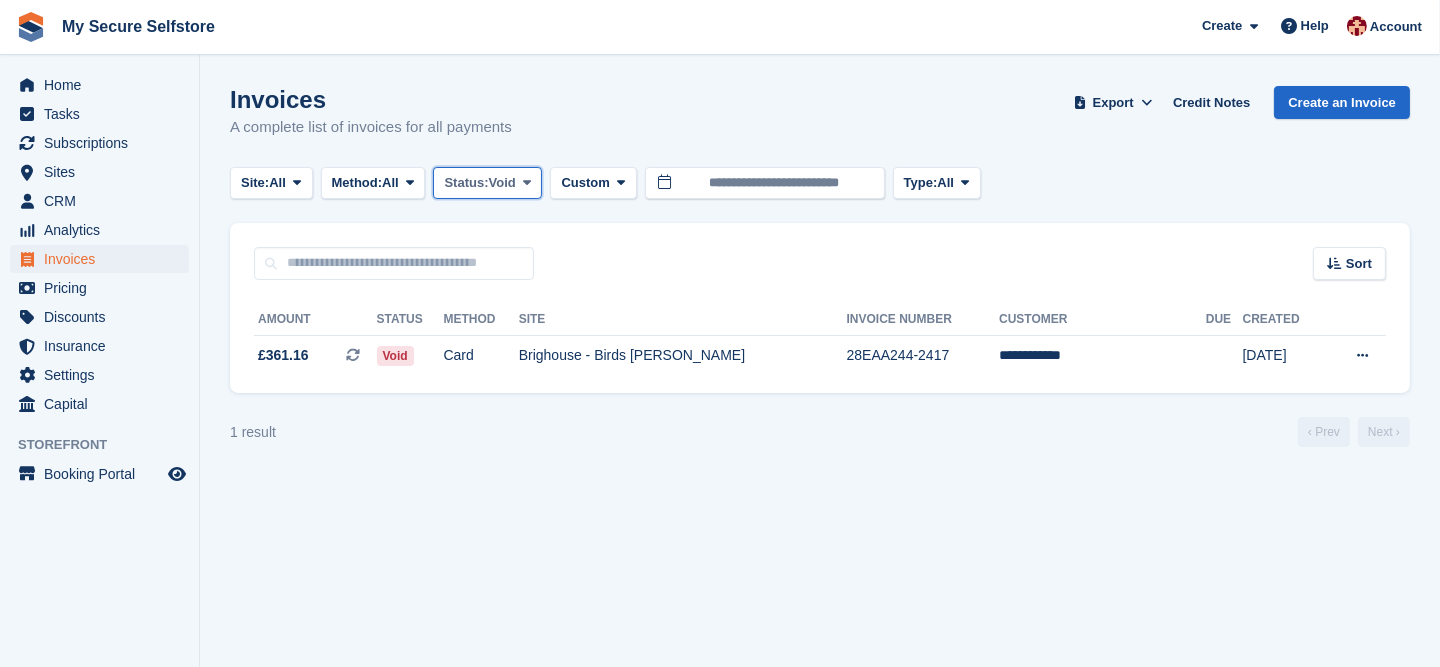 click at bounding box center [527, 183] 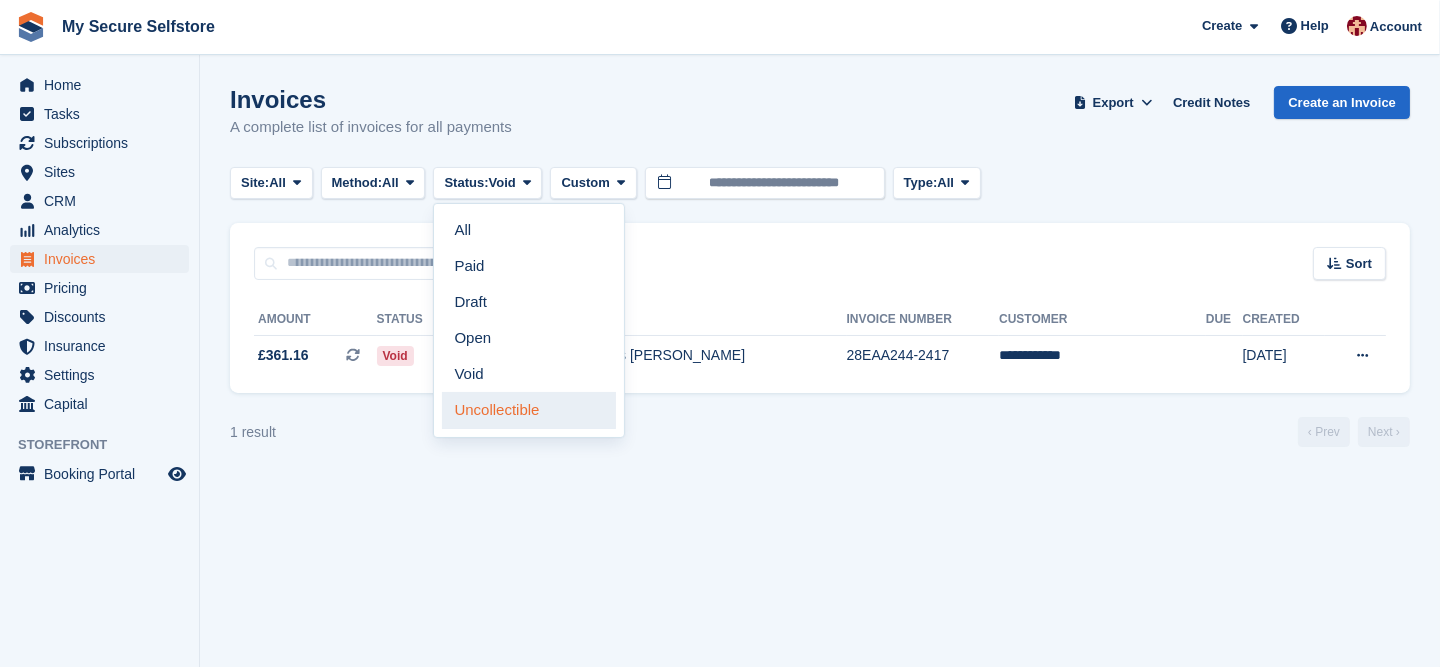 click on "Uncollectible" at bounding box center [529, 410] 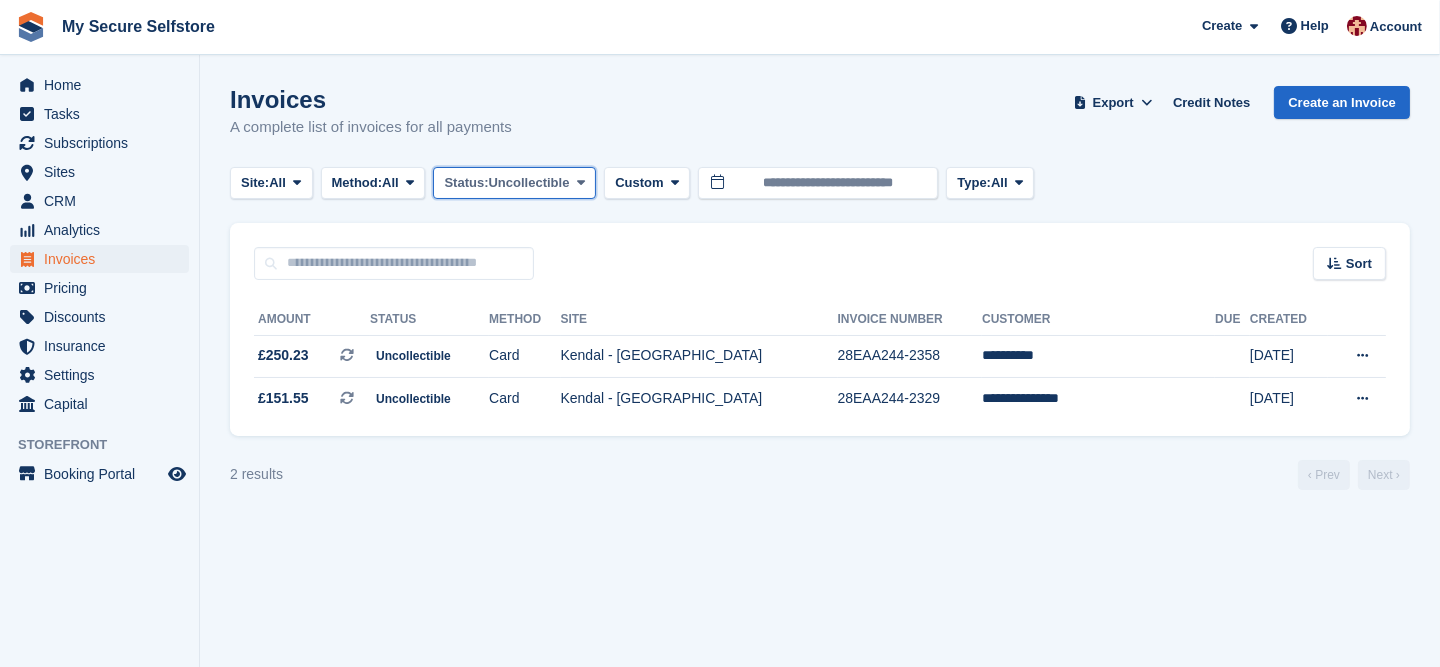 click on "Uncollectible" at bounding box center [529, 183] 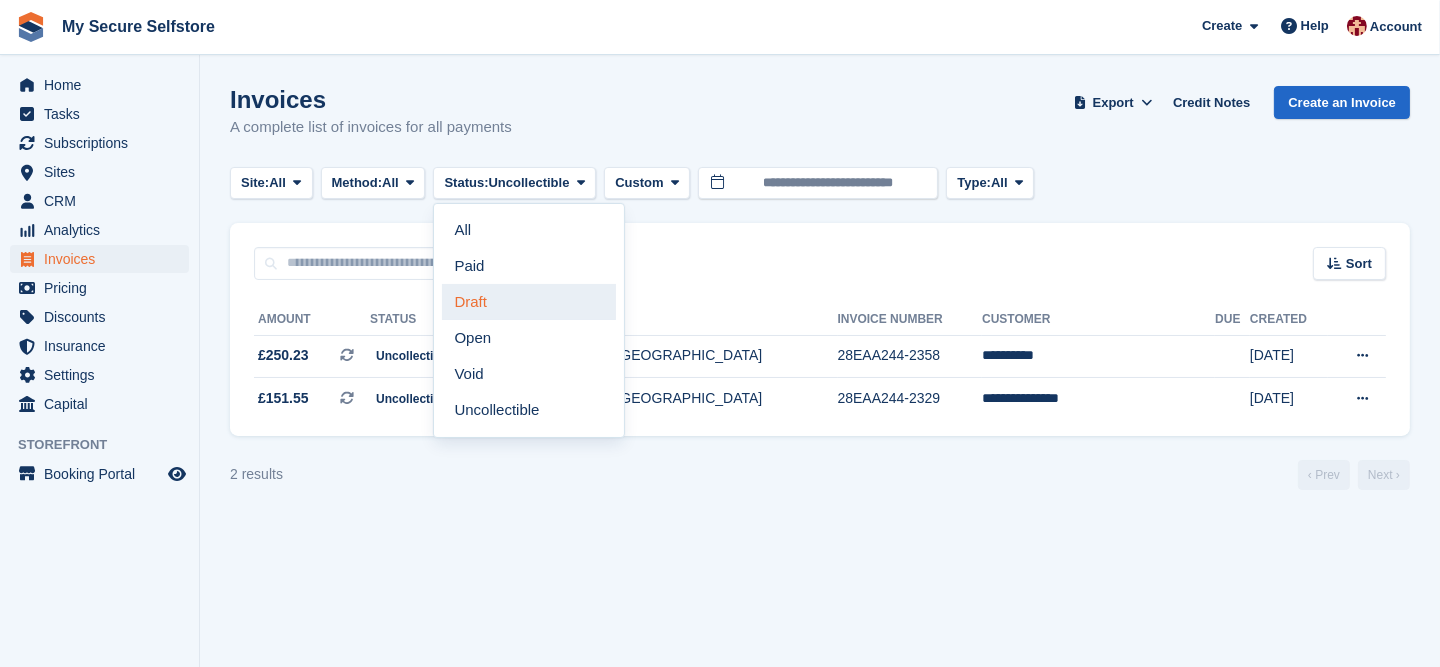 click on "Draft" at bounding box center [529, 302] 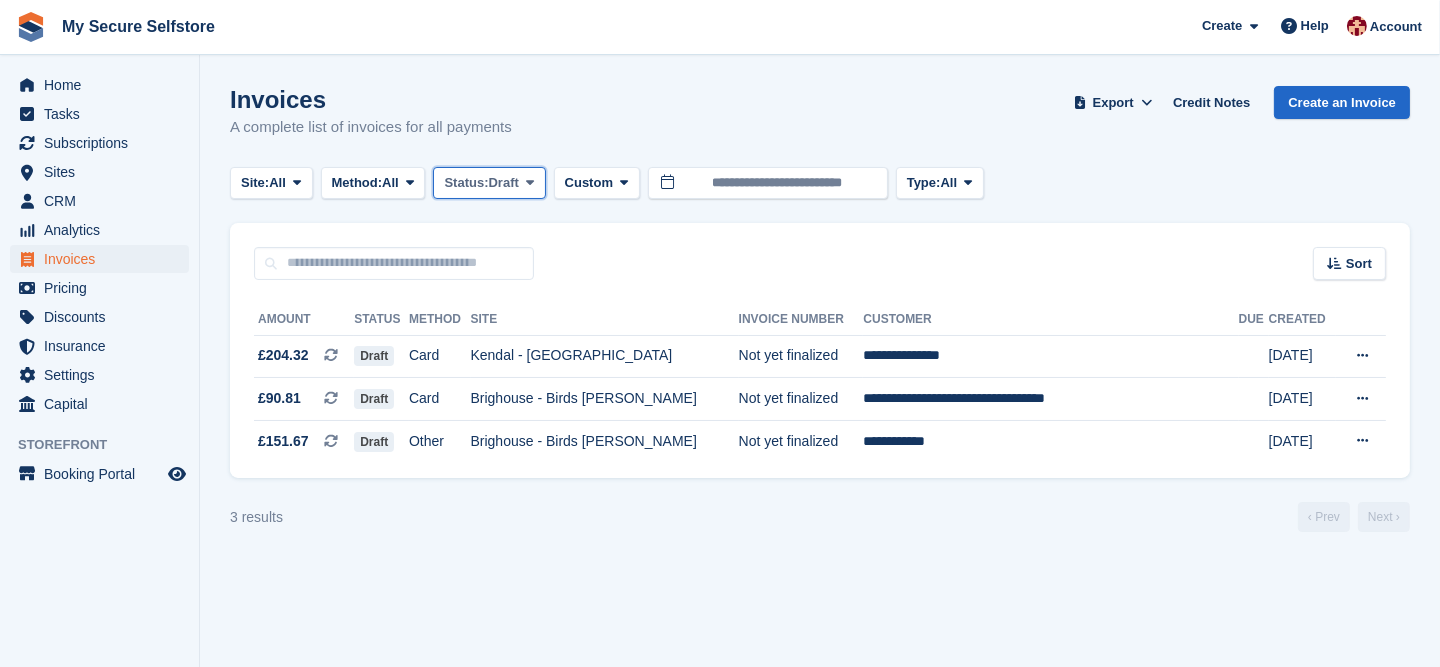 click at bounding box center (530, 182) 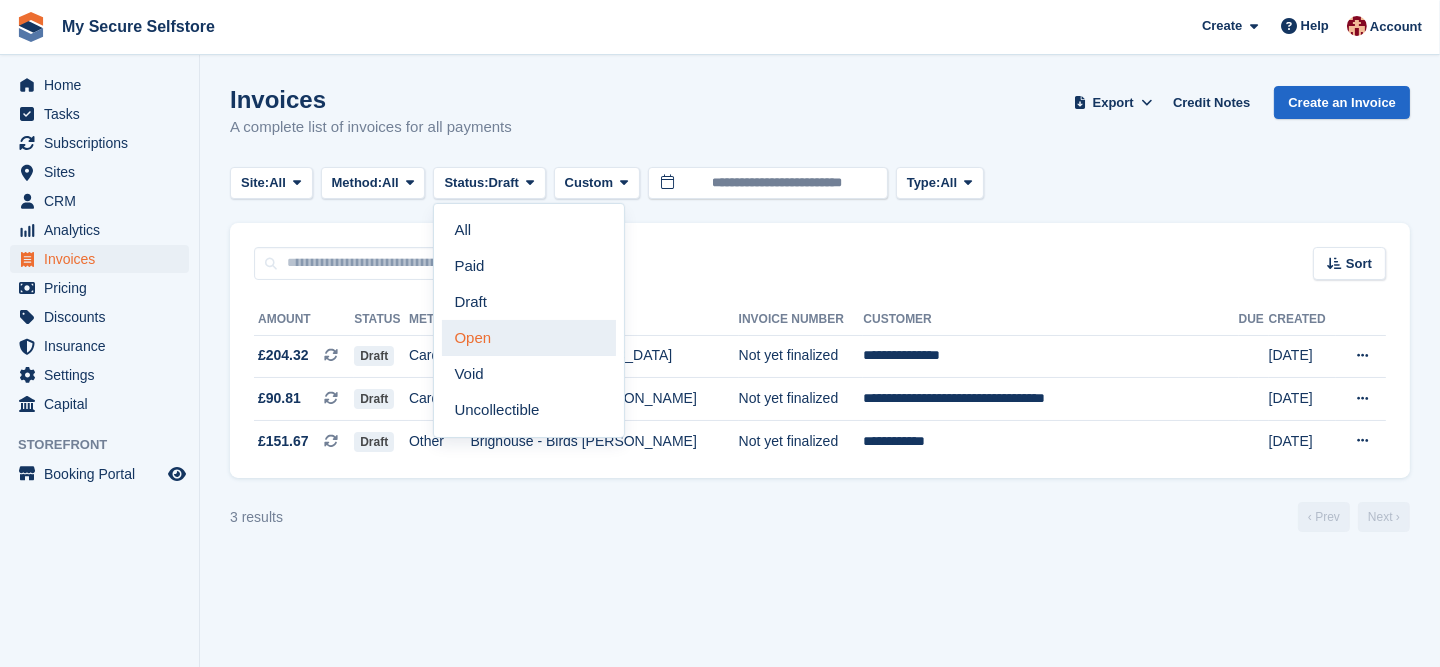 click on "Open" at bounding box center (529, 338) 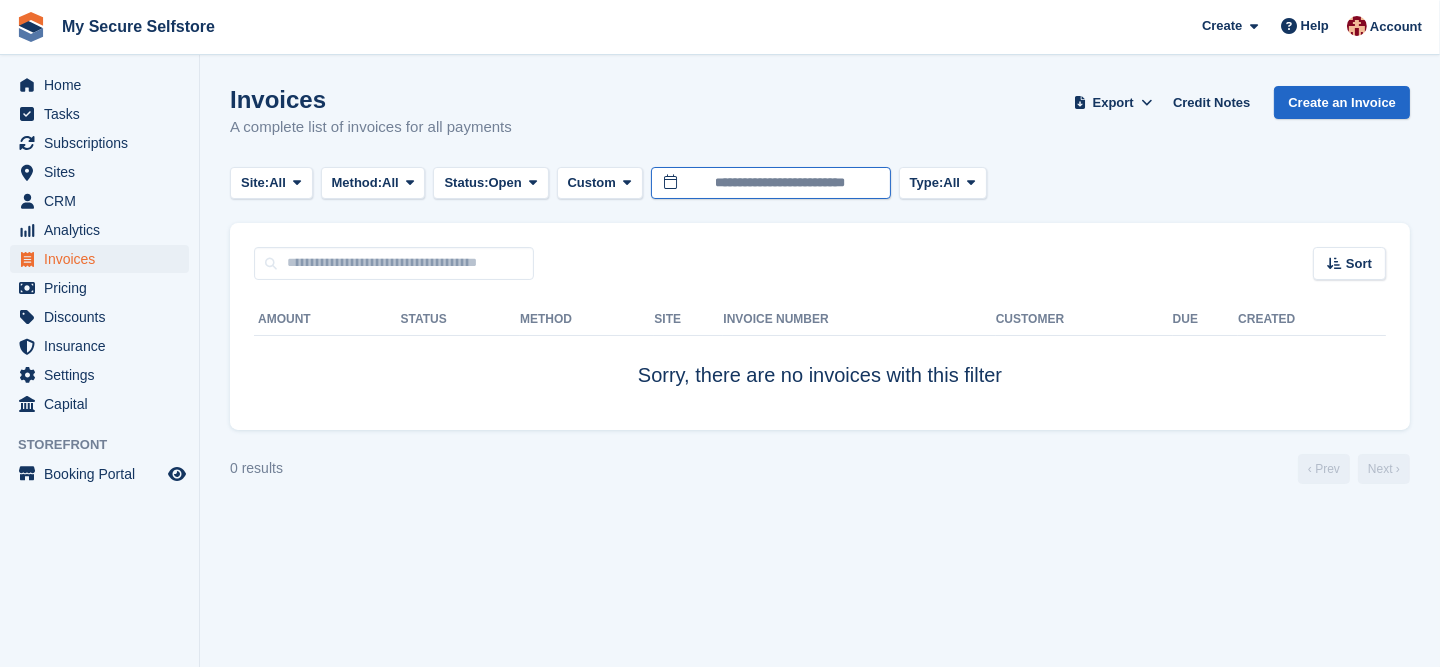 click on "**********" at bounding box center (771, 183) 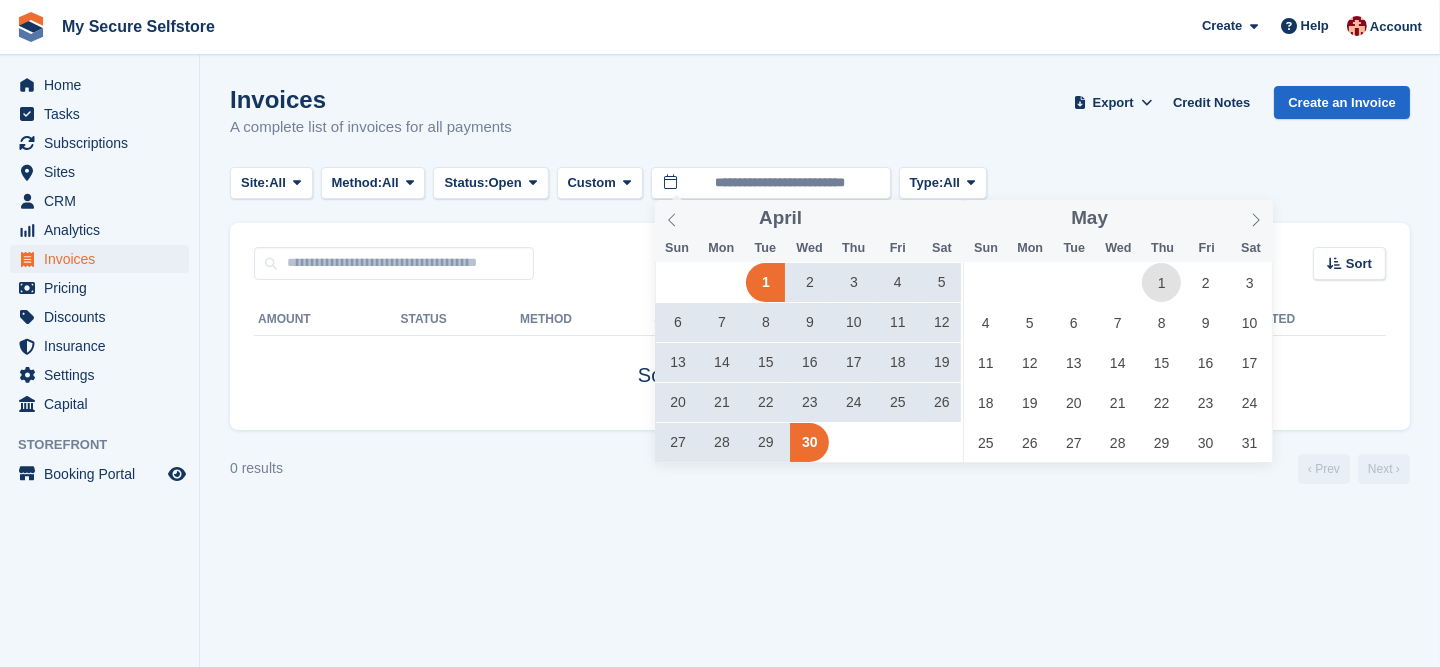 click on "1" at bounding box center (1161, 282) 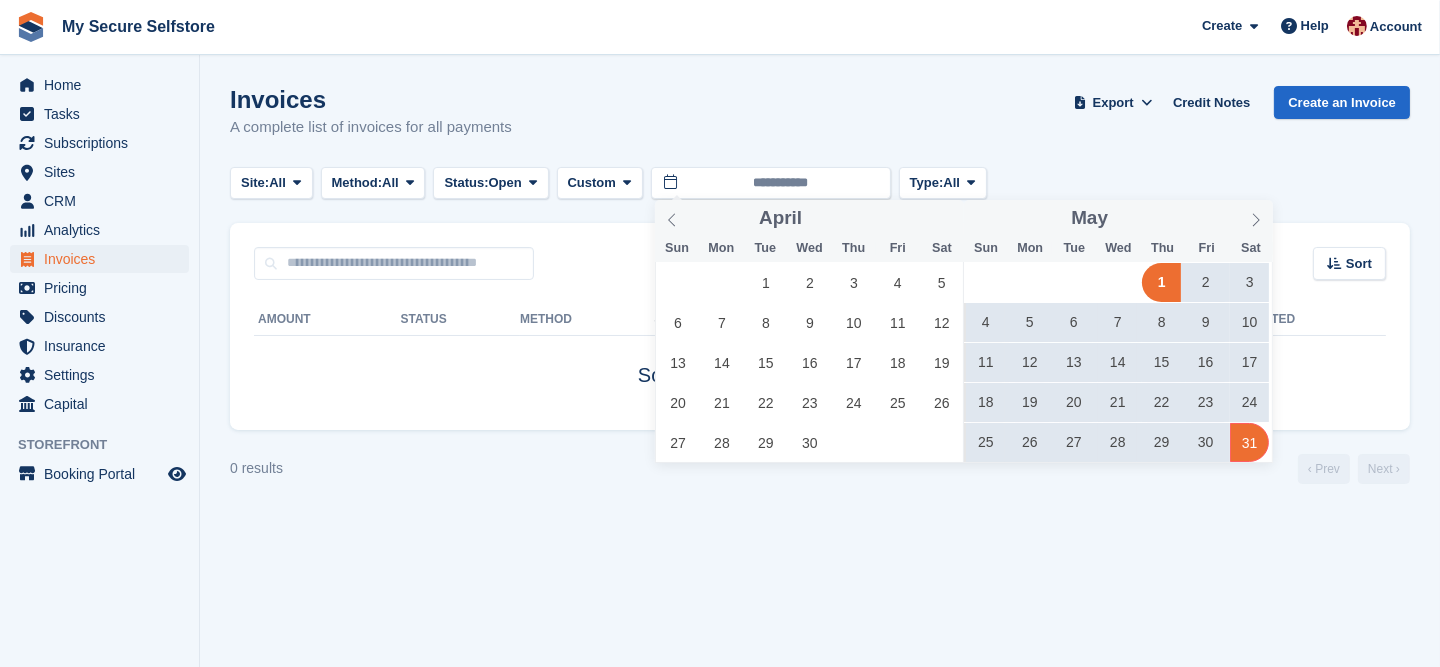click on "31" at bounding box center [1249, 442] 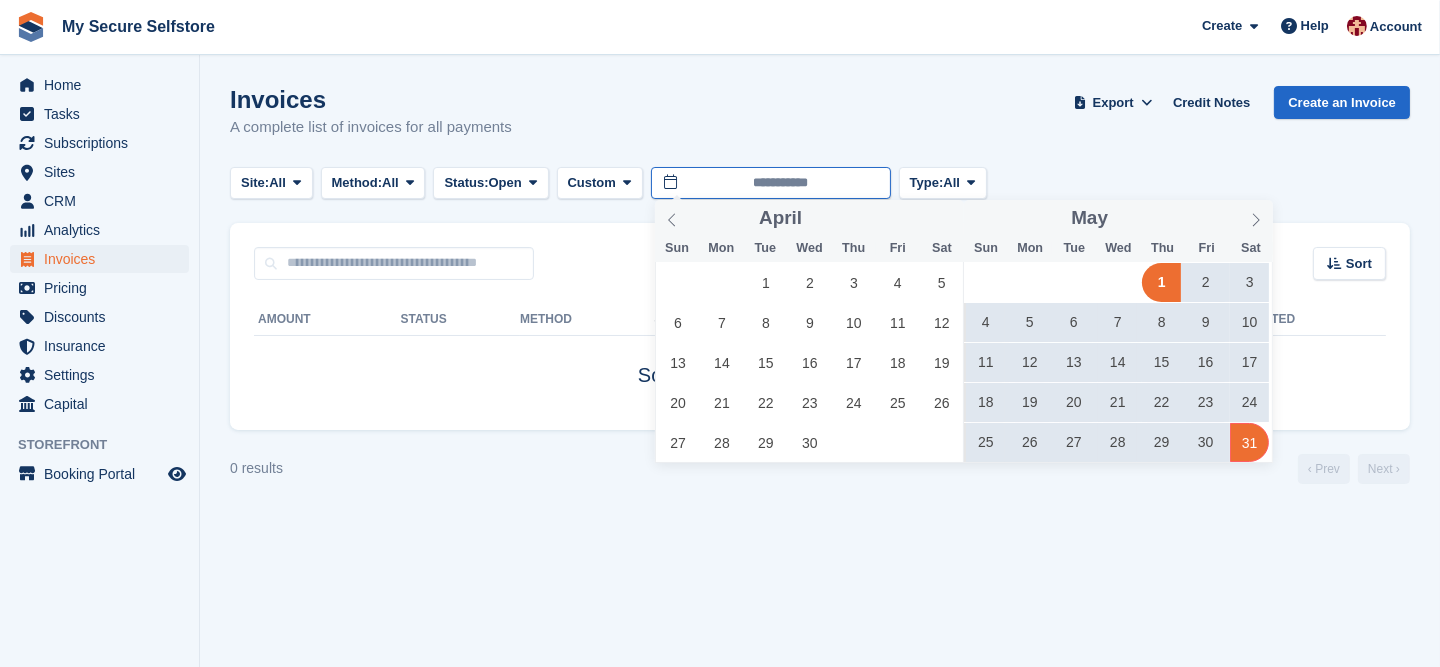 type on "**********" 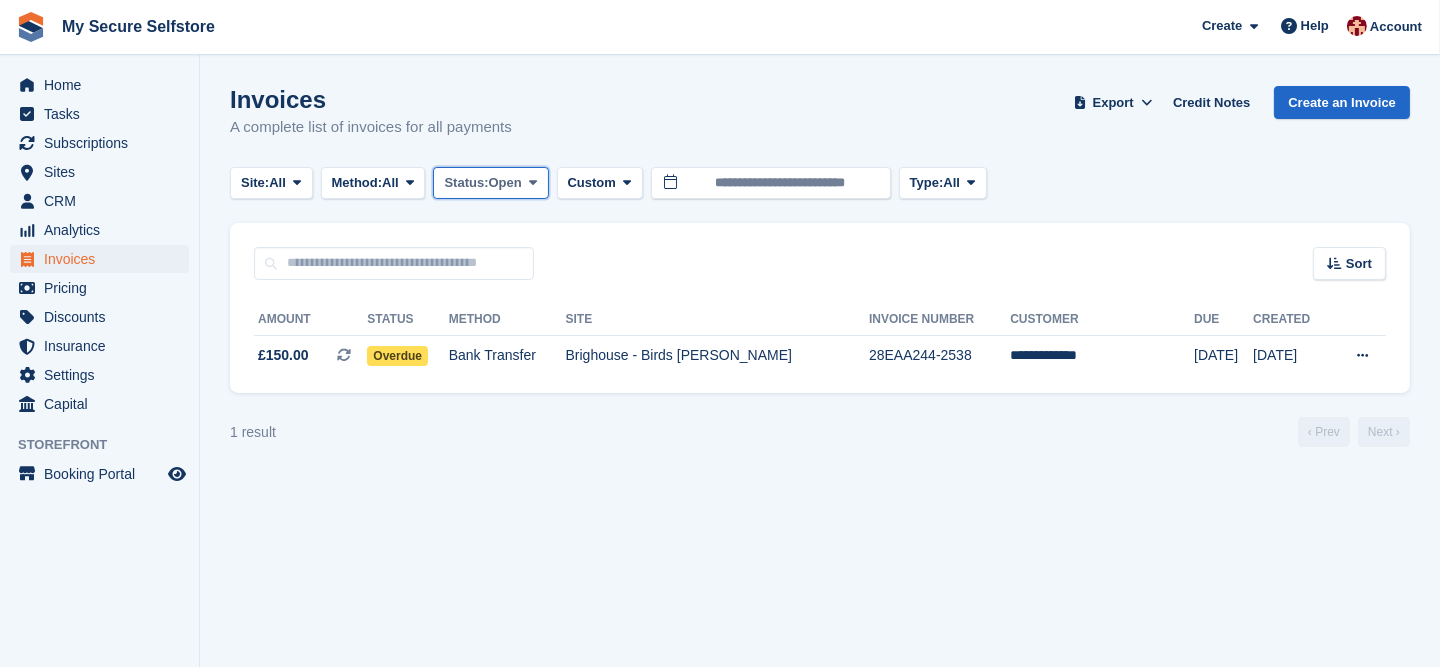 click at bounding box center [533, 183] 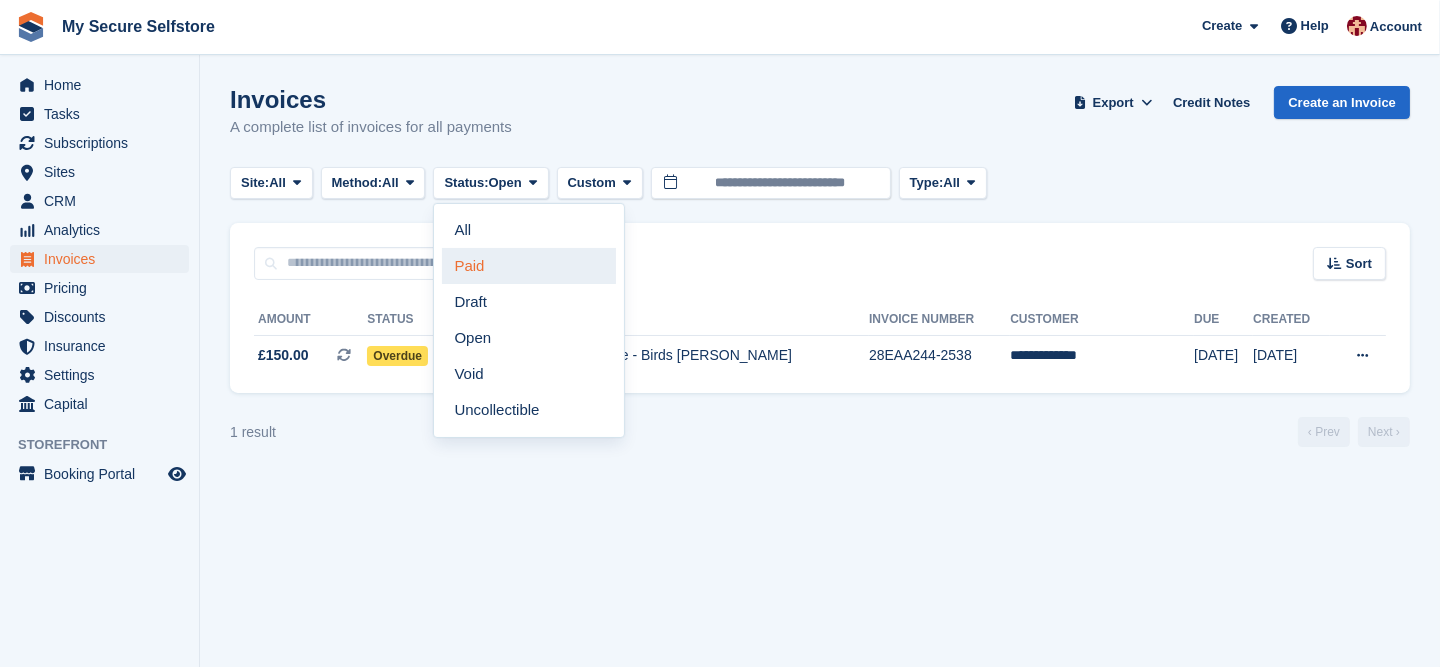 click on "Paid" at bounding box center (529, 266) 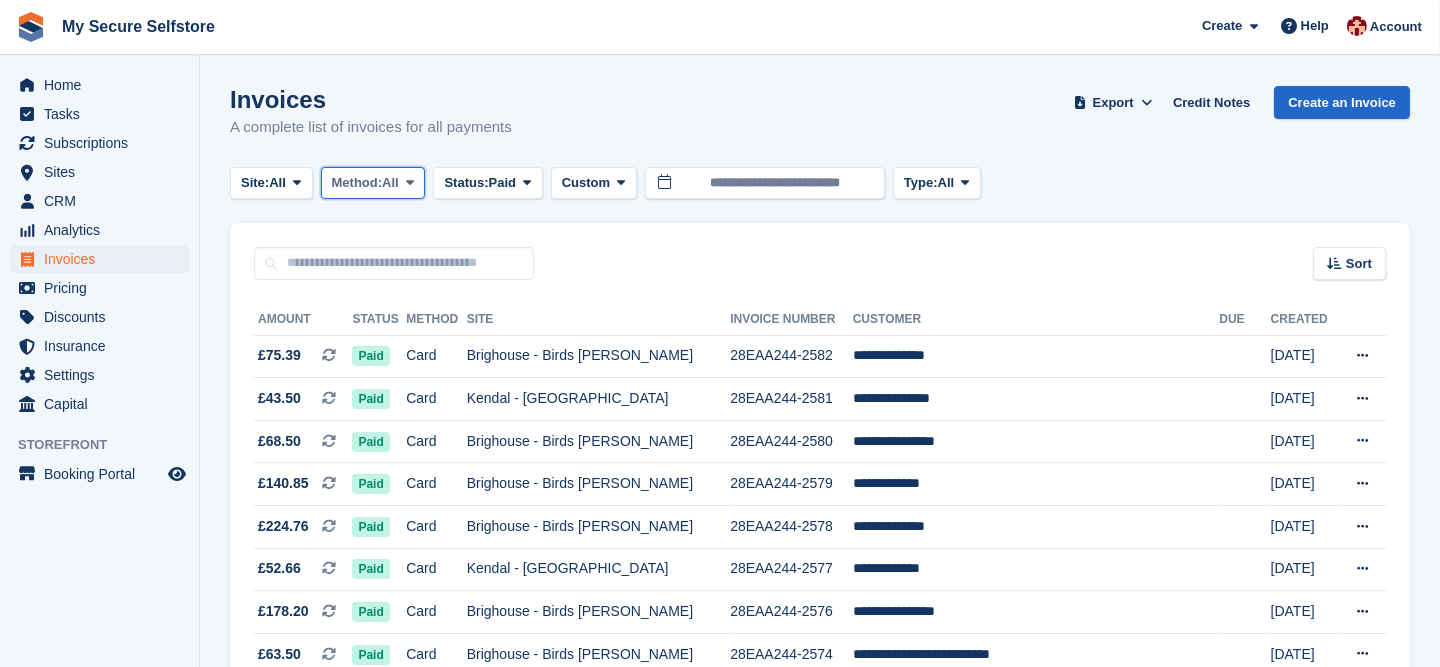 click on "All" at bounding box center (390, 183) 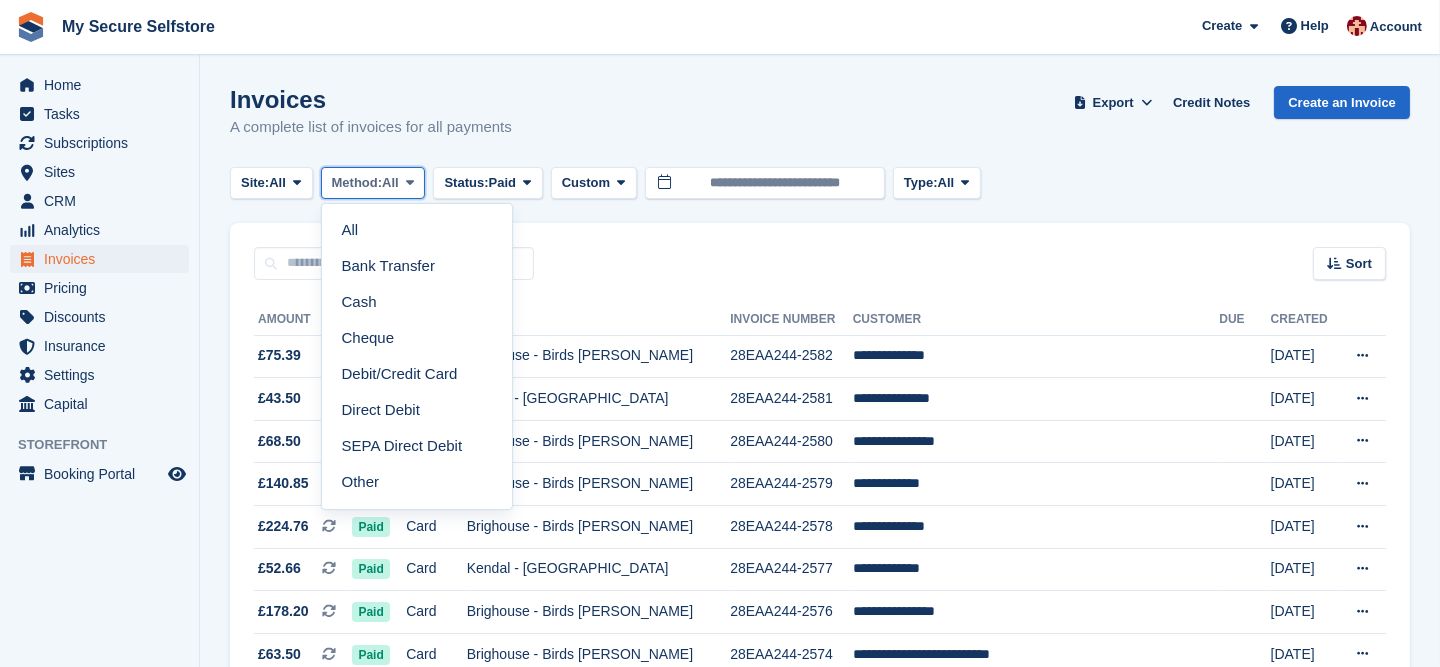 click on "All" at bounding box center (390, 183) 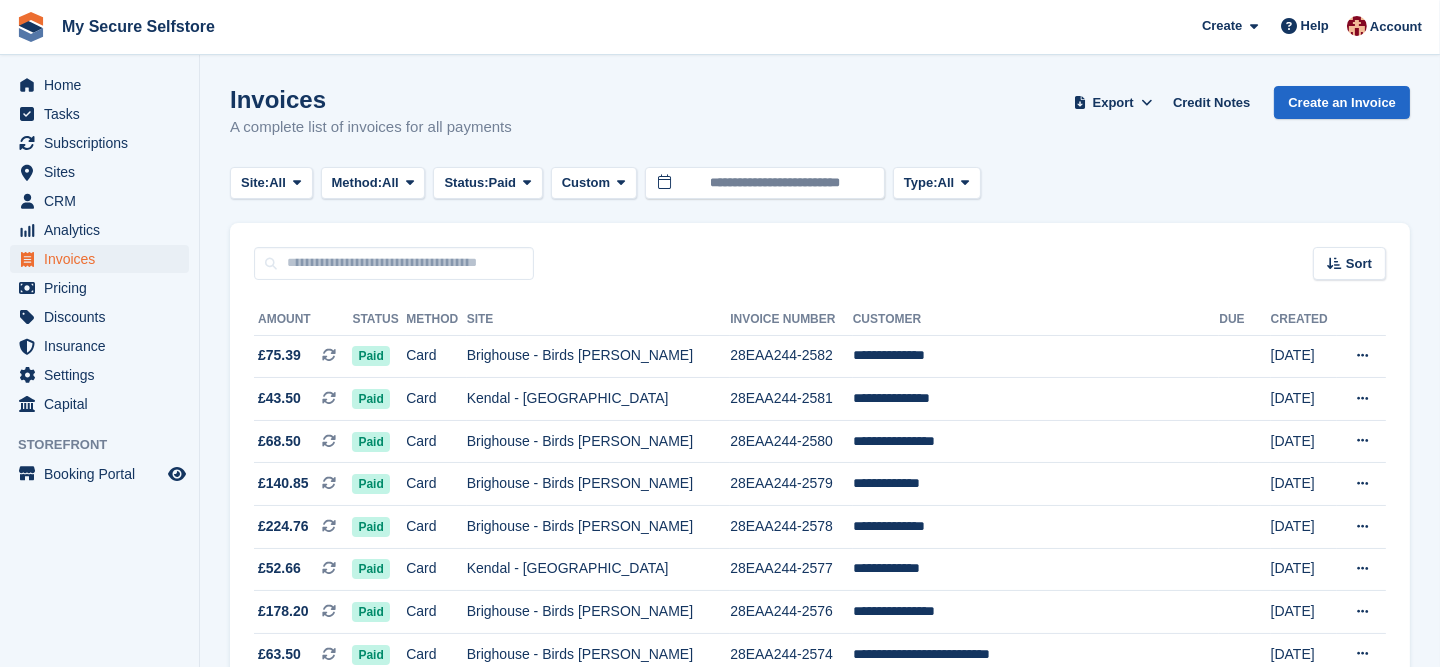 click on "Site:
All
All
Kendal - [GEOGRAPHIC_DATA] - [GEOGRAPHIC_DATA][PERSON_NAME]
Method:
All
All
Bank Transfer
Cash
Cheque
Debit/Credit Card
Direct Debit
SEPA Direct Debit
Other
Status:
Paid
All
Paid
Draft
Open
Void
Uncollectible
Custom
Custom
[DATE]
[DATE]
Last 7 days
Last 2 weeks
Last 4 weeks" at bounding box center (820, 183) 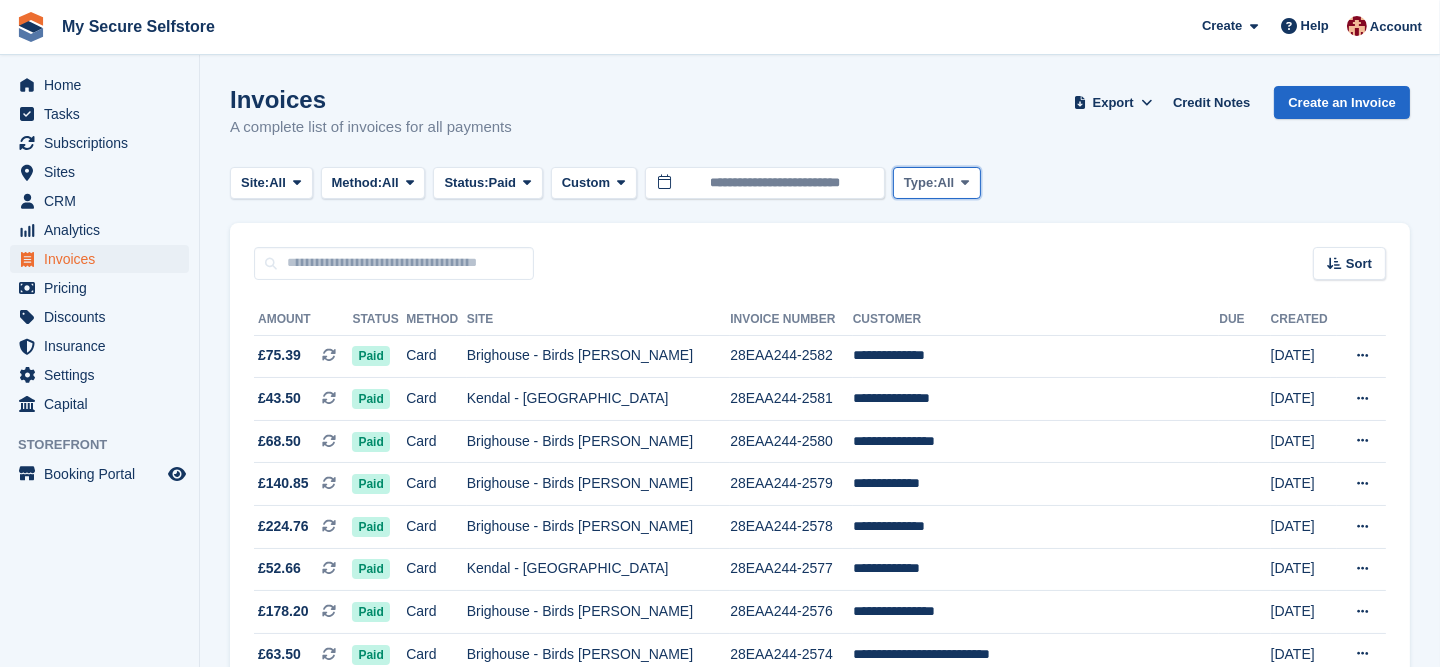 click at bounding box center (965, 183) 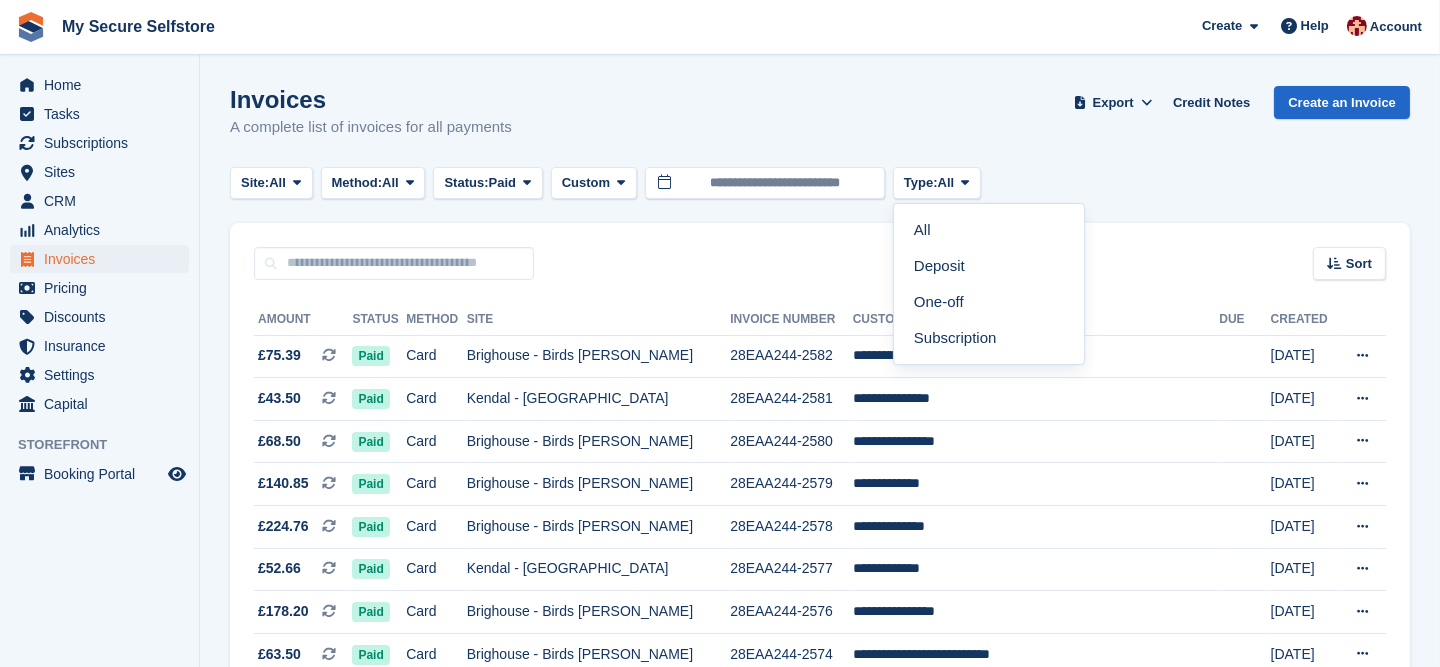 click on "Site:
All
All
Kendal - [GEOGRAPHIC_DATA] - [GEOGRAPHIC_DATA][PERSON_NAME]
Method:
All
All
Bank Transfer
Cash
Cheque
Debit/Credit Card
Direct Debit
SEPA Direct Debit
Other
Status:
Paid
All
Paid
Draft
Open
Void
Uncollectible
Custom
Custom
[DATE]
[DATE]
Last 7 days
Last 2 weeks
Last 4 weeks" at bounding box center (820, 183) 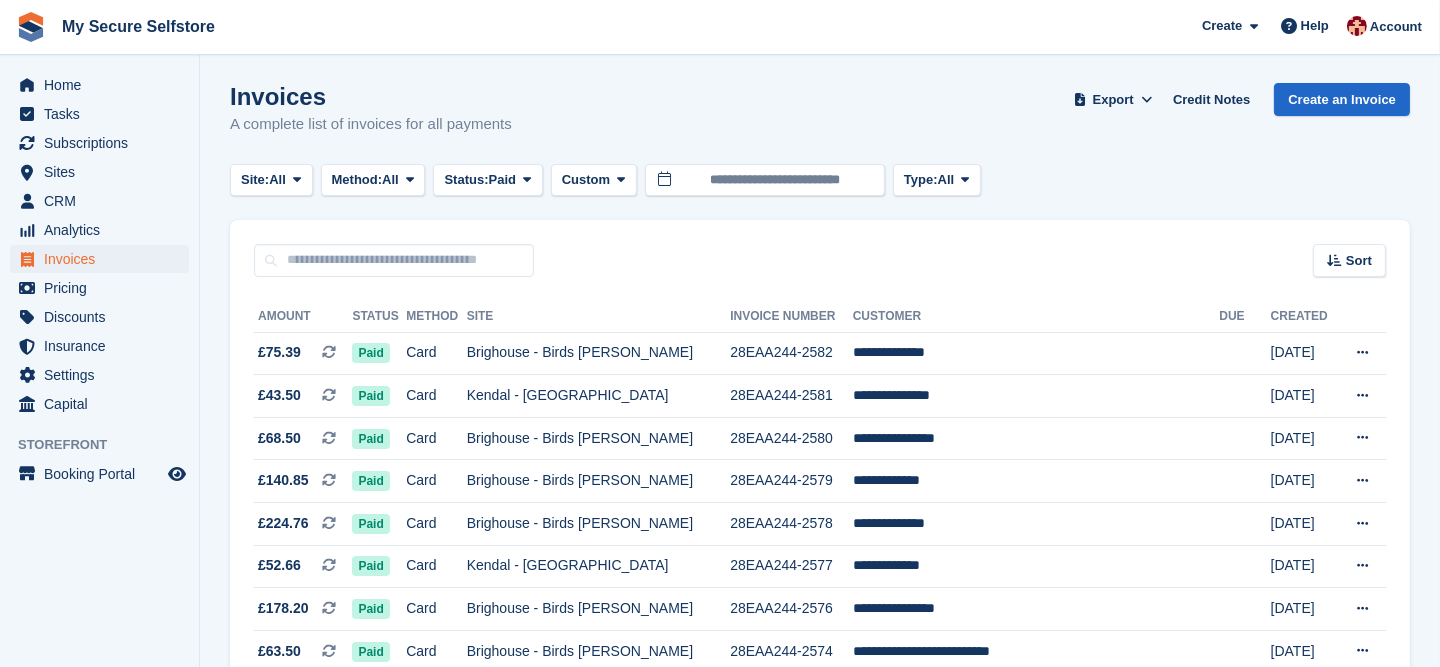 scroll, scrollTop: 0, scrollLeft: 0, axis: both 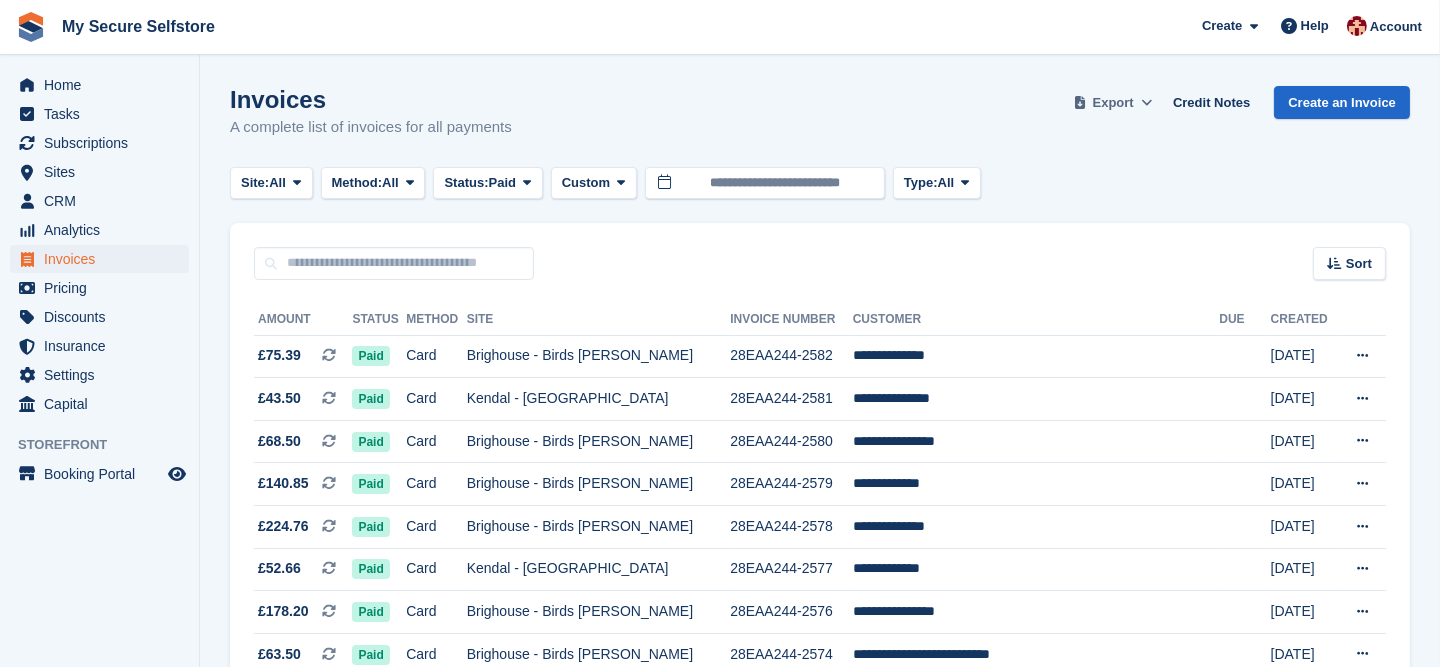click on "Export" at bounding box center (1113, 102) 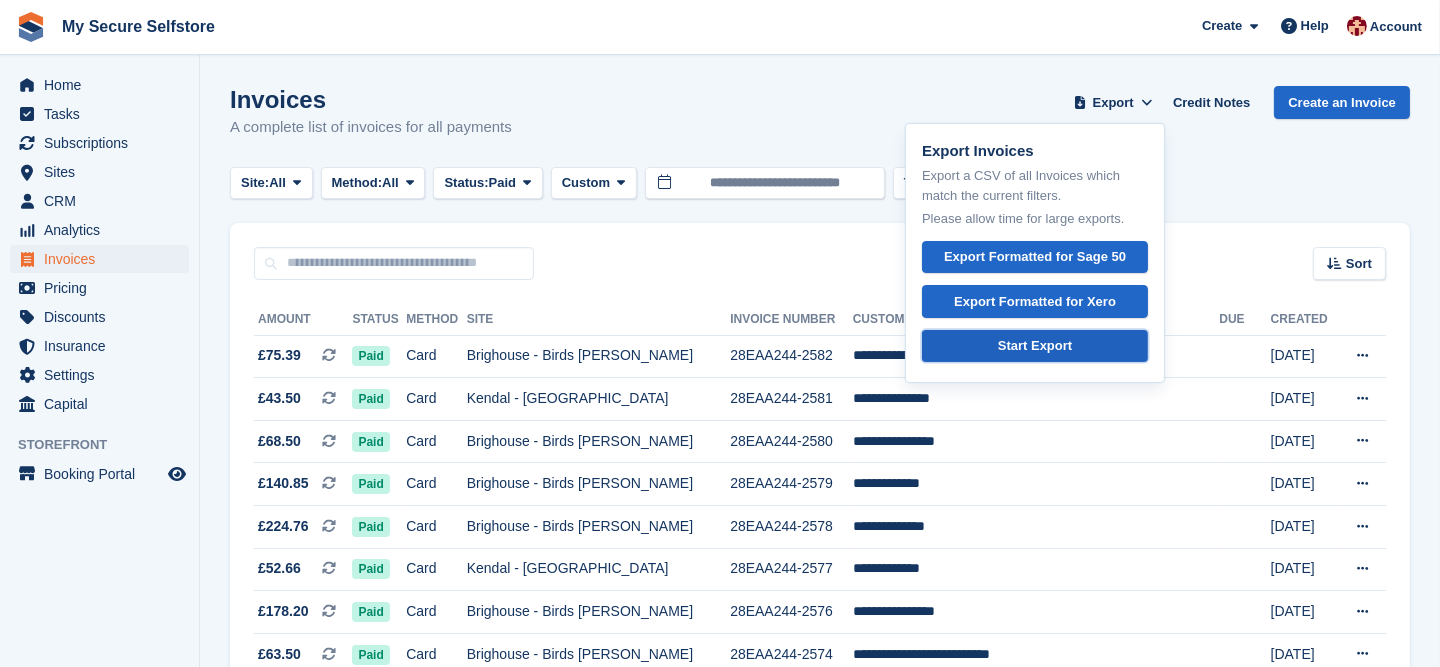 click on "Start Export" at bounding box center [1035, 346] 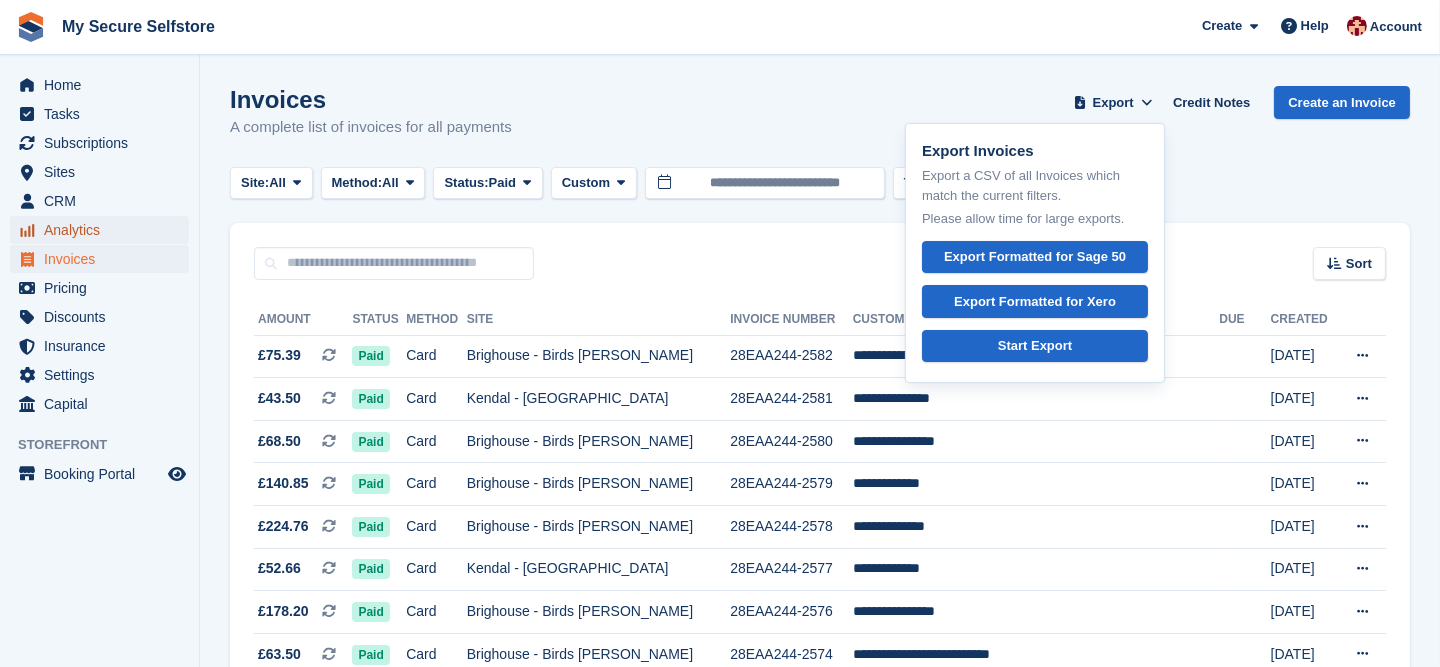 click on "Analytics" at bounding box center (104, 230) 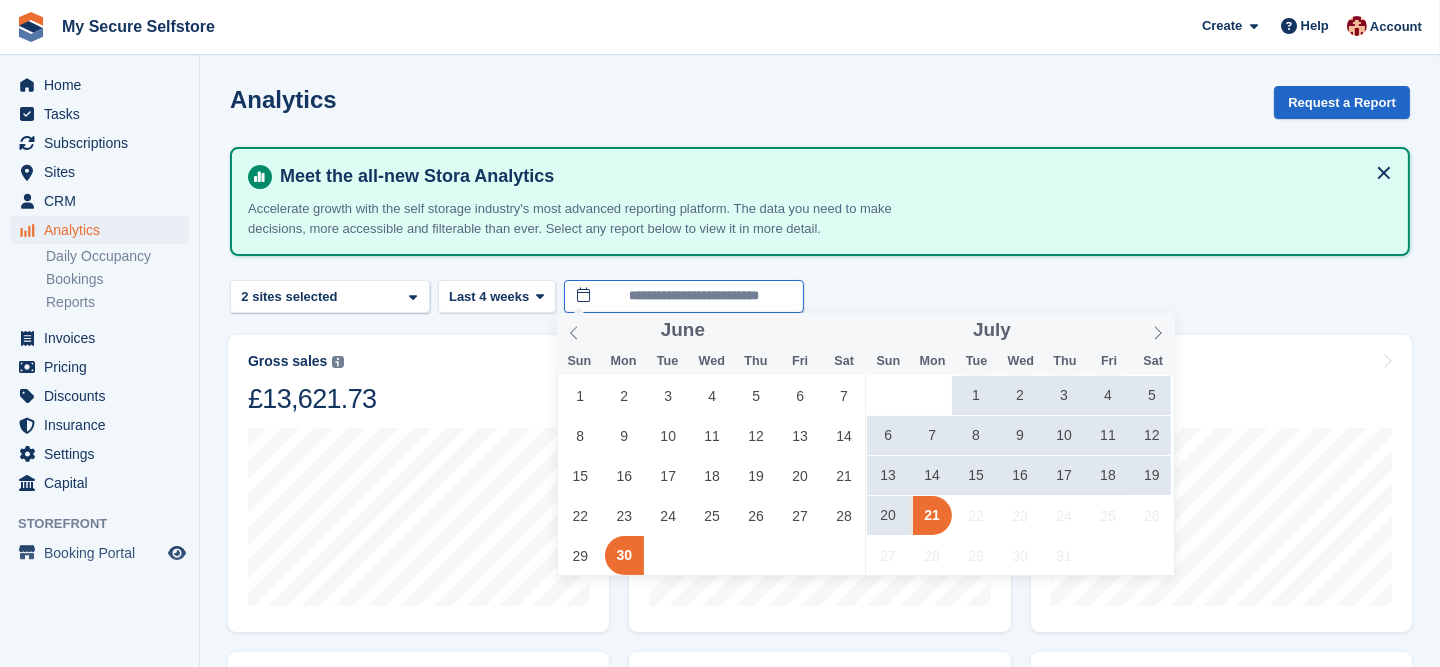 click on "**********" at bounding box center (684, 296) 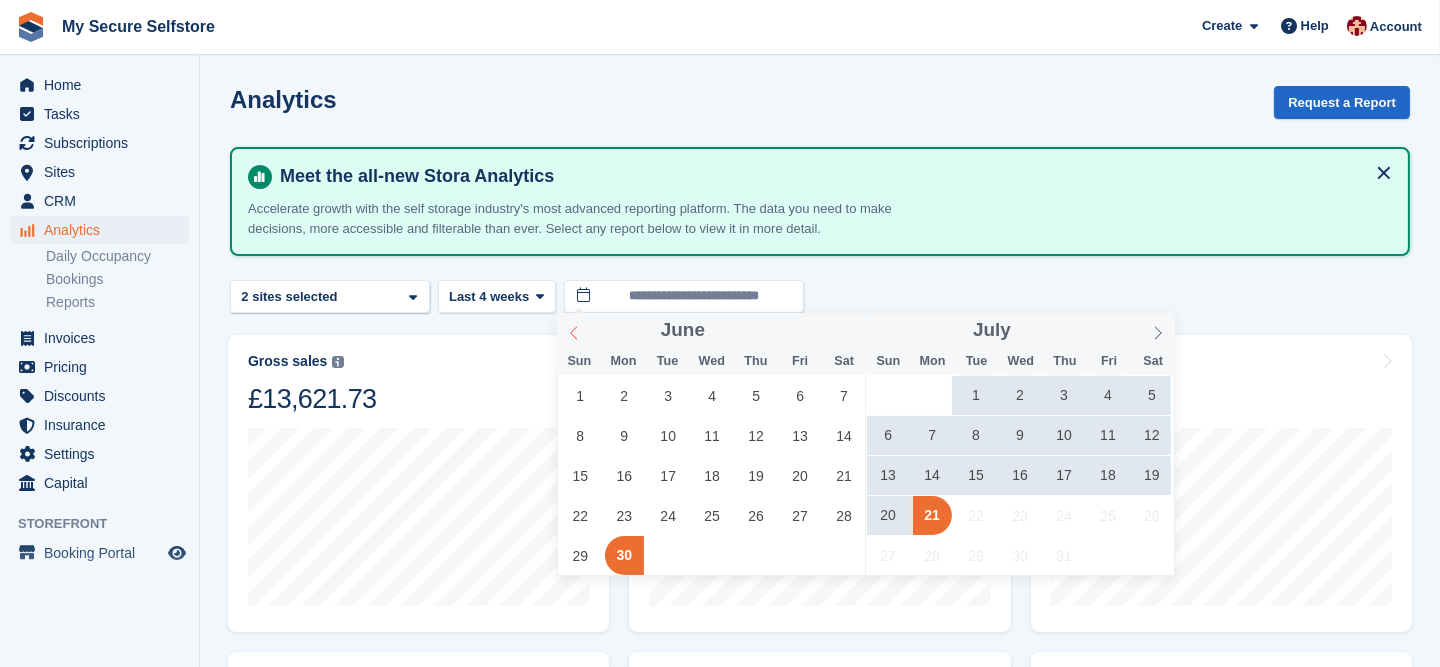 click 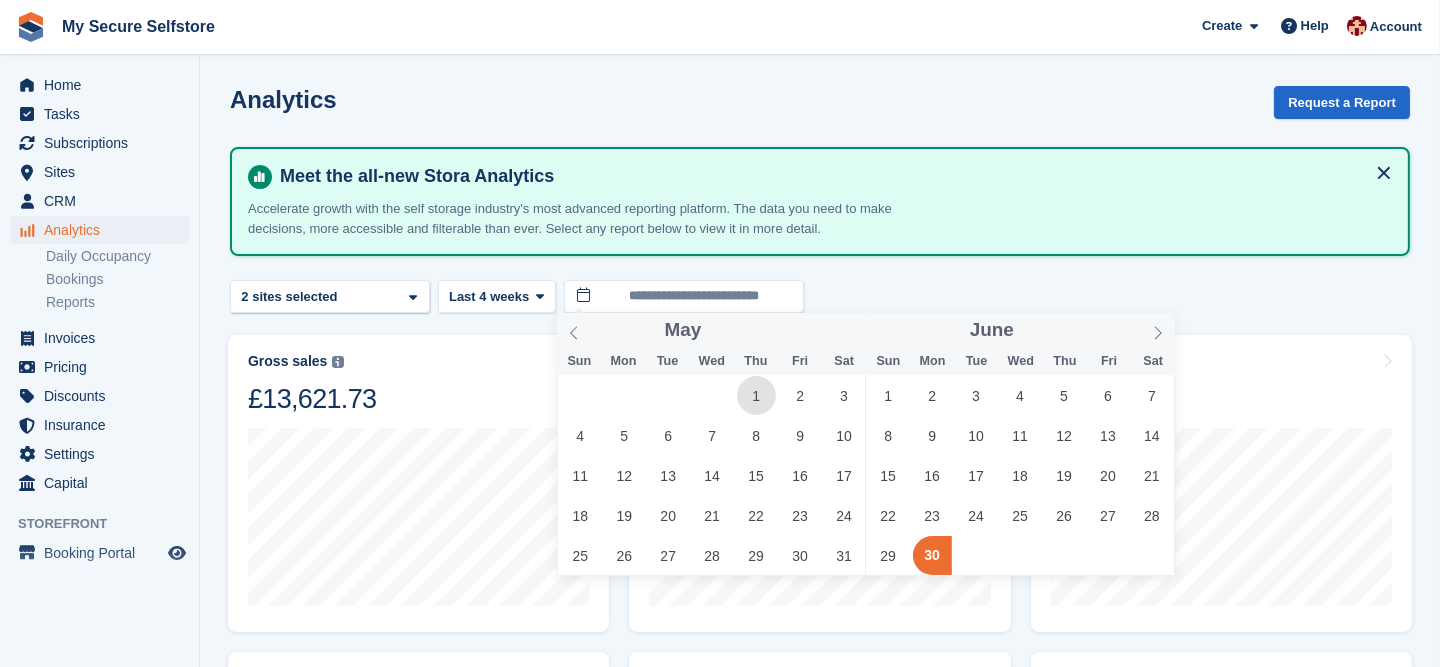 click on "1" at bounding box center [756, 395] 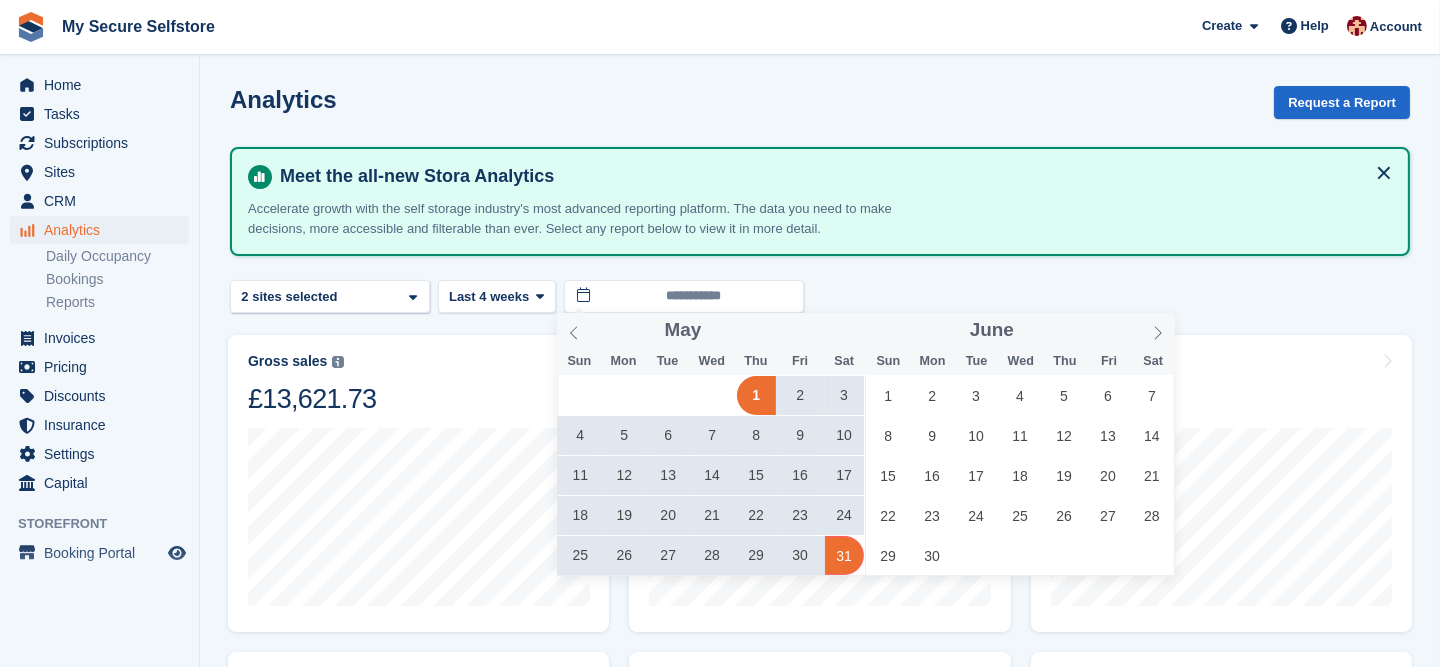 click on "31" at bounding box center [844, 555] 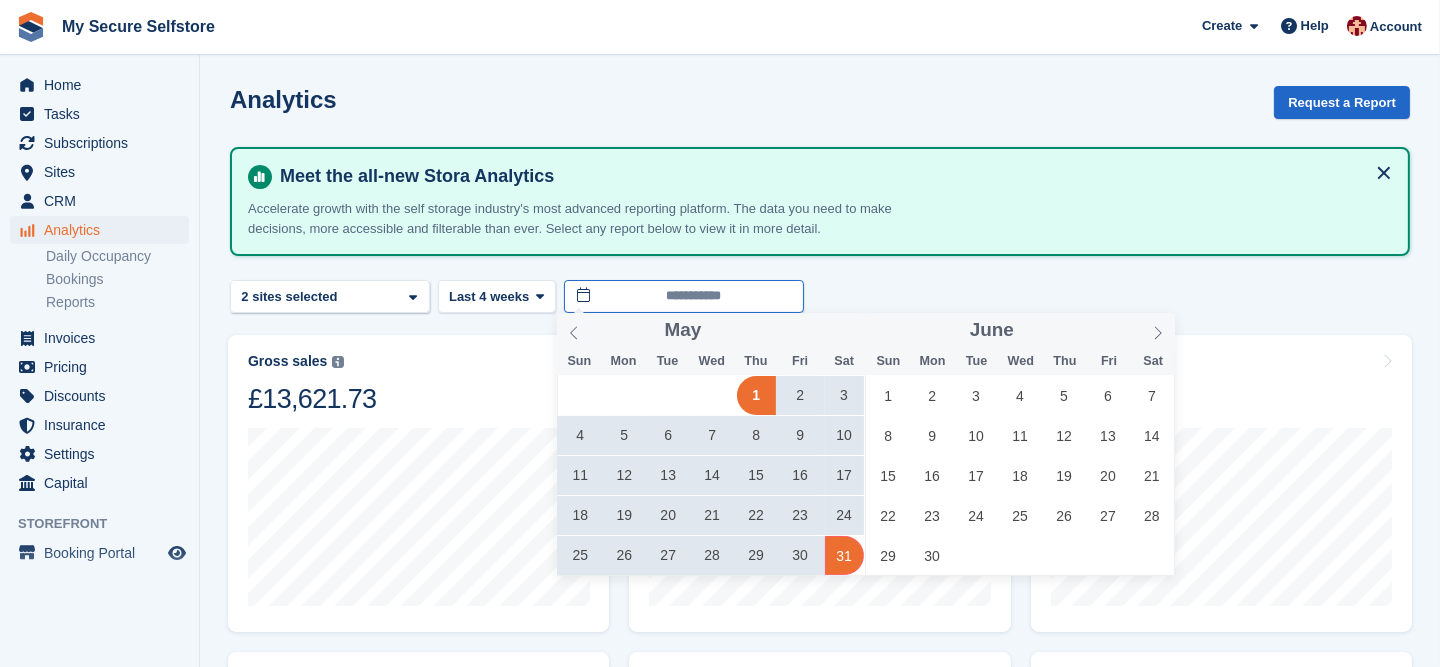 type on "**********" 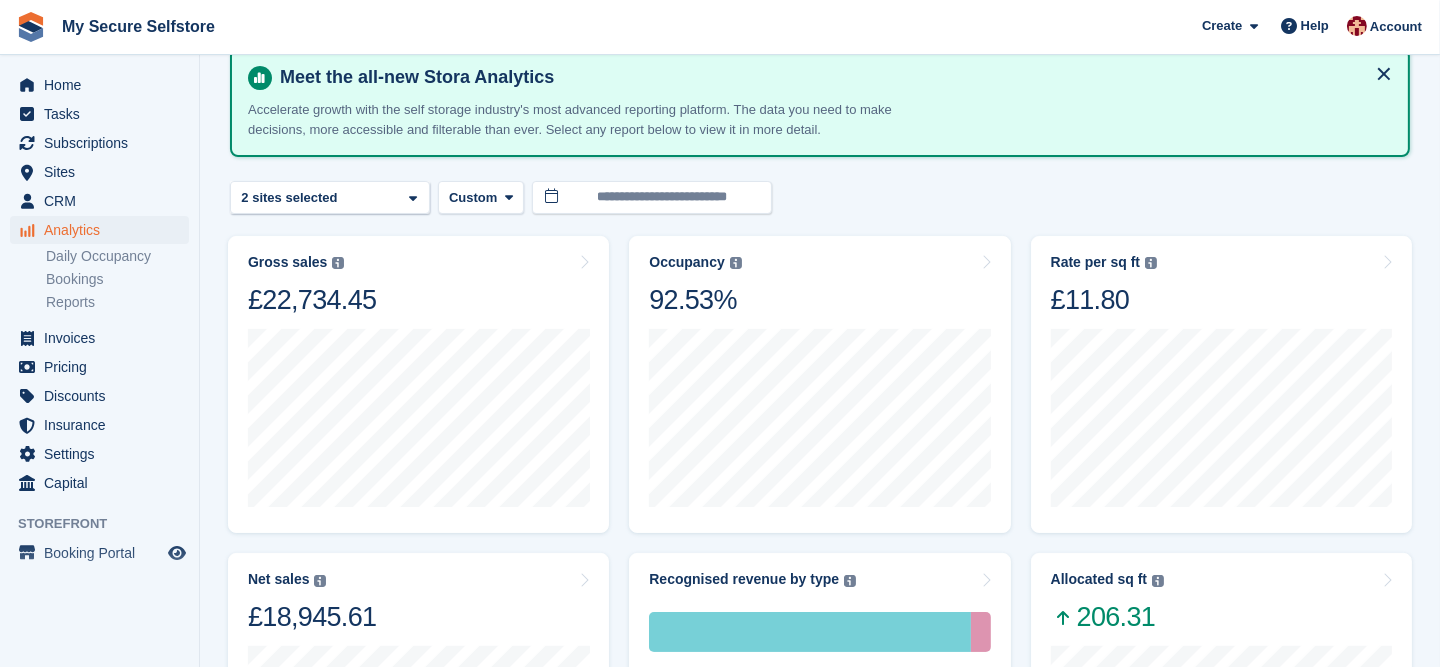 scroll, scrollTop: 0, scrollLeft: 0, axis: both 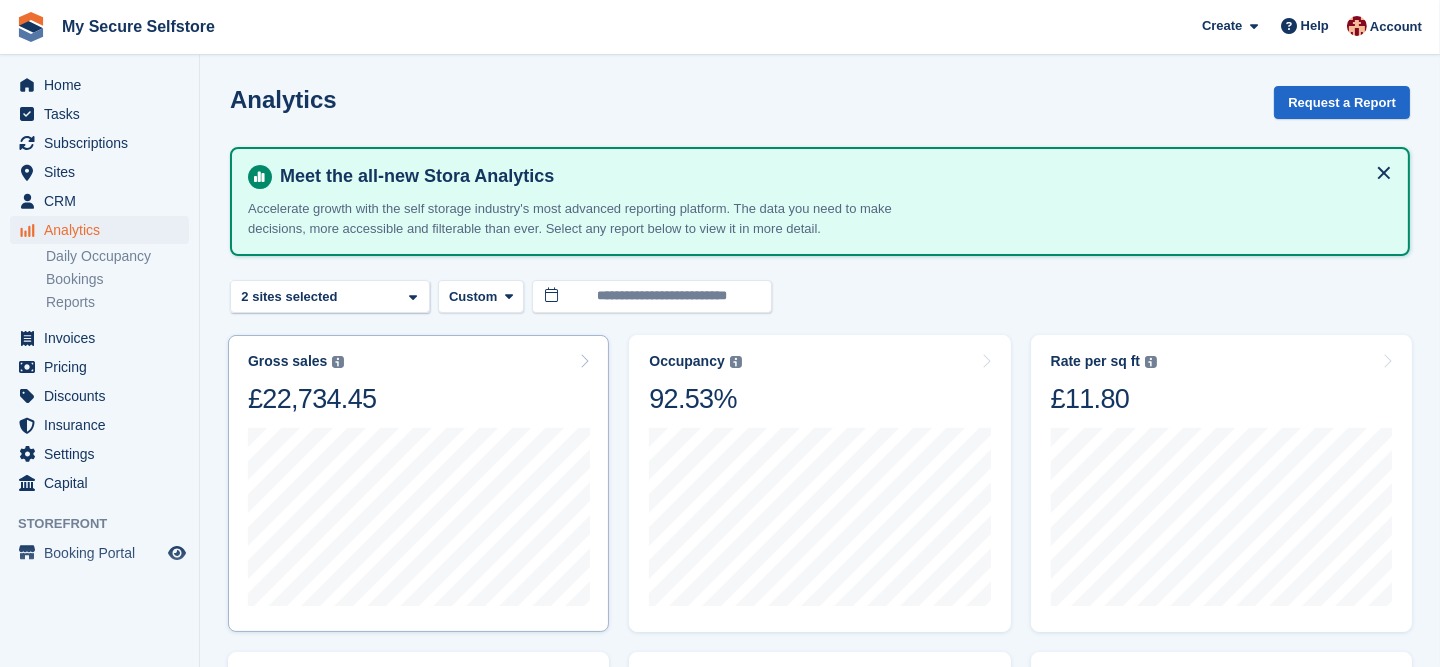 click on "Gross sales
The sum of all finalised invoices, after discount and including tax.  Learn more
£22,734.45" at bounding box center [418, 384] 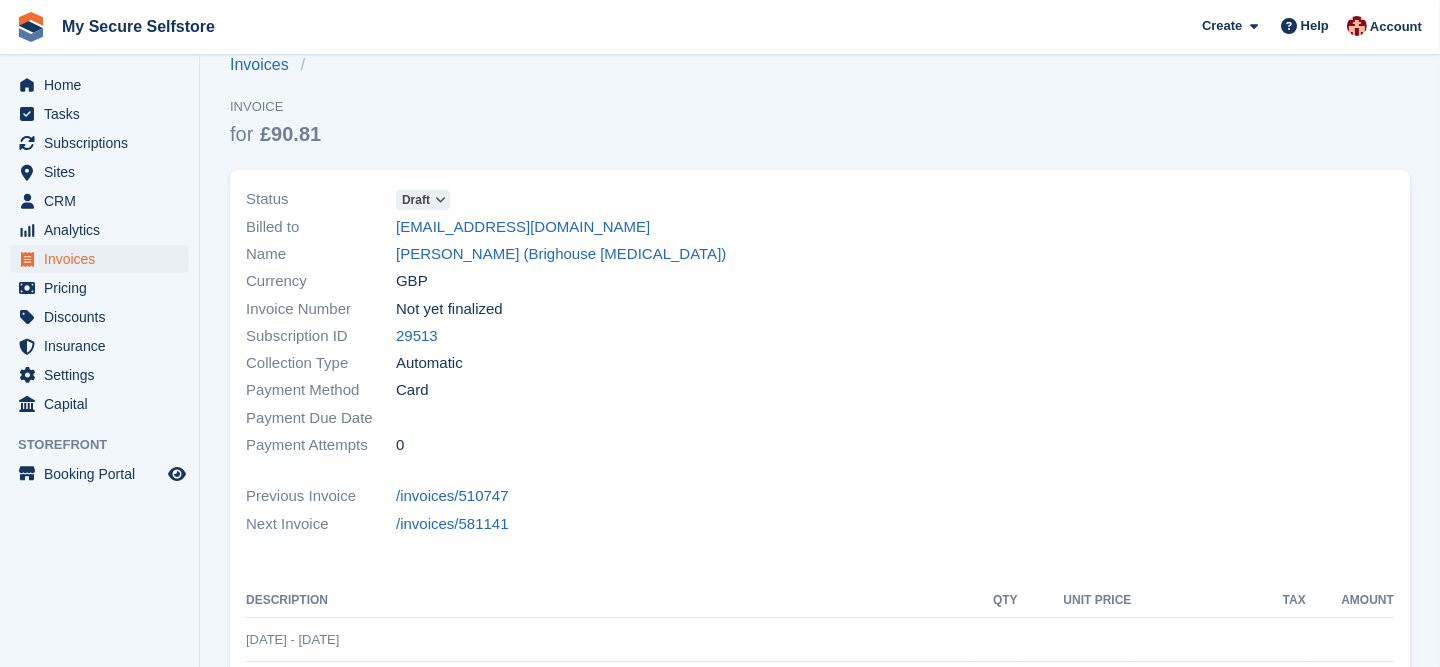scroll, scrollTop: 0, scrollLeft: 0, axis: both 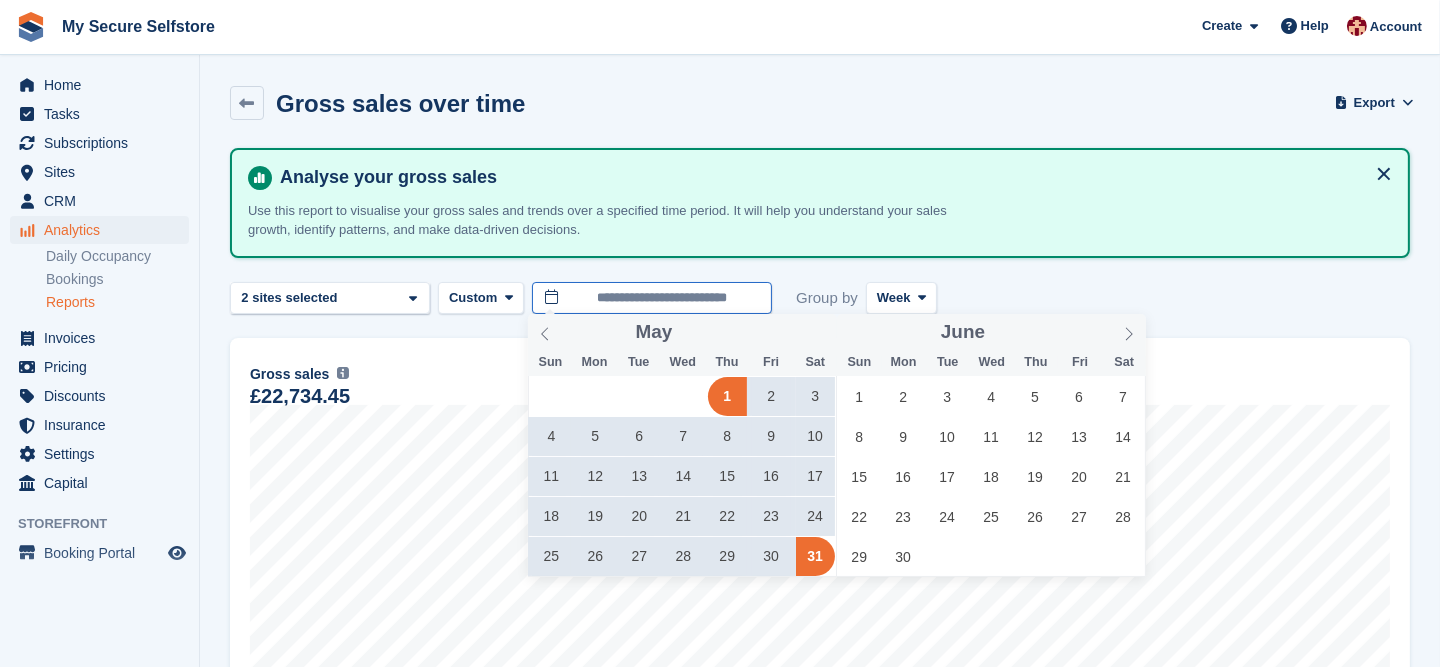 click on "**********" at bounding box center [652, 298] 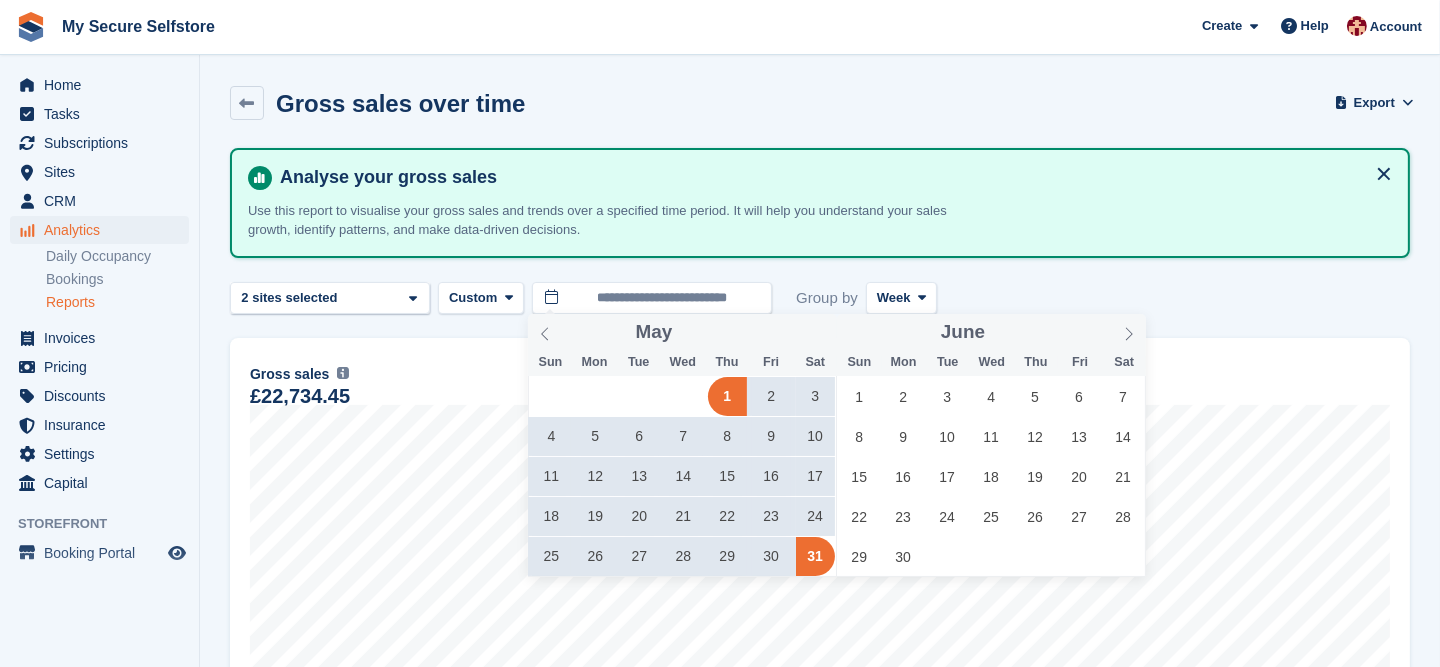click on "31" at bounding box center [815, 556] 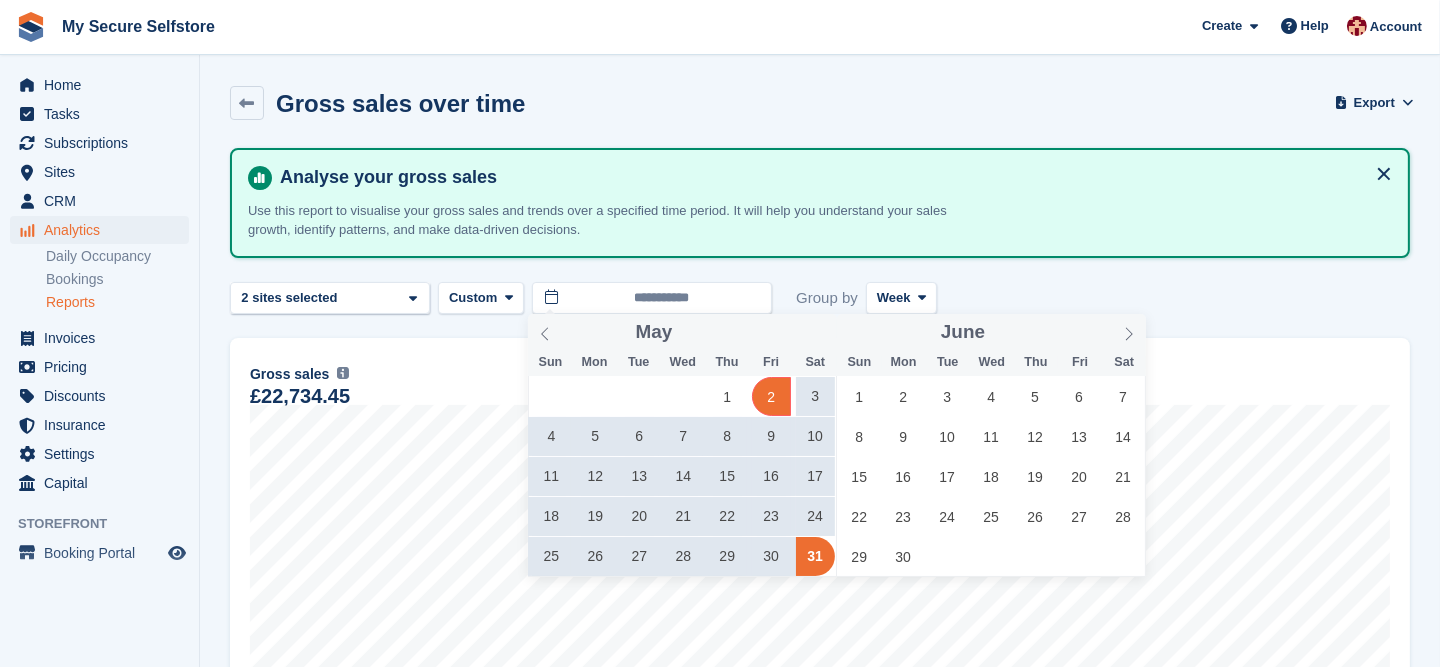 click on "2" at bounding box center [771, 396] 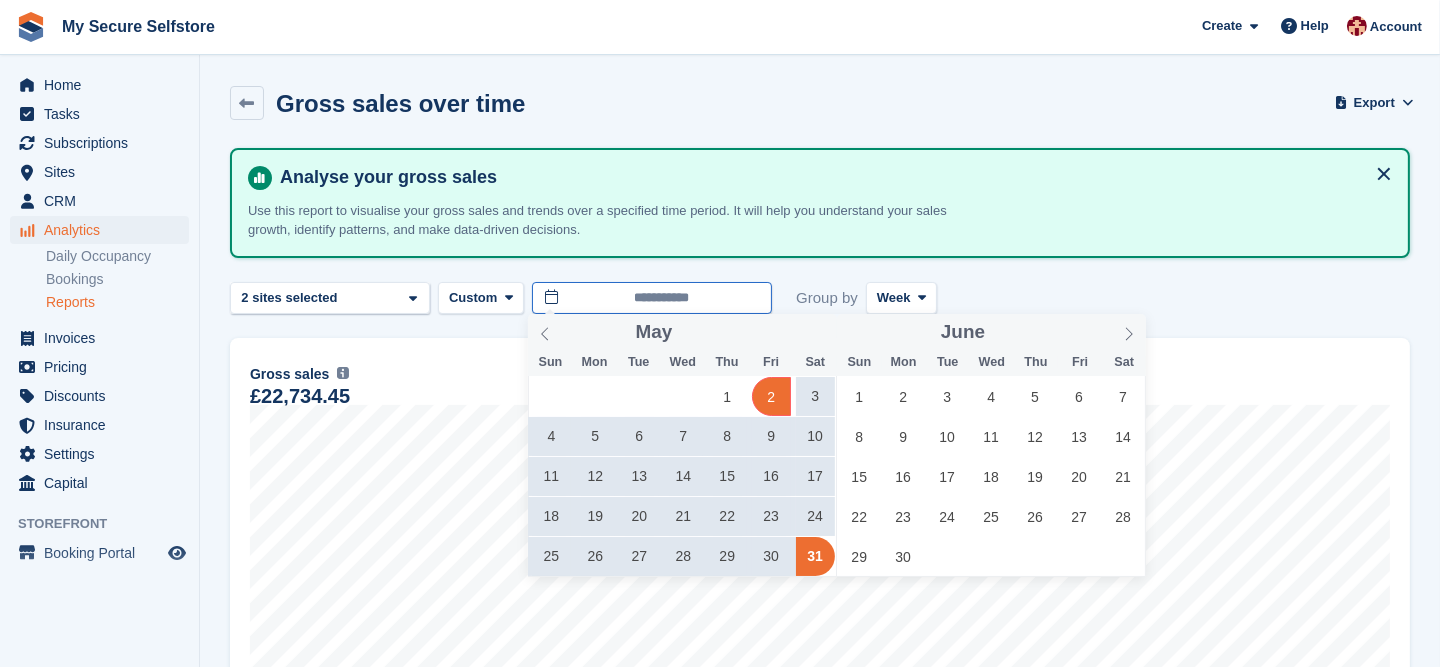 type on "**********" 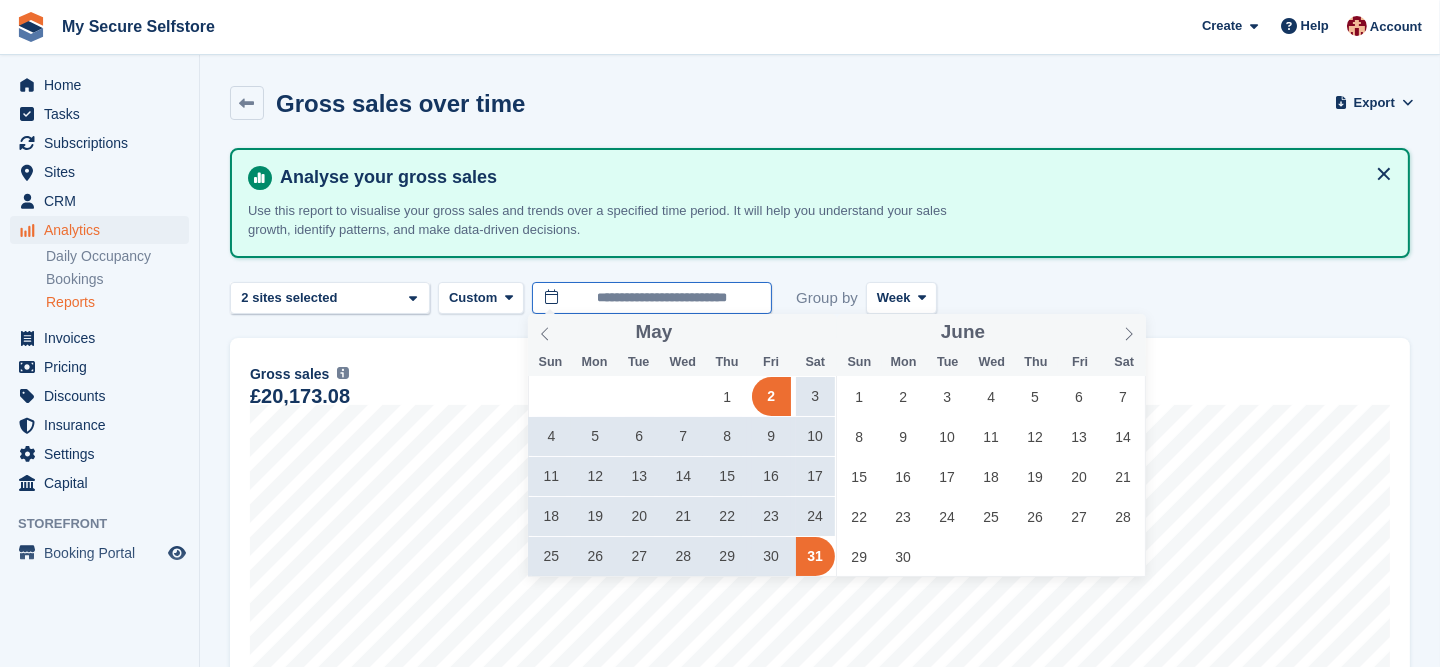 click on "**********" at bounding box center (652, 298) 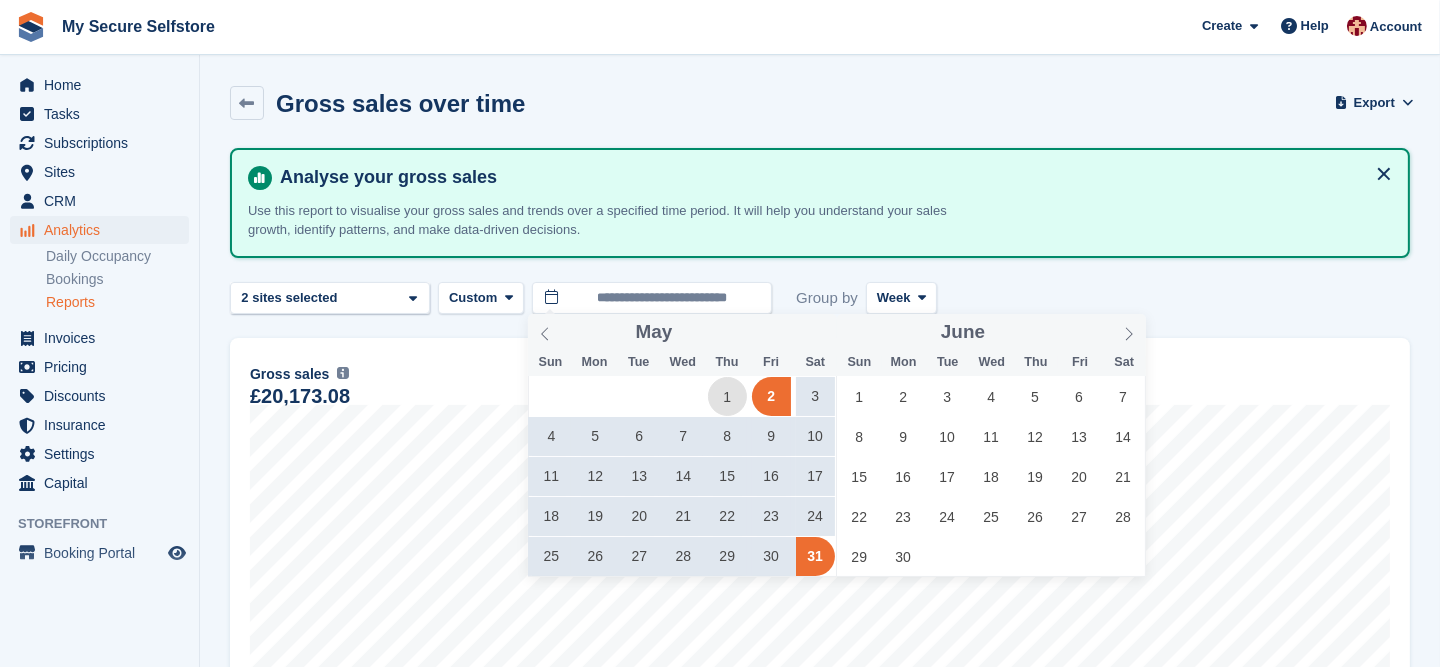 click on "1" at bounding box center (727, 396) 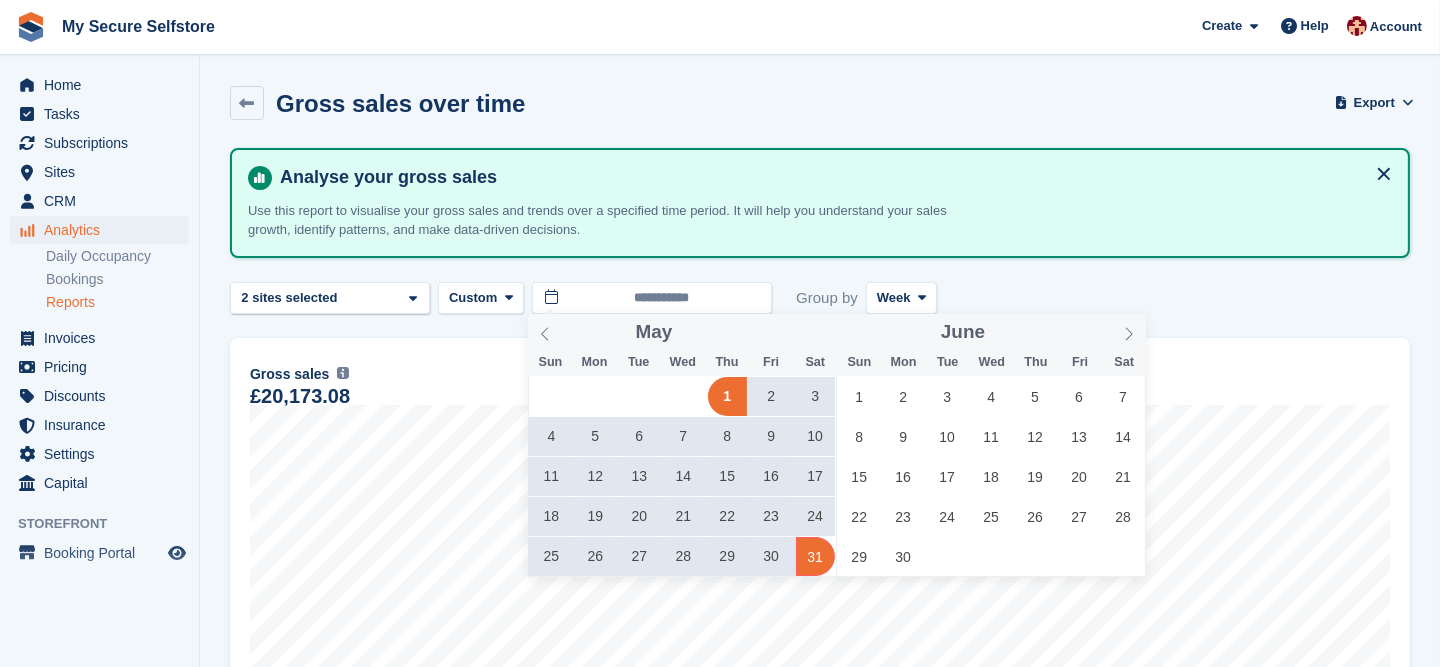 click on "31" at bounding box center [815, 556] 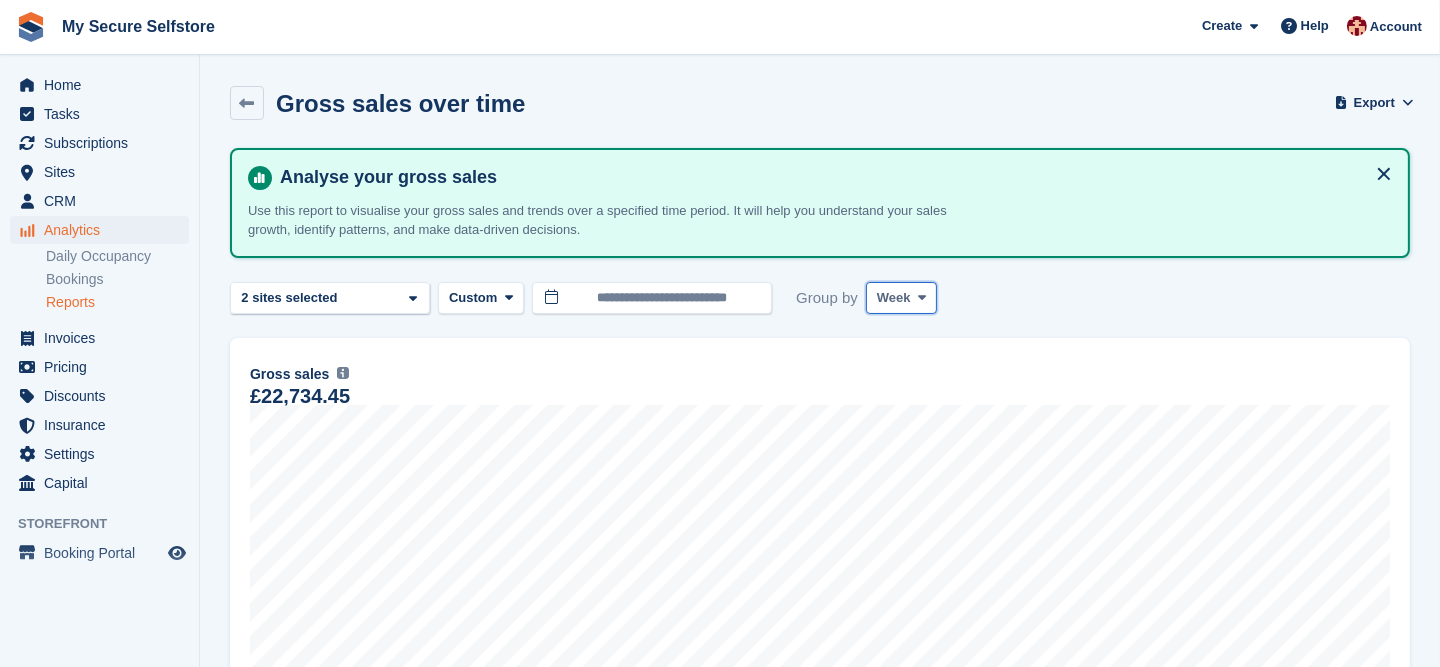 click on "Week" at bounding box center [901, 298] 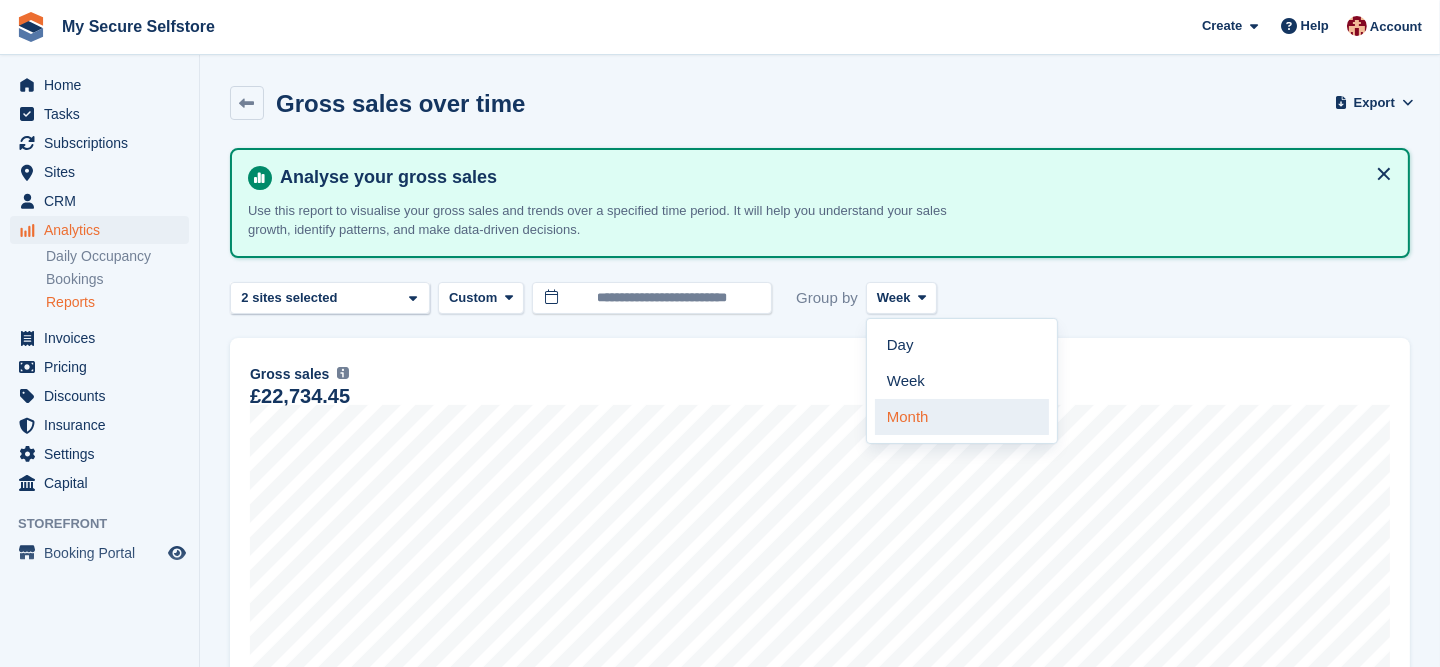 click on "Month" at bounding box center (962, 417) 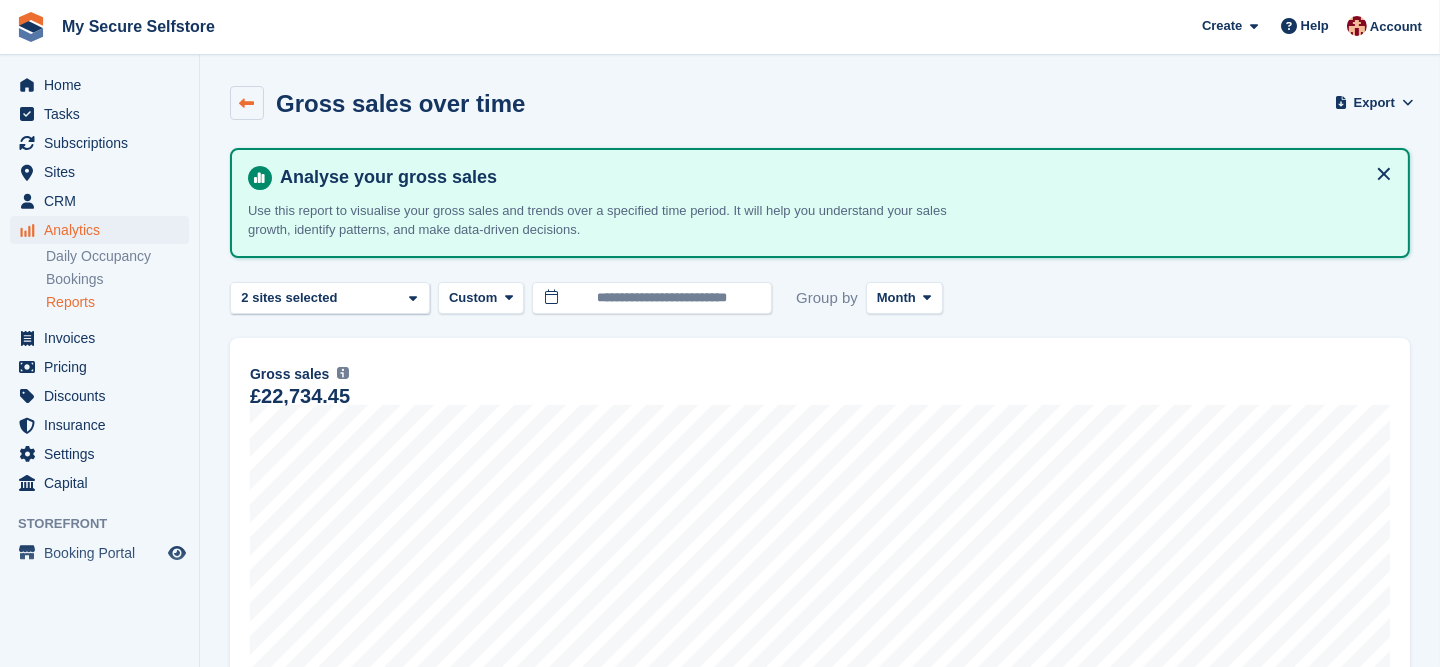 click at bounding box center [247, 103] 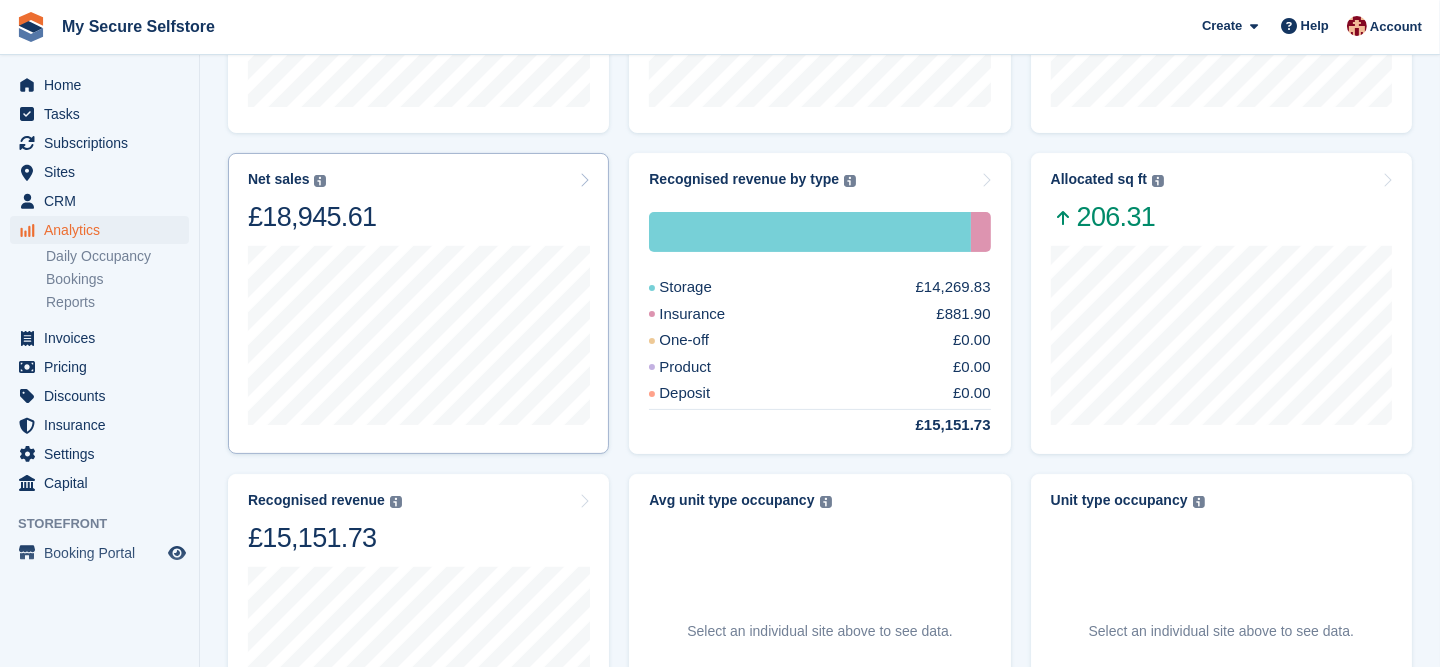 scroll, scrollTop: 499, scrollLeft: 0, axis: vertical 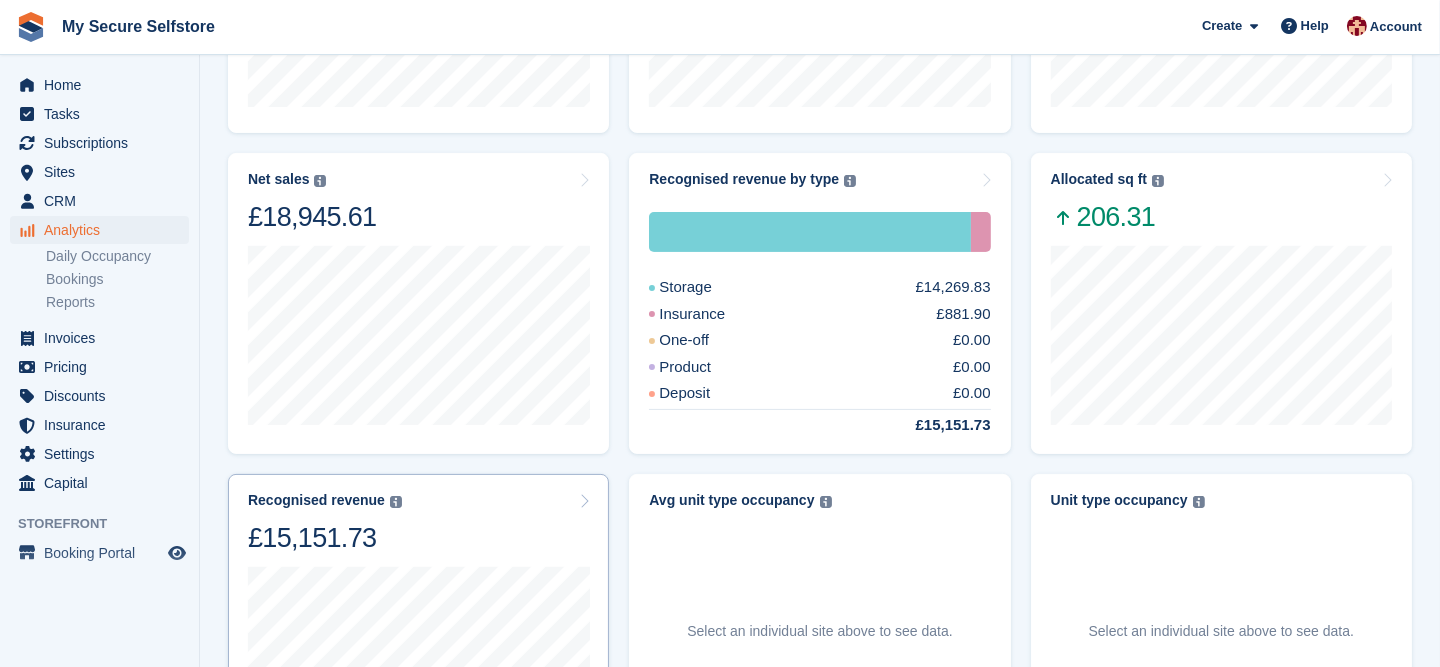 click on "Recognised revenue
The sum of all finalised invoices, after discount and excluding tax, adjusted to show daily recognised revenue. Only withheld deposits are included as revenue.  Learn more
£15,151.73" at bounding box center (418, 523) 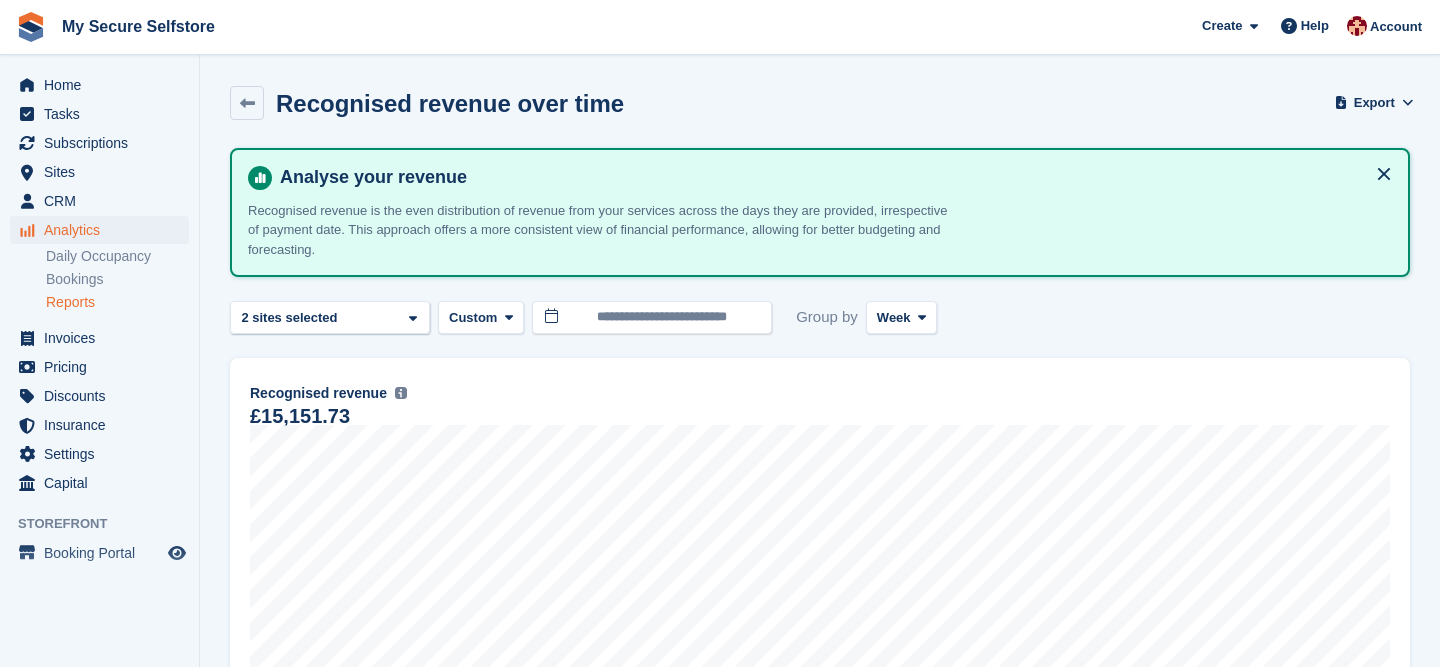 scroll, scrollTop: 0, scrollLeft: 0, axis: both 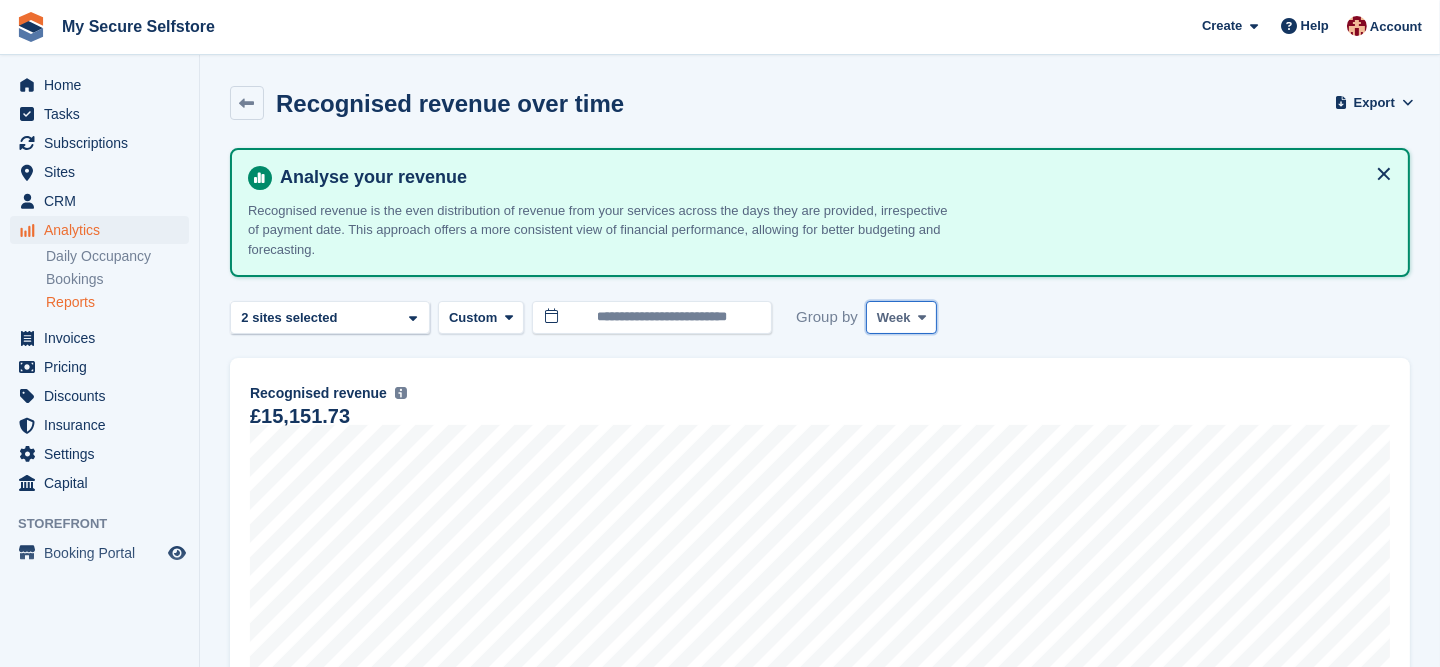 click on "Week" at bounding box center (894, 318) 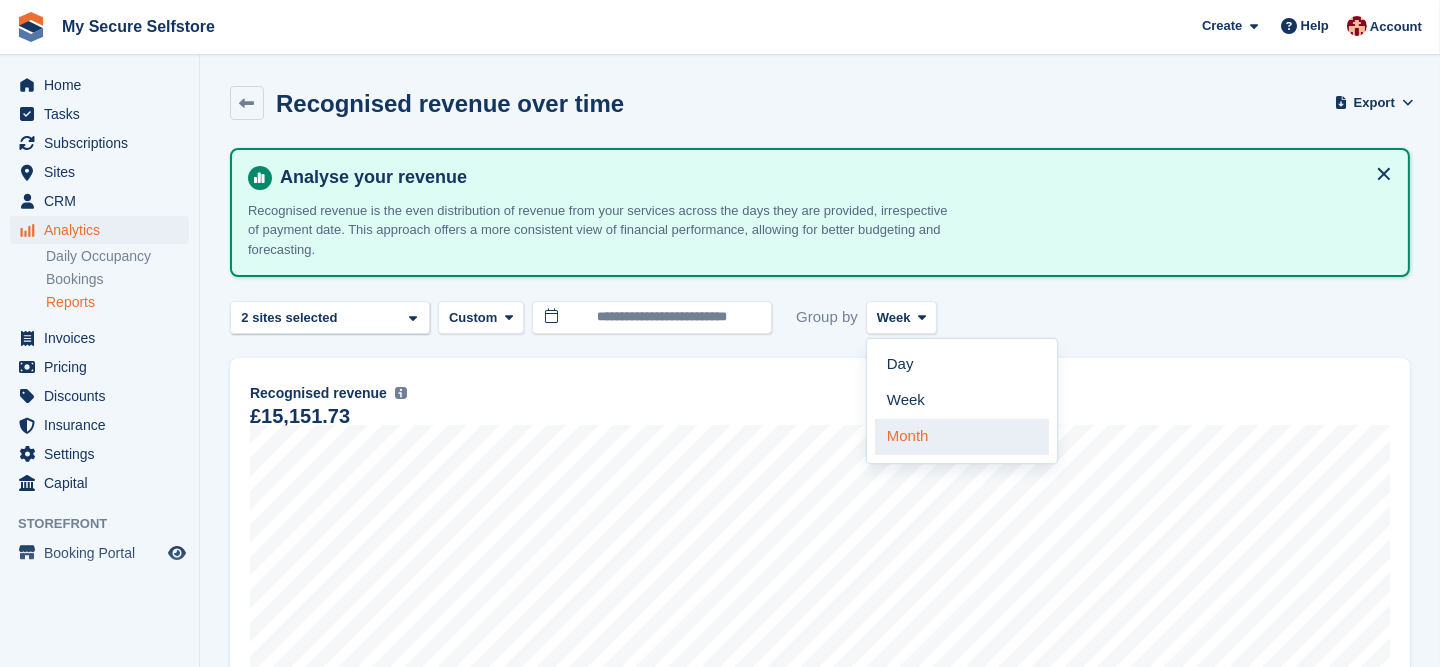 click on "Month" at bounding box center (962, 437) 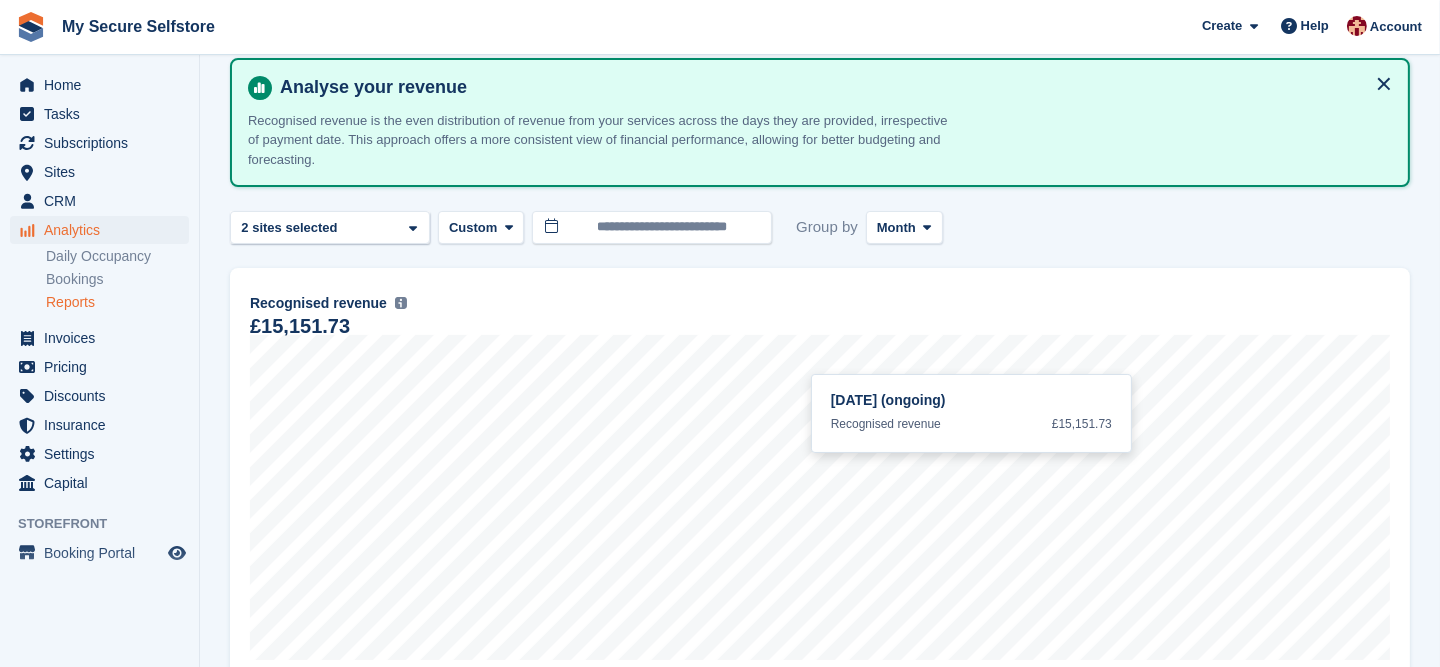 scroll, scrollTop: 0, scrollLeft: 0, axis: both 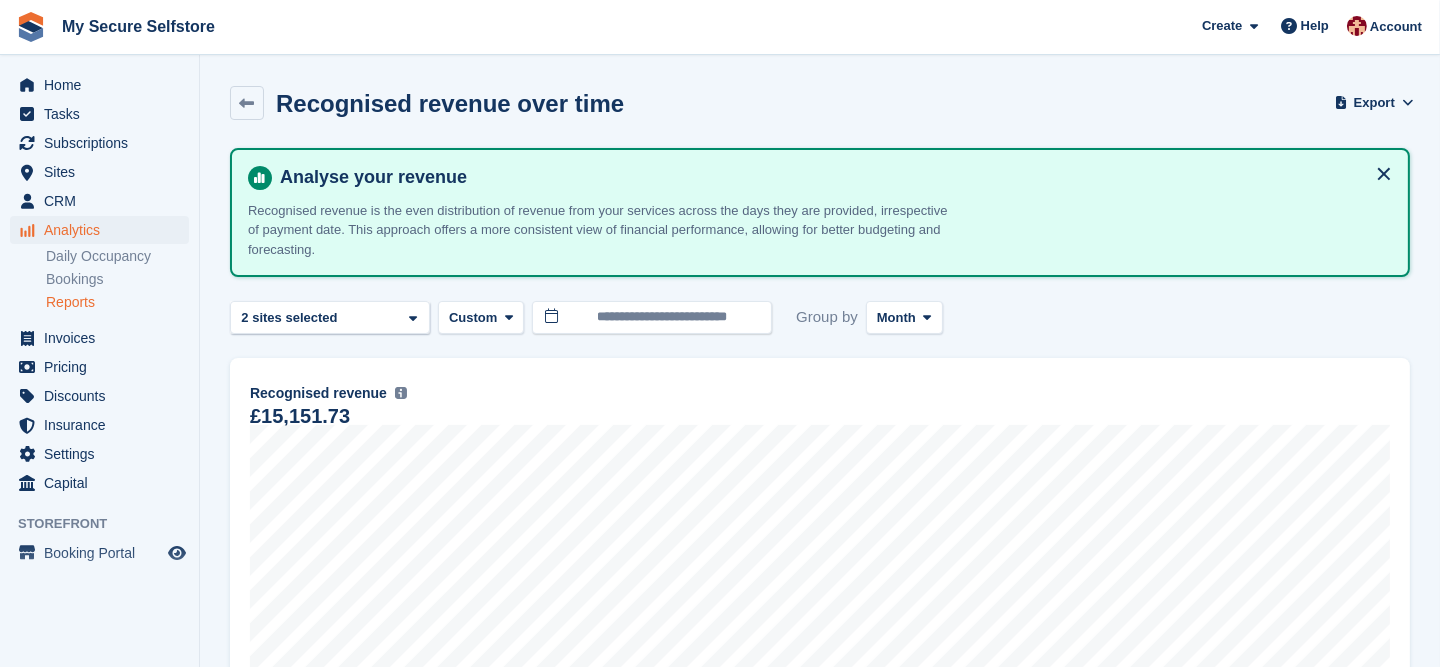 click on "**********" at bounding box center (820, 527) 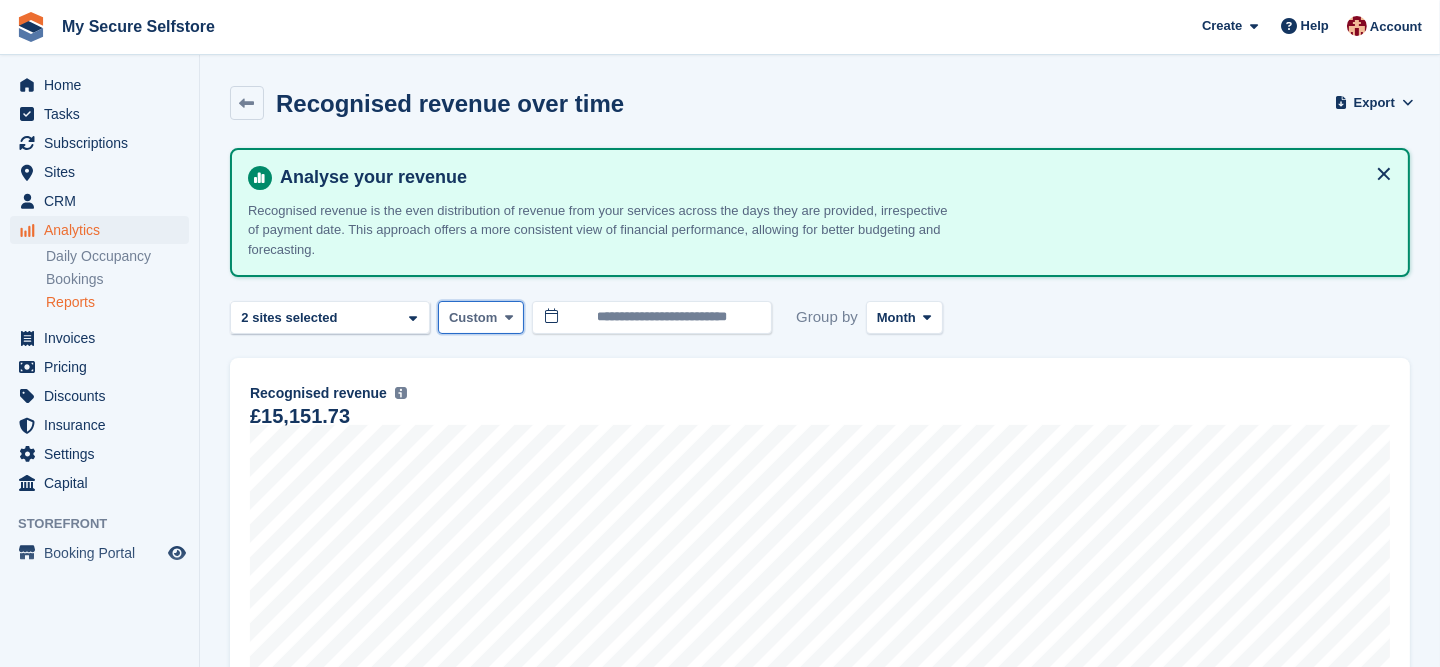 click at bounding box center (509, 317) 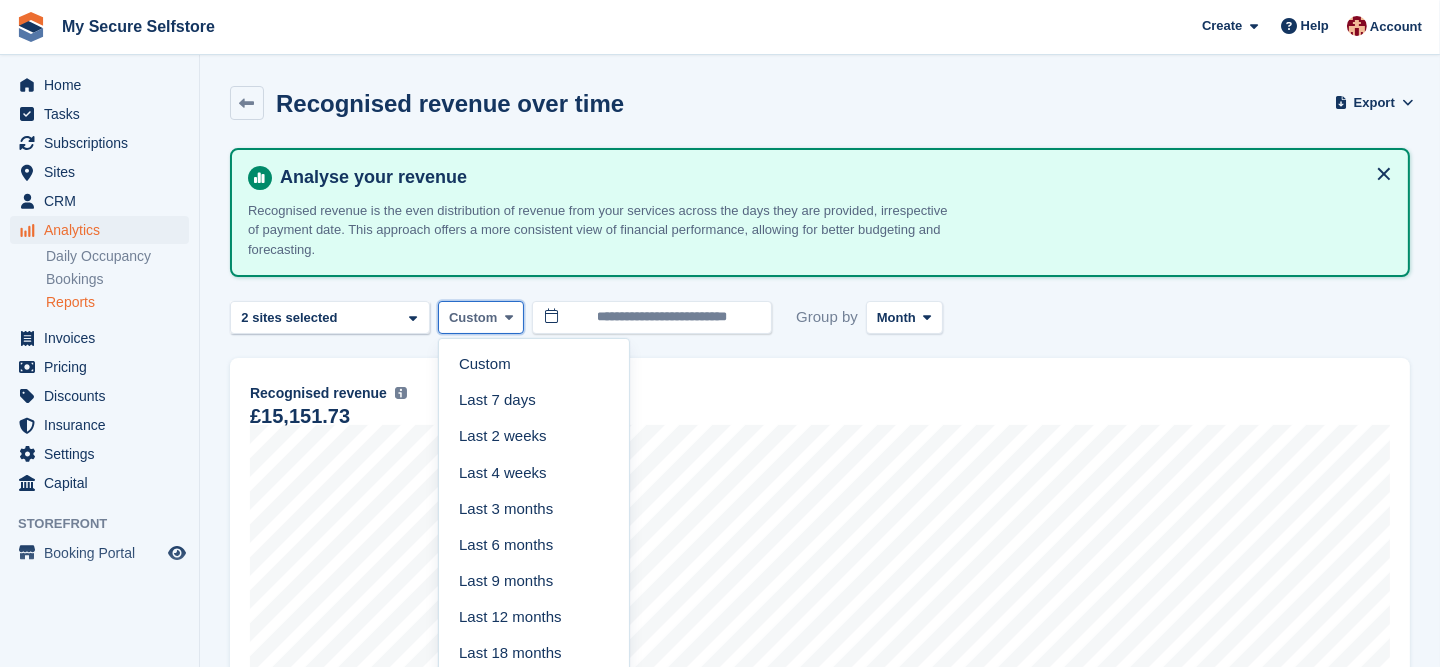 click at bounding box center (509, 317) 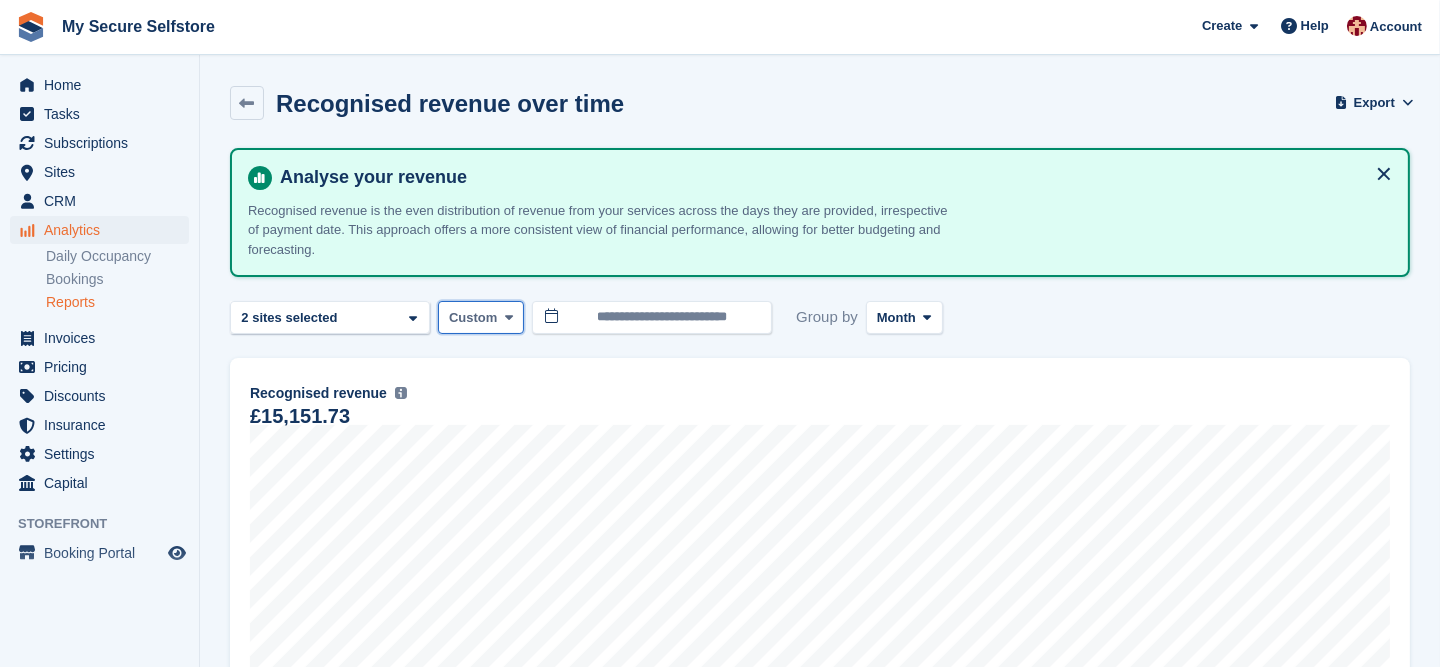 type 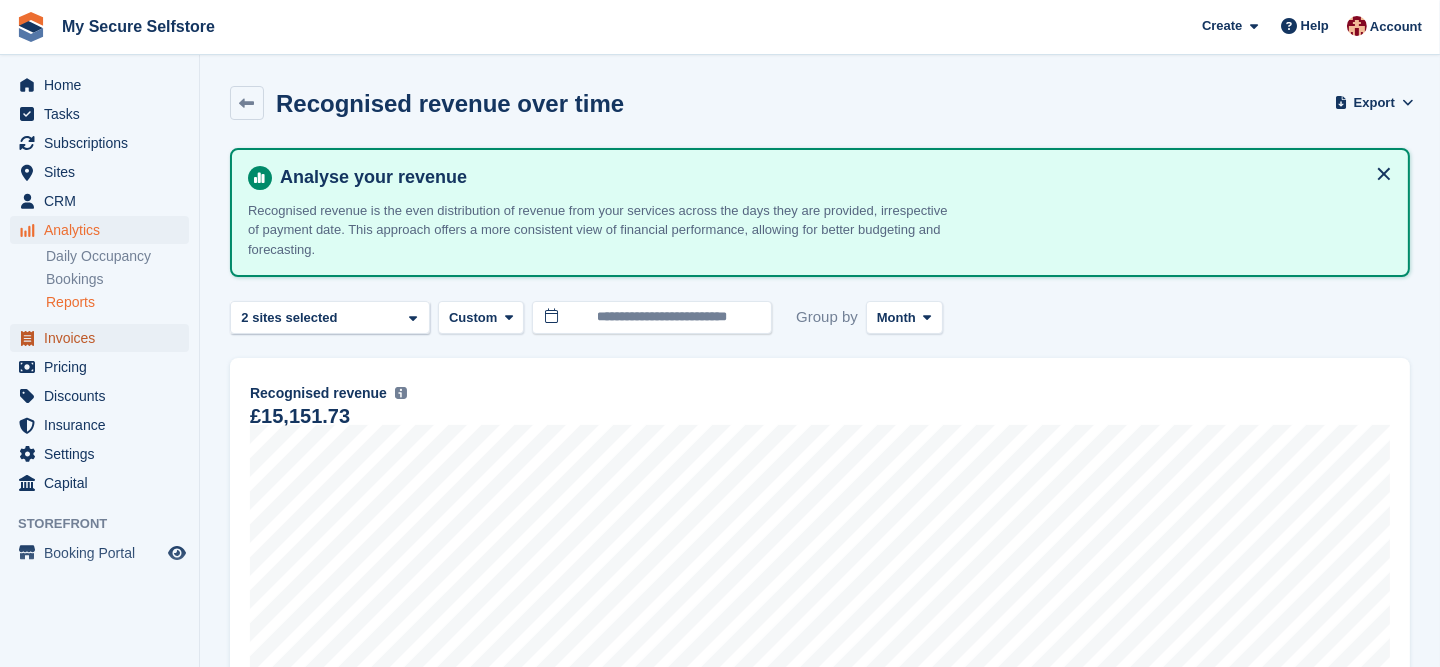 click on "Invoices" at bounding box center (104, 338) 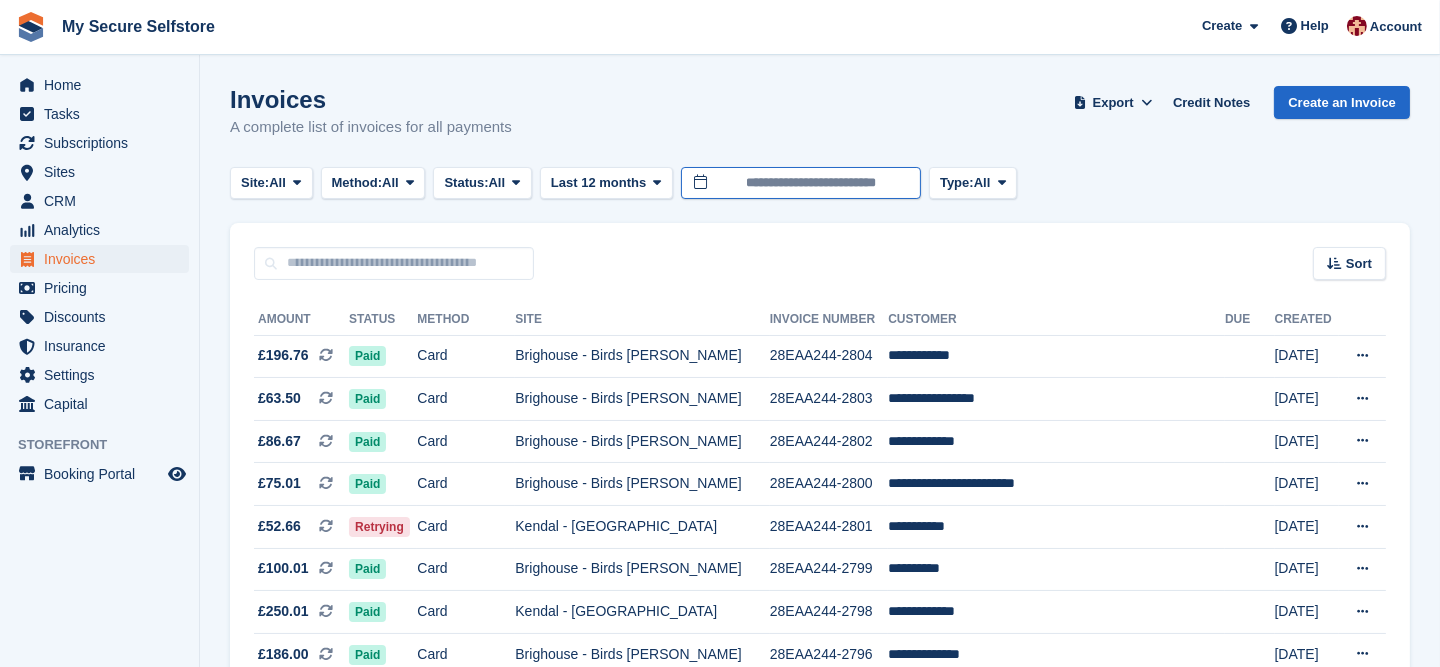click on "**********" at bounding box center (801, 183) 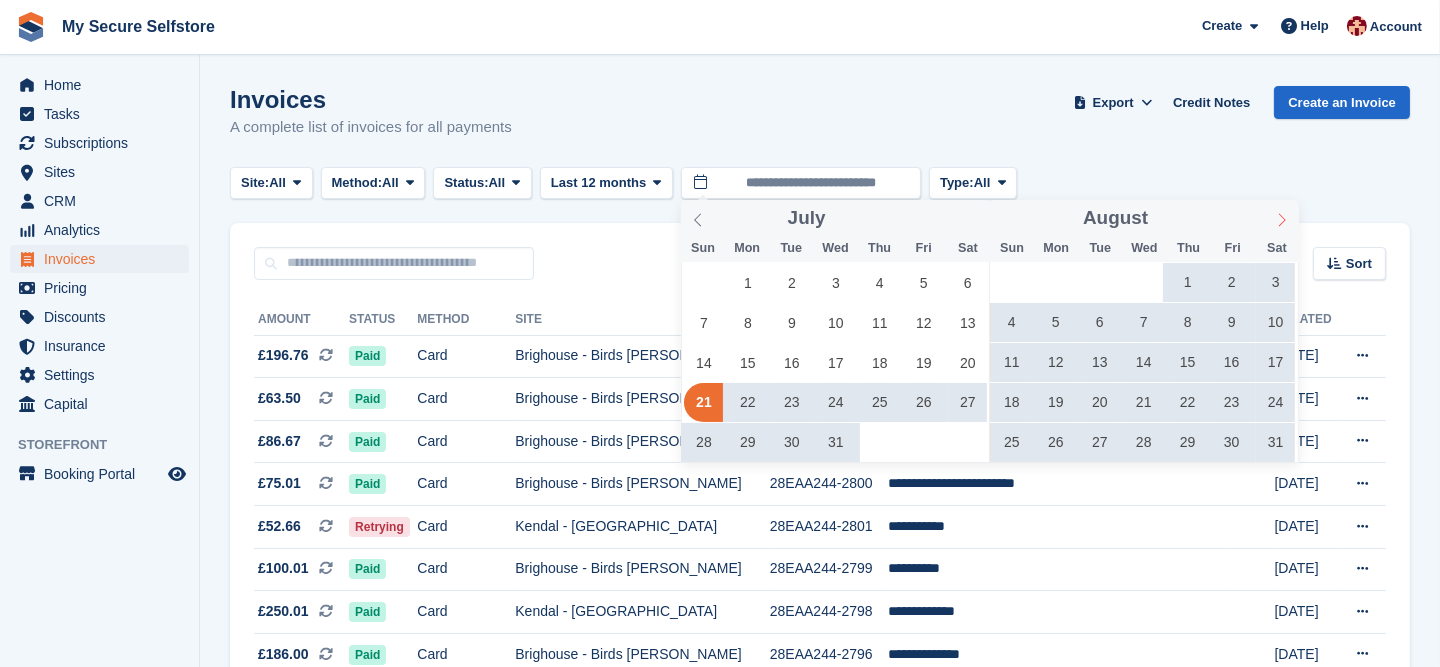 click 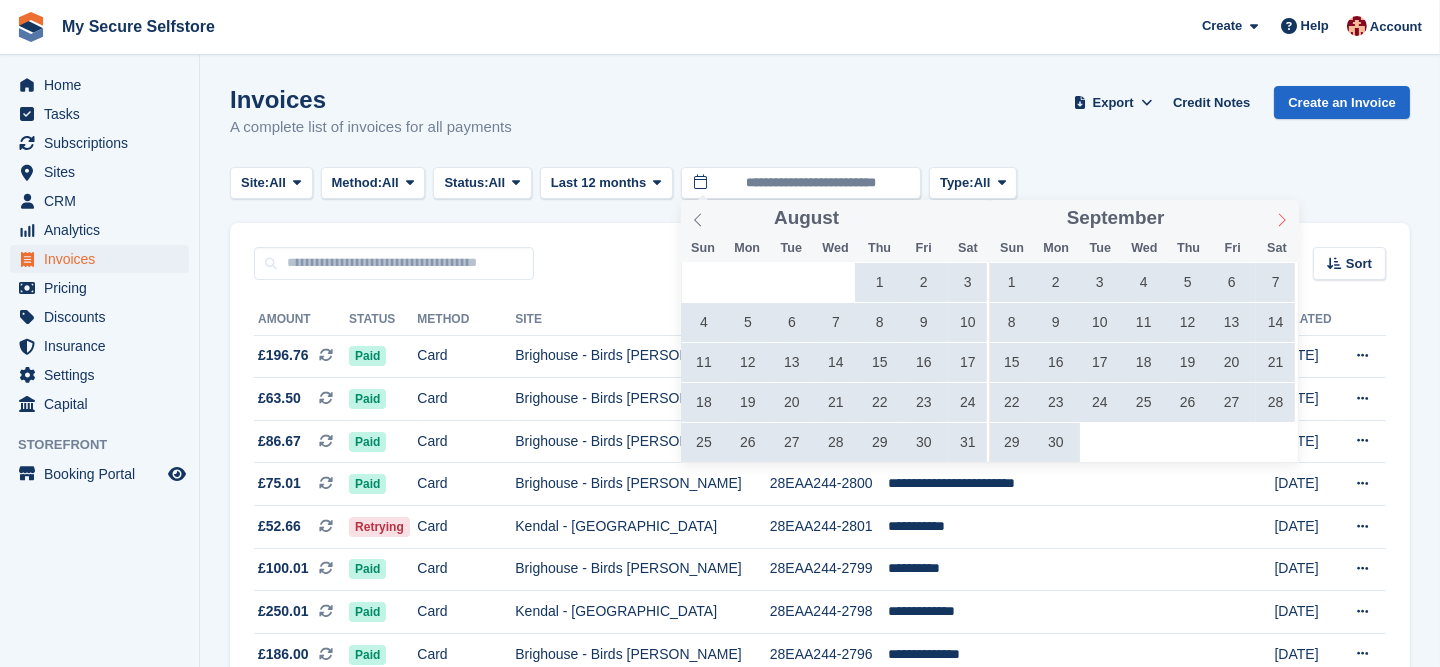 click 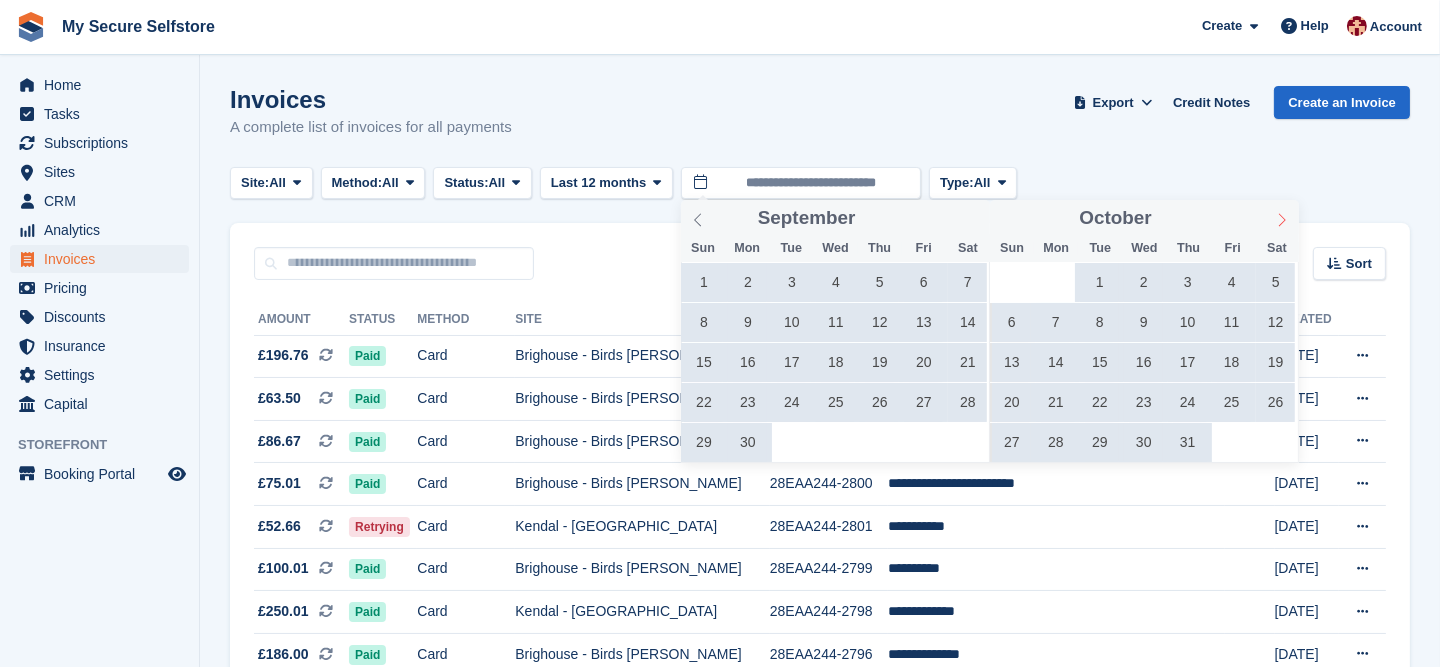 click 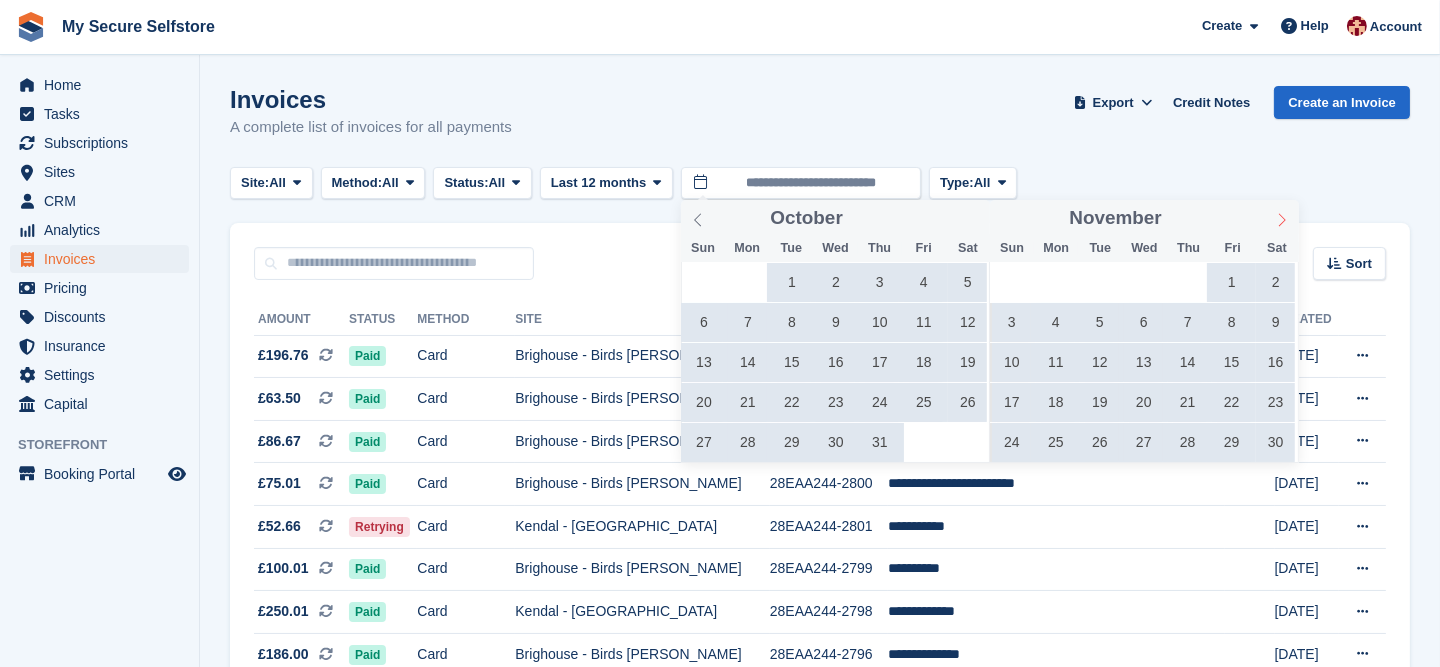 click 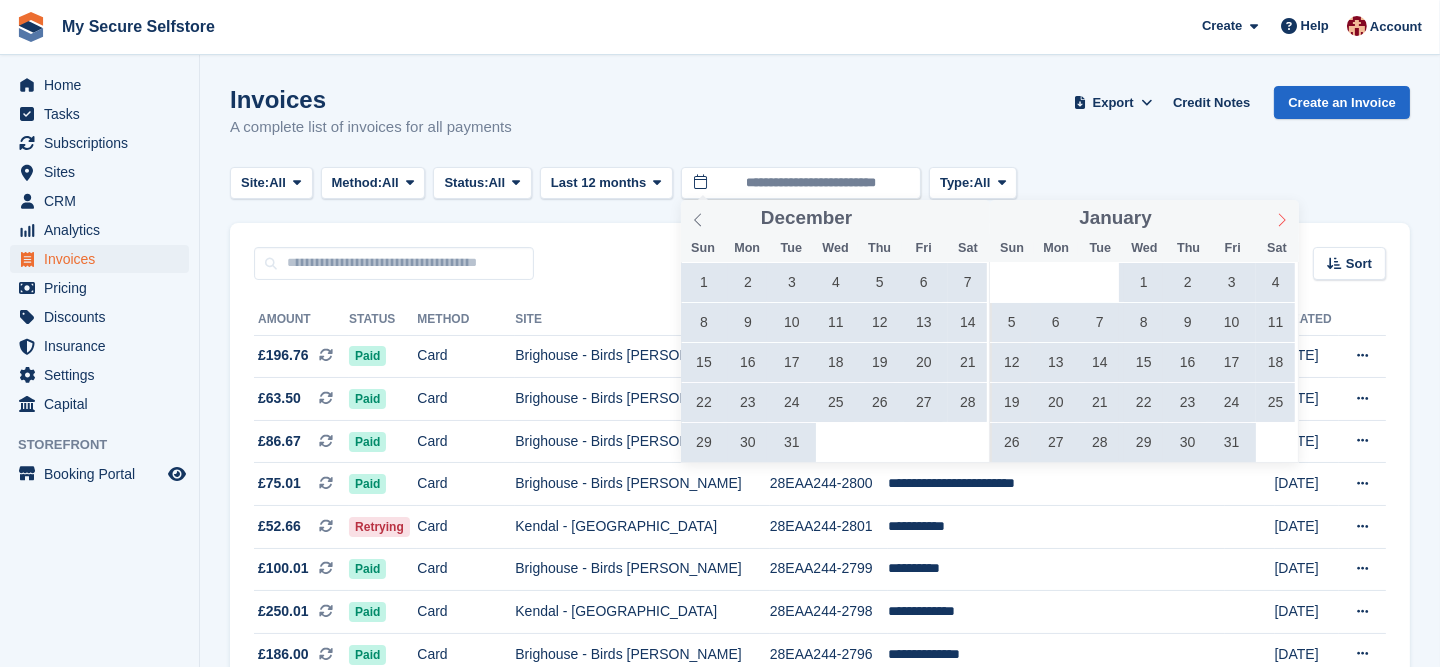 type on "****" 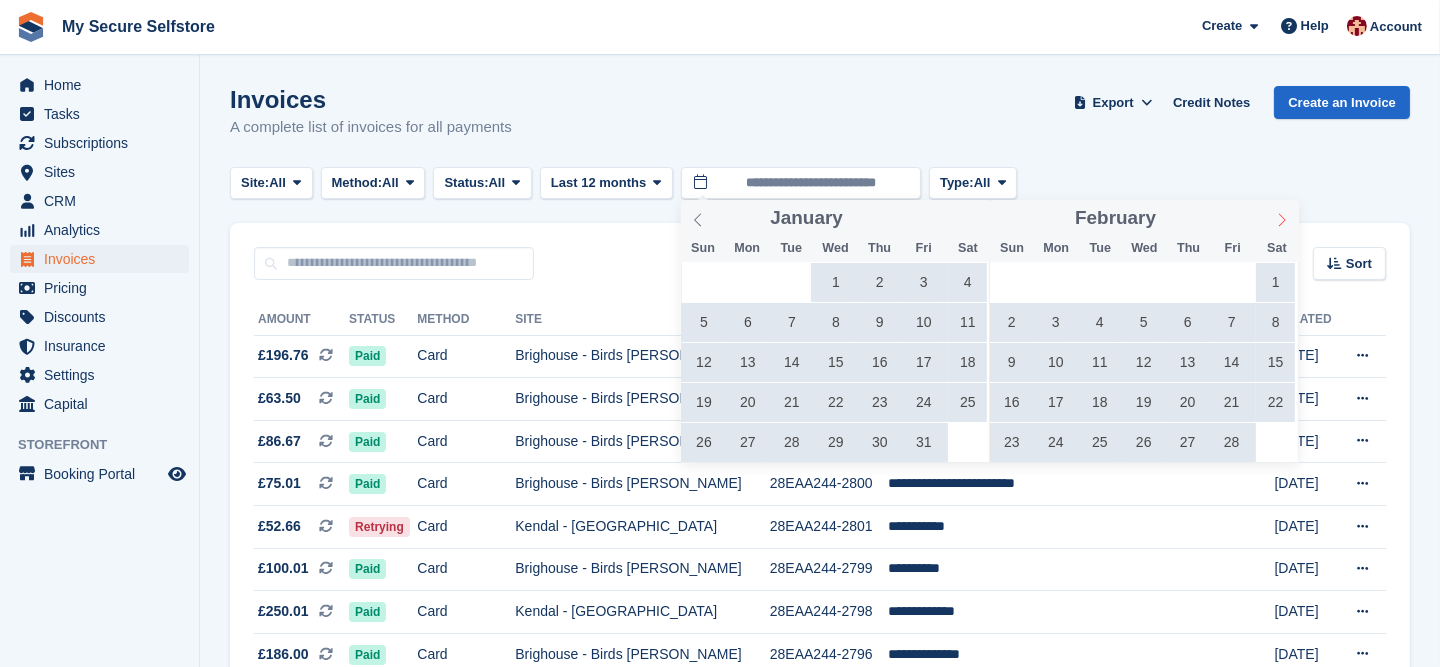 type on "****" 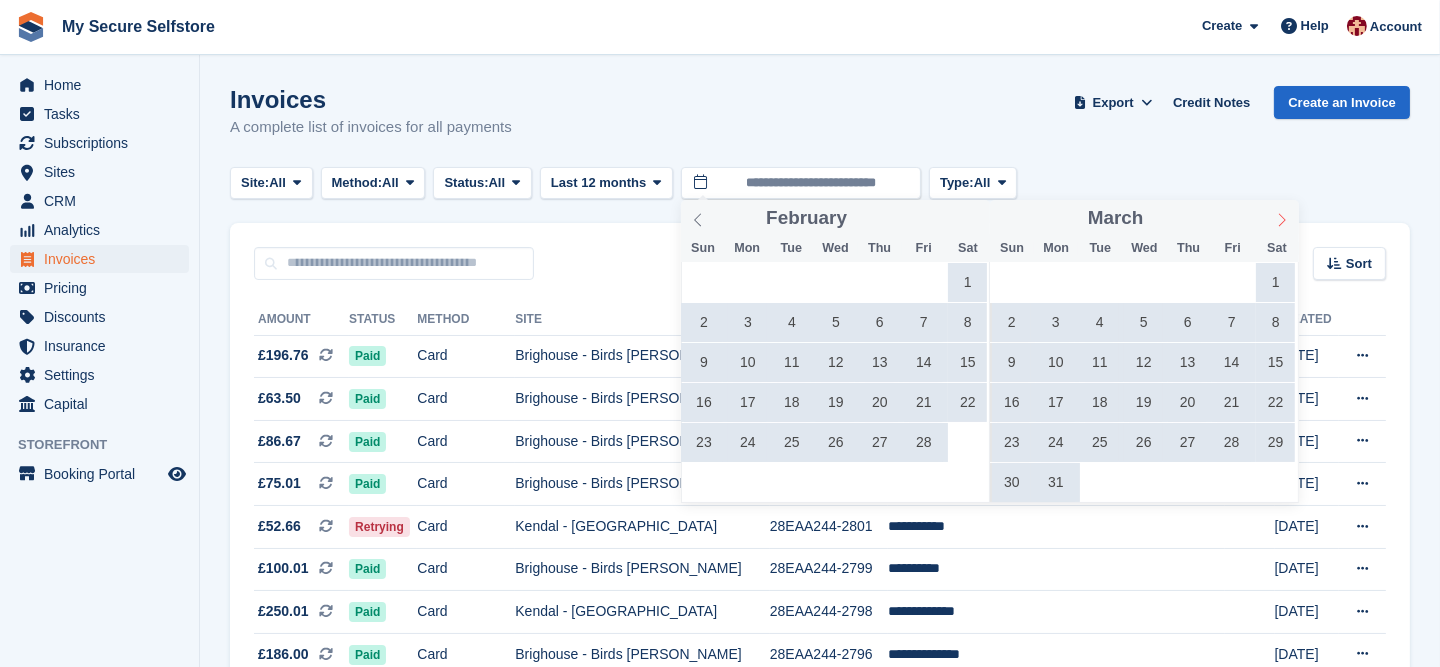 click 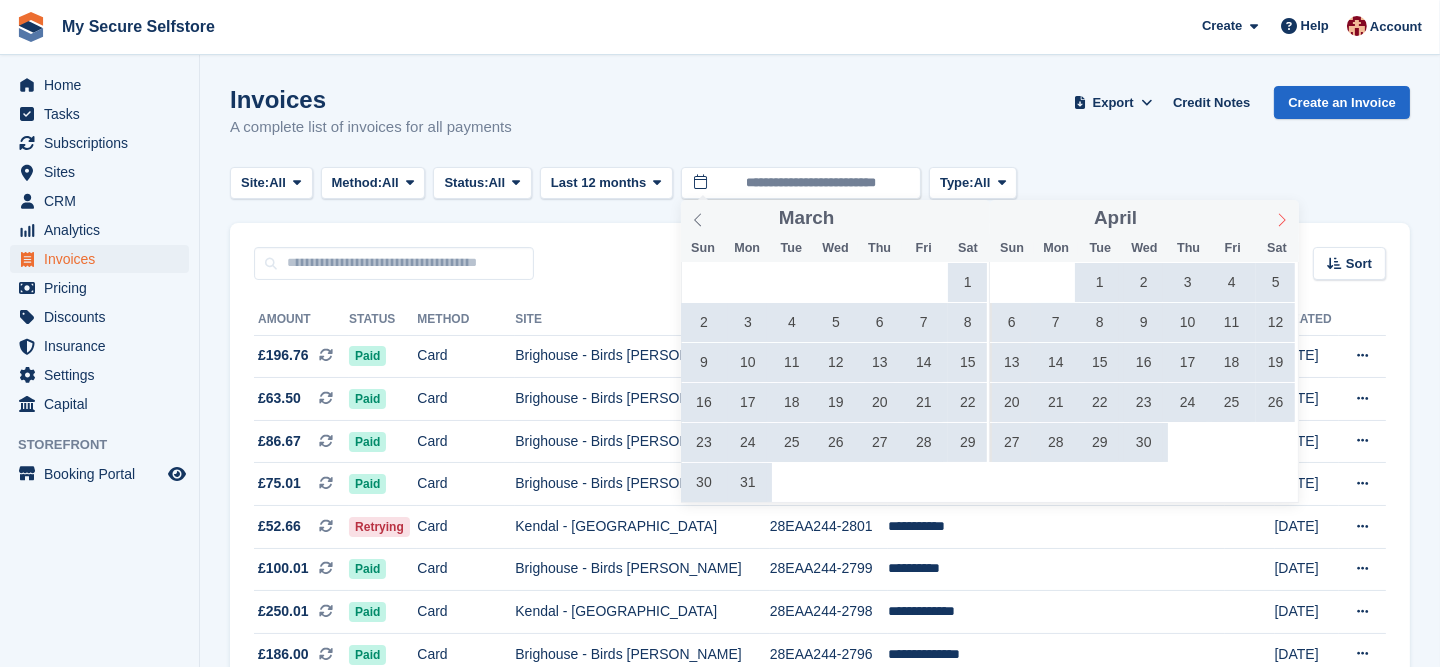 click 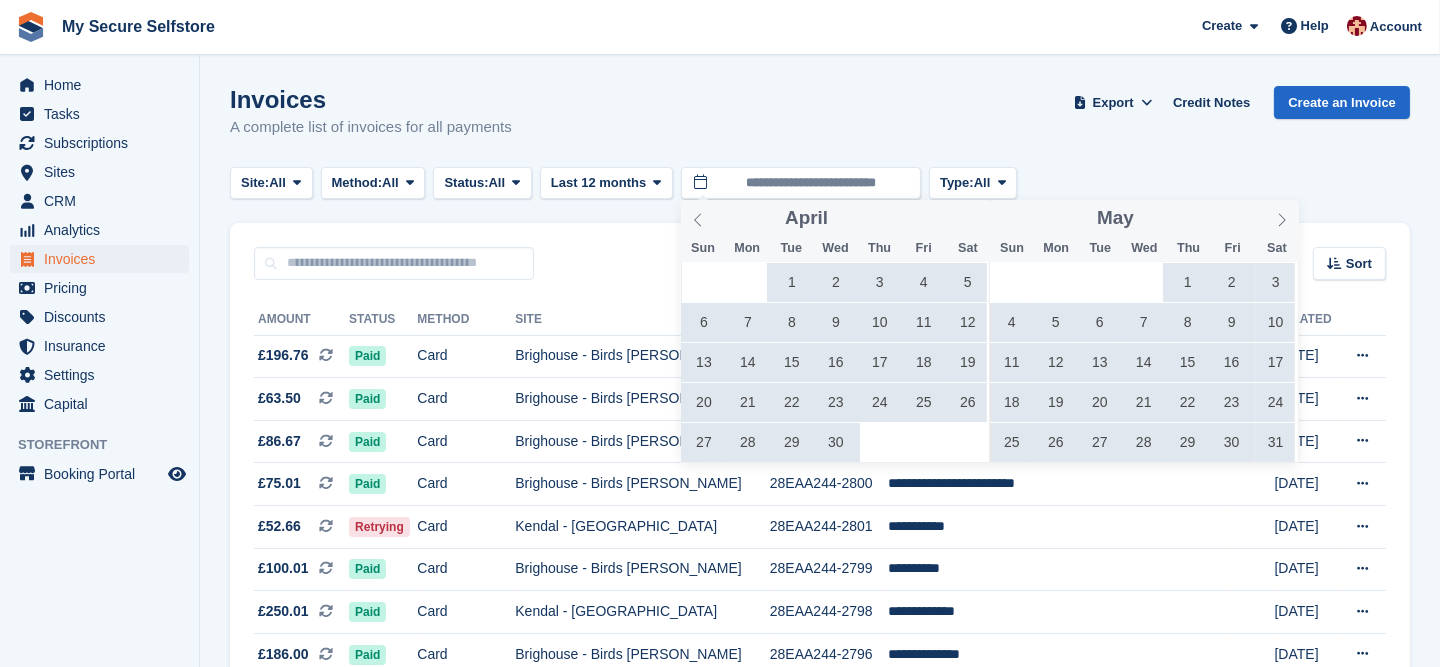 click on "1" at bounding box center (1187, 282) 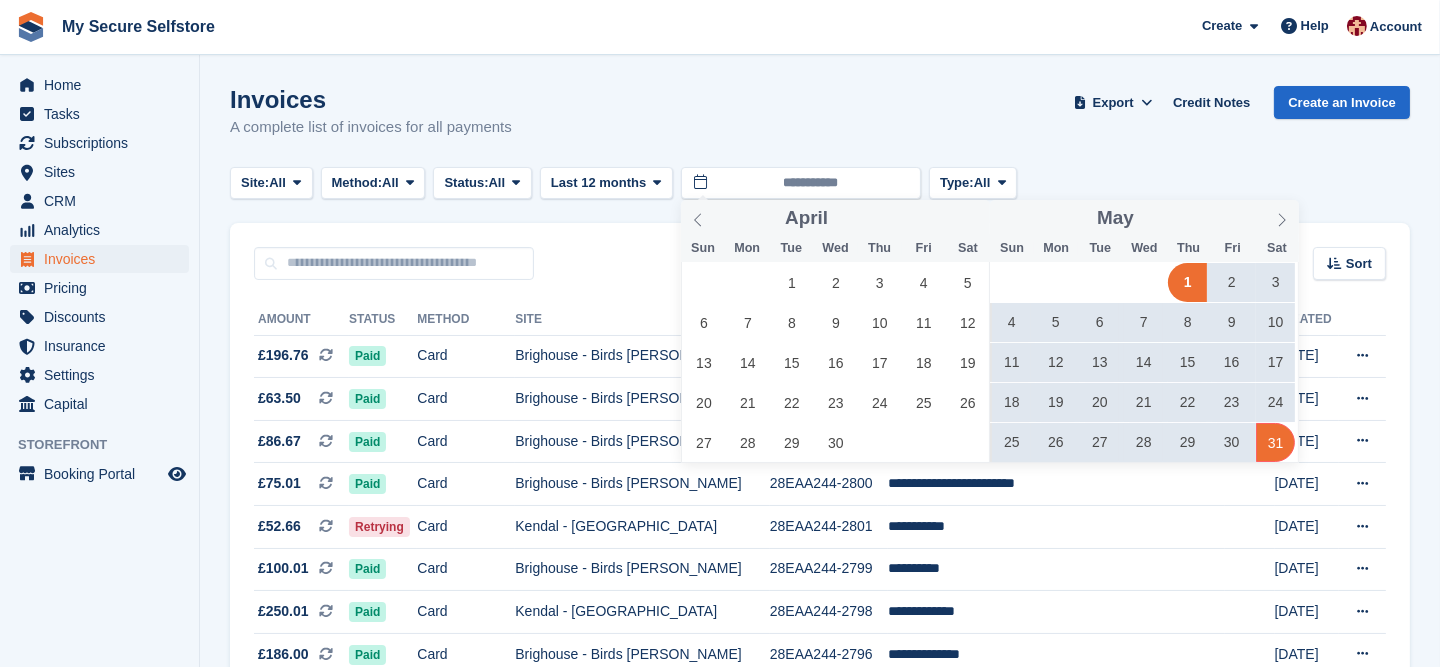 click on "31" at bounding box center (1275, 442) 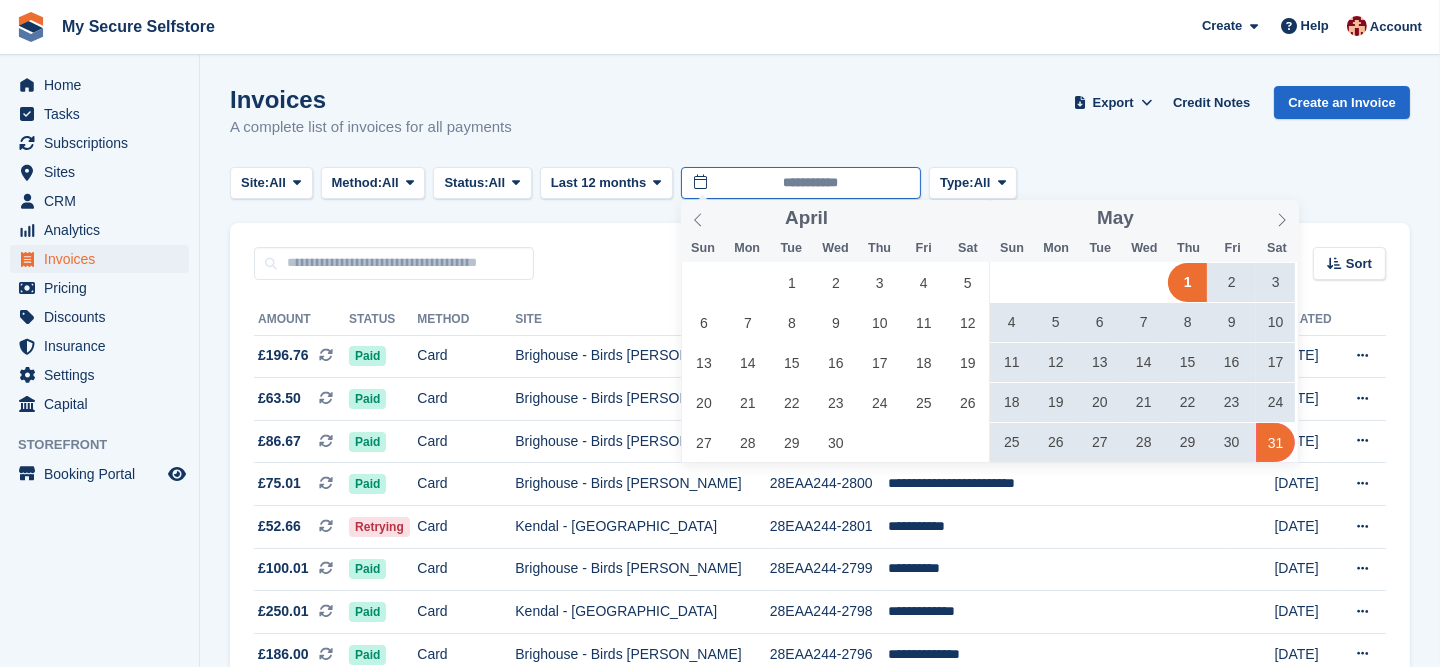 type on "**********" 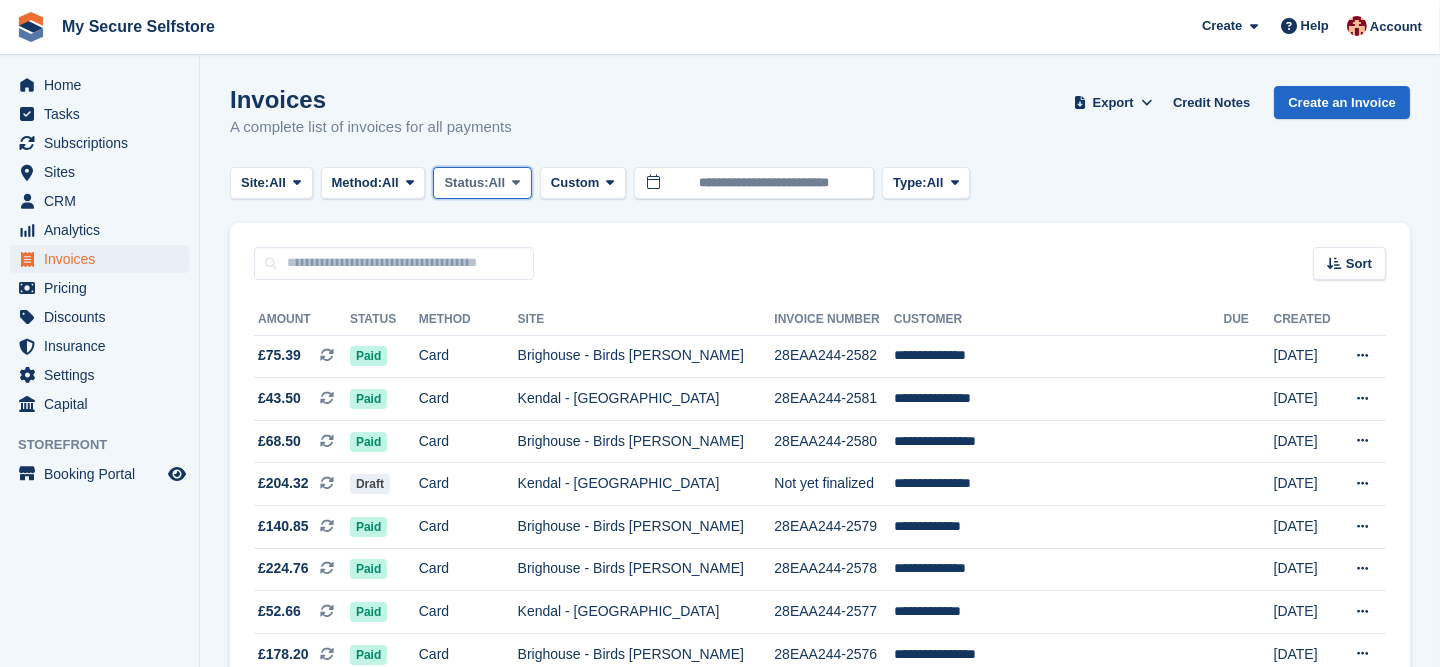 click on "Status:
All" at bounding box center [482, 183] 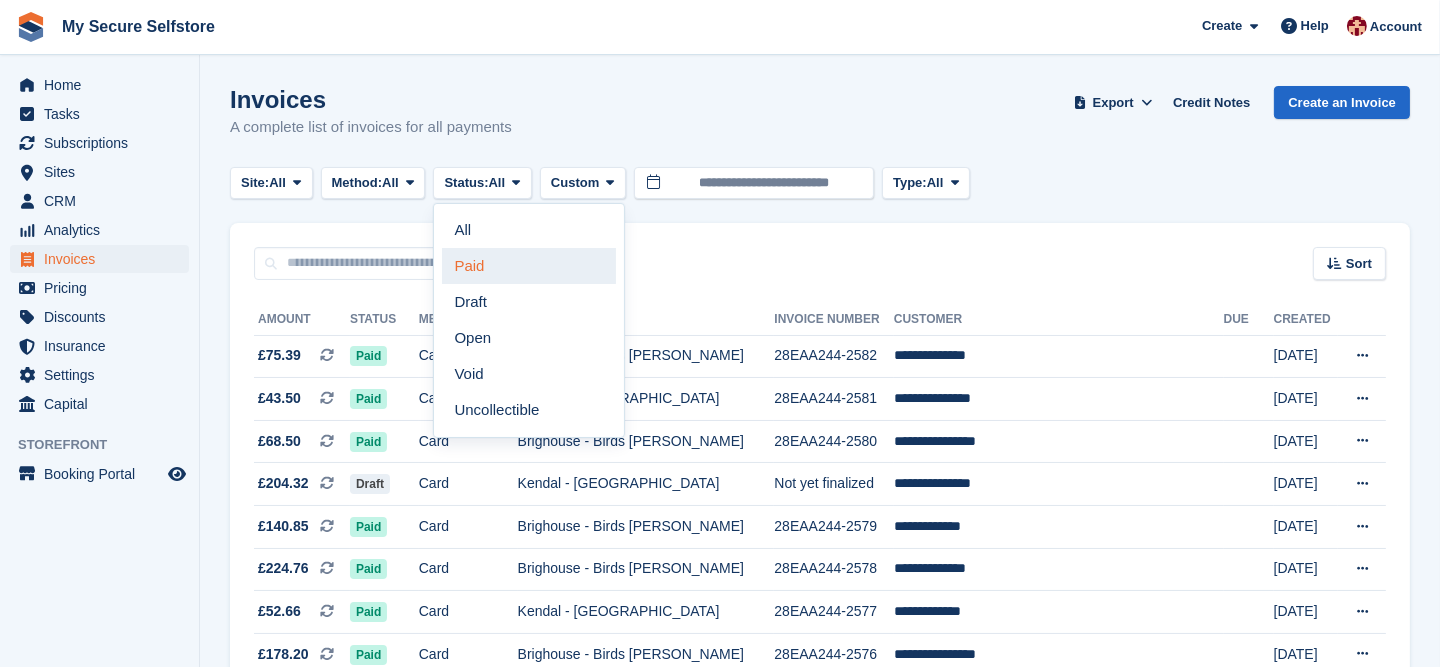 click on "Paid" at bounding box center (529, 266) 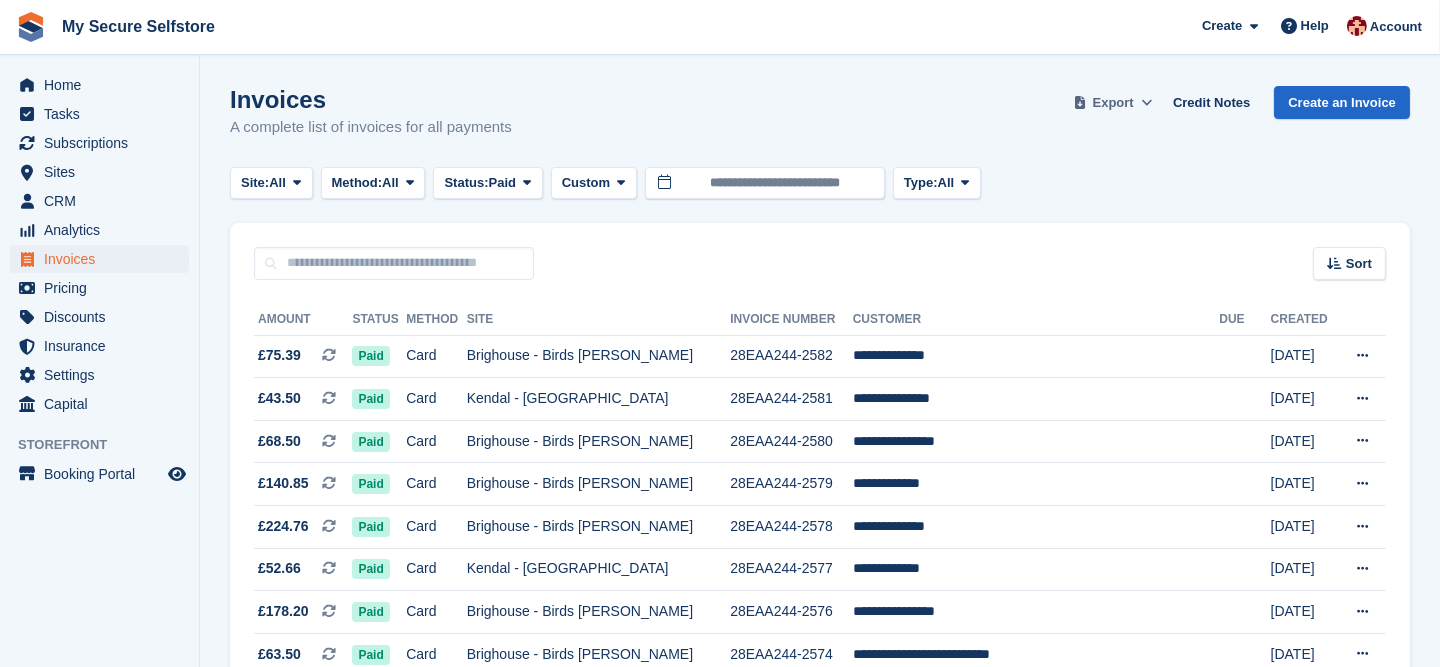 click on "Export" at bounding box center [1113, 103] 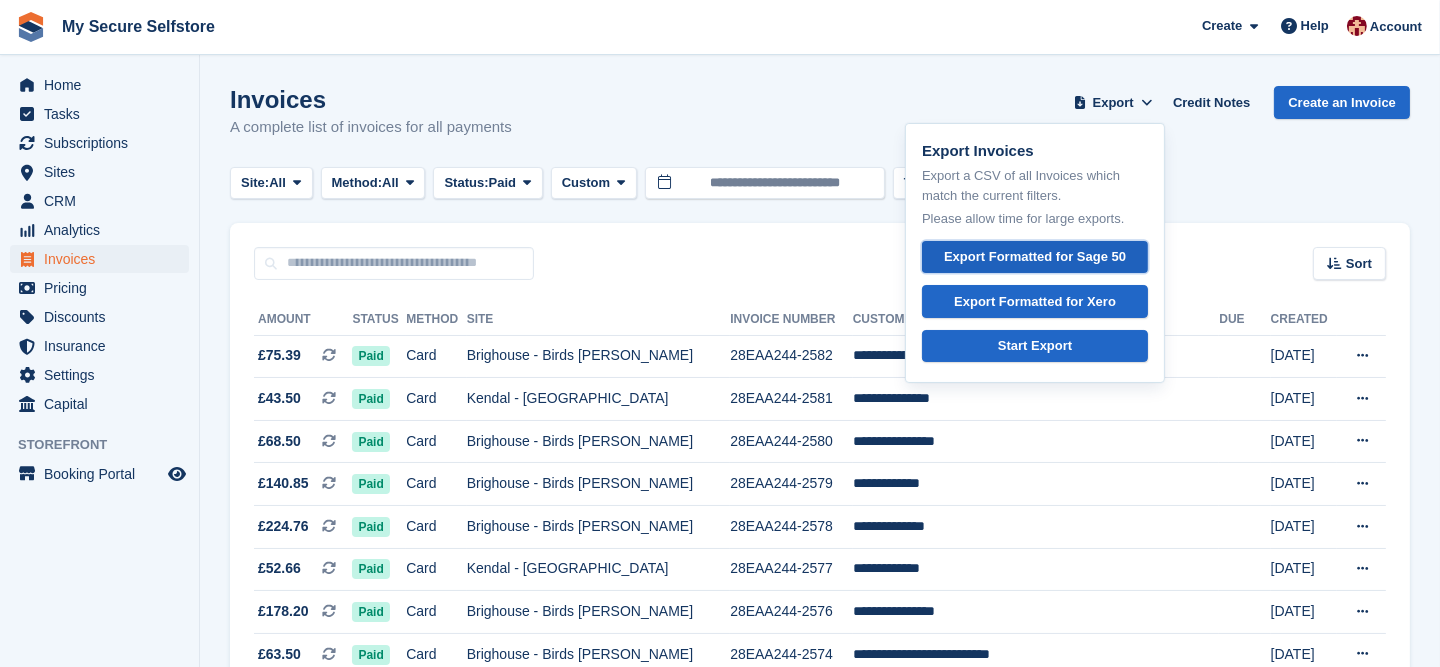 click on "Export Formatted for Sage 50" at bounding box center [1035, 257] 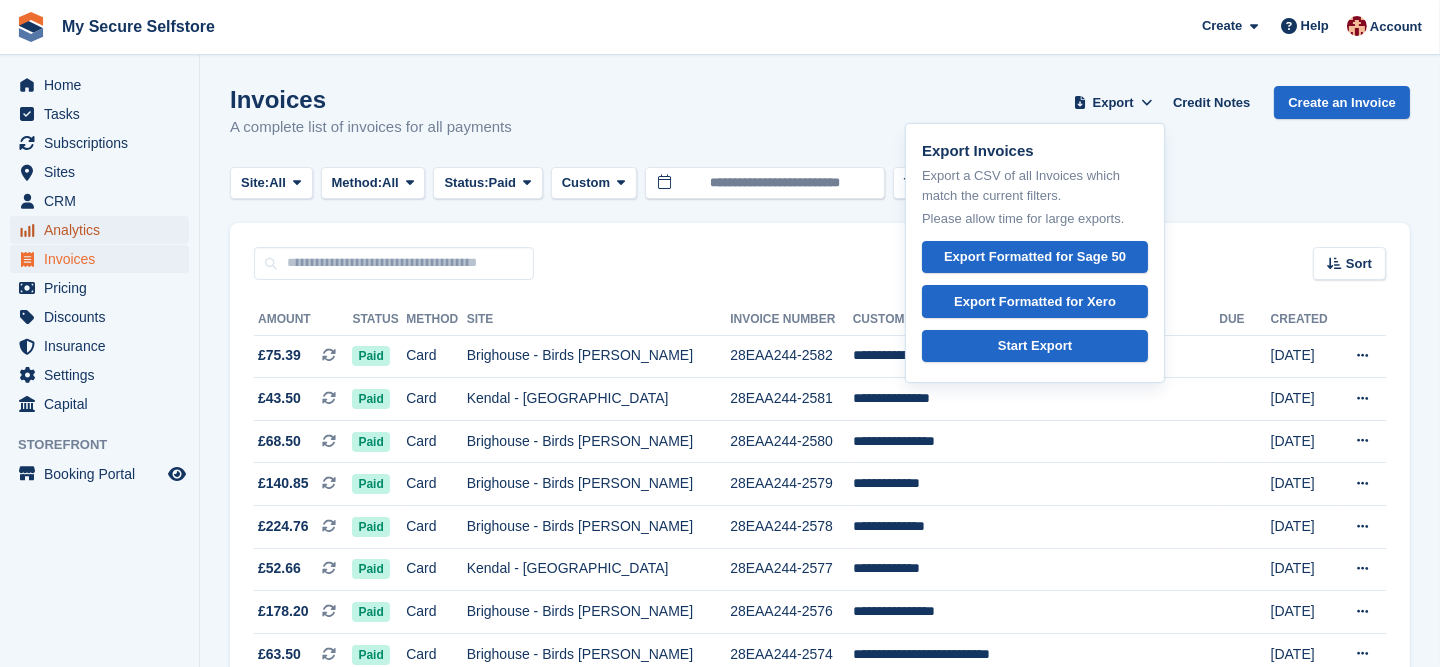 click on "Analytics" at bounding box center [104, 230] 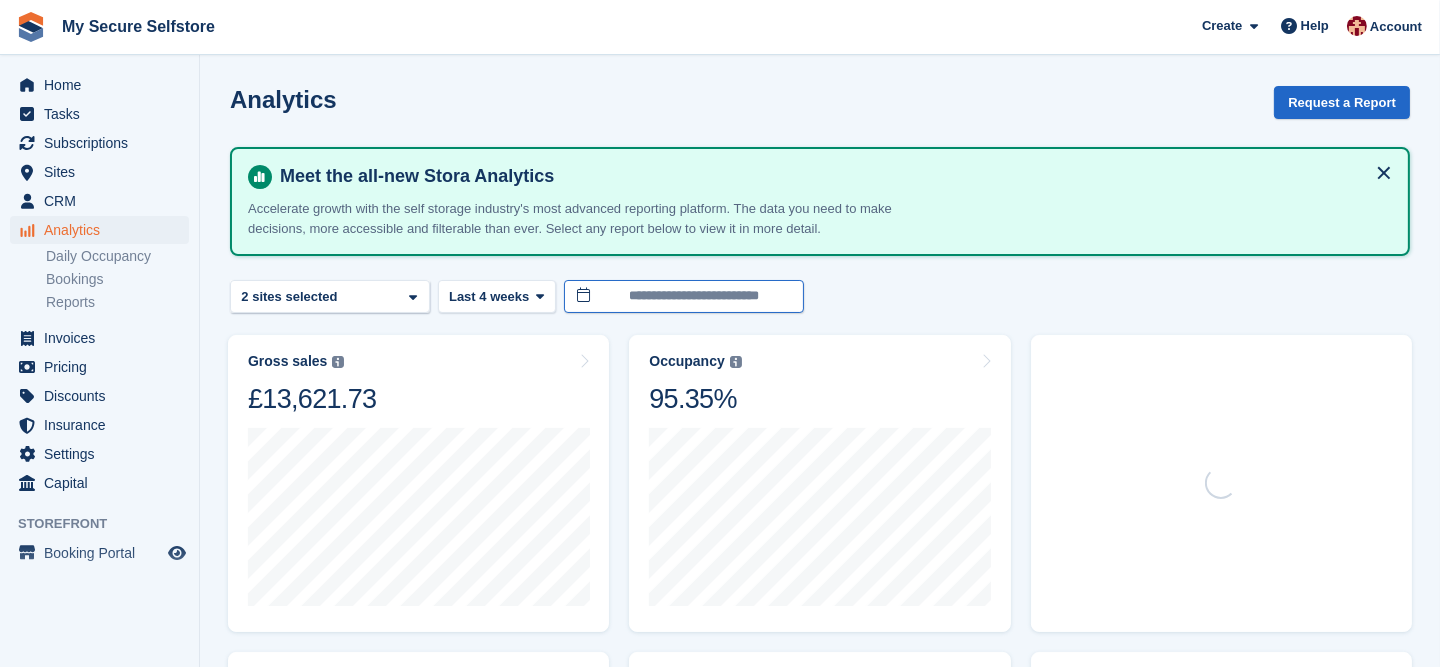 click on "**********" at bounding box center [684, 296] 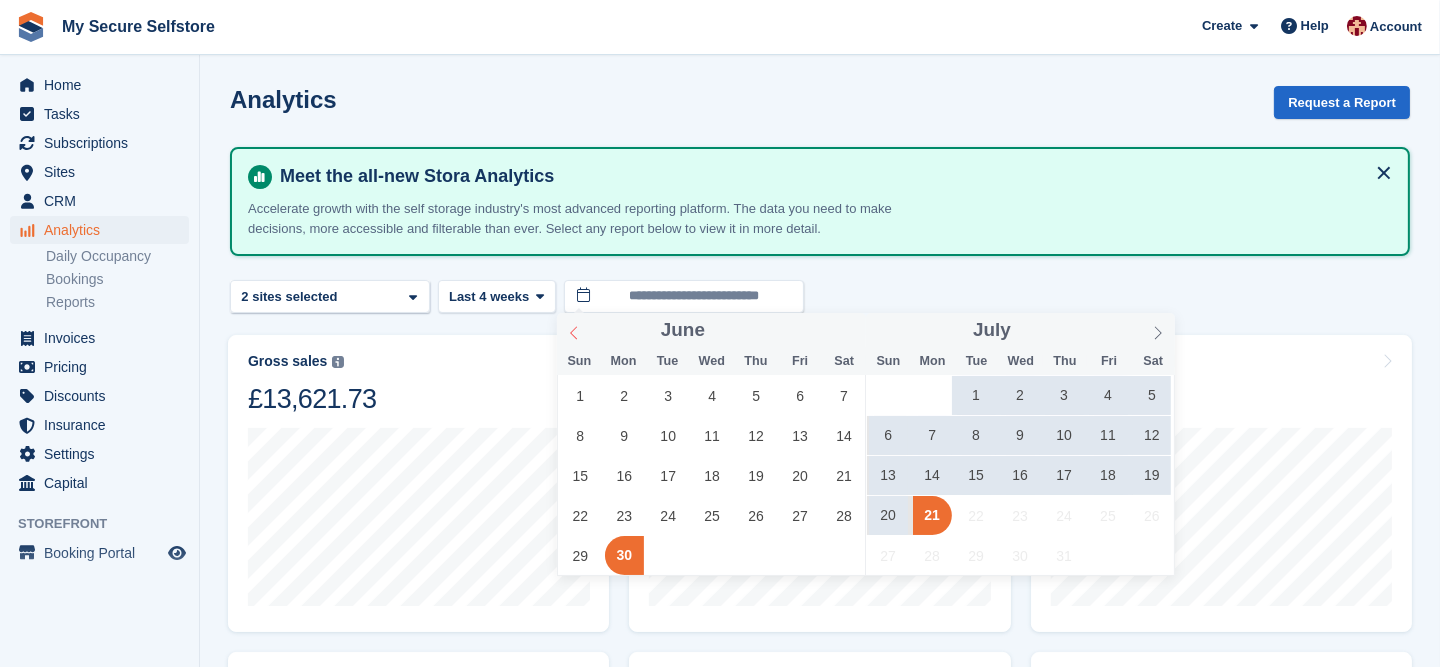 click 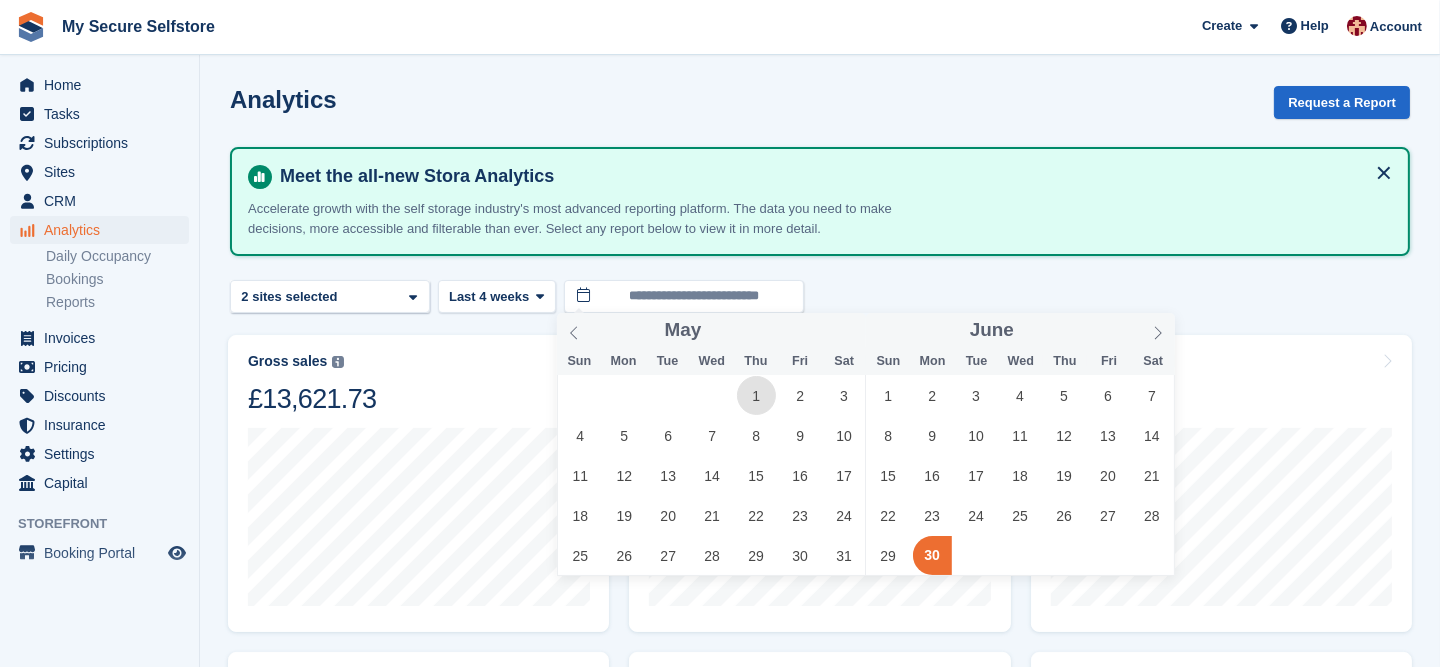 click on "1" at bounding box center (756, 395) 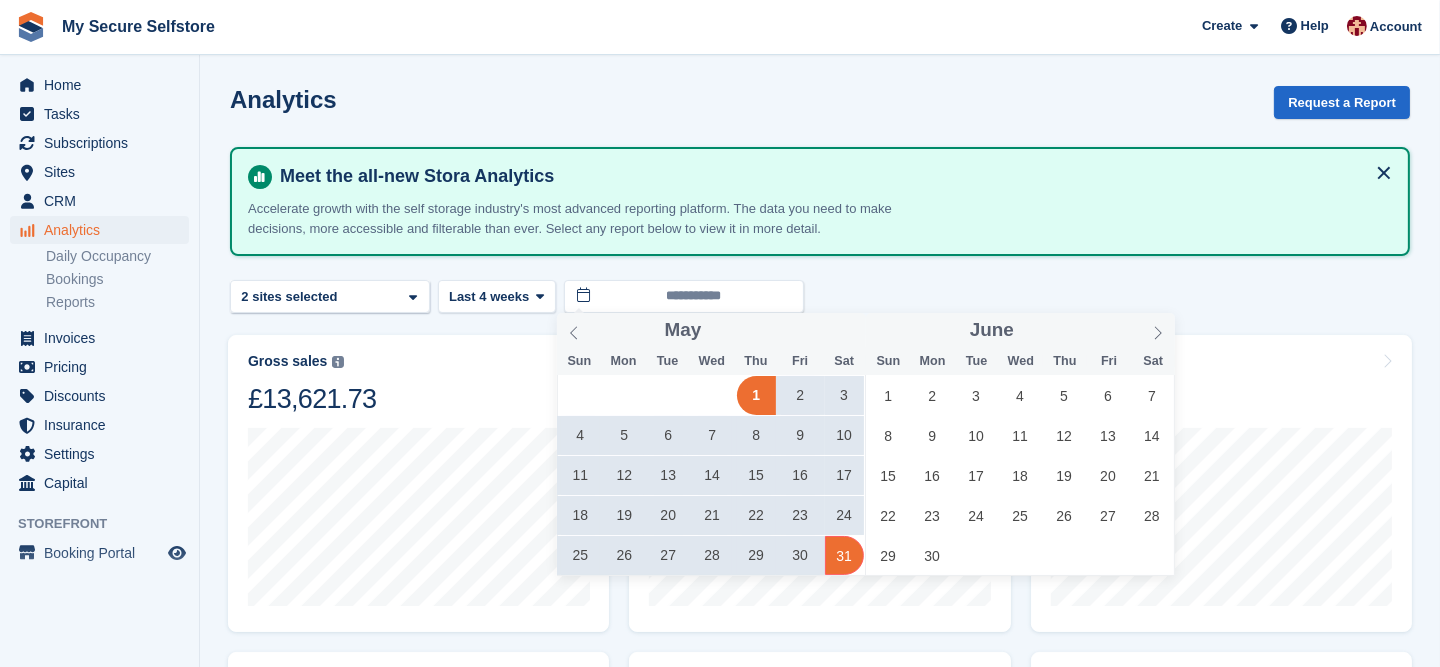 click on "31" at bounding box center (844, 555) 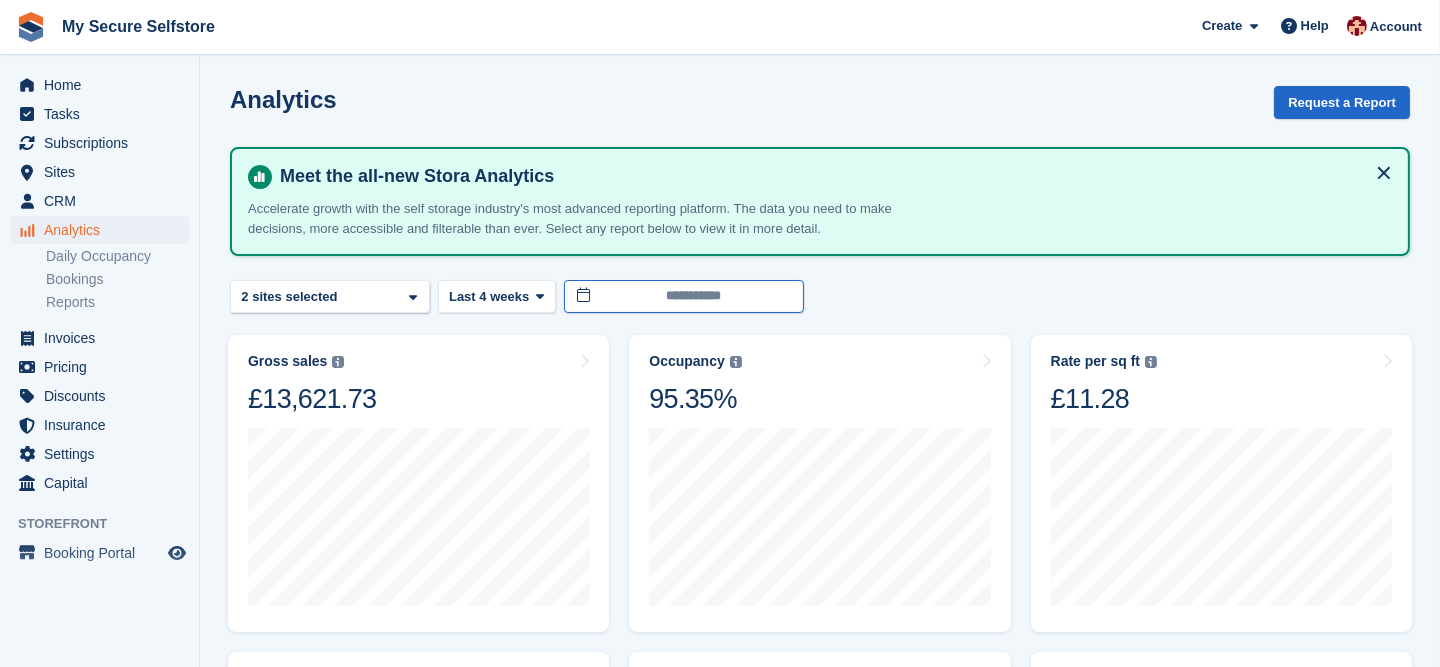 type on "**********" 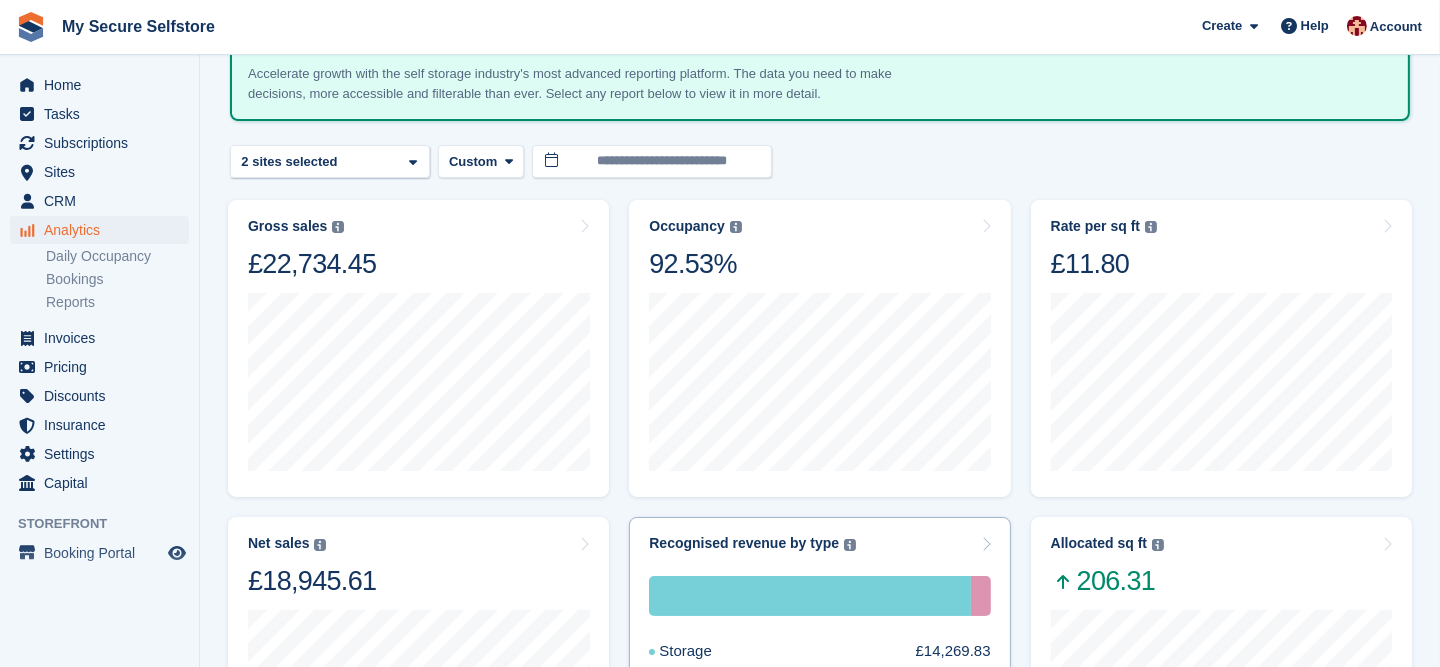 scroll, scrollTop: 78, scrollLeft: 0, axis: vertical 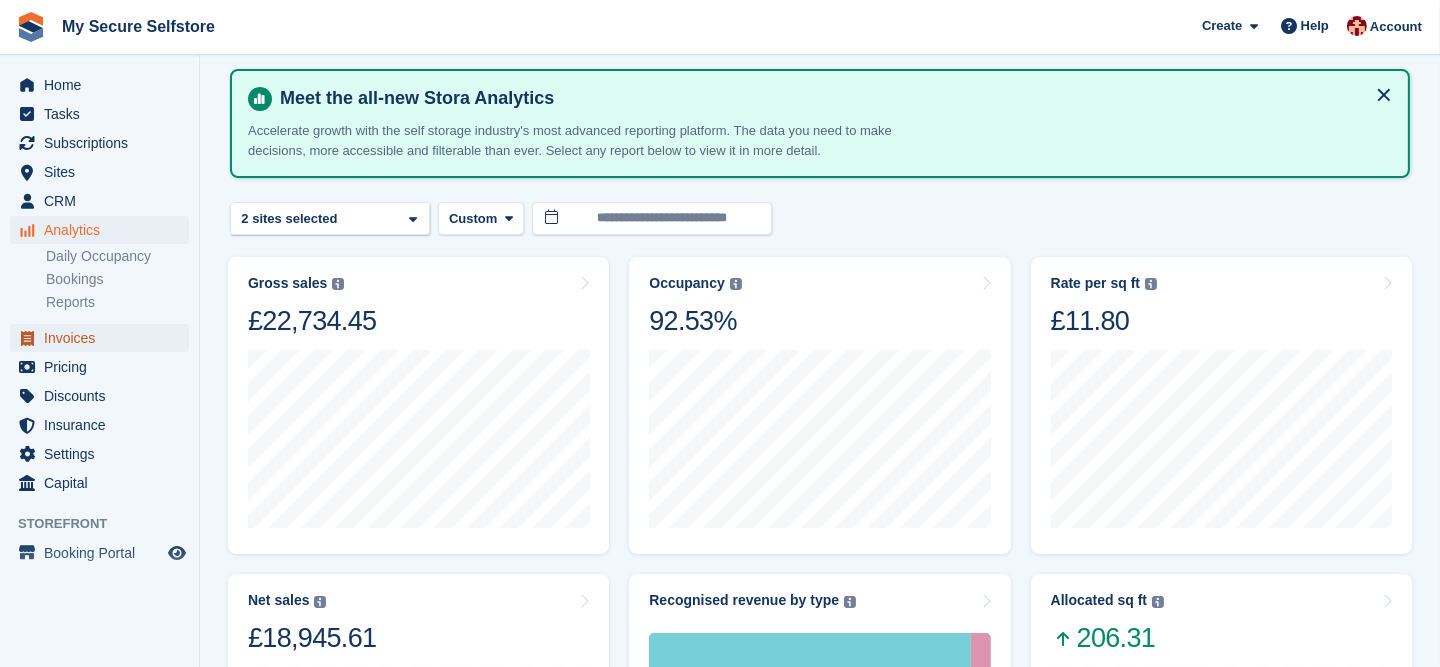click on "Invoices" at bounding box center [104, 338] 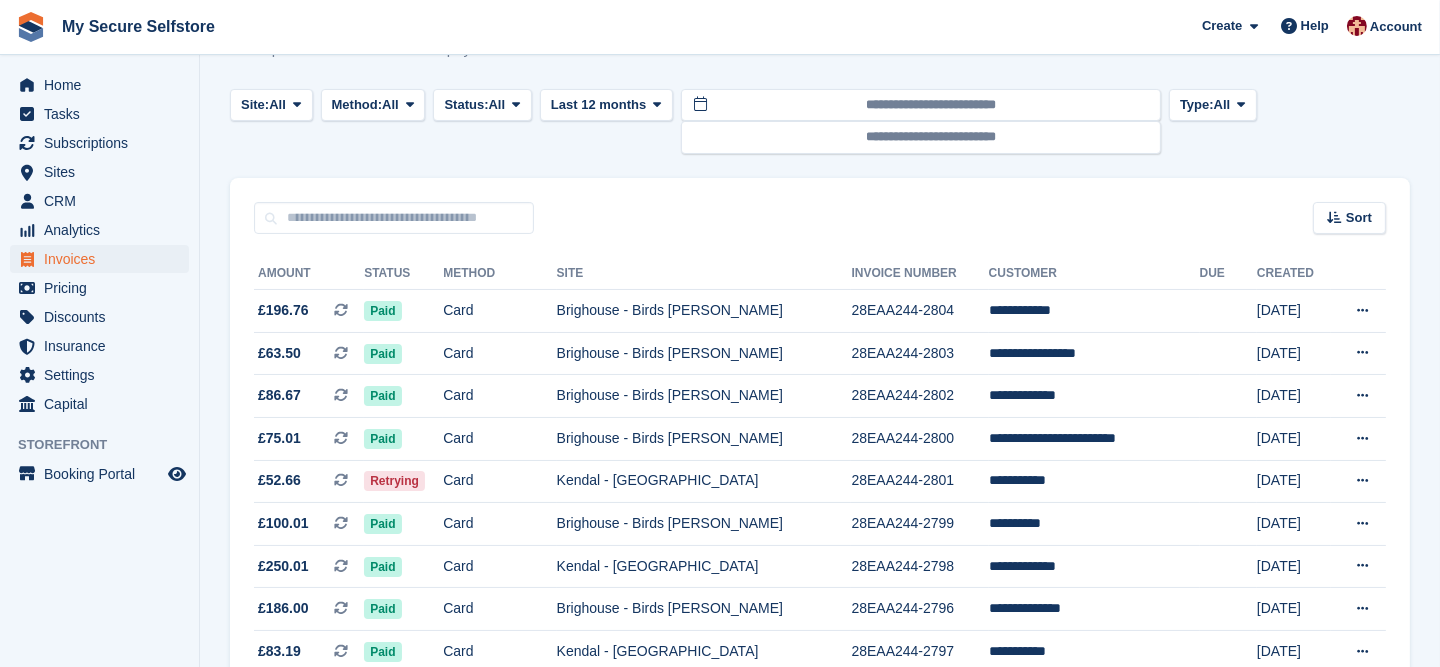 scroll, scrollTop: 0, scrollLeft: 0, axis: both 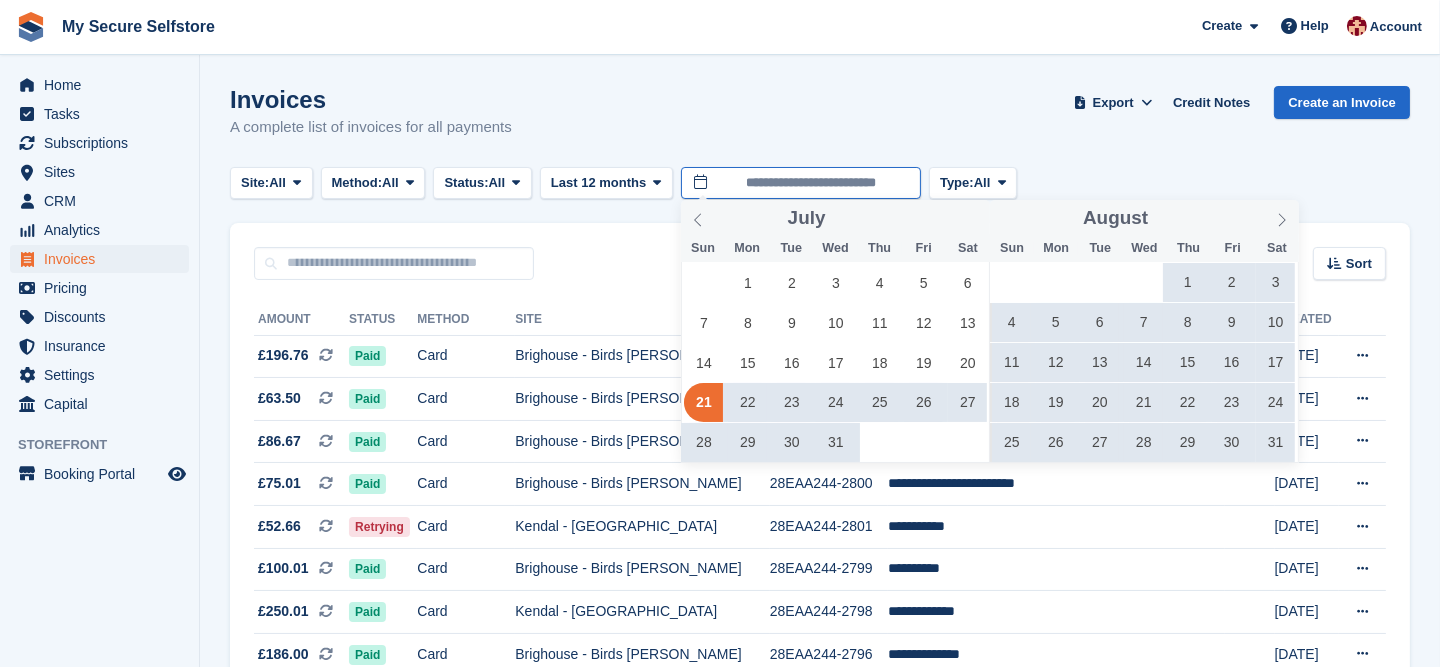 click on "**********" at bounding box center [801, 183] 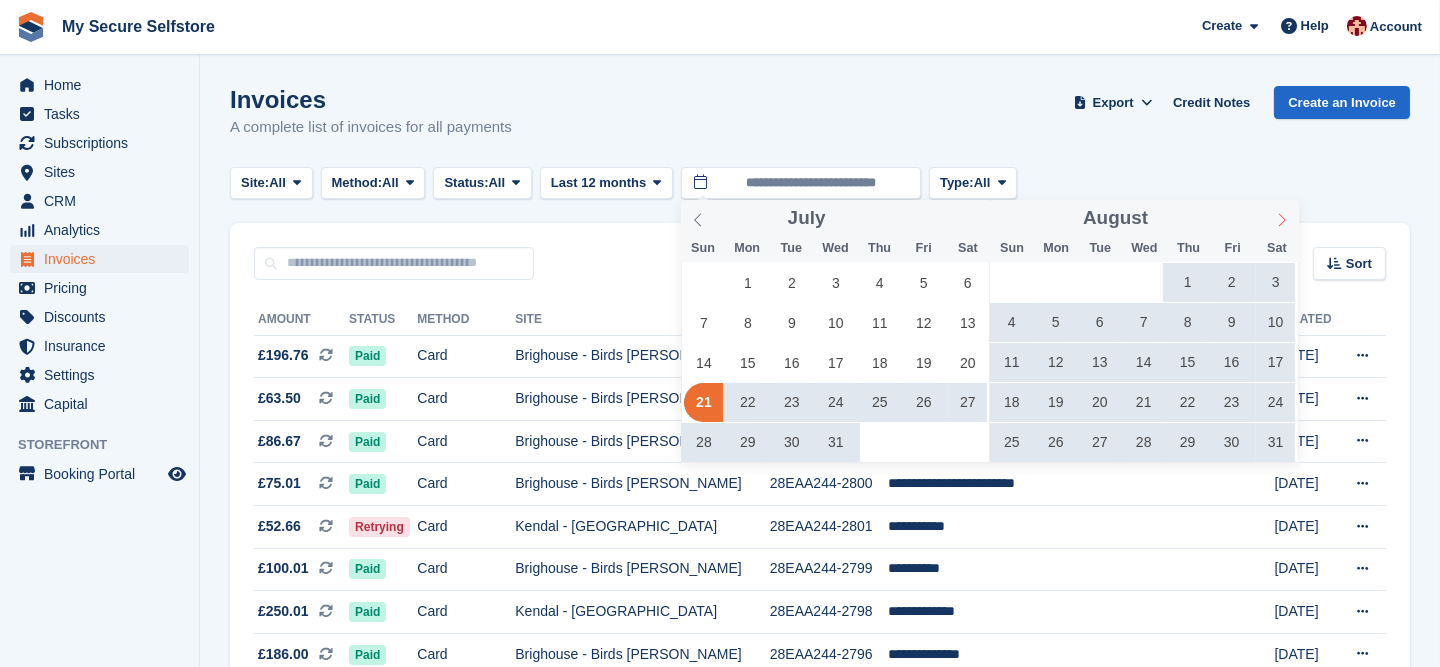 click 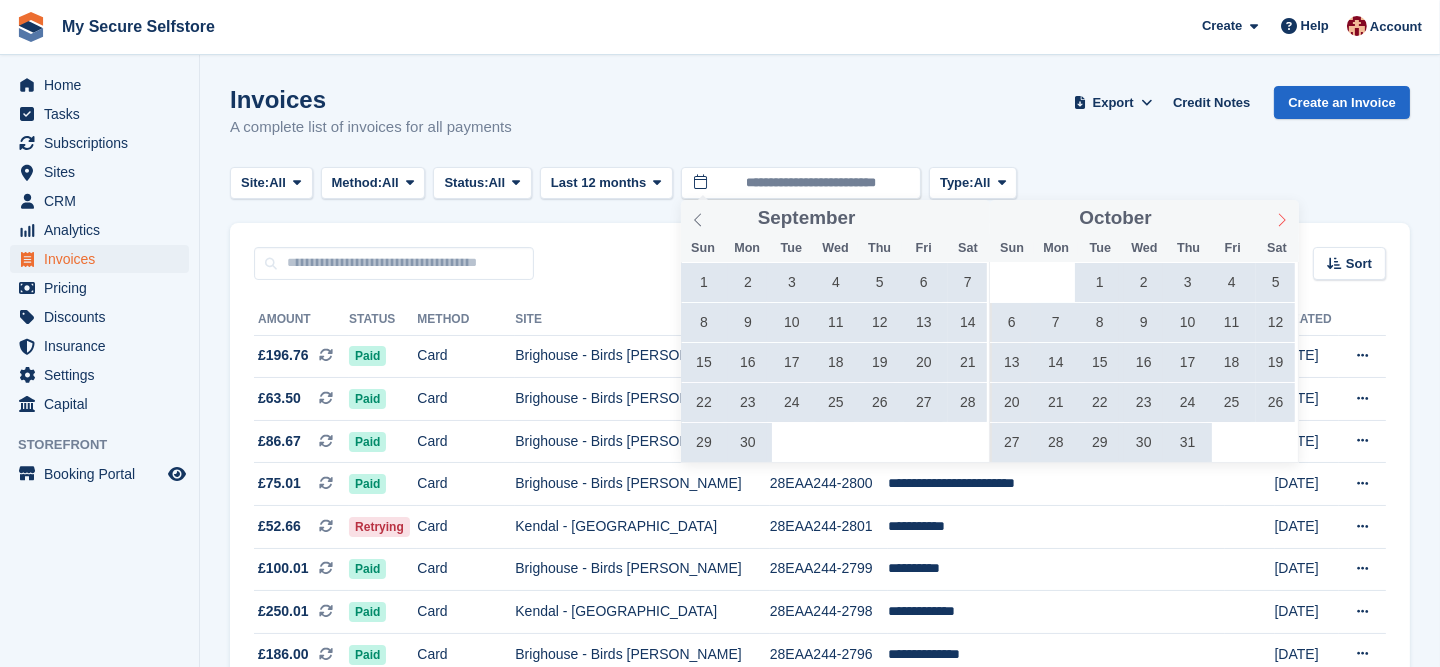 click 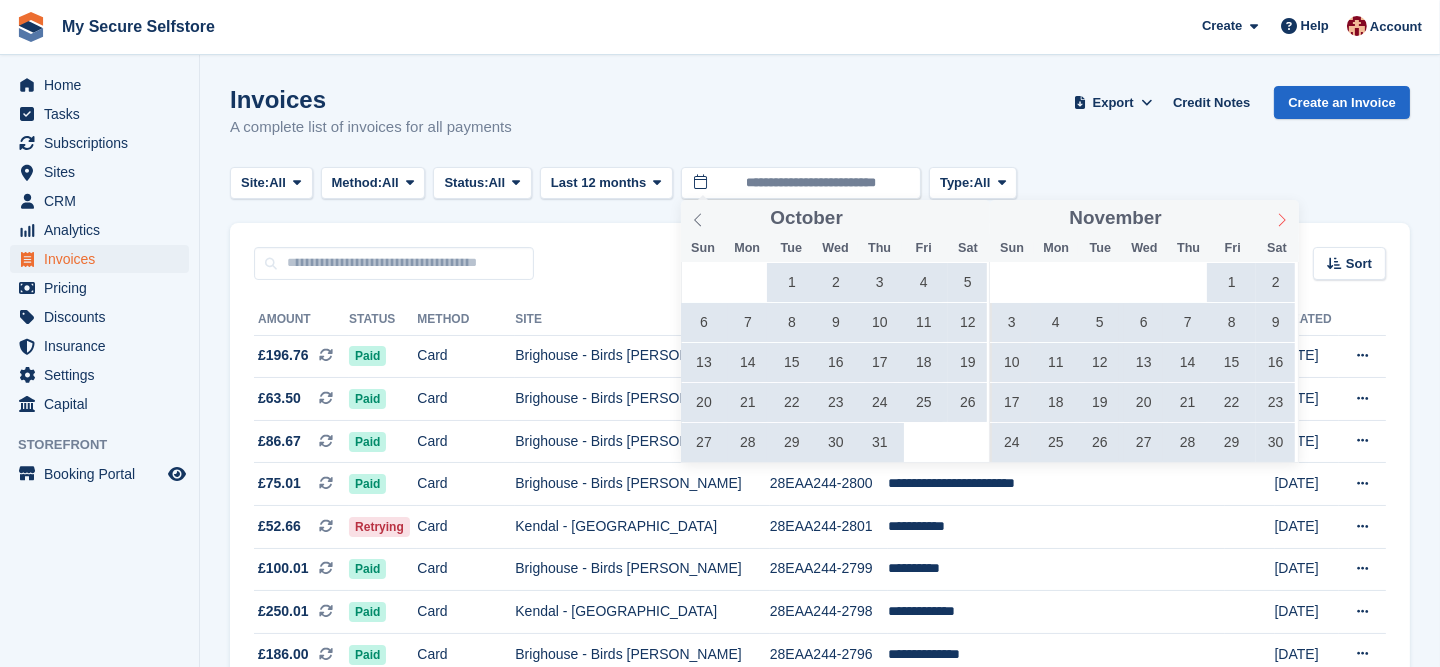 click 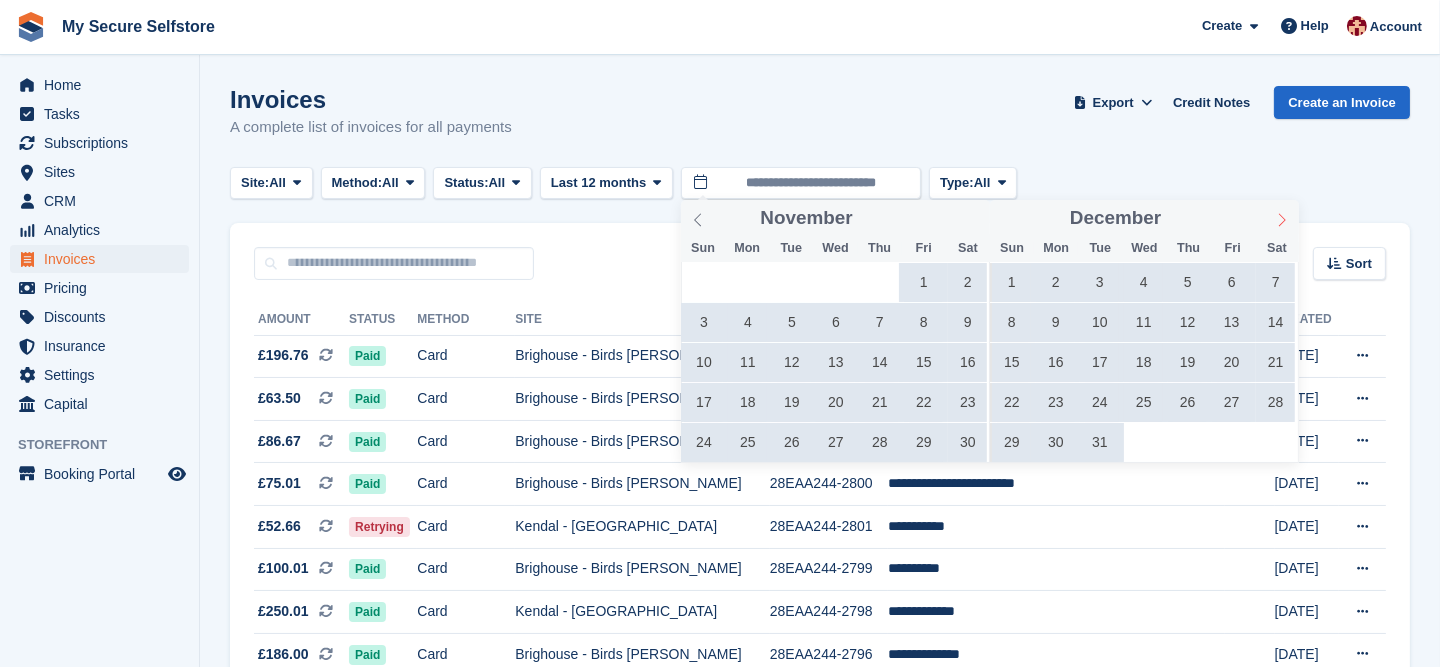 click 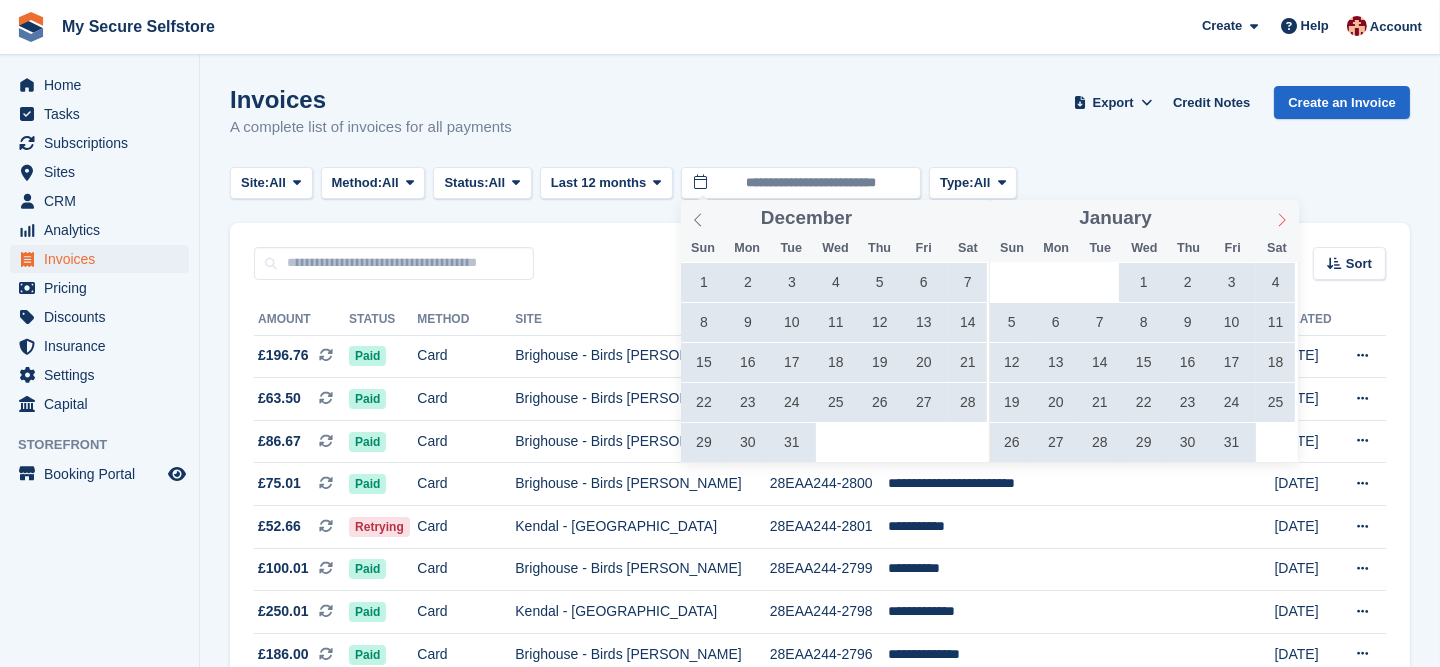 click 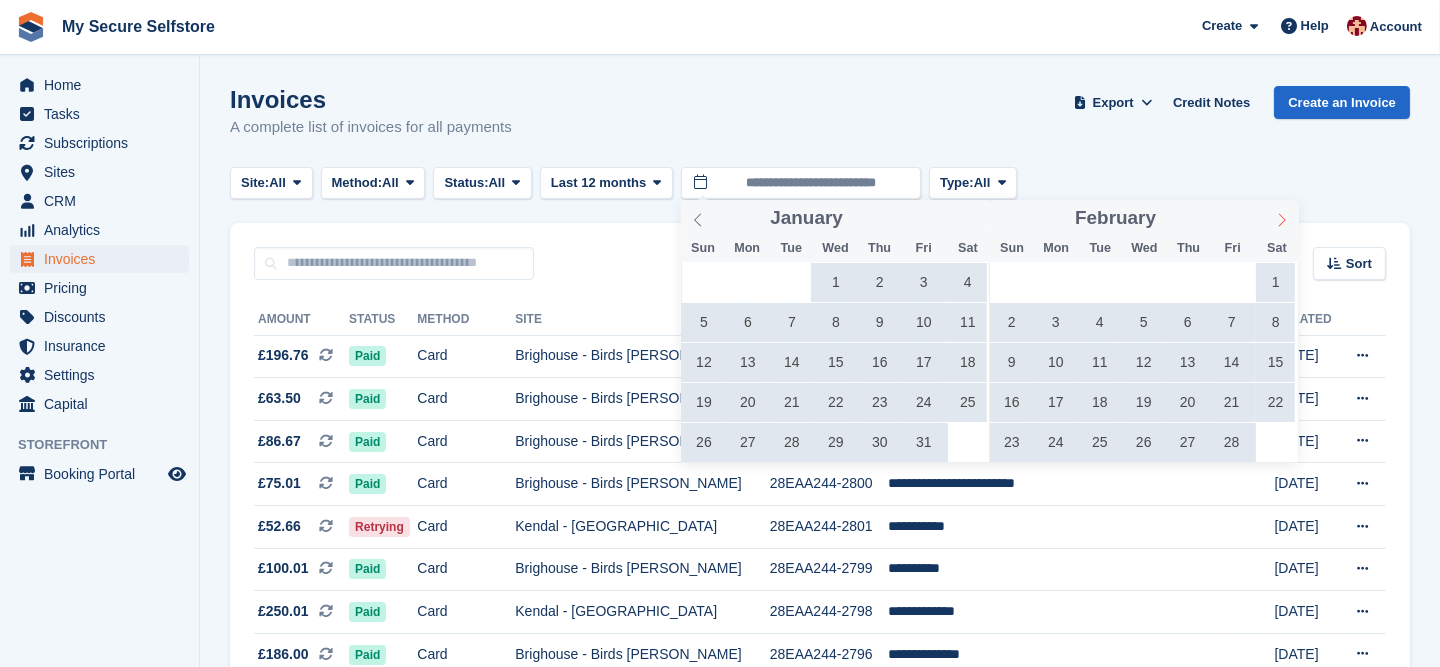 click 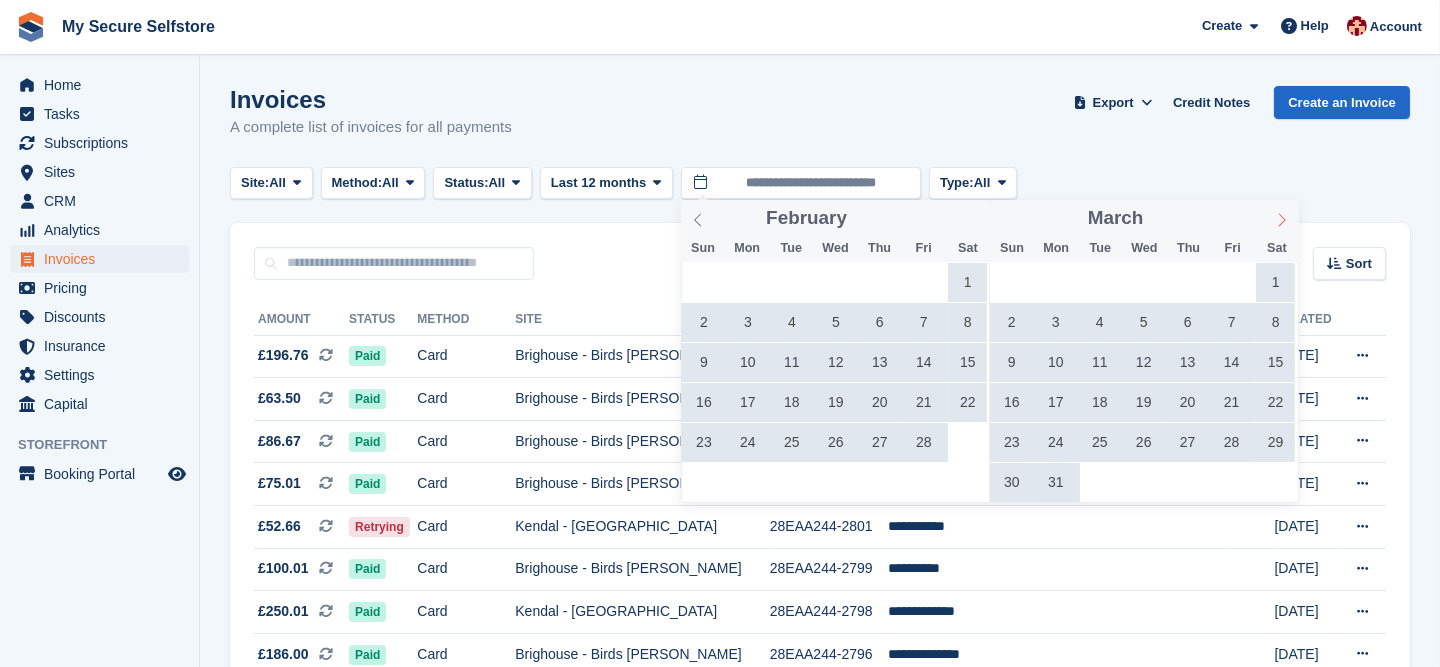 click 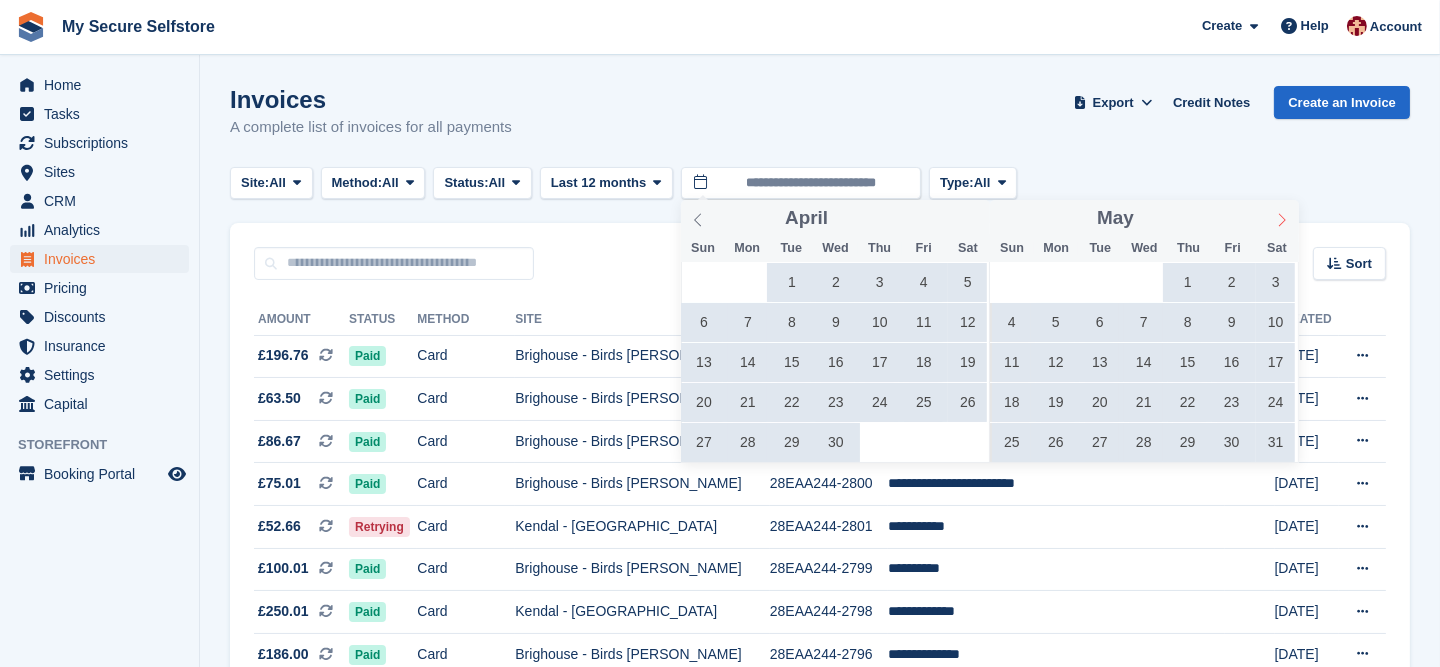 click 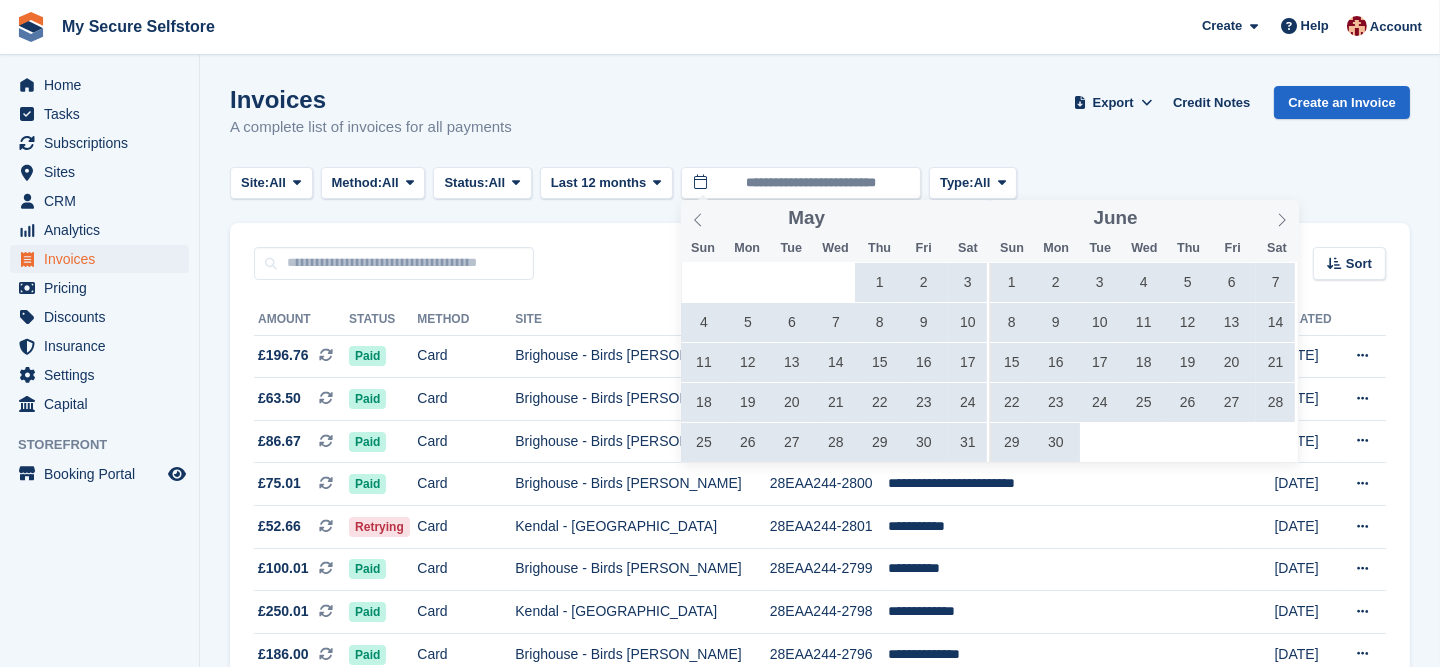 click on "1" at bounding box center (879, 282) 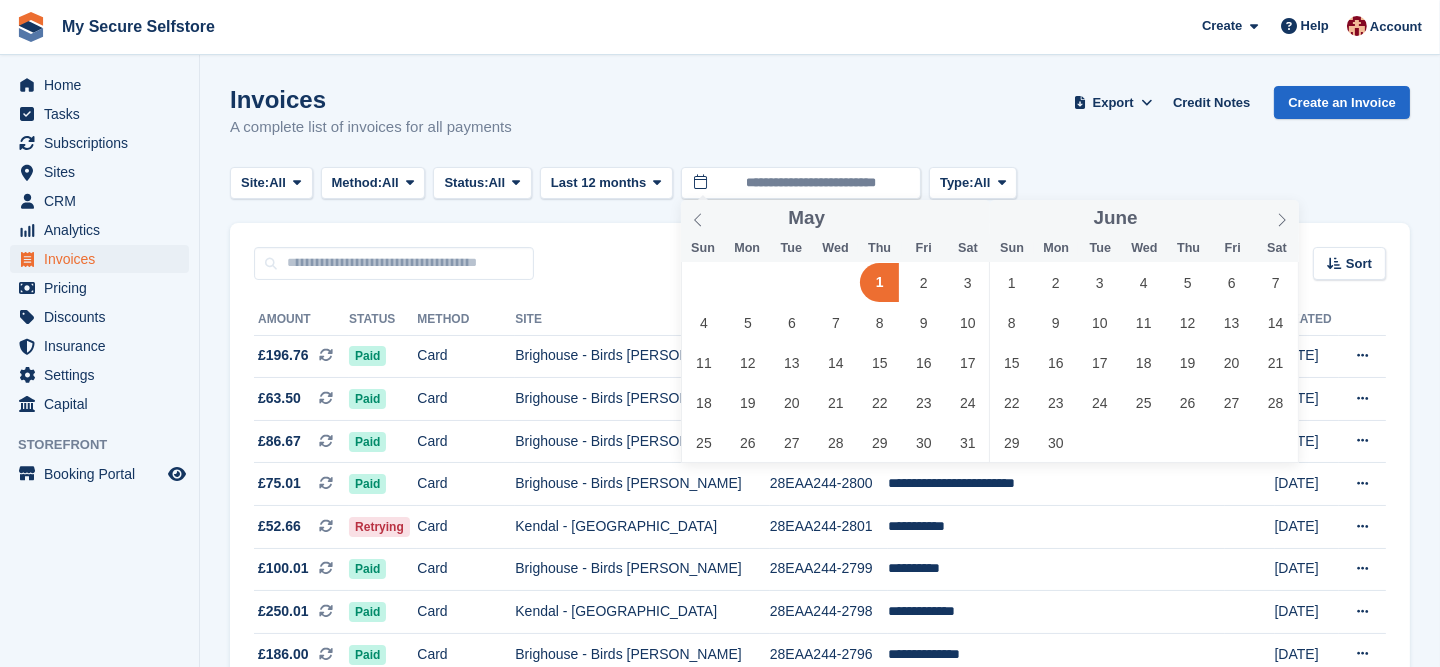 type on "**********" 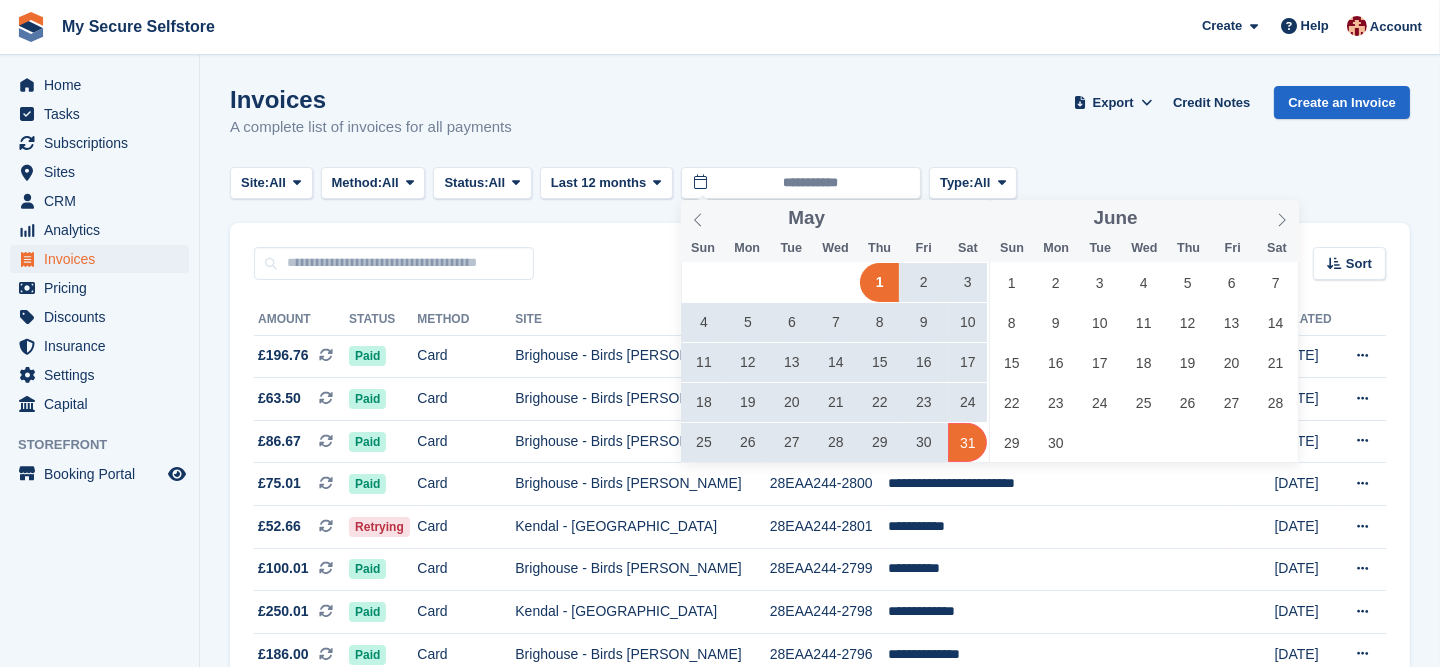 click on "31" at bounding box center [967, 442] 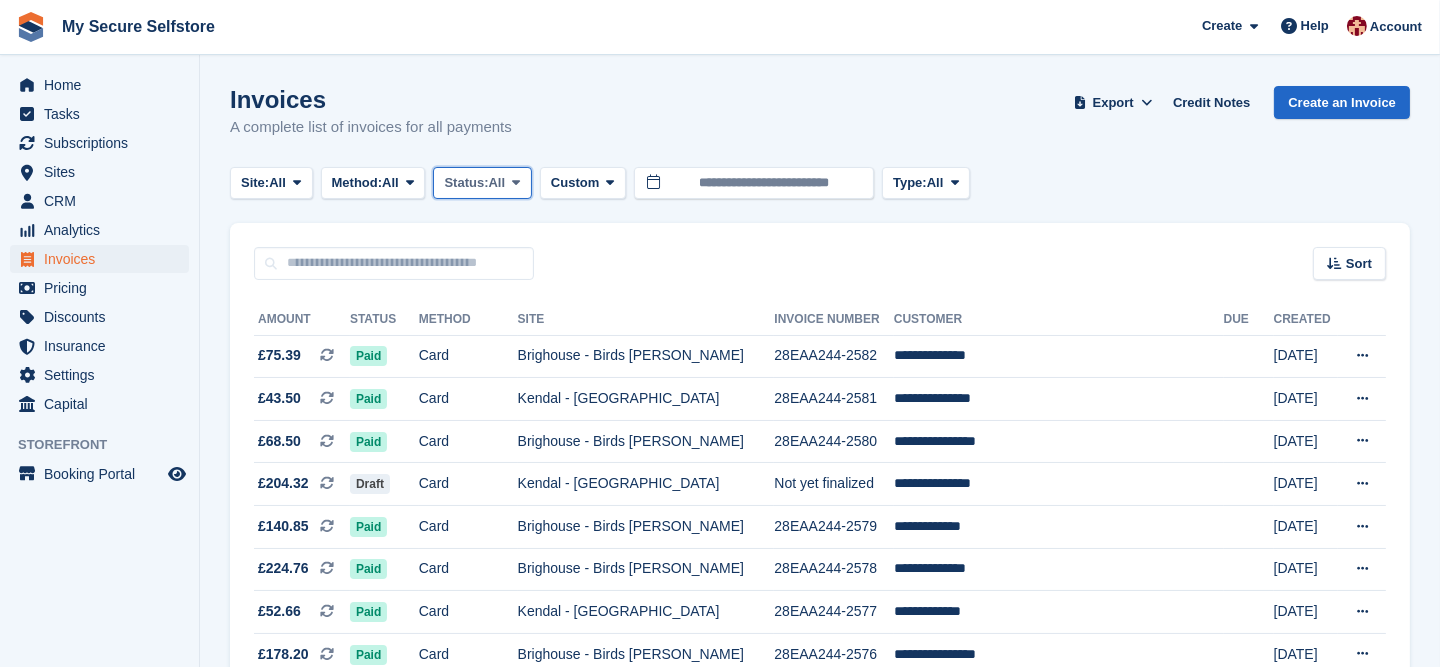 click at bounding box center (516, 183) 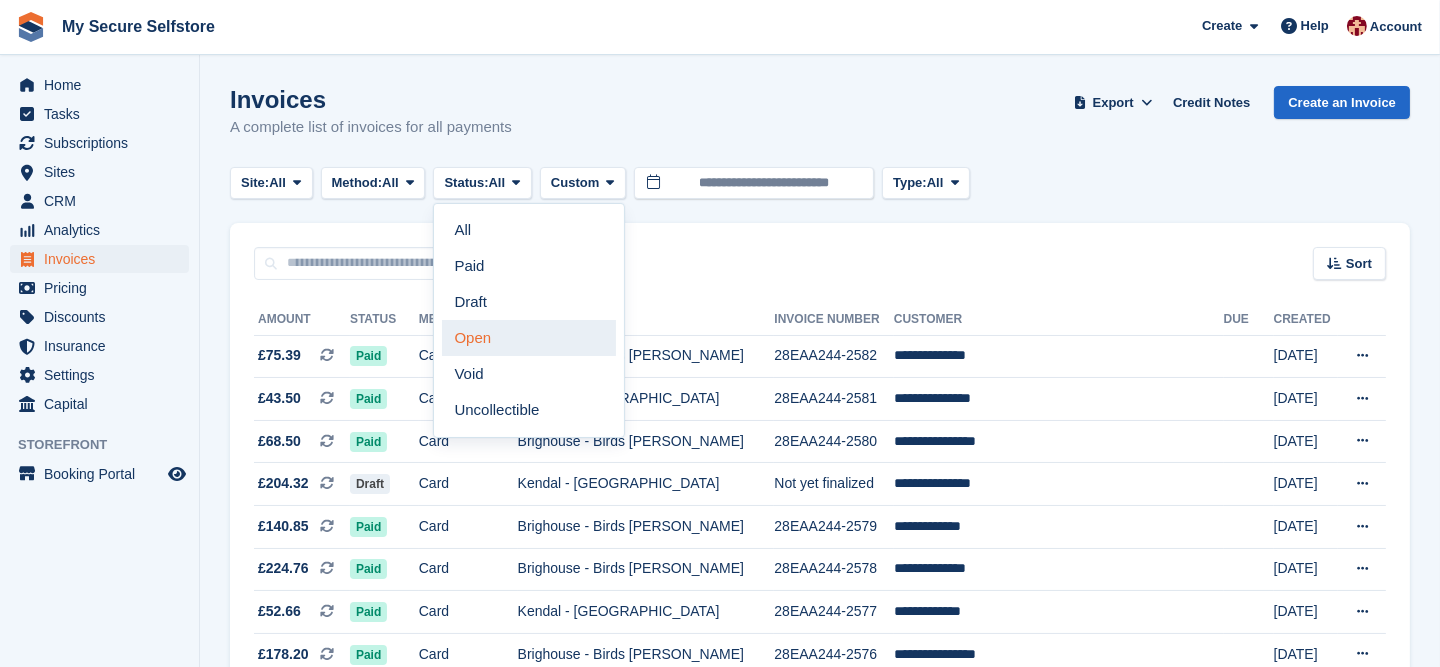 click on "Open" at bounding box center [529, 338] 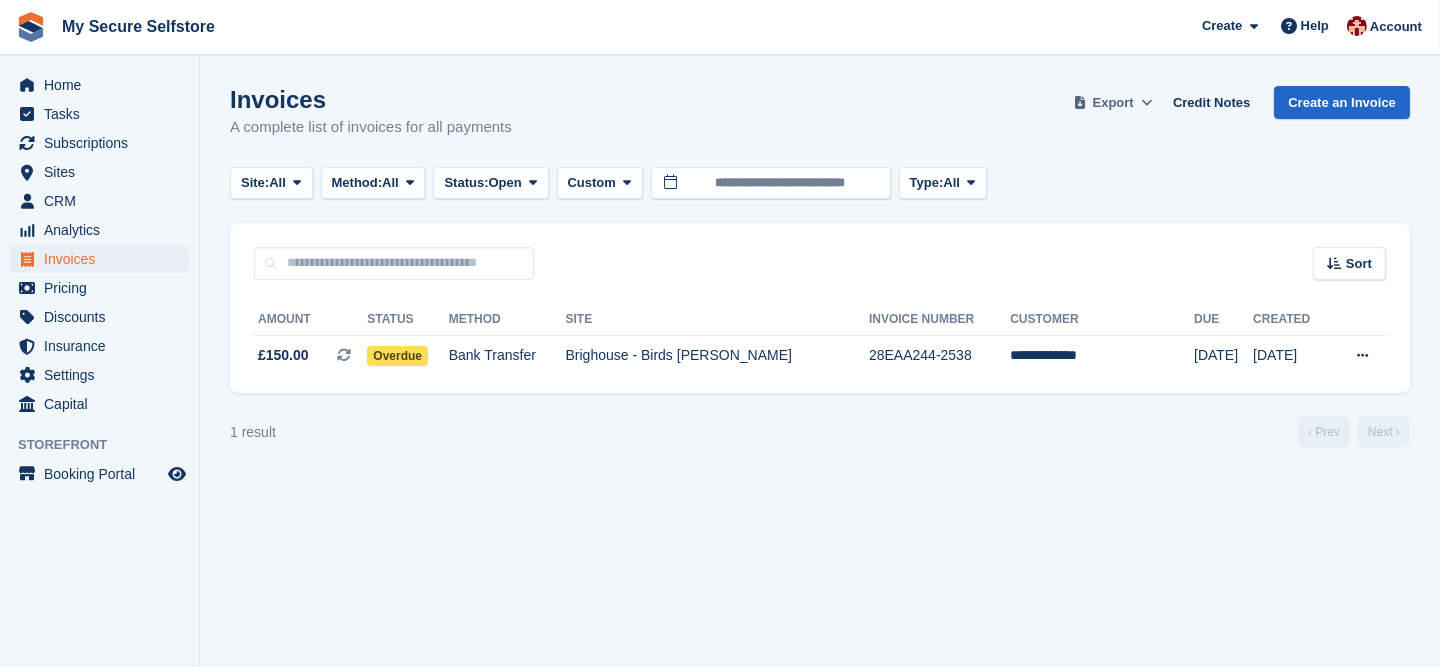 click at bounding box center (1147, 103) 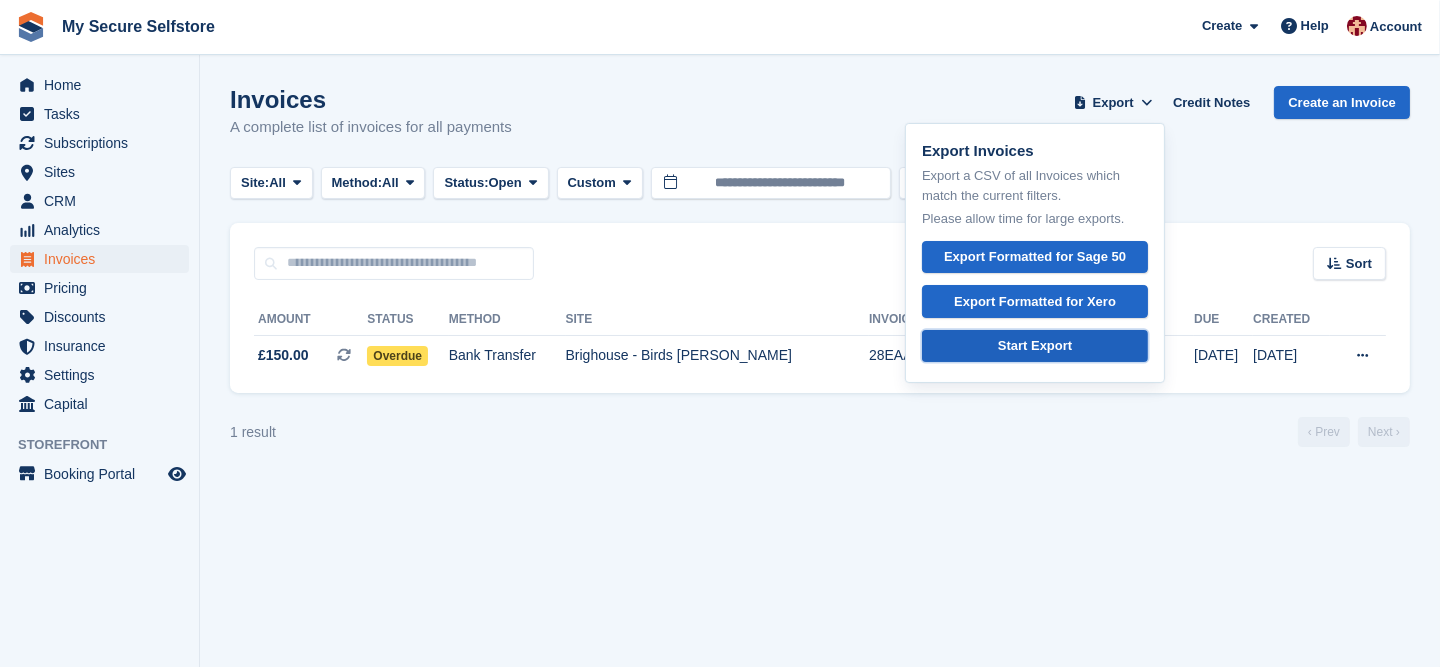 click on "Start Export" at bounding box center [1035, 346] 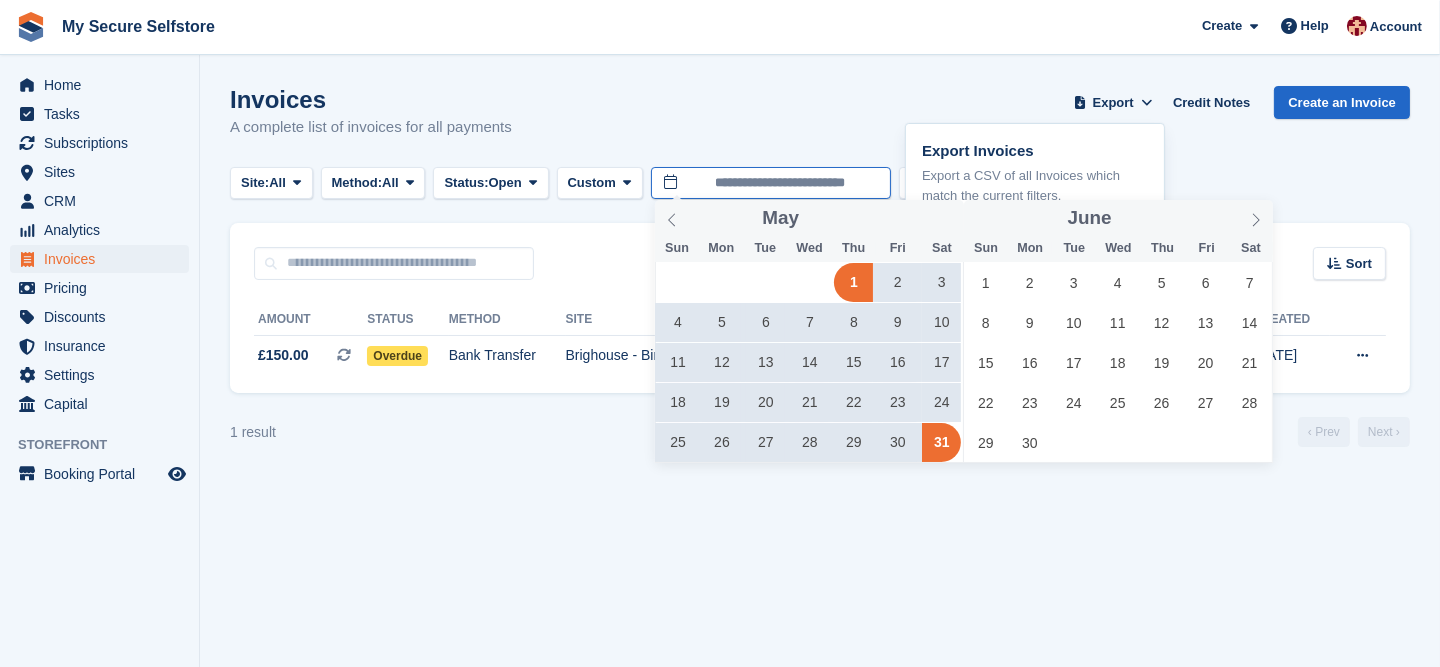 click on "**********" at bounding box center (771, 183) 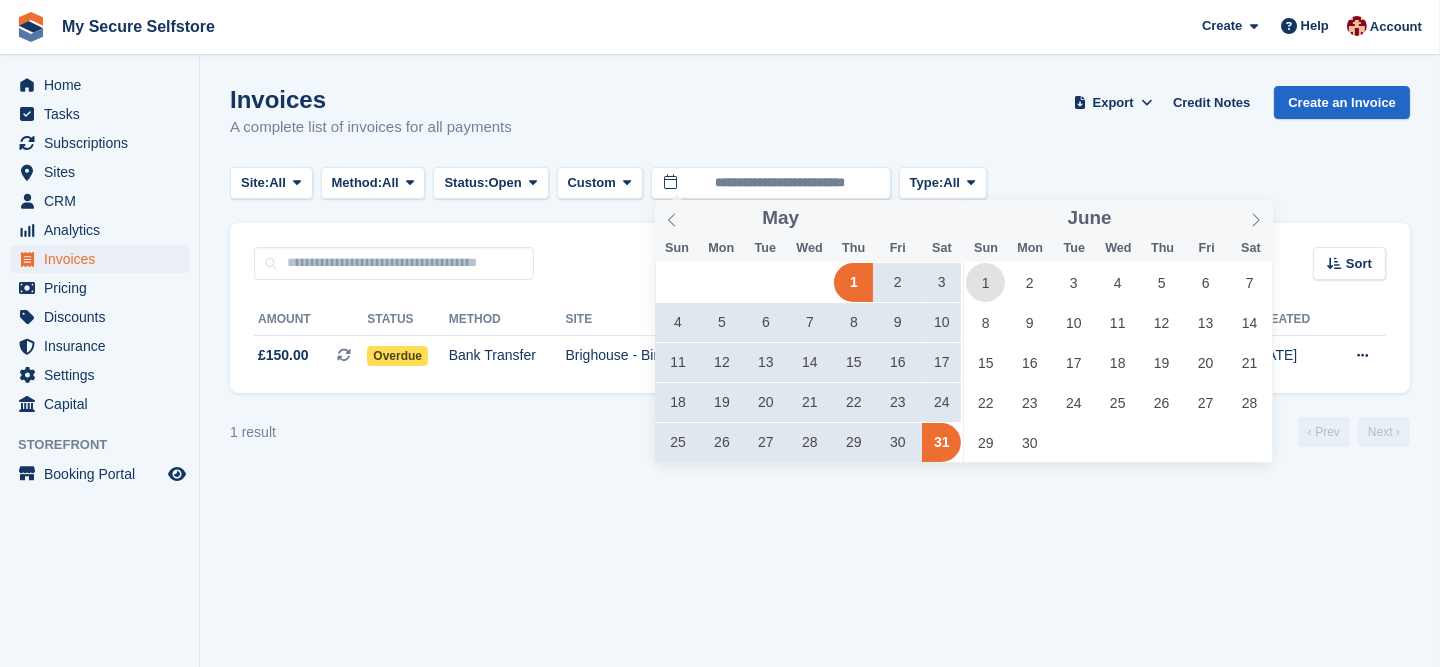 click on "1" at bounding box center [985, 282] 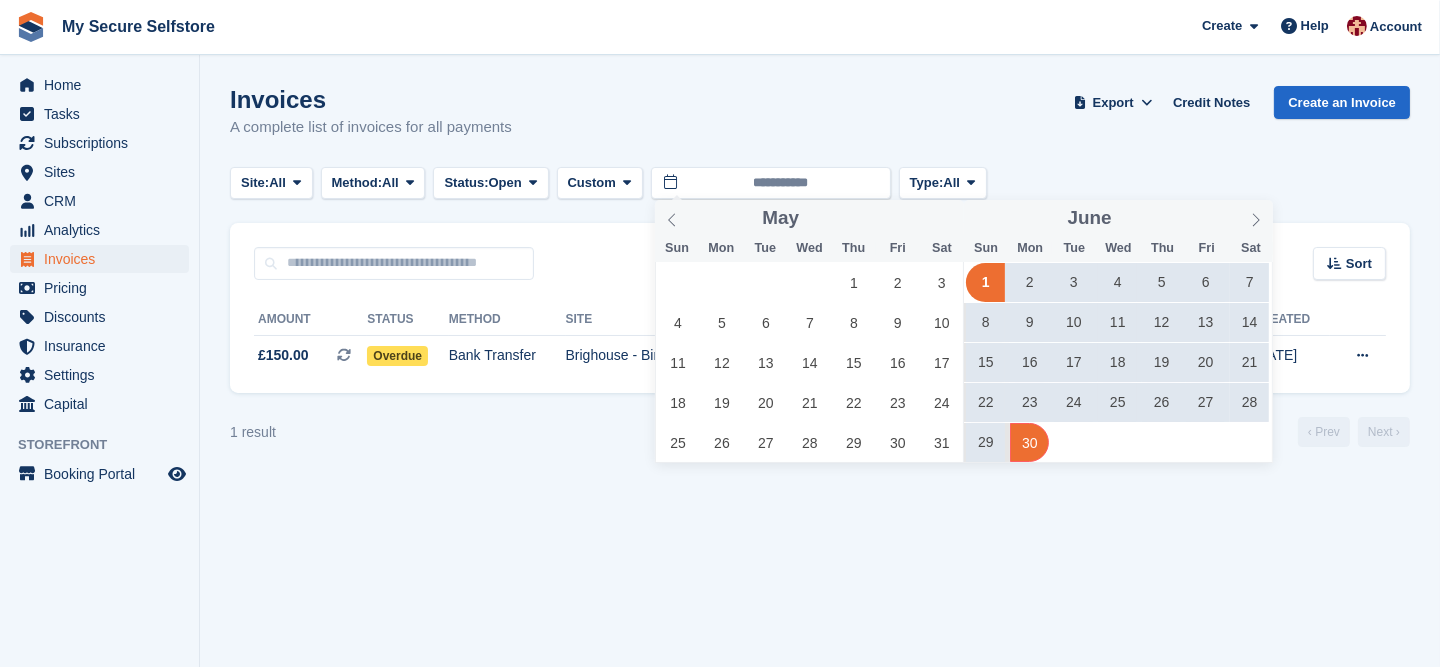 click on "30" at bounding box center [1029, 442] 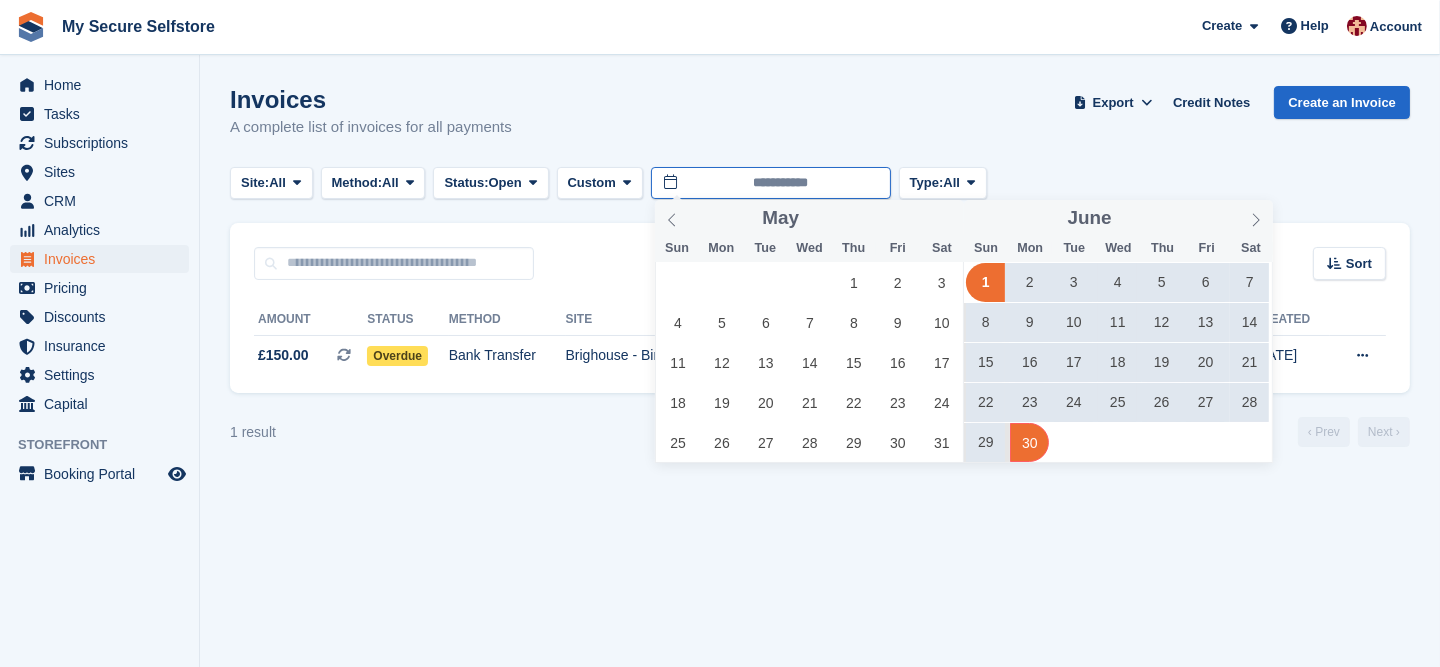 type on "**********" 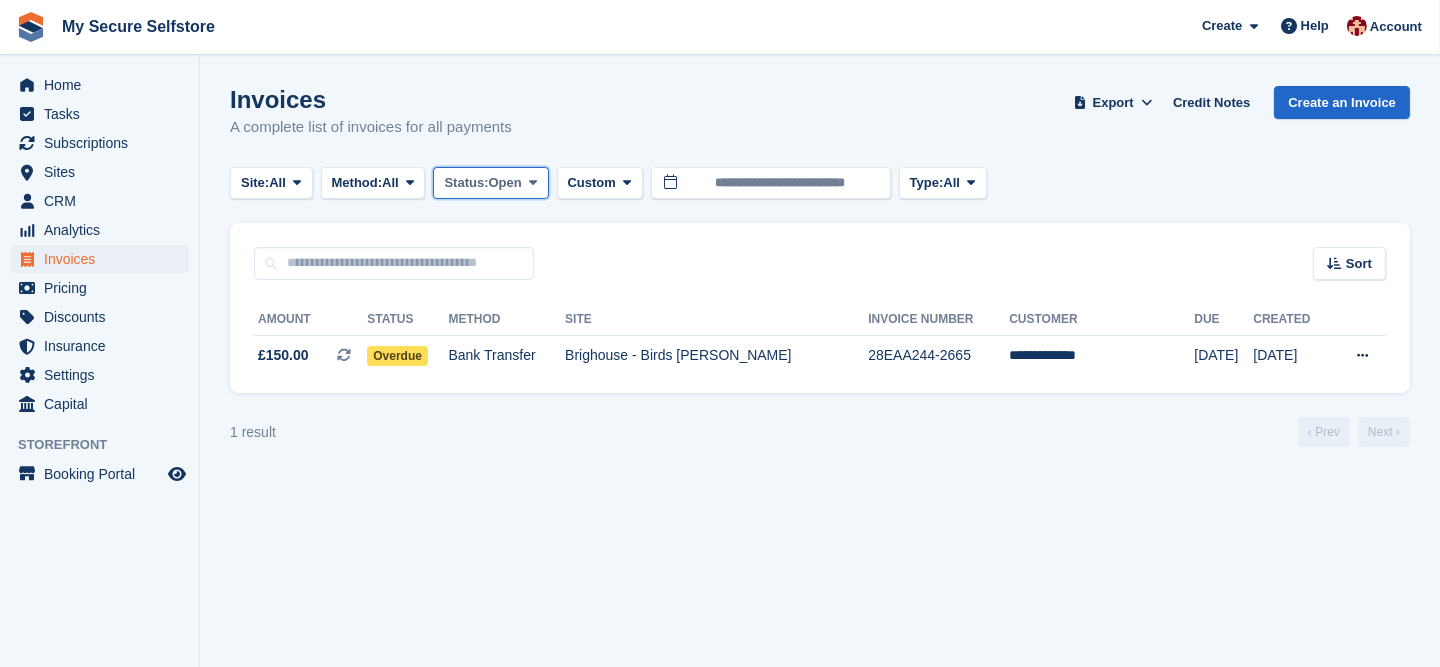 click at bounding box center [533, 182] 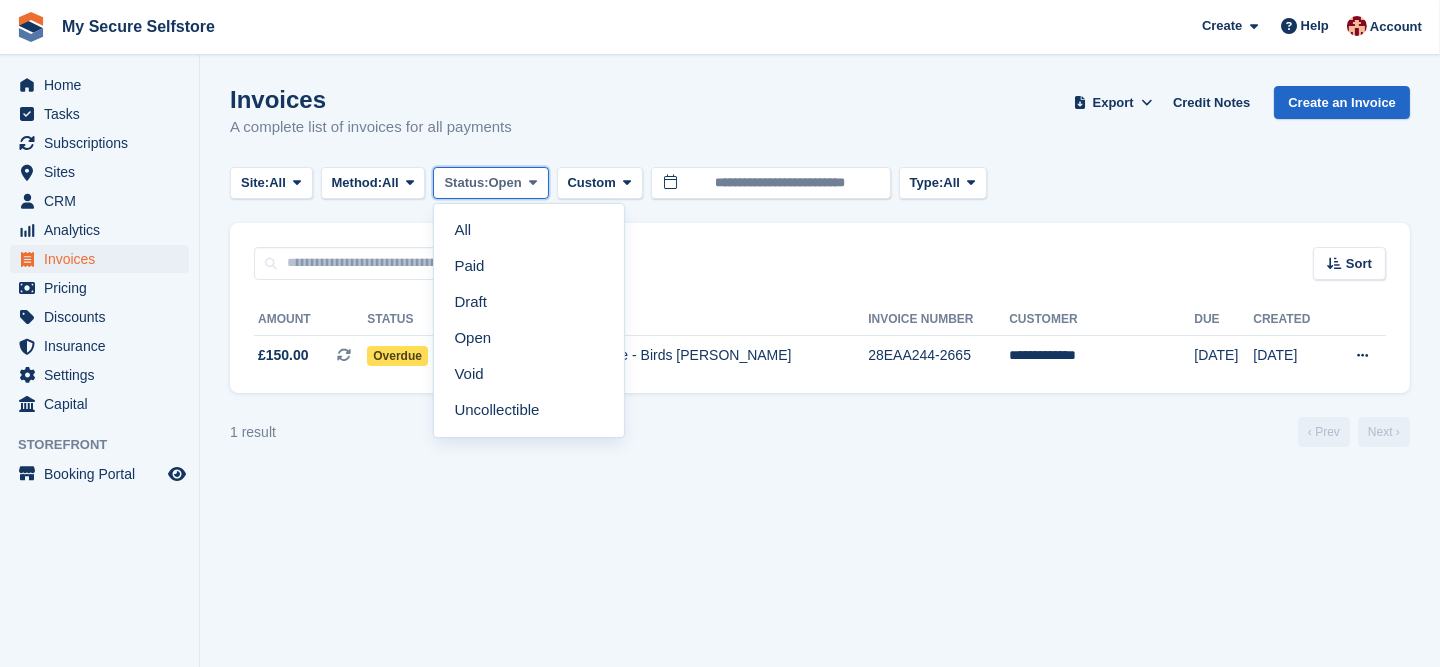 click at bounding box center (533, 182) 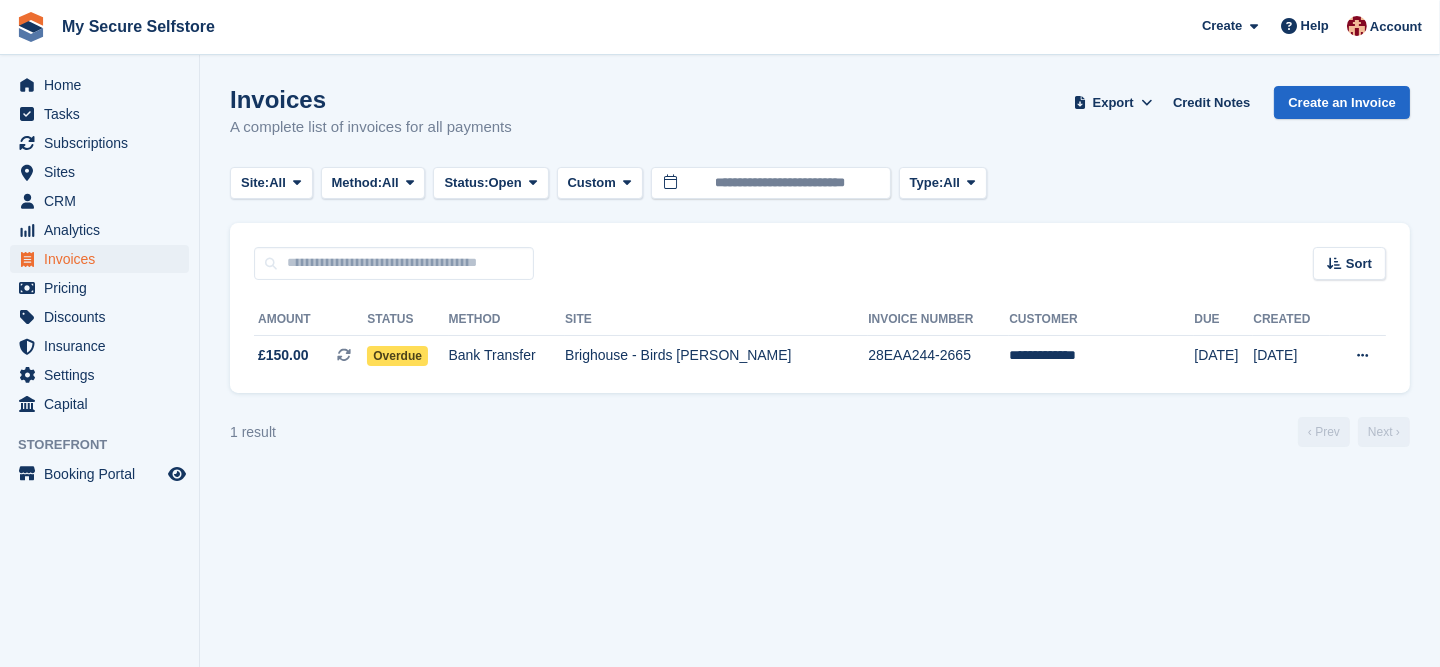 click on "Invoices
A complete list of invoices for all payments
Export
Export Invoices
Export a CSV of all Invoices which match the current filters.
Please allow time for large exports.
Export Formatted for Sage 50
Export Formatted for Xero
Start Export
Credit Notes
Create an Invoice
Site:
All
All
Kendal - Mintsfeet Road South
Brighouse - Birds Royd Lane
Method:
All
All" at bounding box center (820, 333) 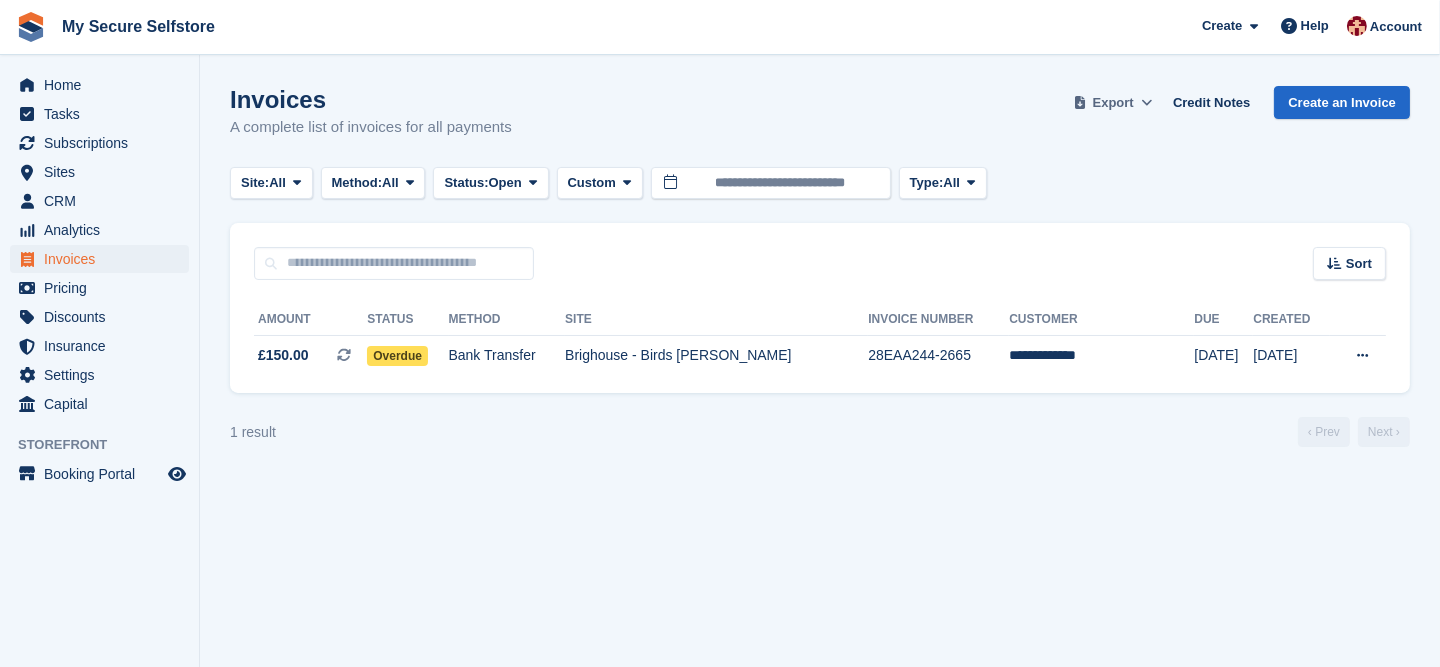 click on "Export" at bounding box center (1113, 103) 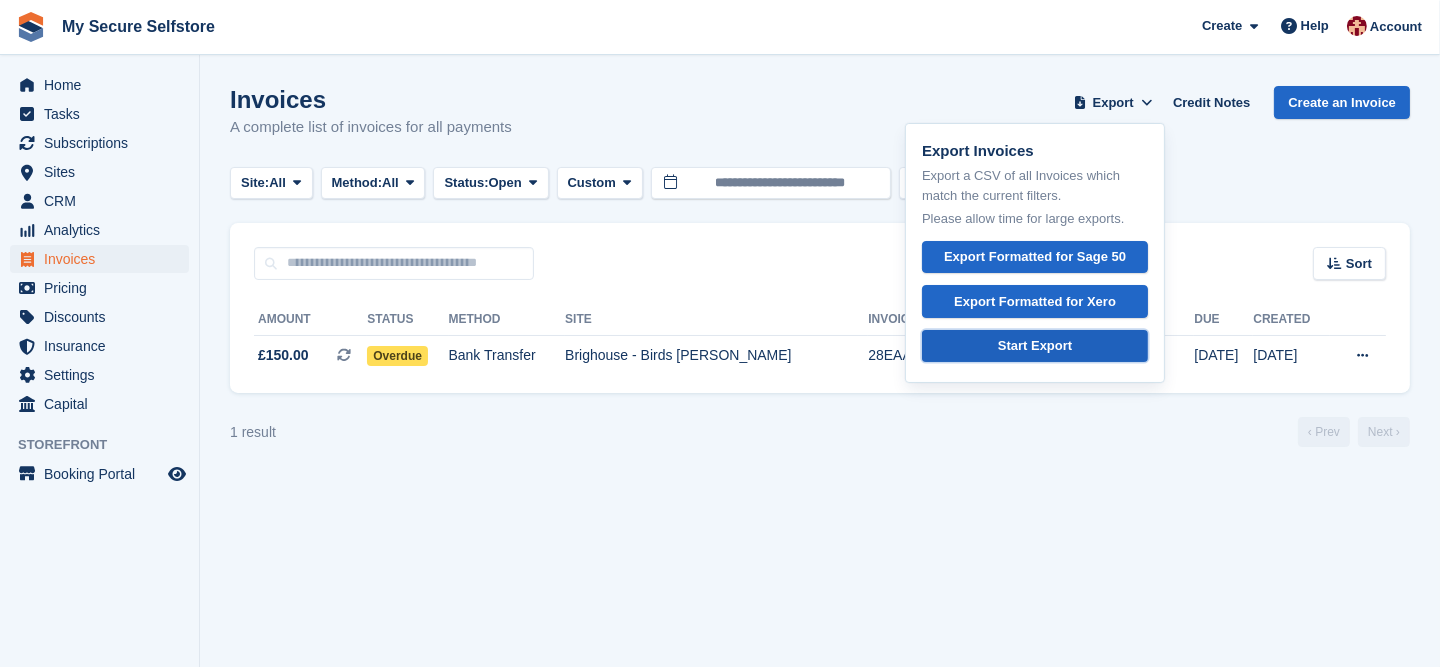 click on "Start Export" at bounding box center (1035, 346) 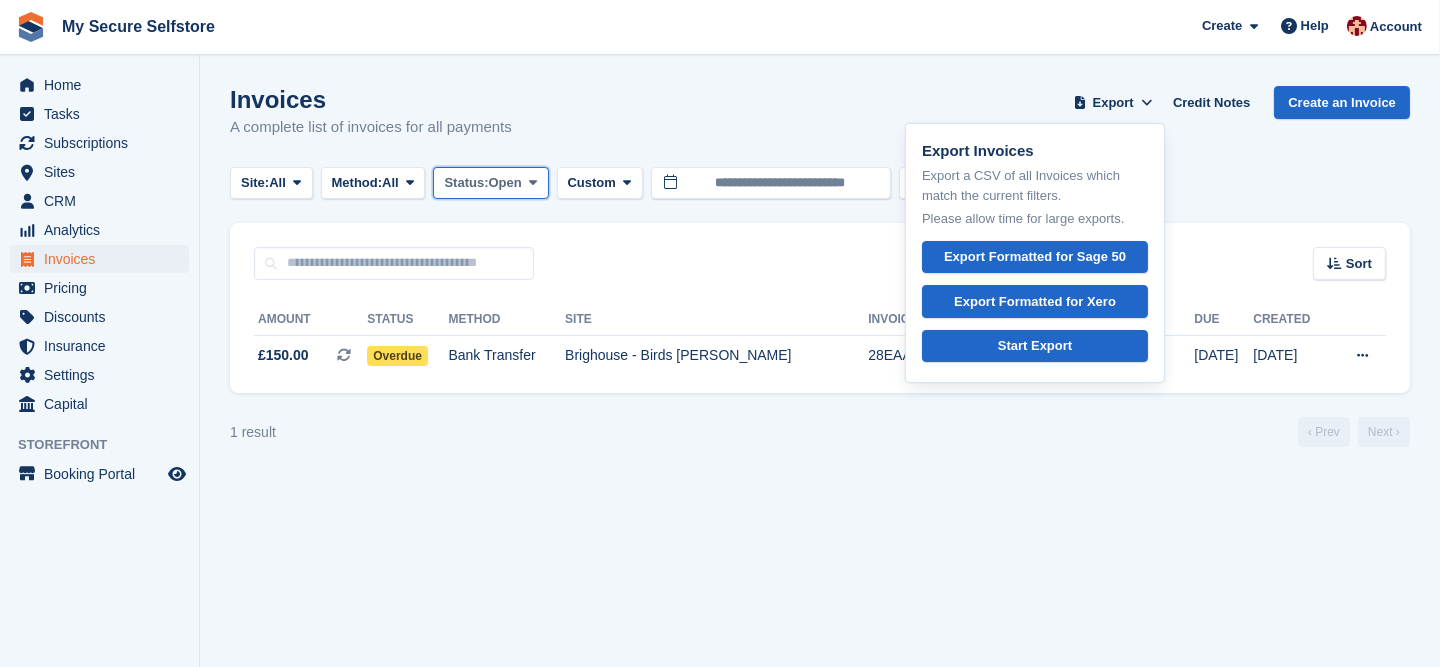 click on "Status:" at bounding box center [466, 183] 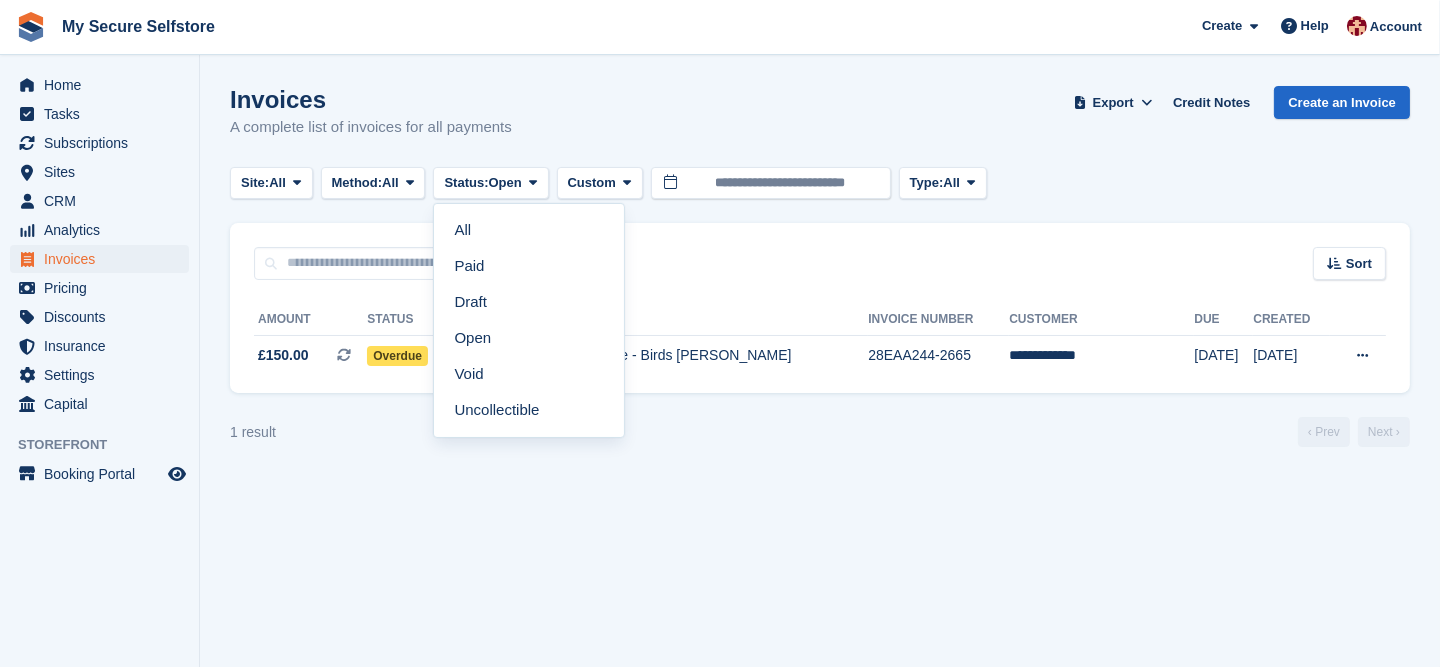 click on "Paid" at bounding box center [529, 266] 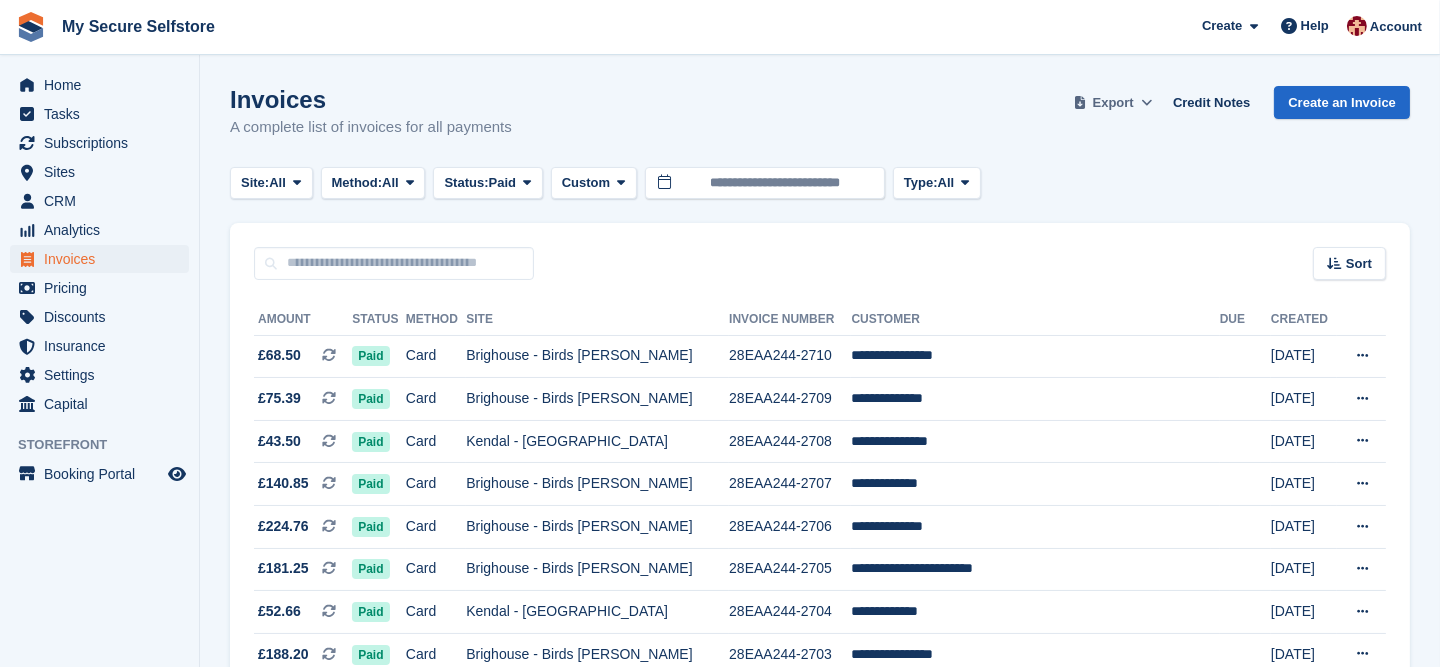 click on "Export" at bounding box center [1113, 103] 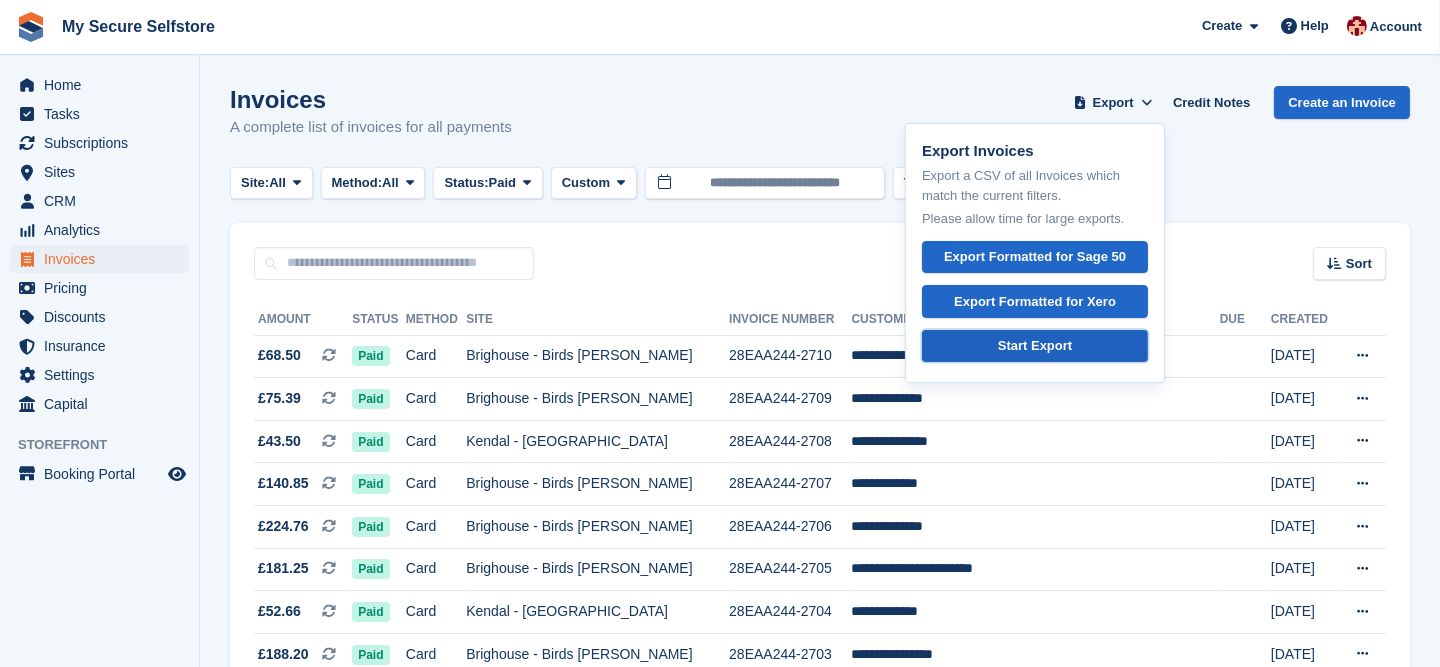 click on "Start Export" at bounding box center (1035, 346) 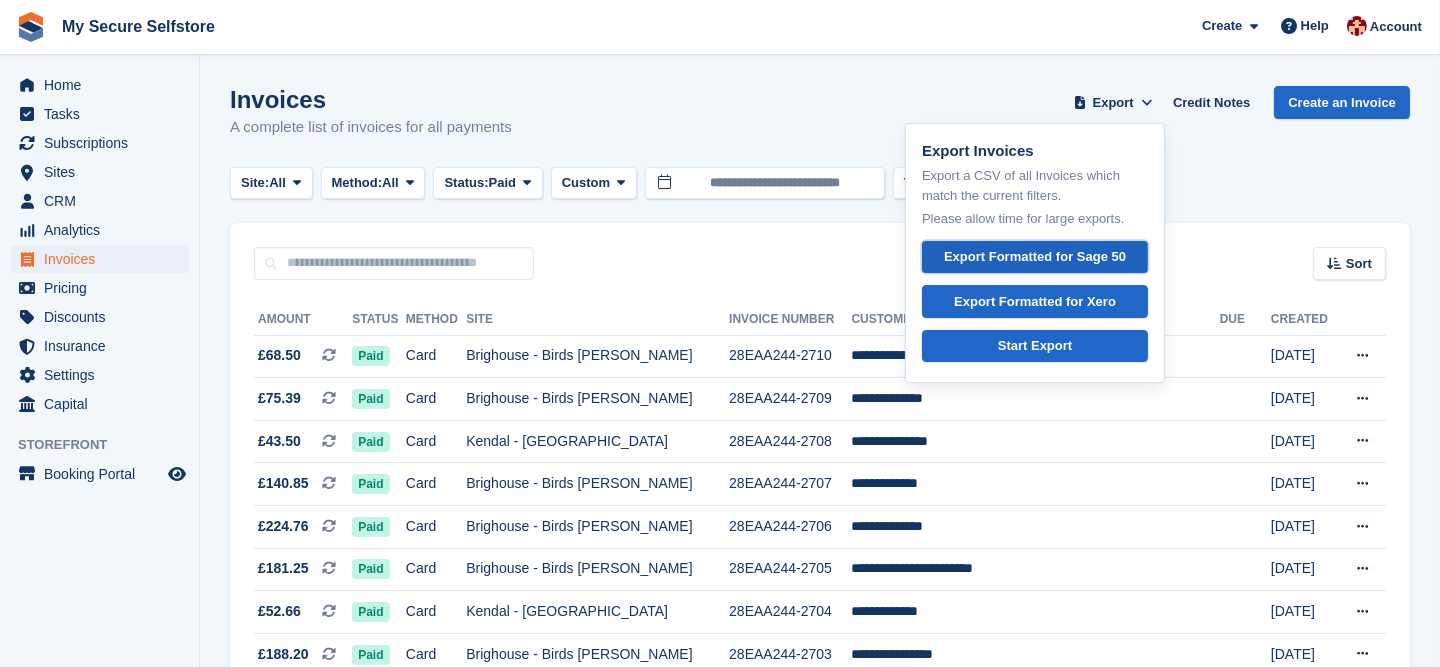 click on "Export Formatted for Sage 50" at bounding box center (1035, 257) 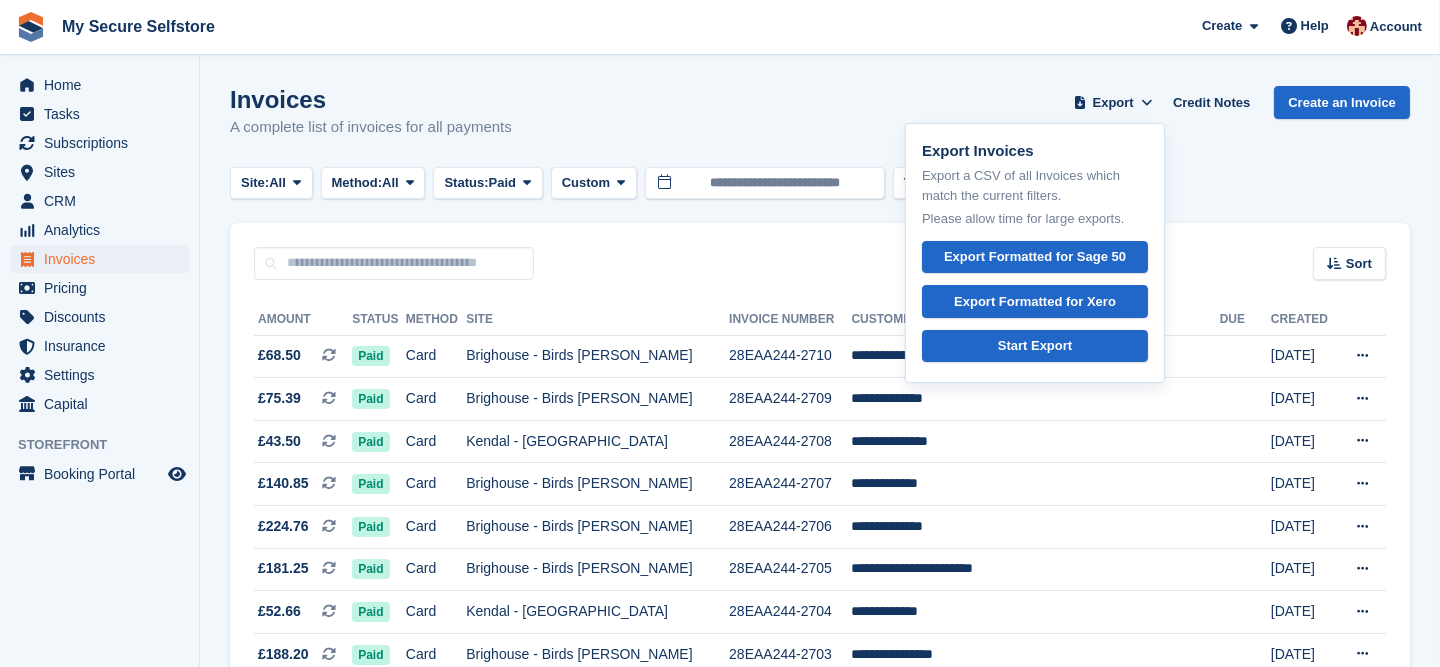click on "Invoices" at bounding box center [371, 99] 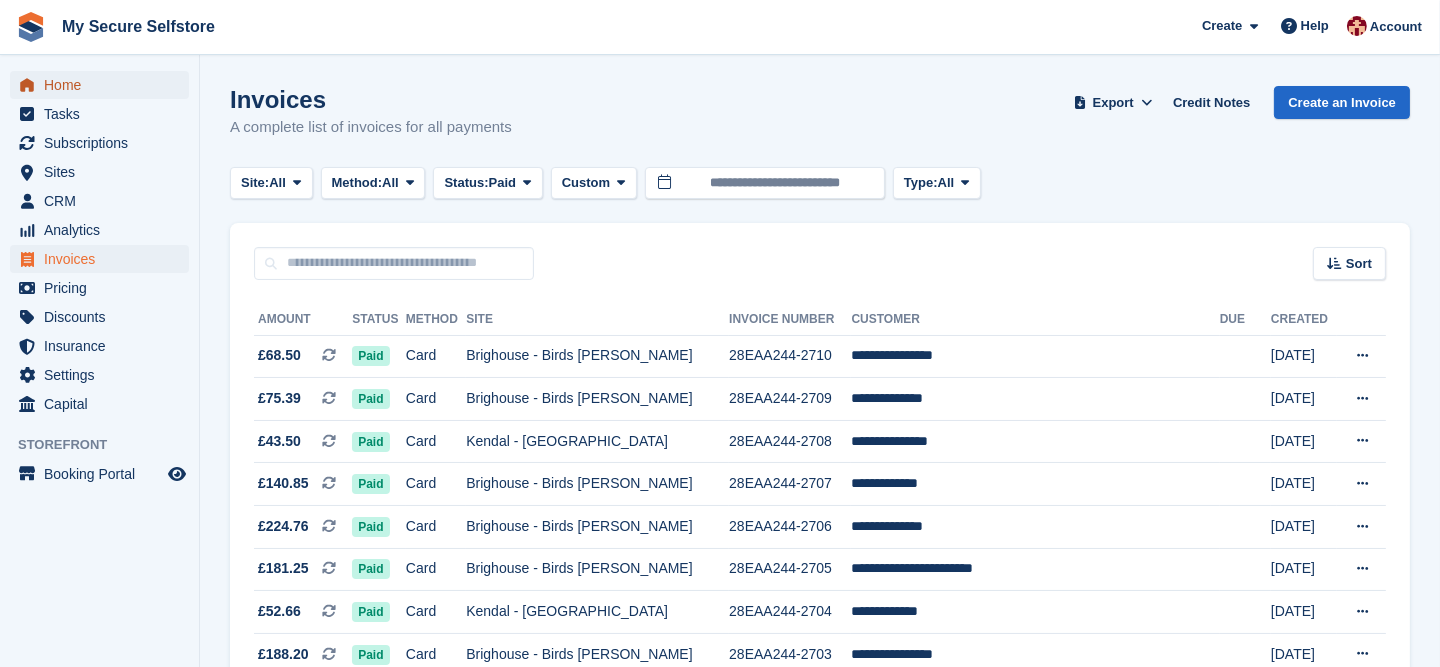 click on "Home" at bounding box center (104, 85) 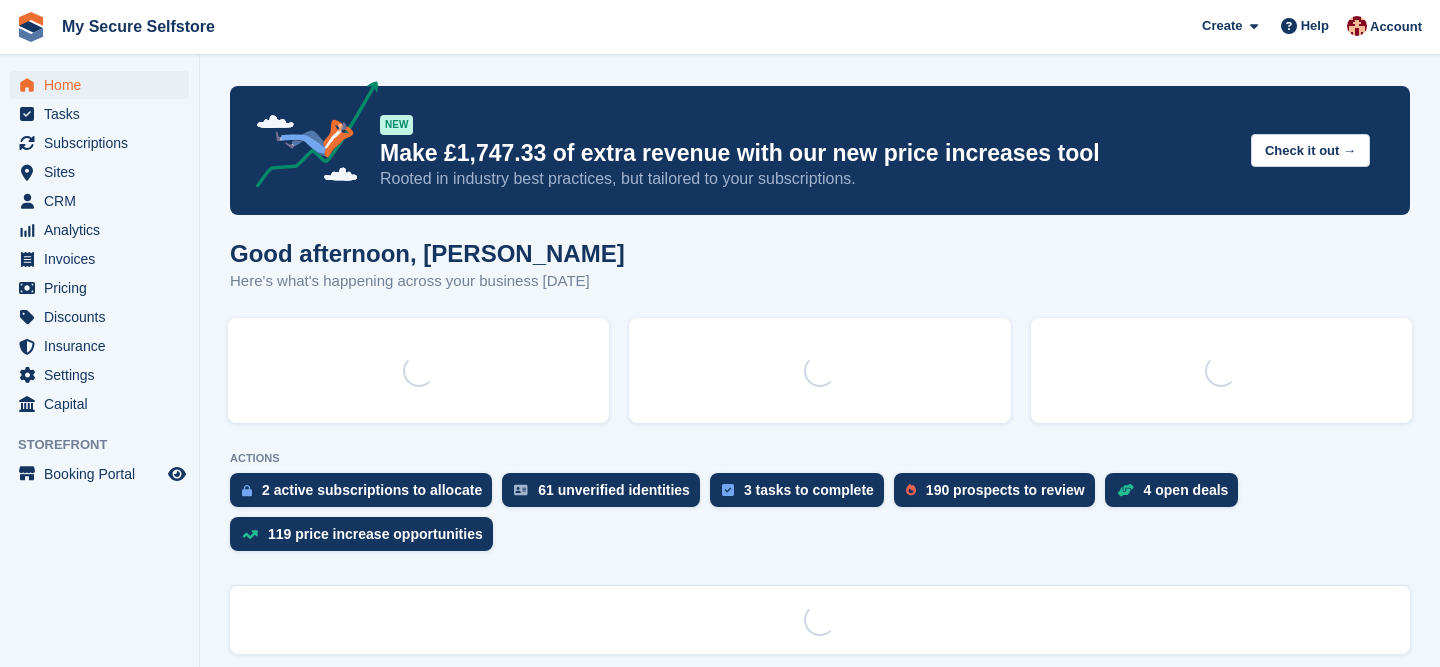 scroll, scrollTop: 0, scrollLeft: 0, axis: both 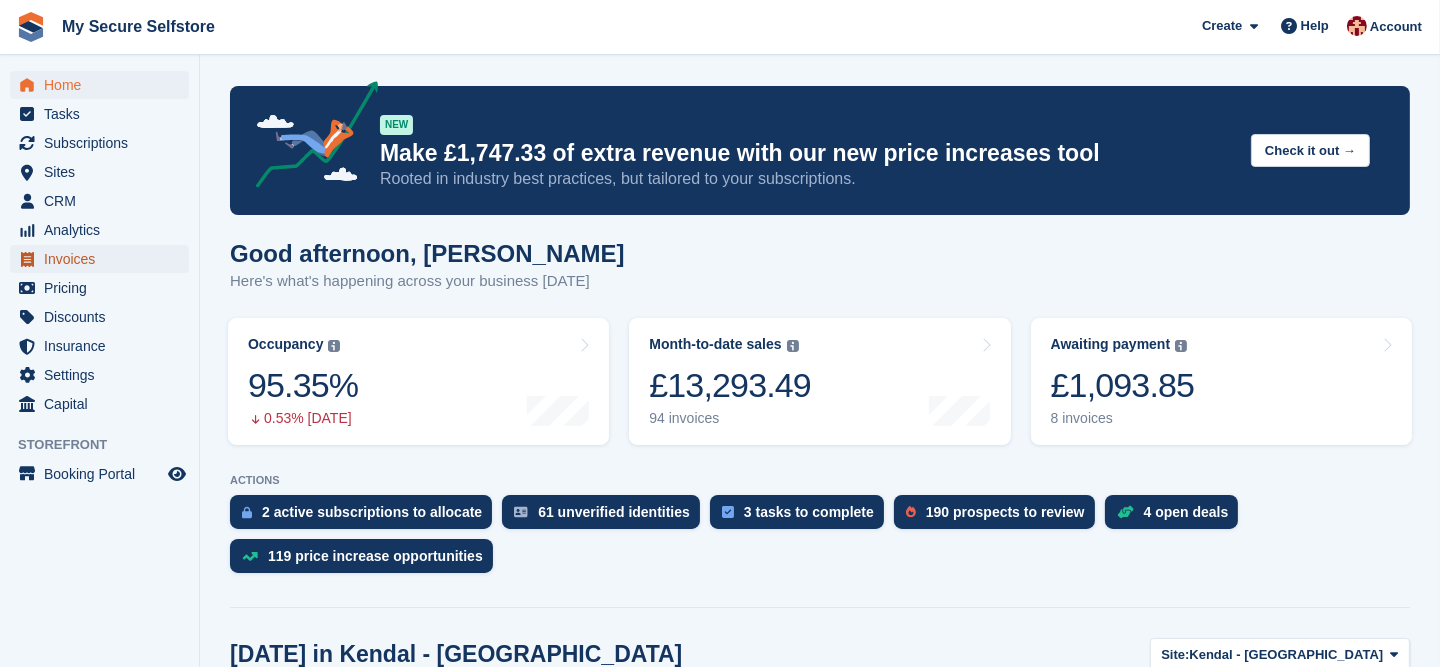 click on "Invoices" at bounding box center (104, 259) 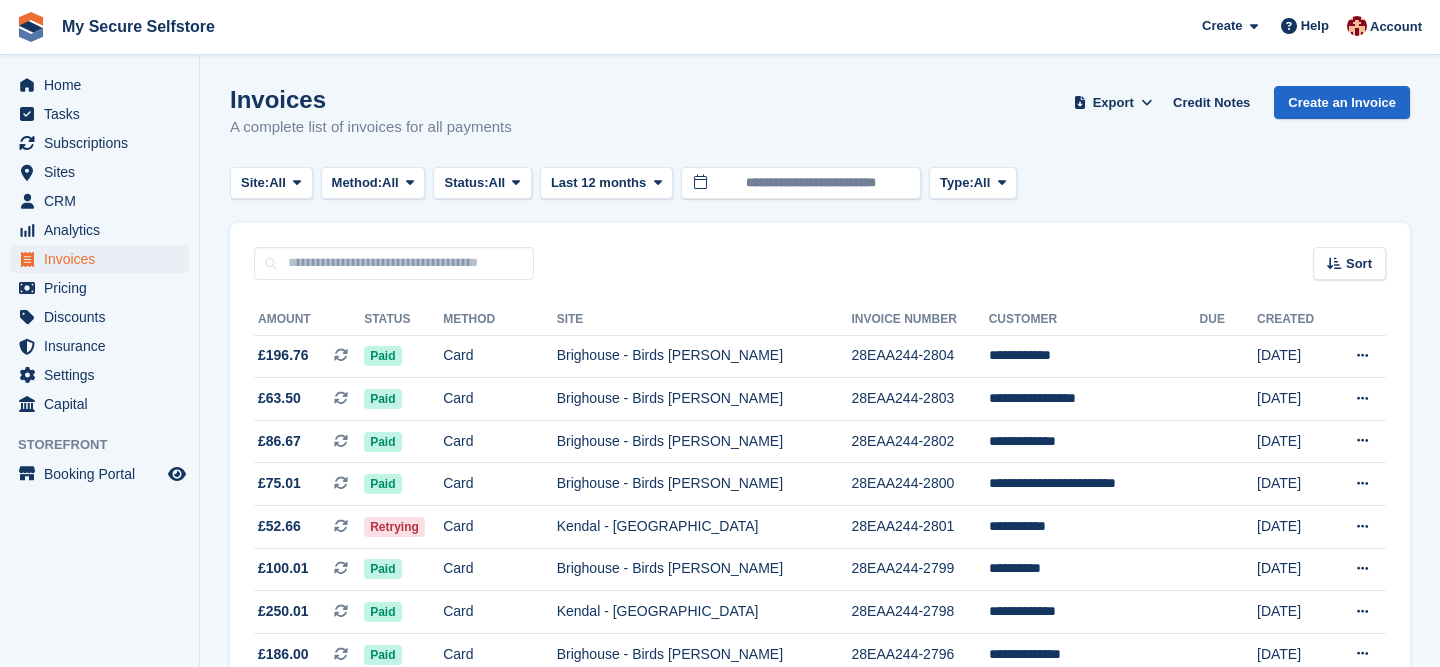 scroll, scrollTop: 0, scrollLeft: 0, axis: both 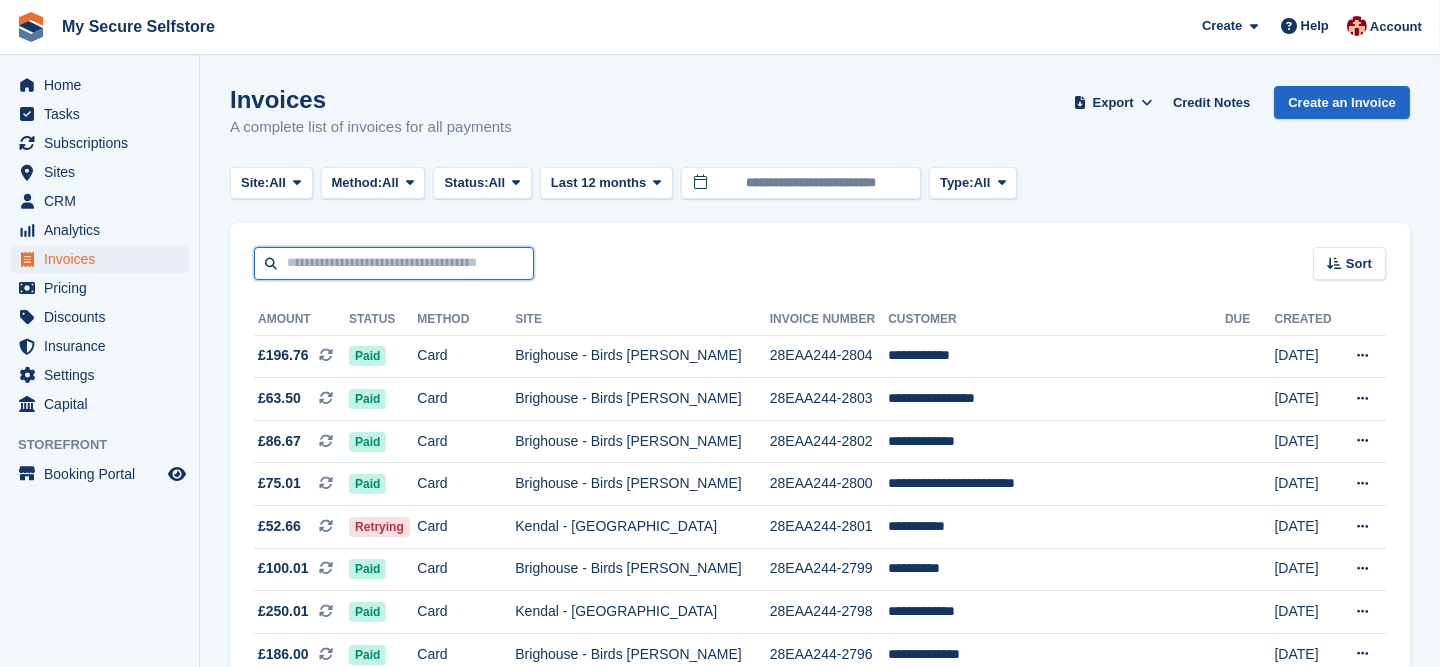 click at bounding box center (394, 263) 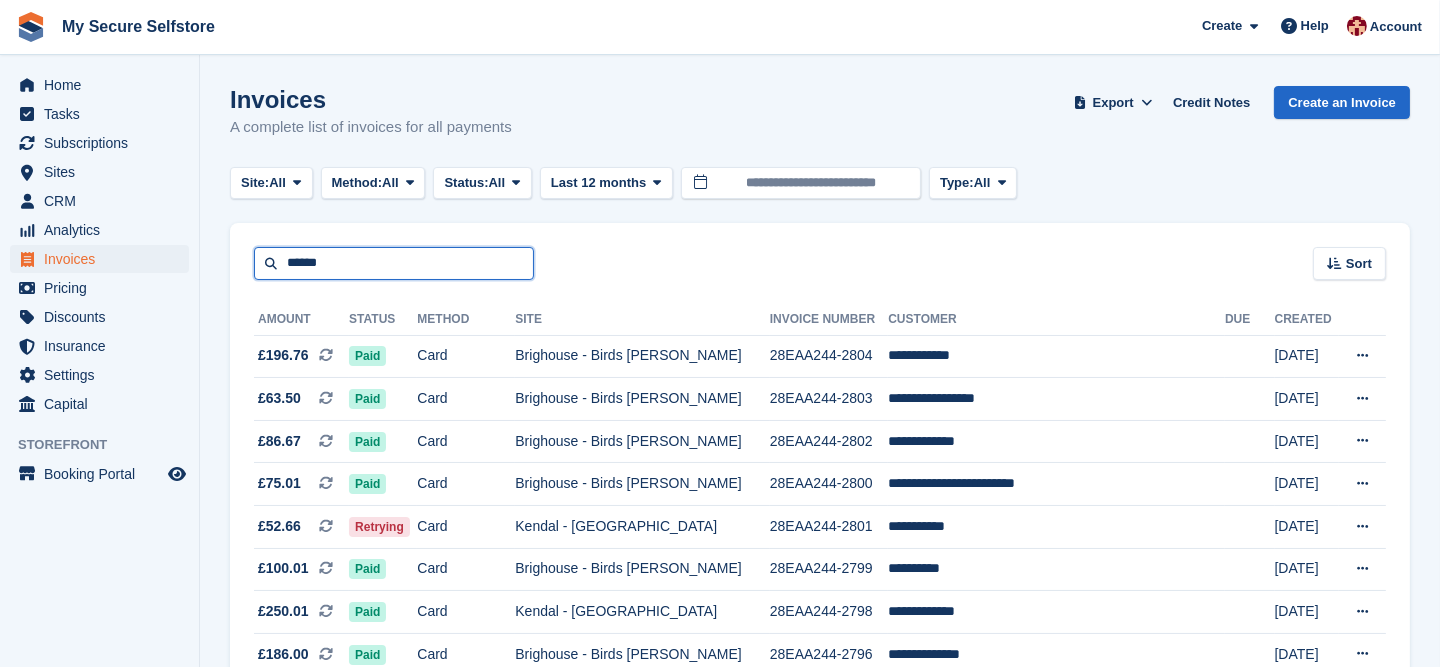 type on "******" 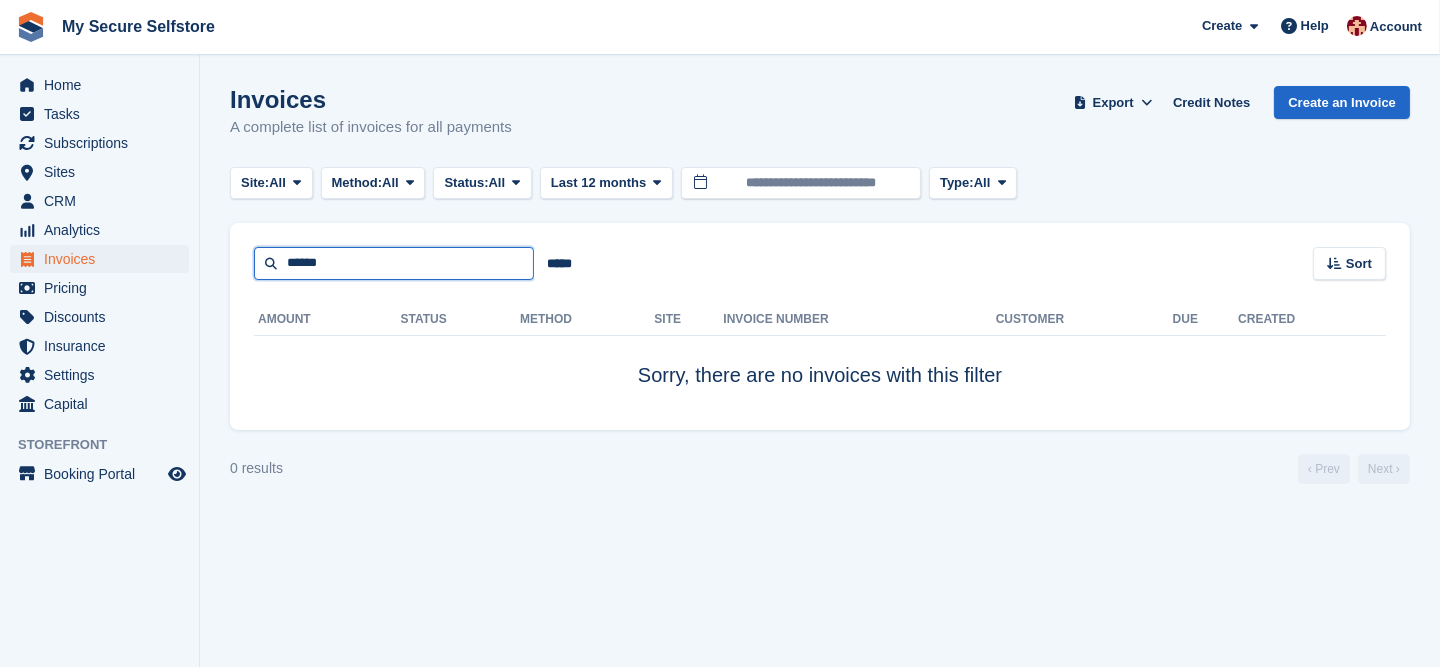 click on "******" at bounding box center [394, 263] 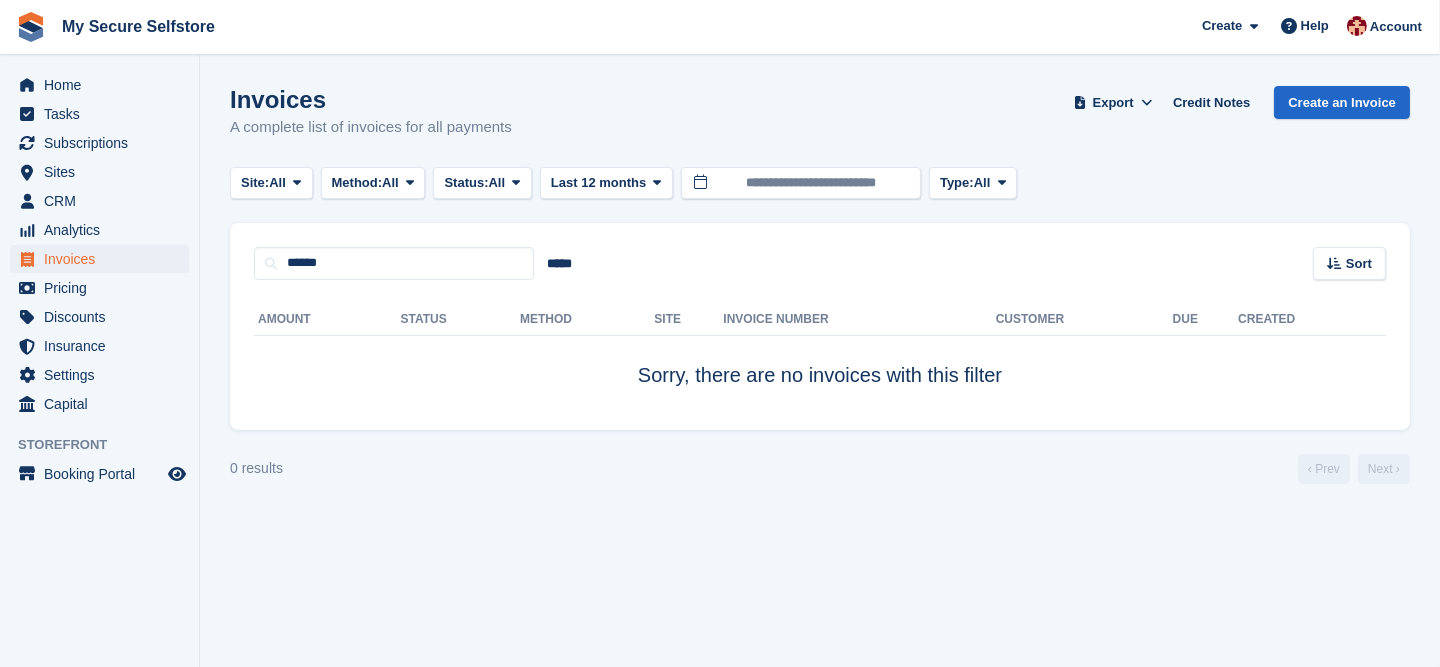 click on "Invoices
A complete list of invoices for all payments
Export
Export Invoices
Export a CSV of all Invoices which match the current filters.
Please allow time for large exports.
Export Formatted for Sage 50
Export Formatted for Xero
Start Export
Credit Notes
Create an Invoice
Site:
All
All
Kendal - [GEOGRAPHIC_DATA] - [GEOGRAPHIC_DATA][PERSON_NAME]
Method:
All
All" at bounding box center (820, 333) 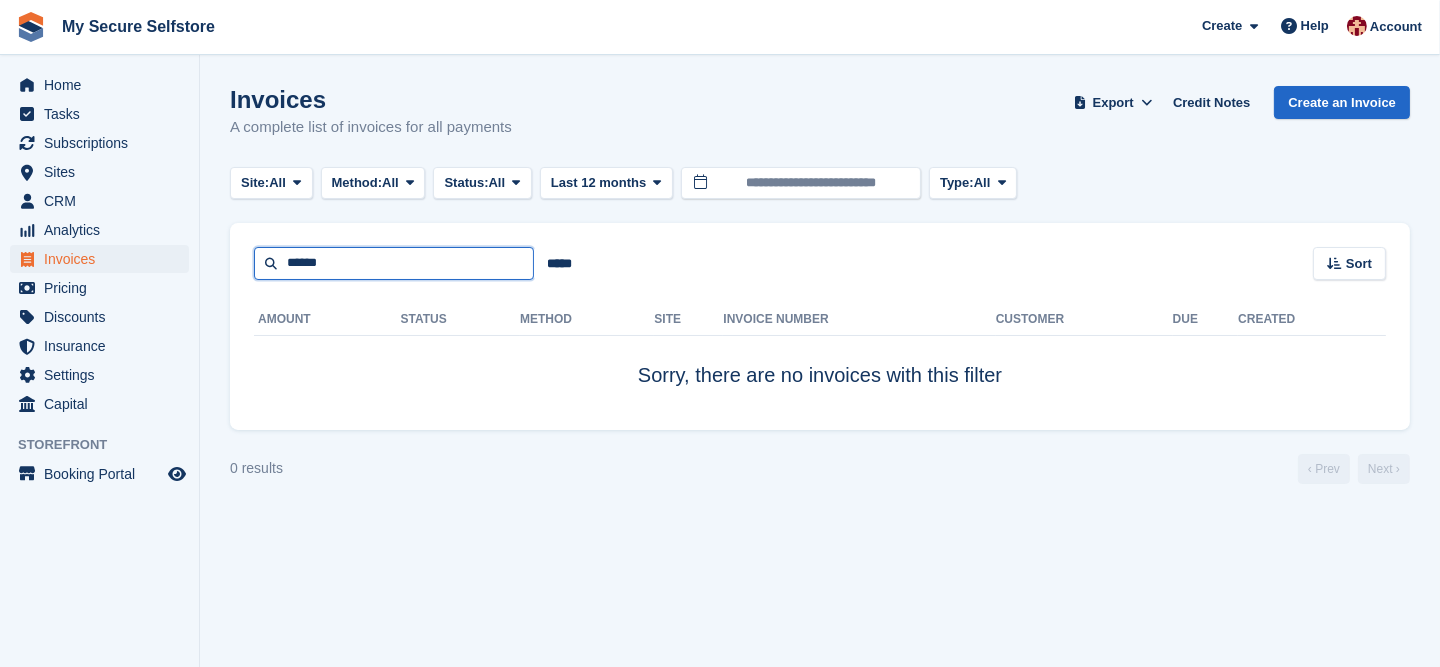 click on "******" at bounding box center [394, 263] 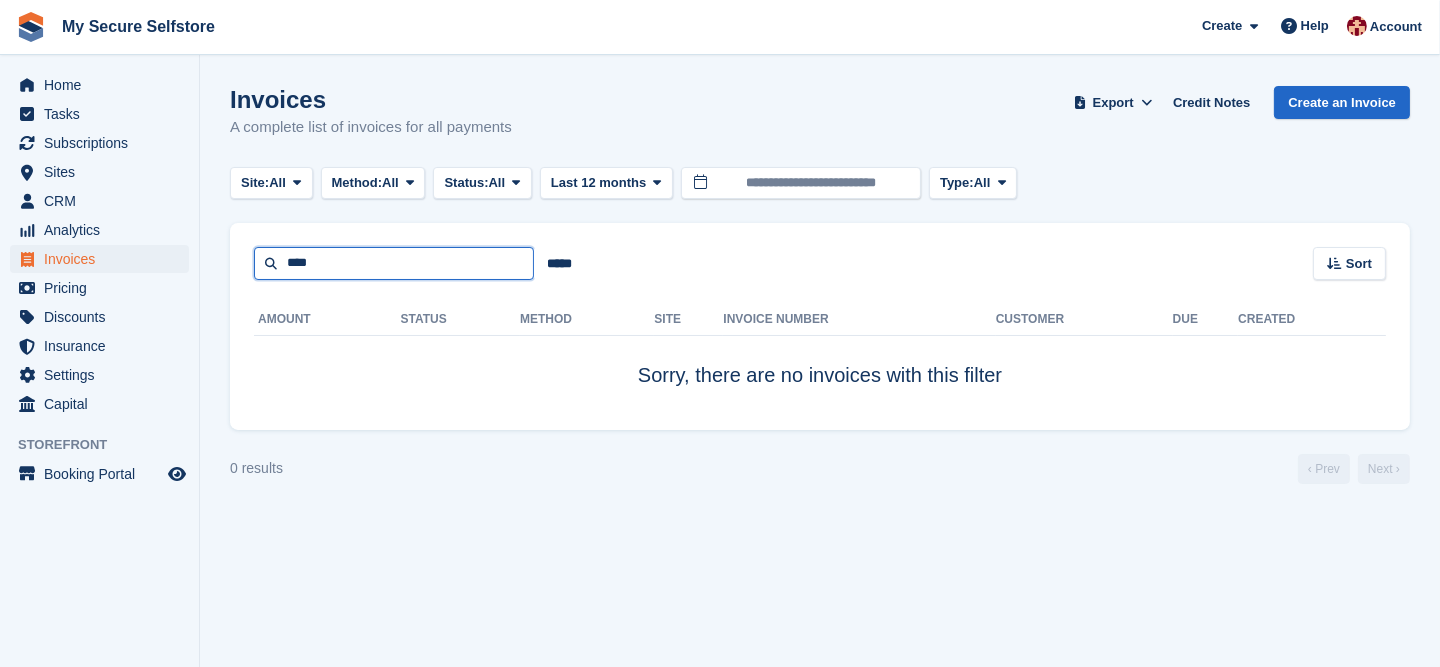 type on "****" 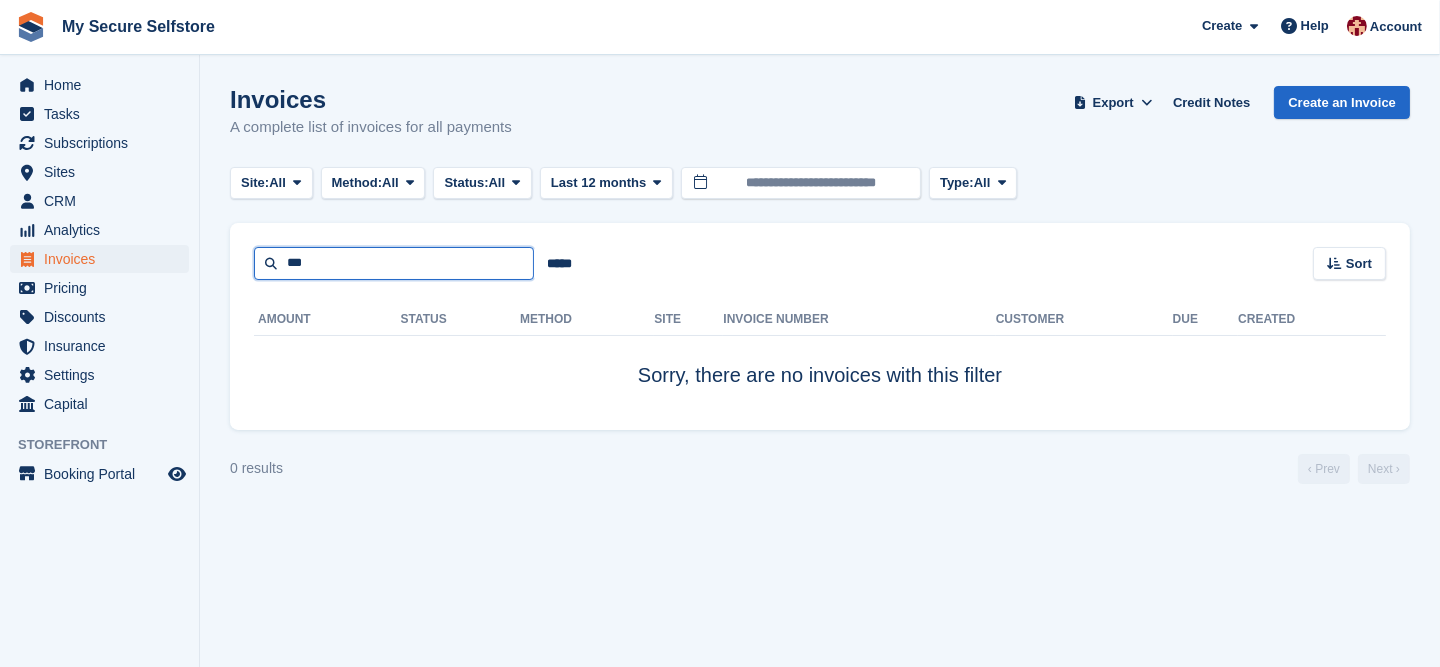 type on "***" 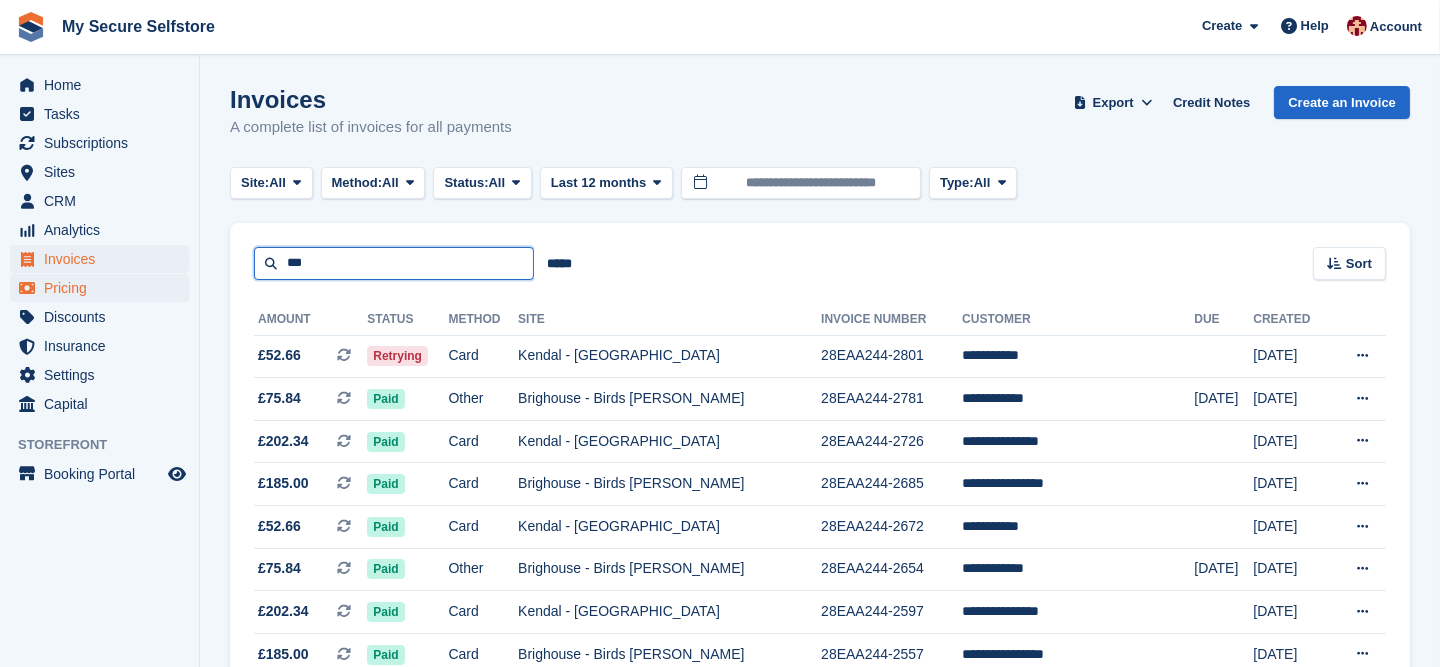 drag, startPoint x: 394, startPoint y: 267, endPoint x: 156, endPoint y: 282, distance: 238.47221 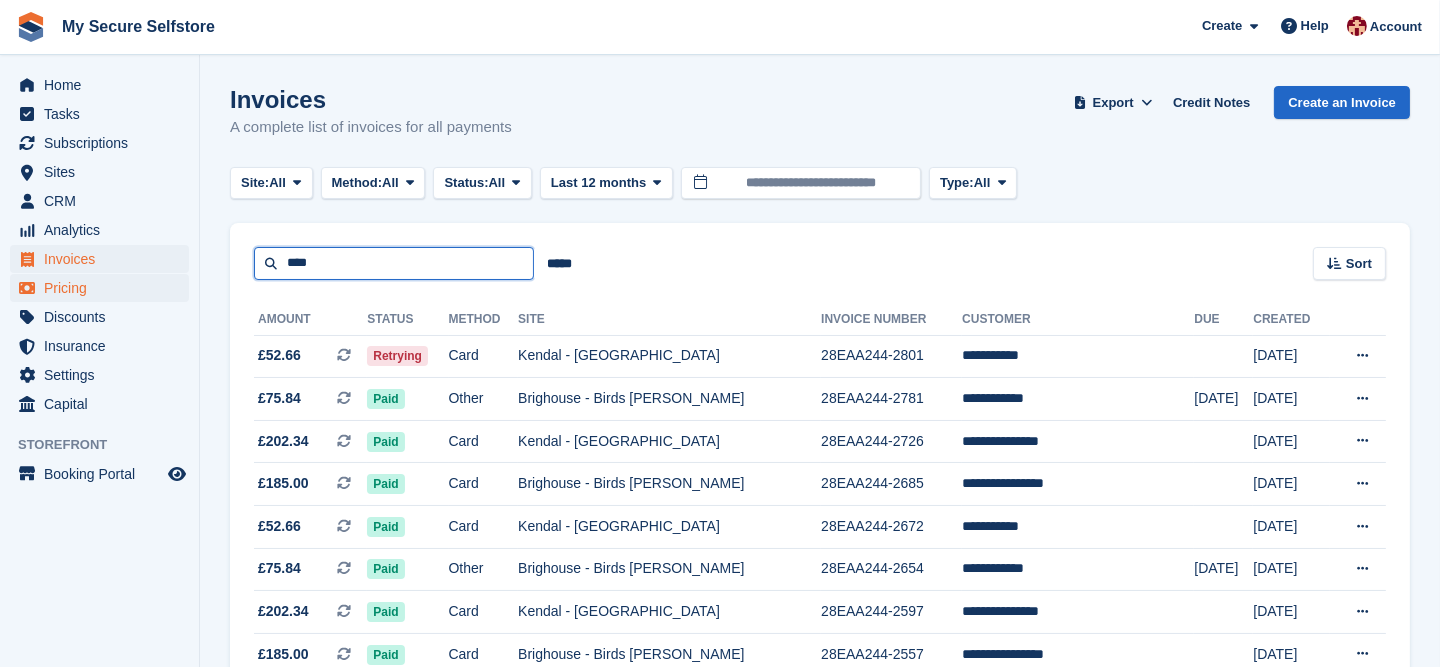 type on "****" 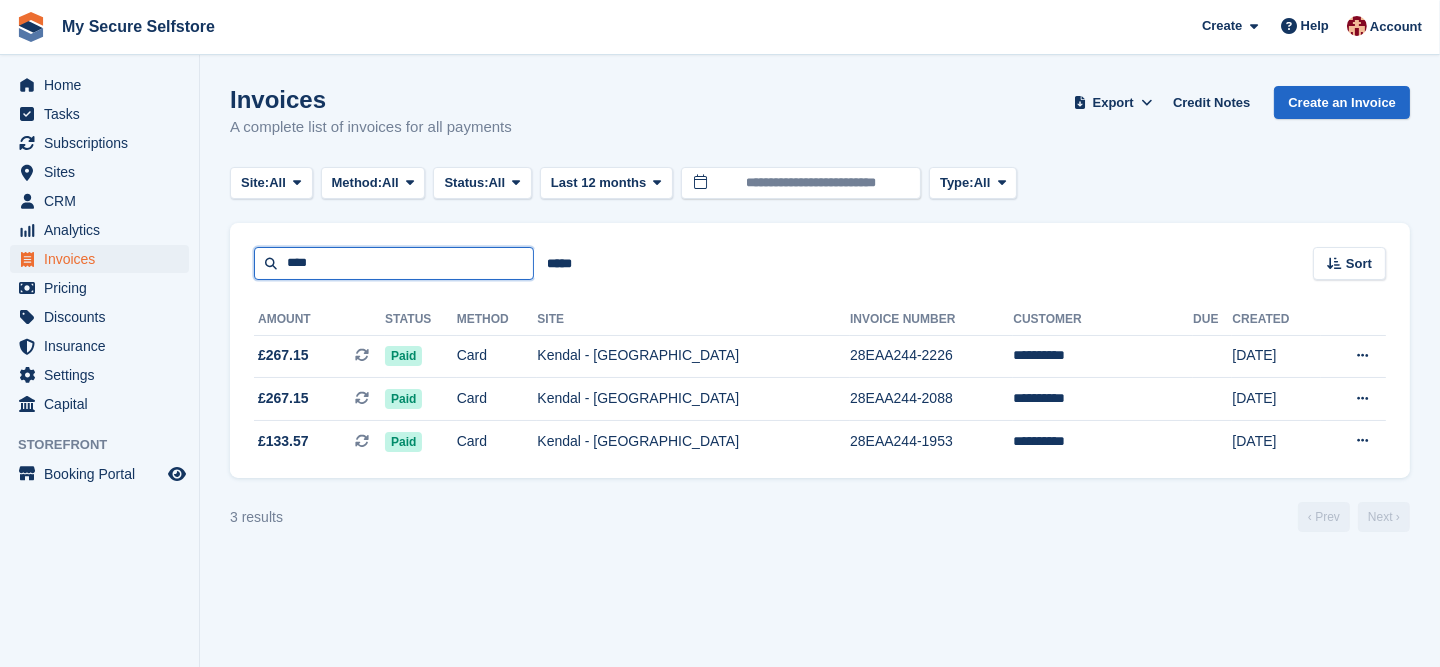 drag, startPoint x: 325, startPoint y: 272, endPoint x: 259, endPoint y: 266, distance: 66.27216 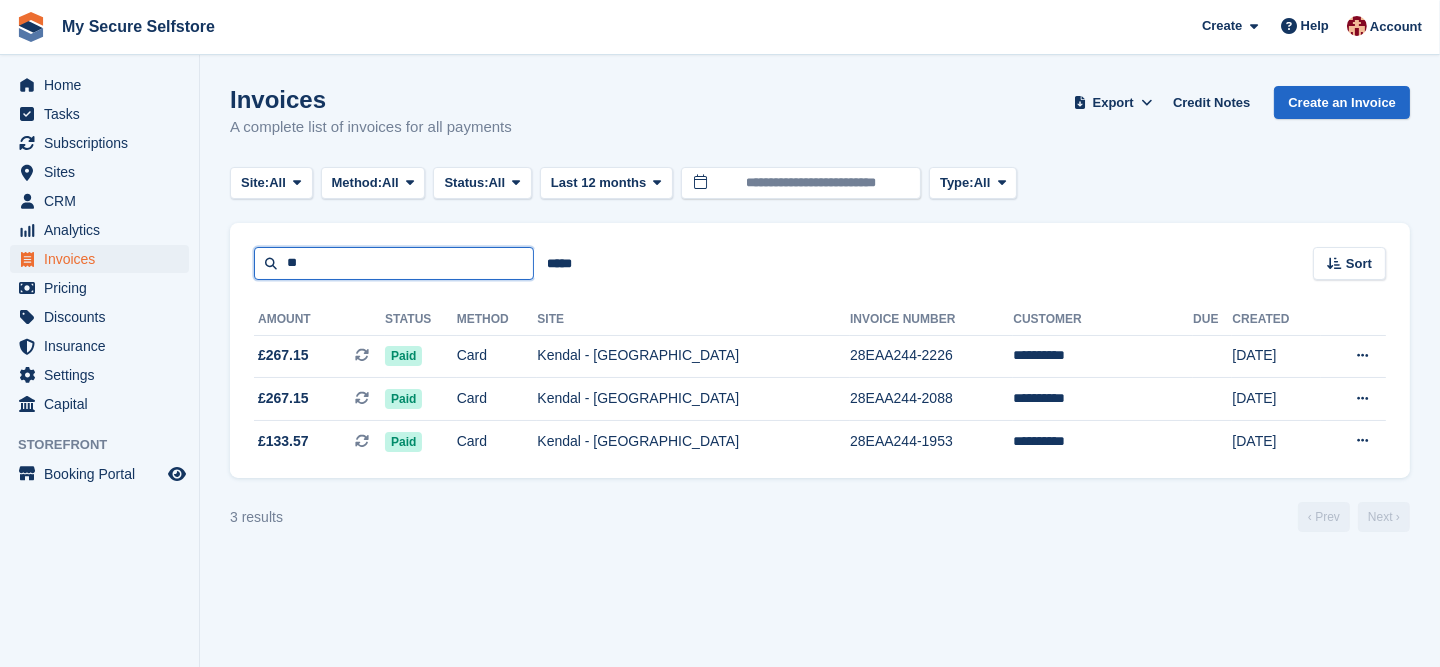 type on "**" 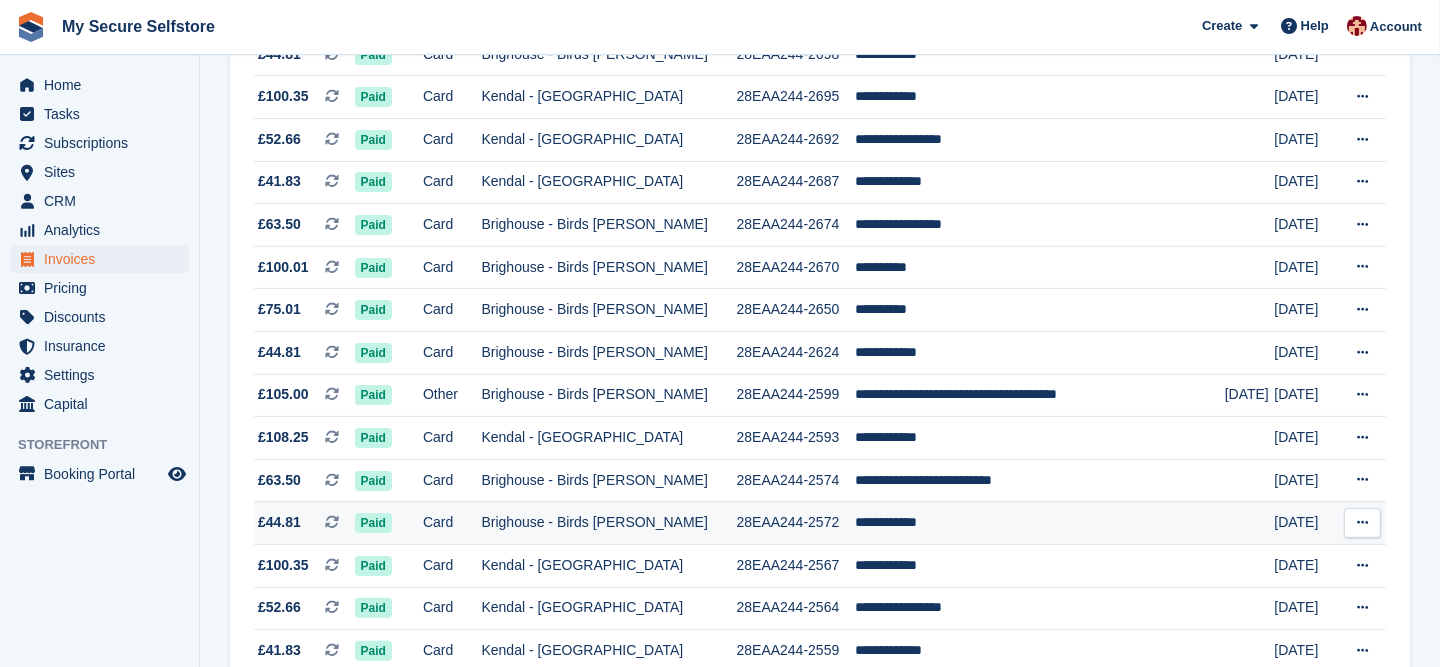 scroll, scrollTop: 0, scrollLeft: 0, axis: both 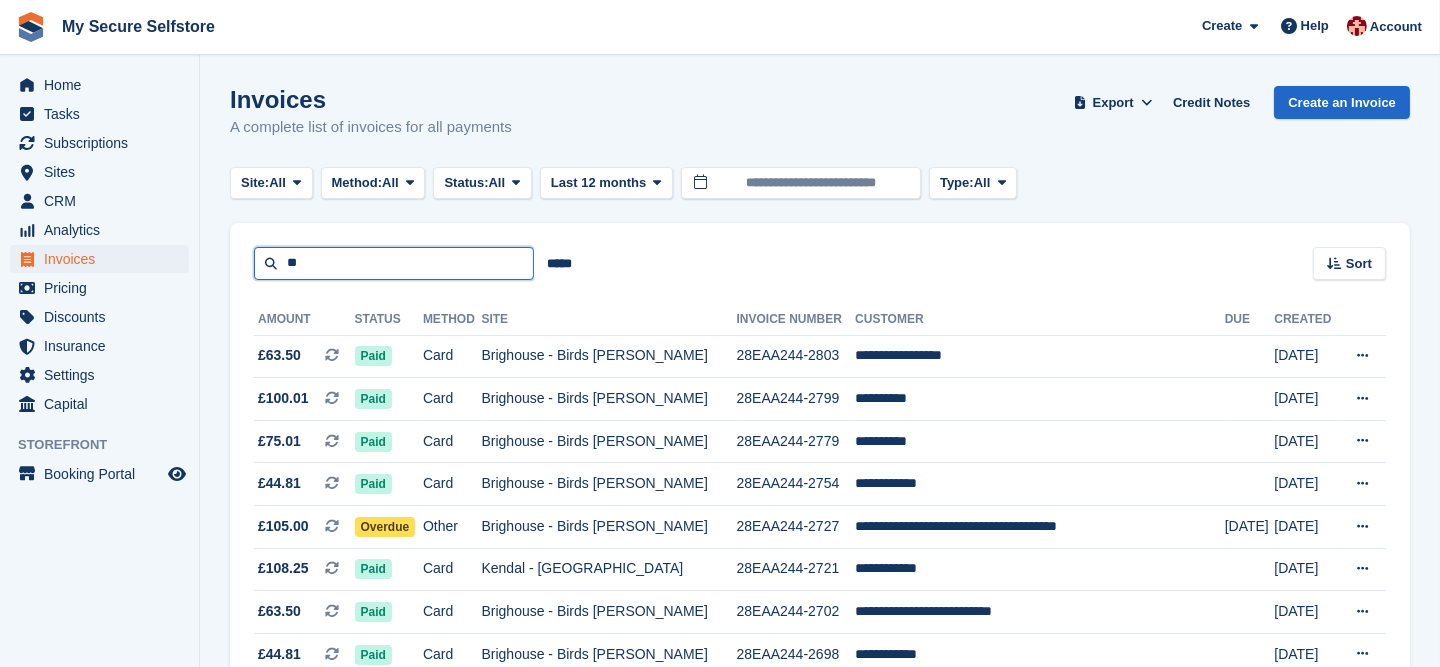 click on "**" at bounding box center [394, 263] 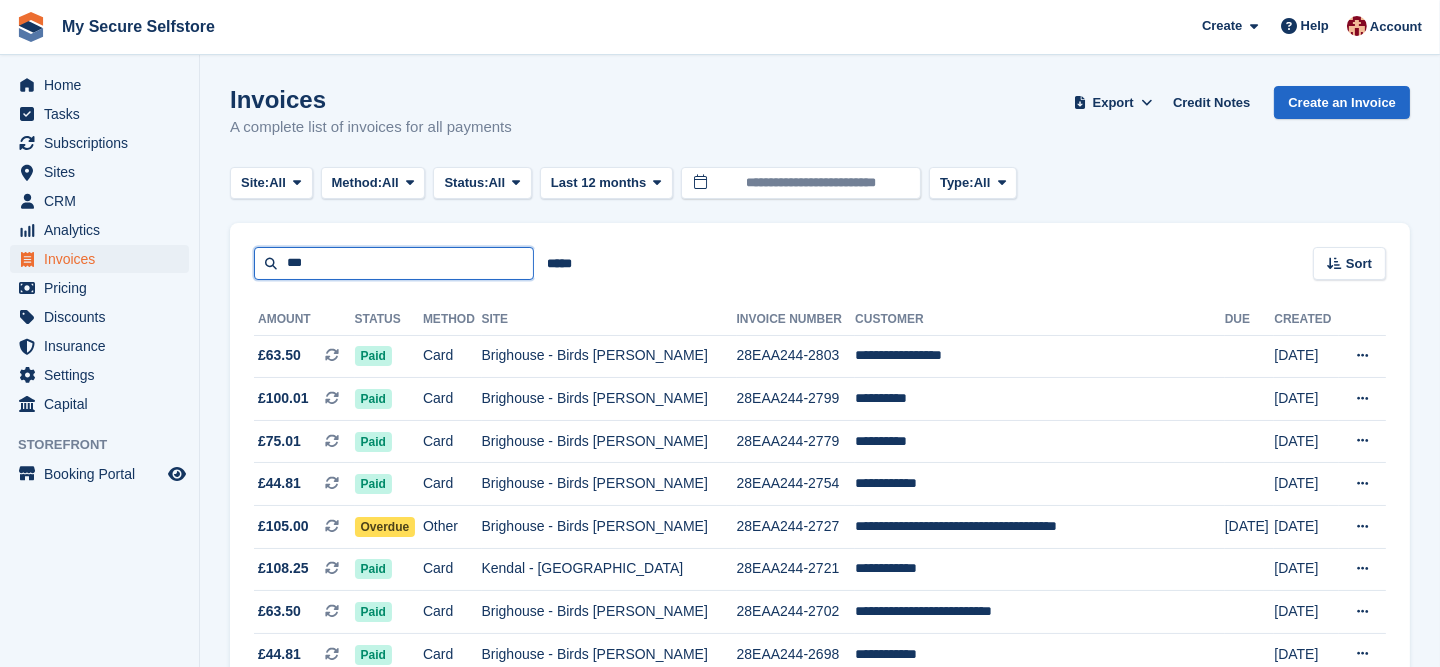 type on "***" 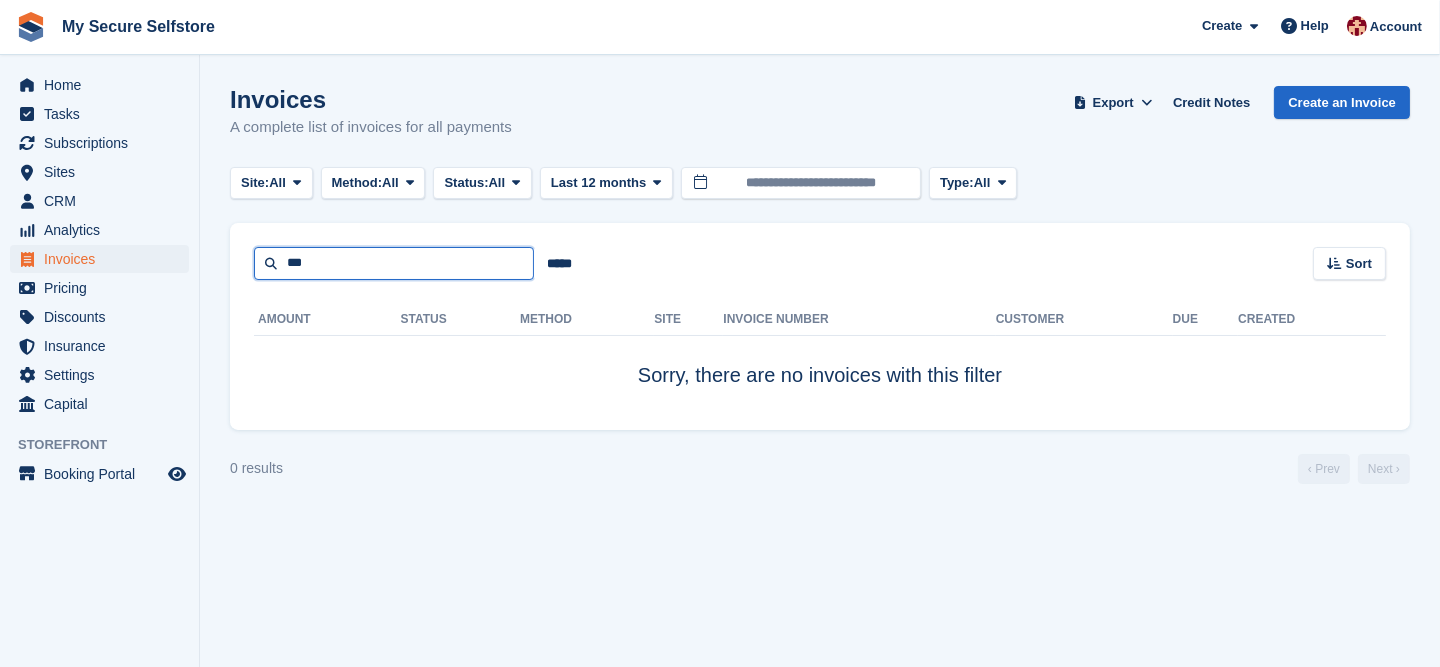 drag, startPoint x: 335, startPoint y: 259, endPoint x: 188, endPoint y: 250, distance: 147.27525 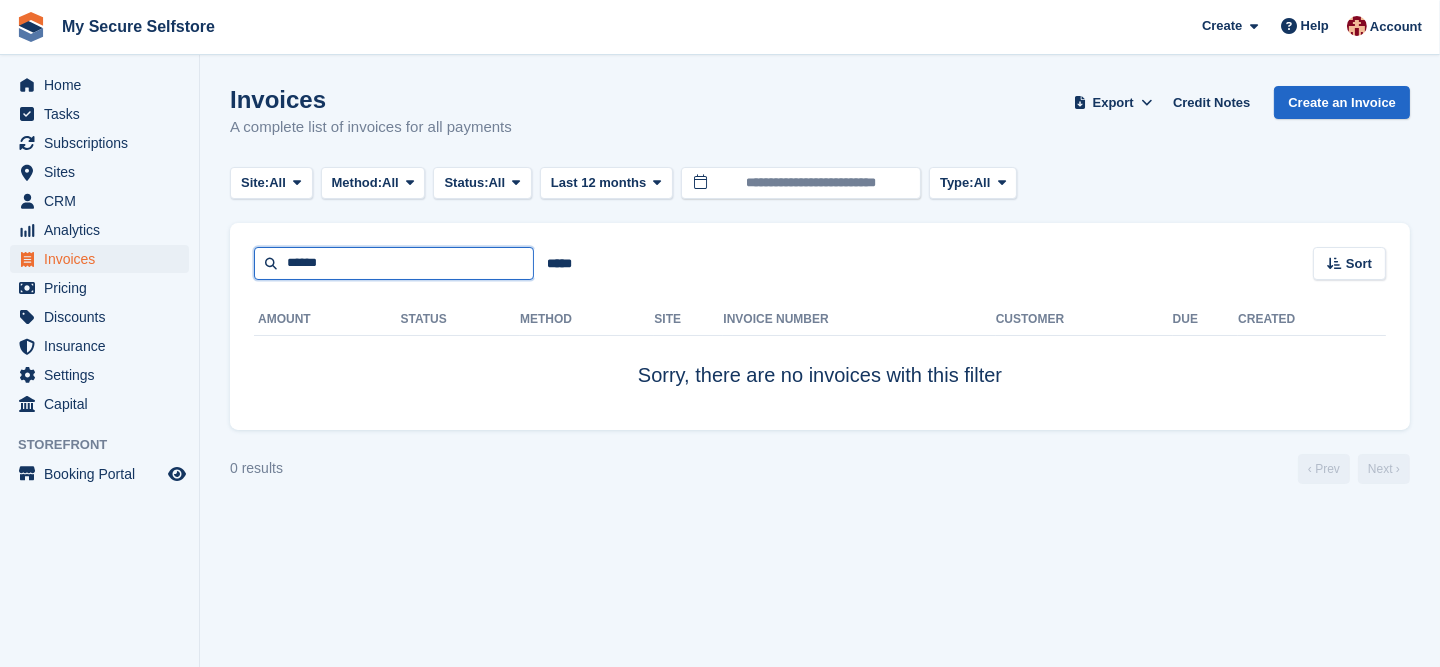 type on "******" 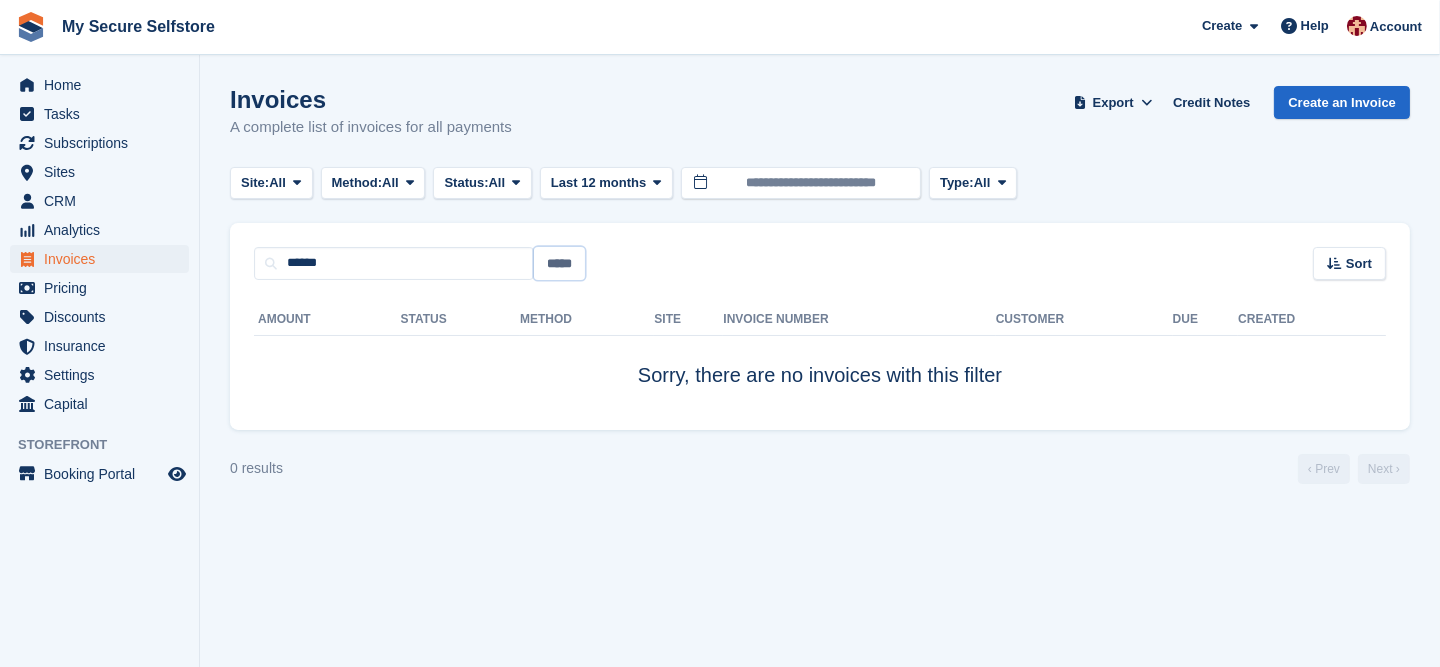 click on "*****" at bounding box center (559, 263) 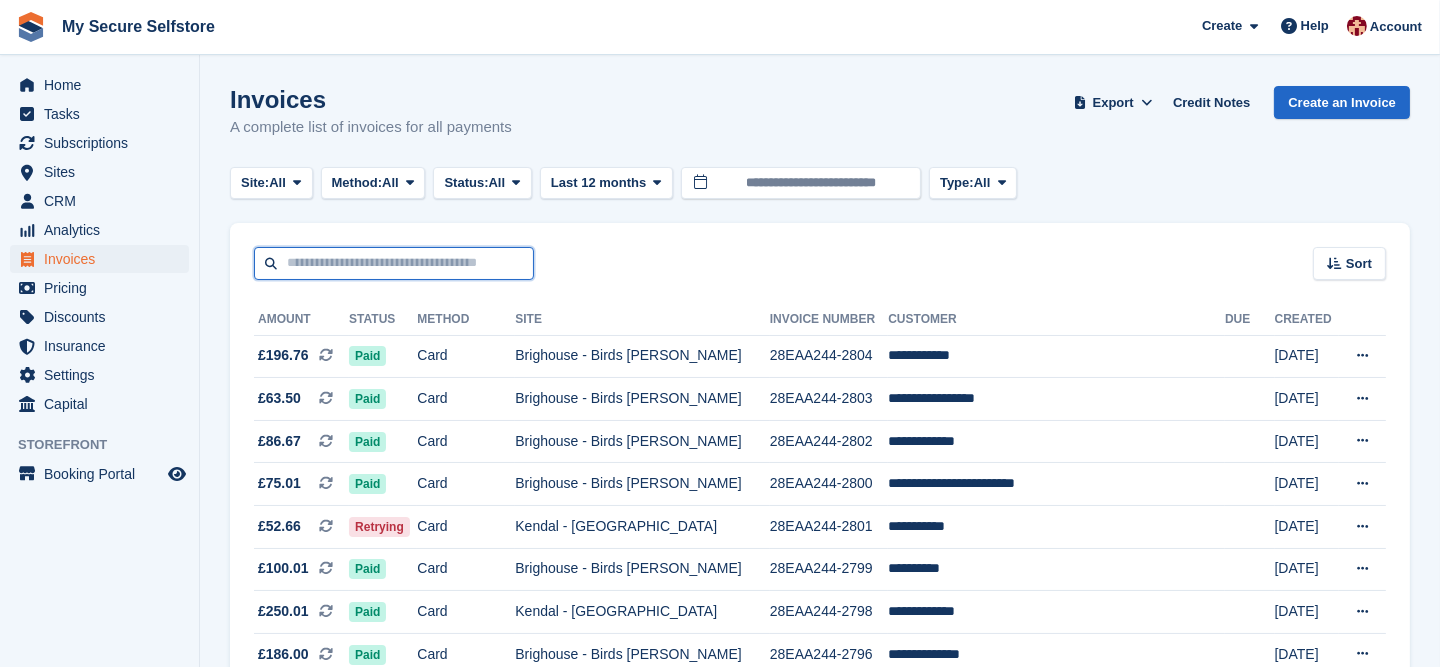 click at bounding box center [394, 263] 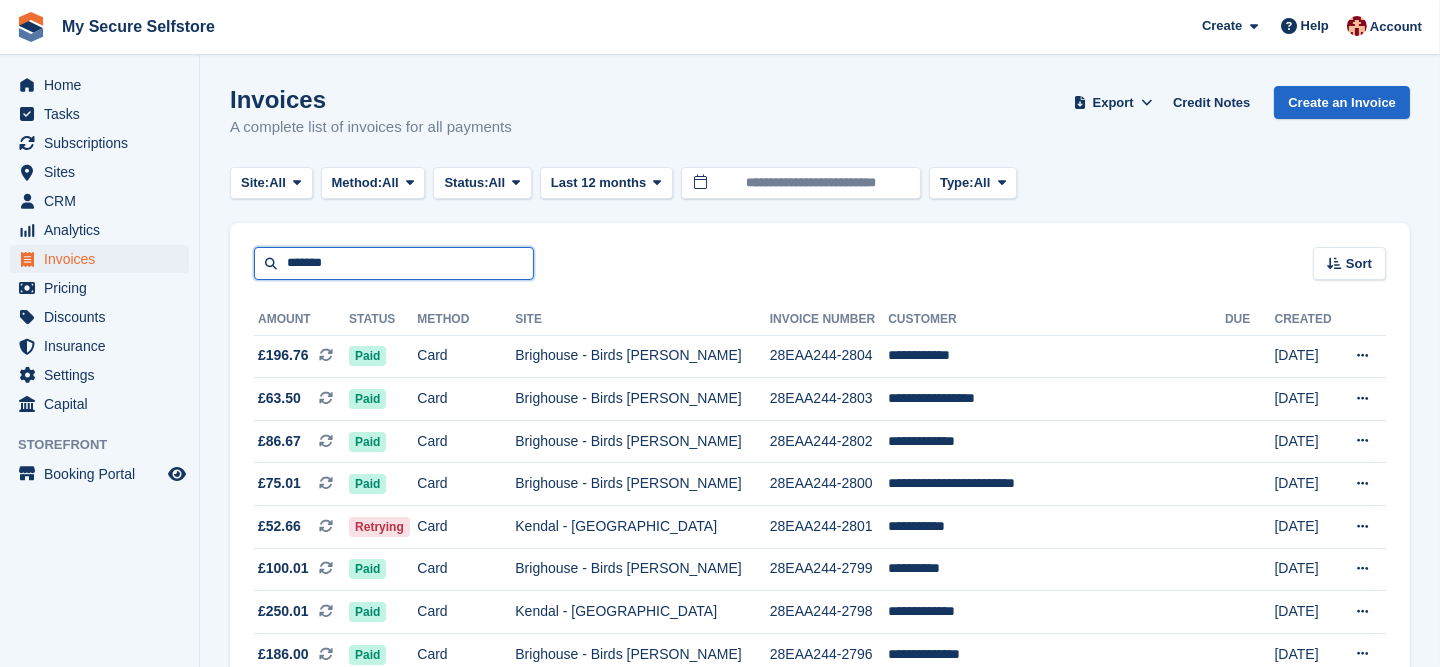 type on "*******" 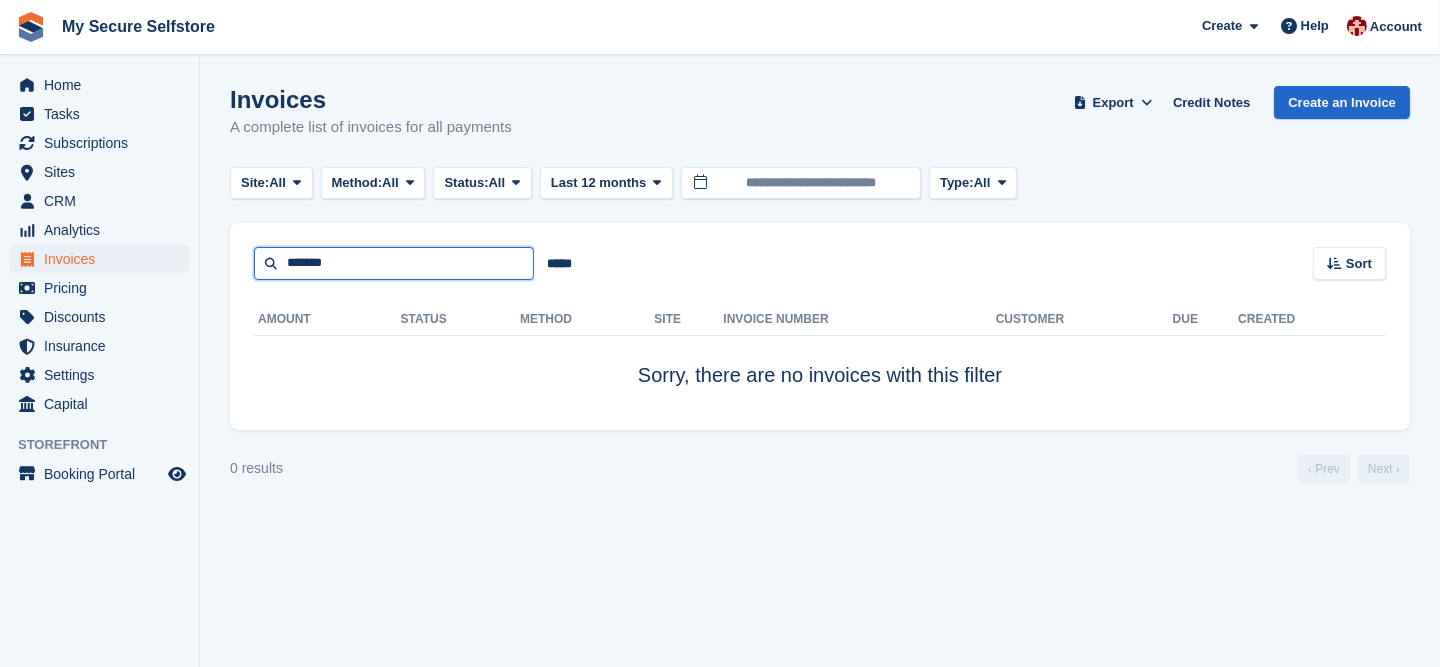 click on "*******" at bounding box center (394, 263) 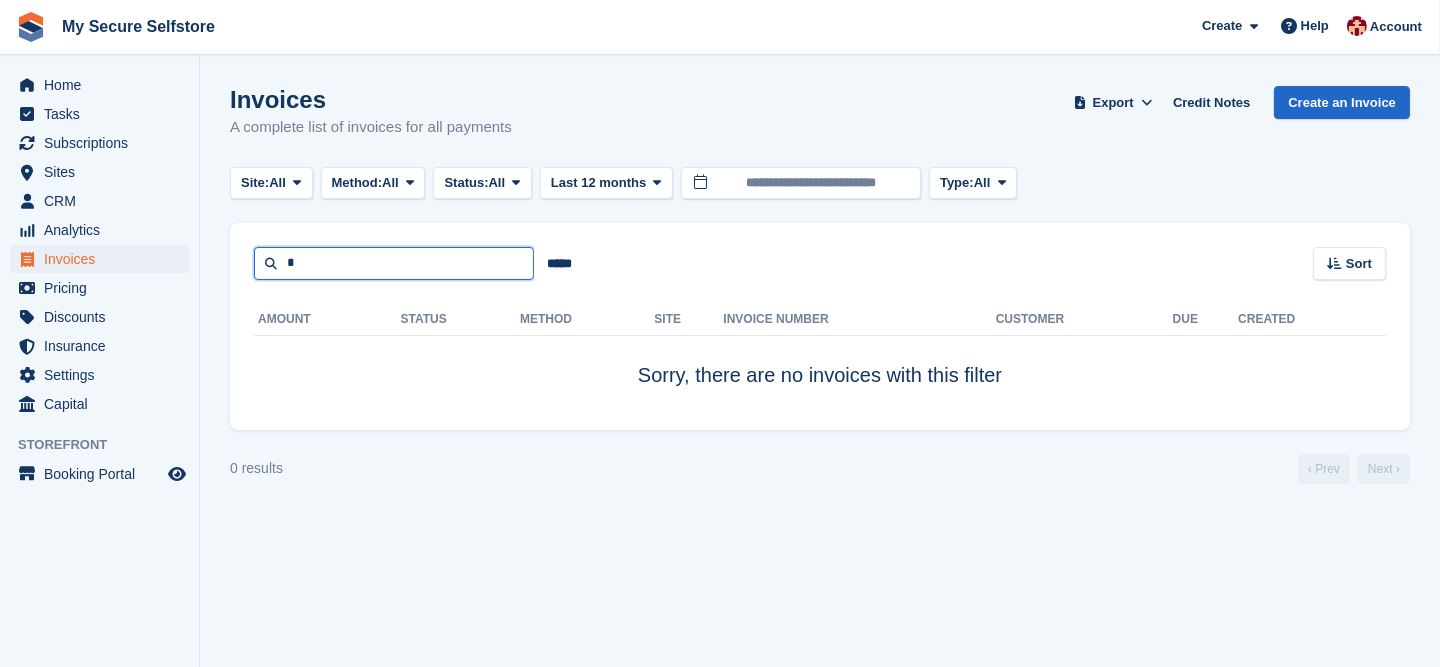 type on "*" 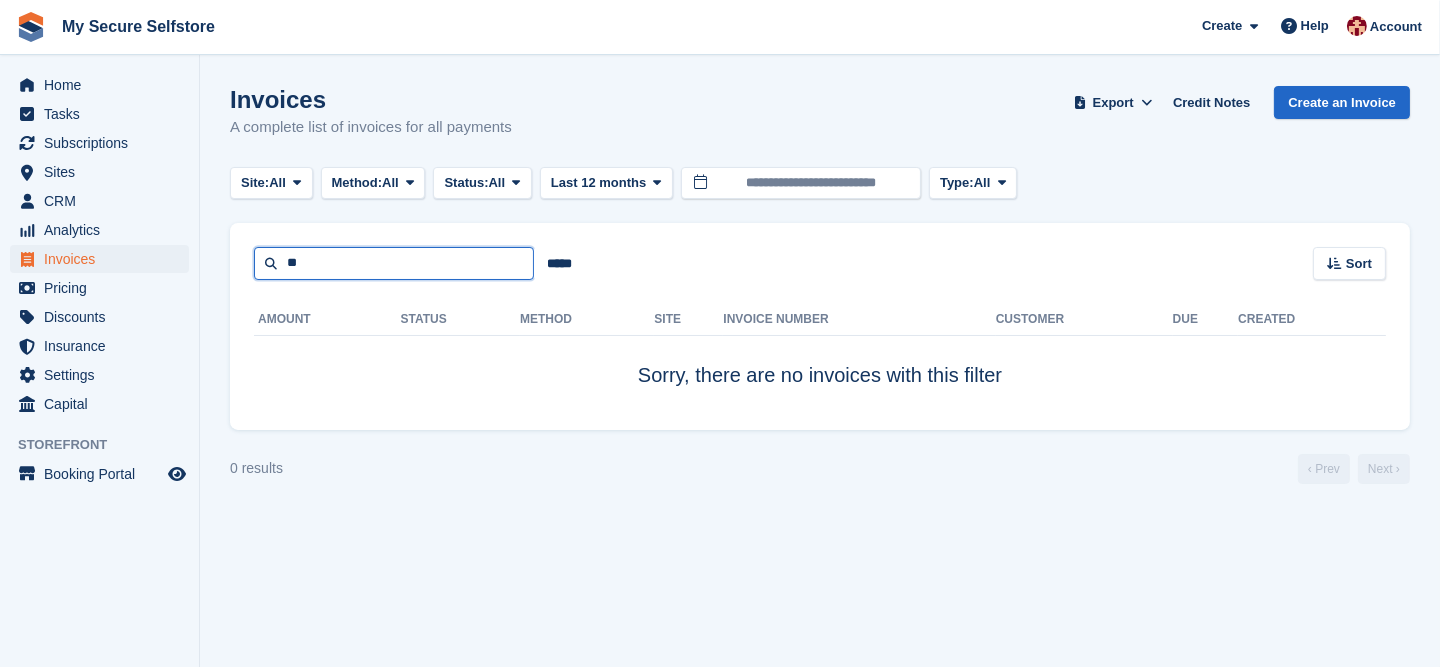 type on "**" 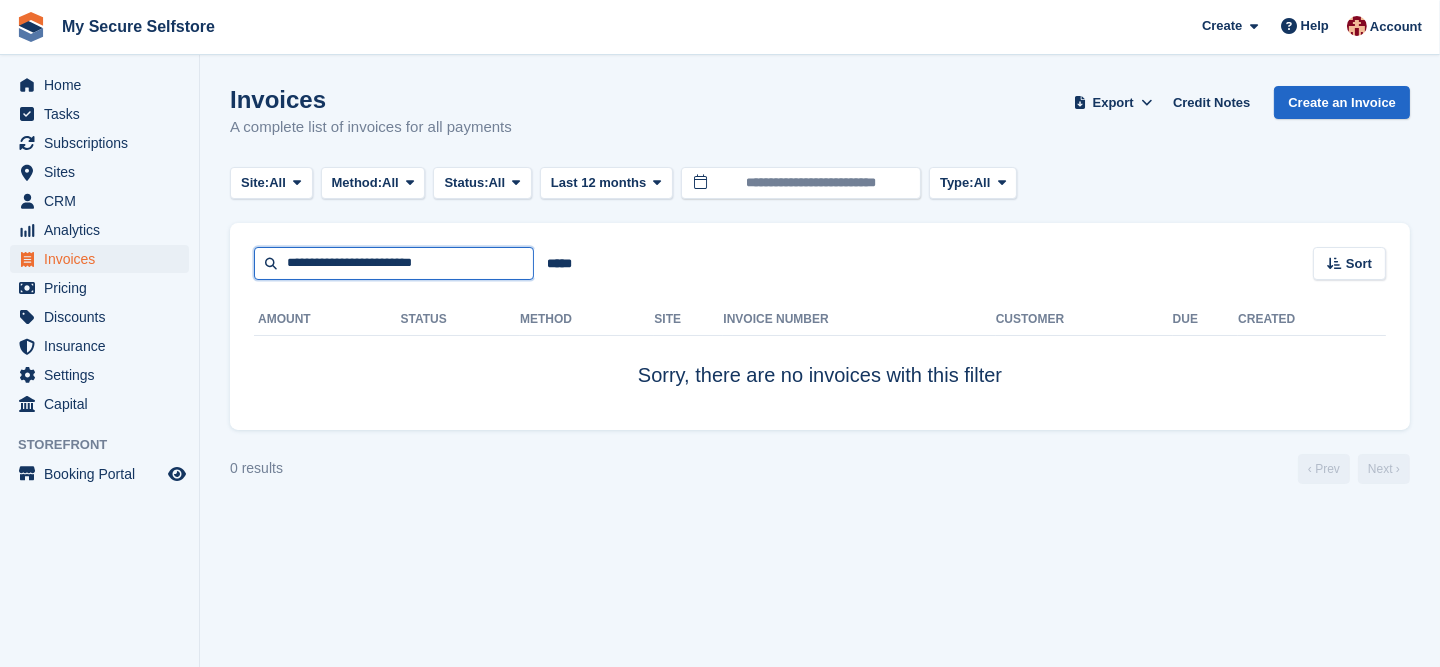 type on "**********" 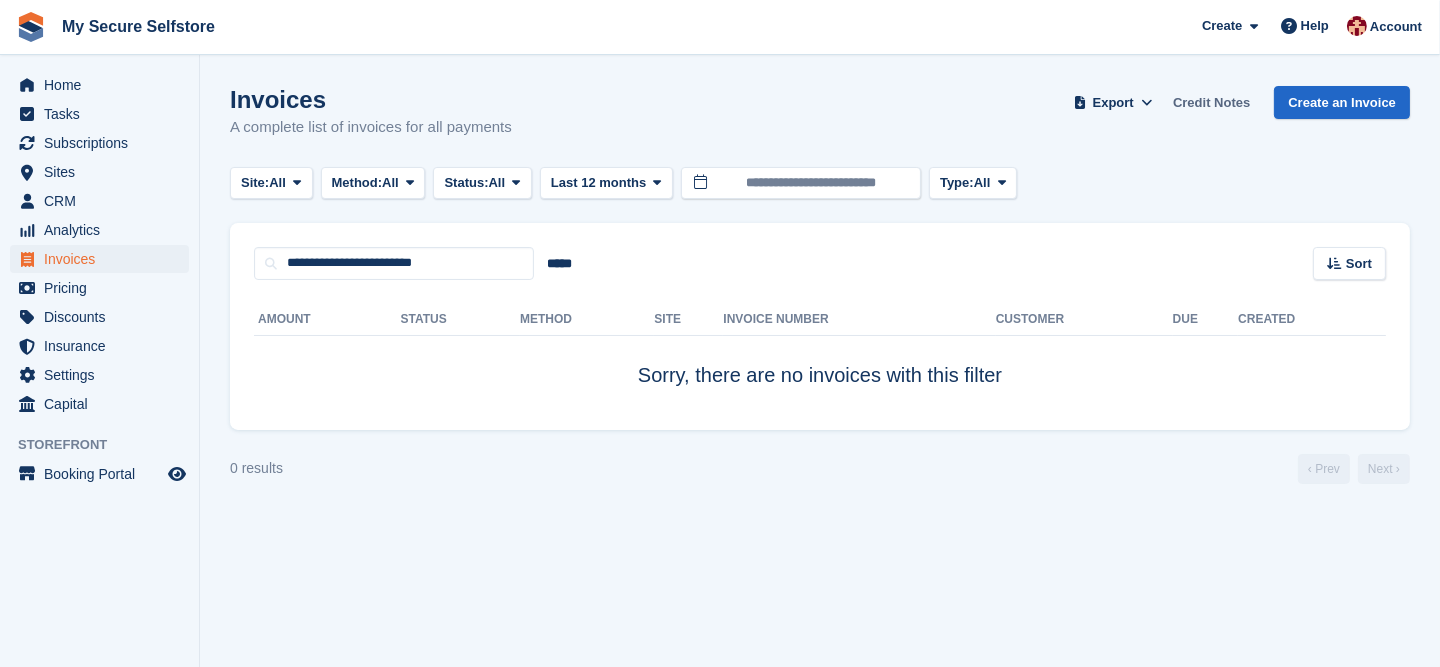 click on "Credit Notes" at bounding box center [1211, 102] 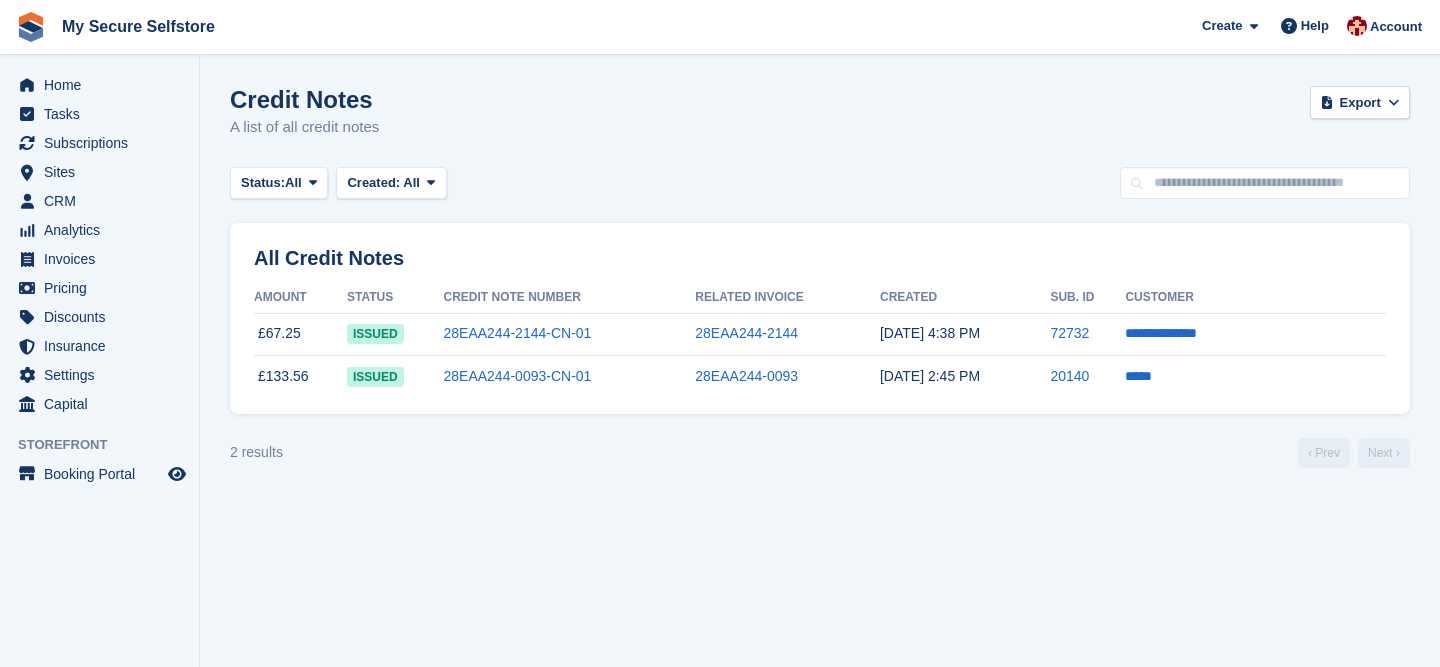 scroll, scrollTop: 0, scrollLeft: 0, axis: both 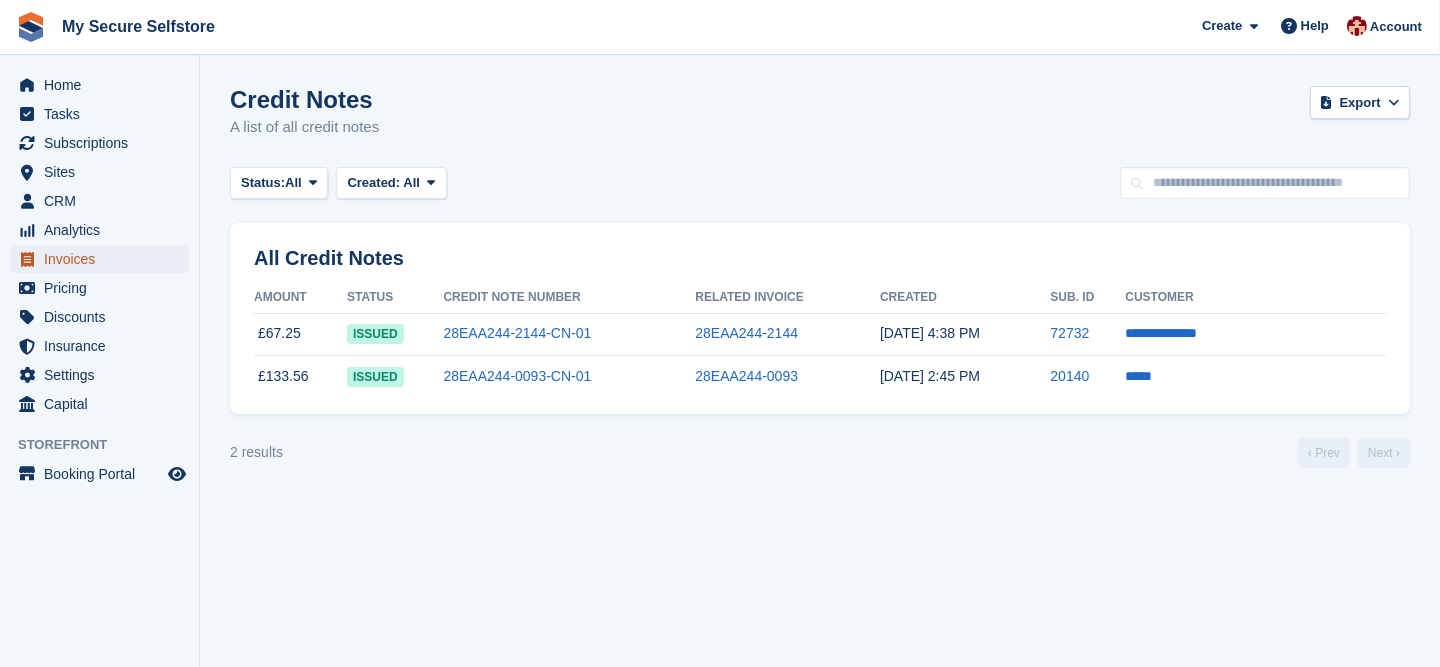 click on "Invoices" at bounding box center [104, 259] 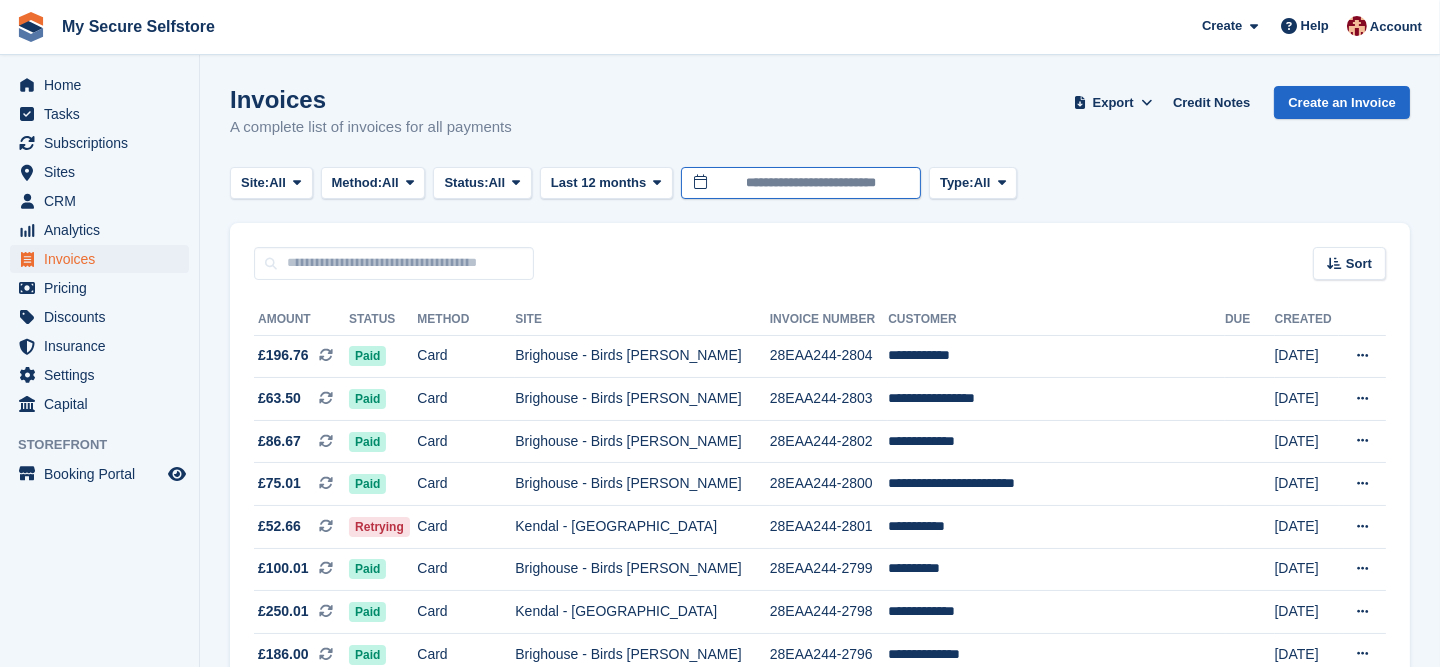 click on "**********" at bounding box center (801, 183) 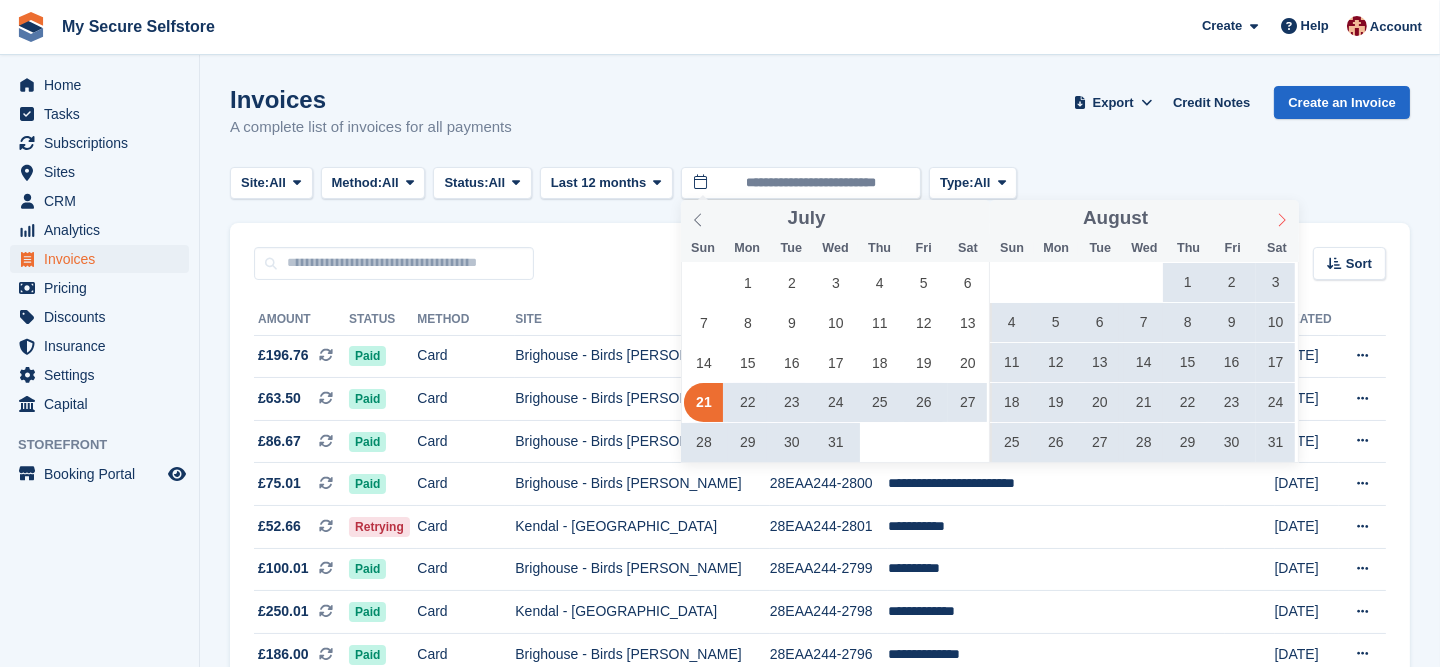click 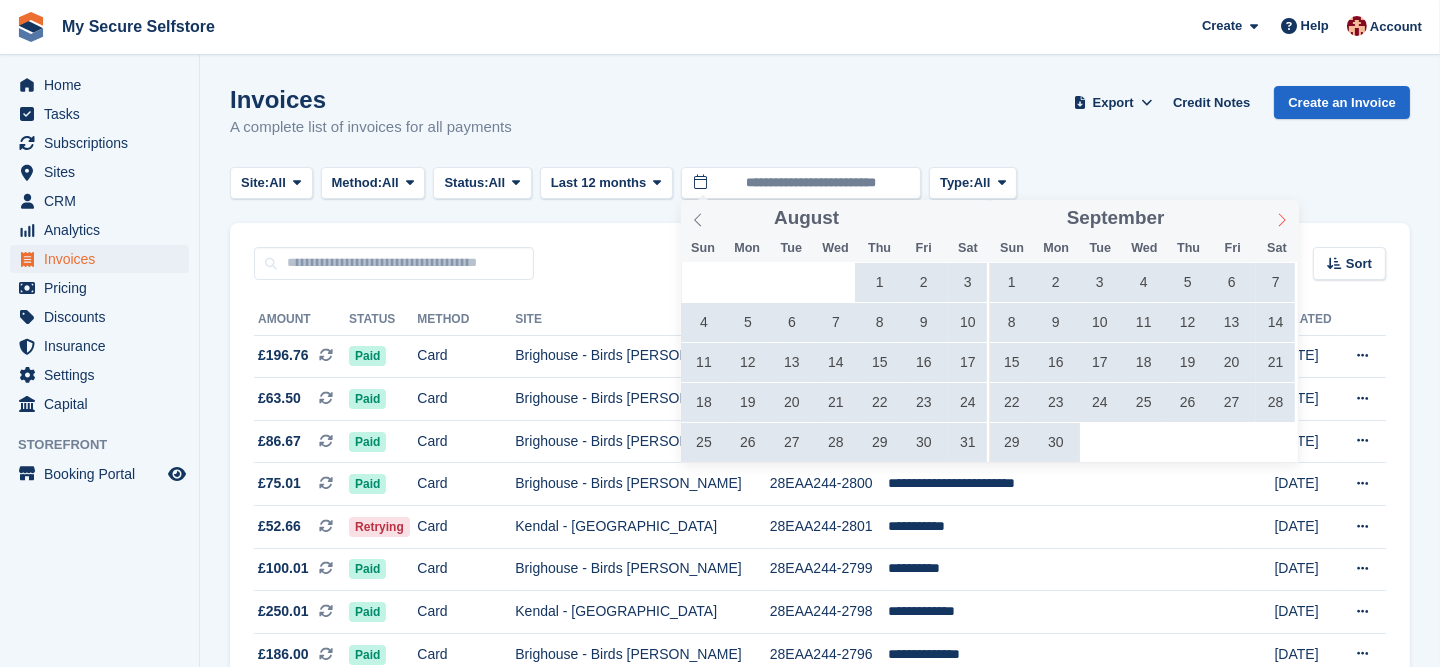 click 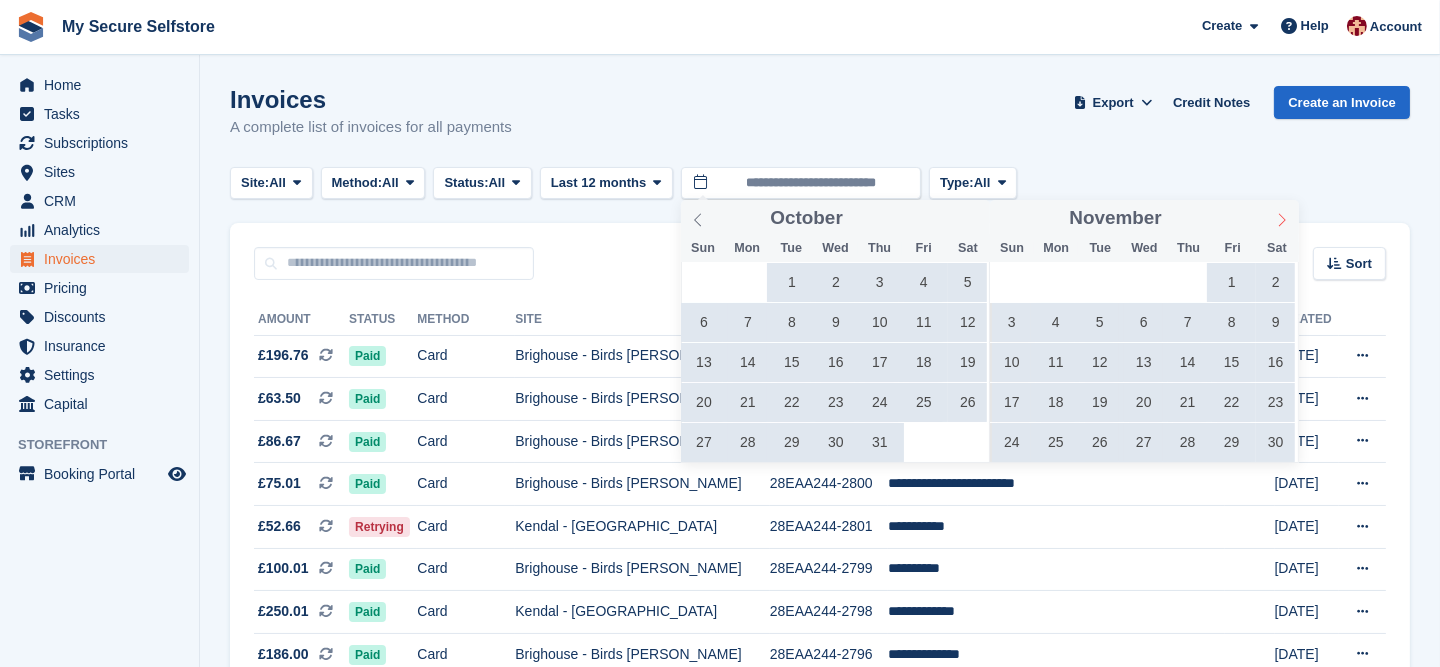 click 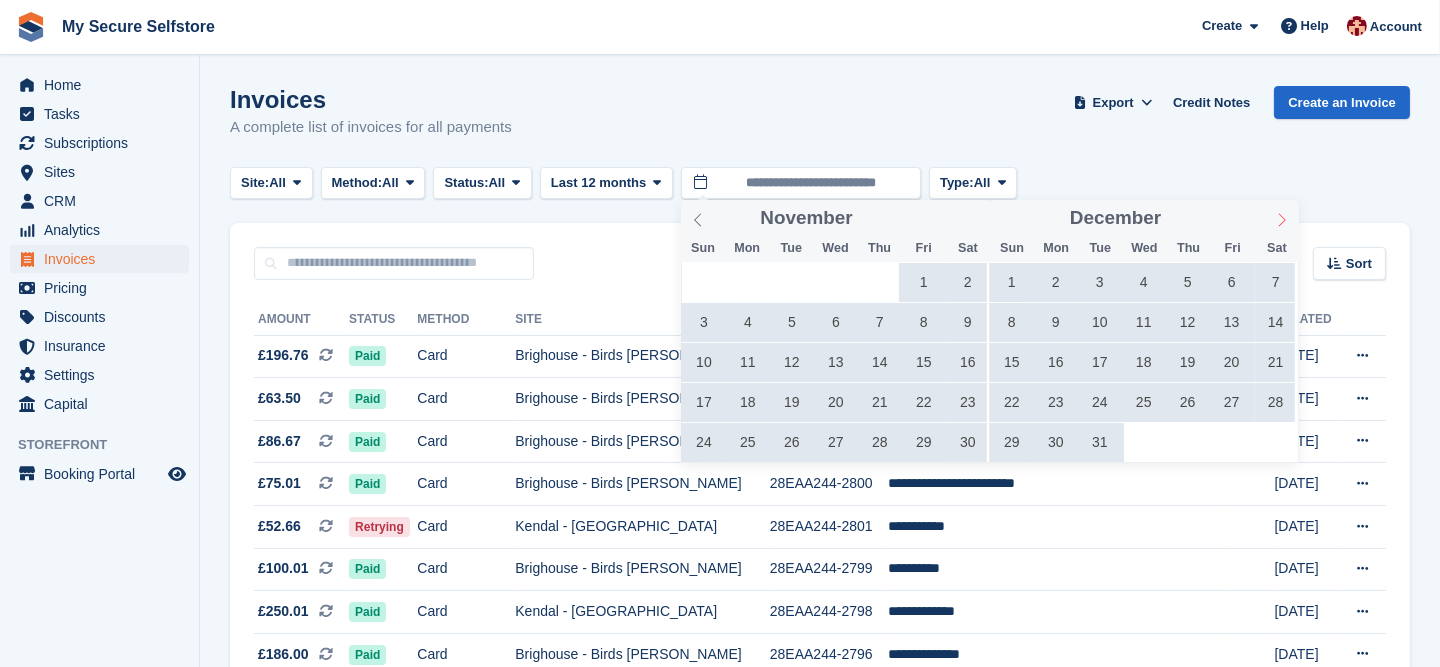 click 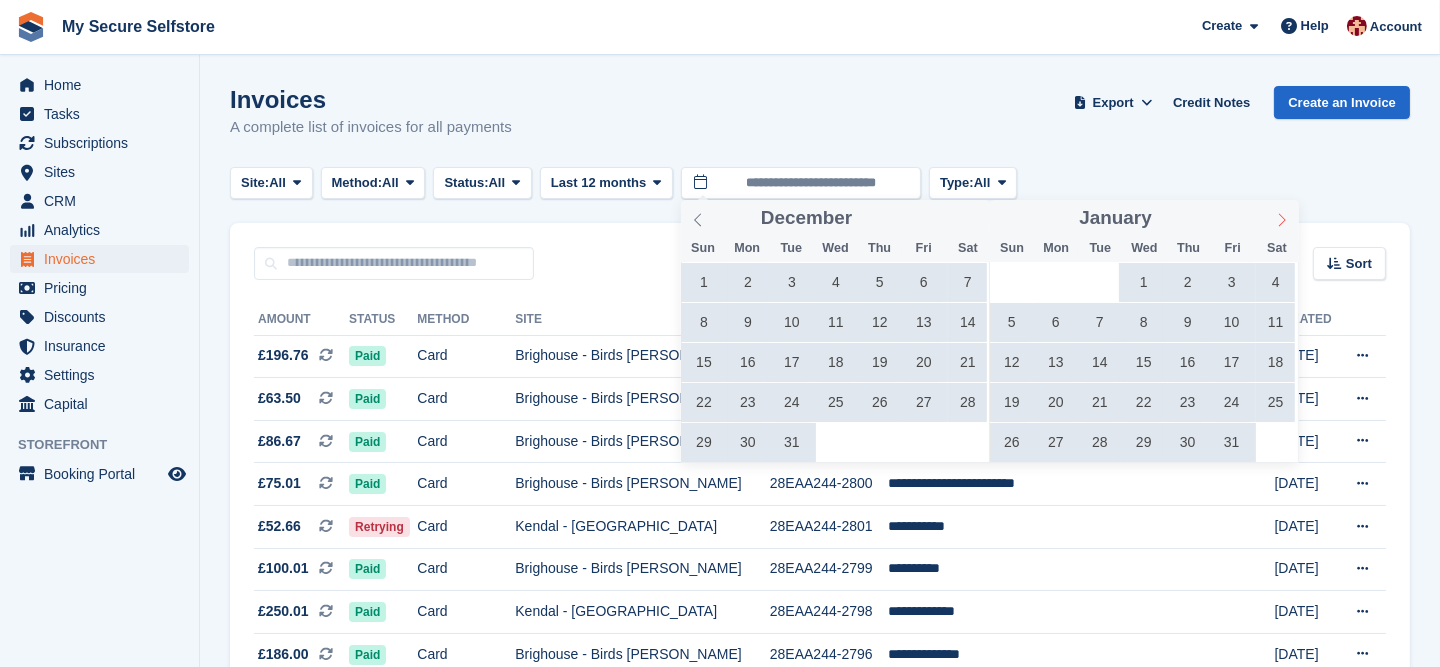 click 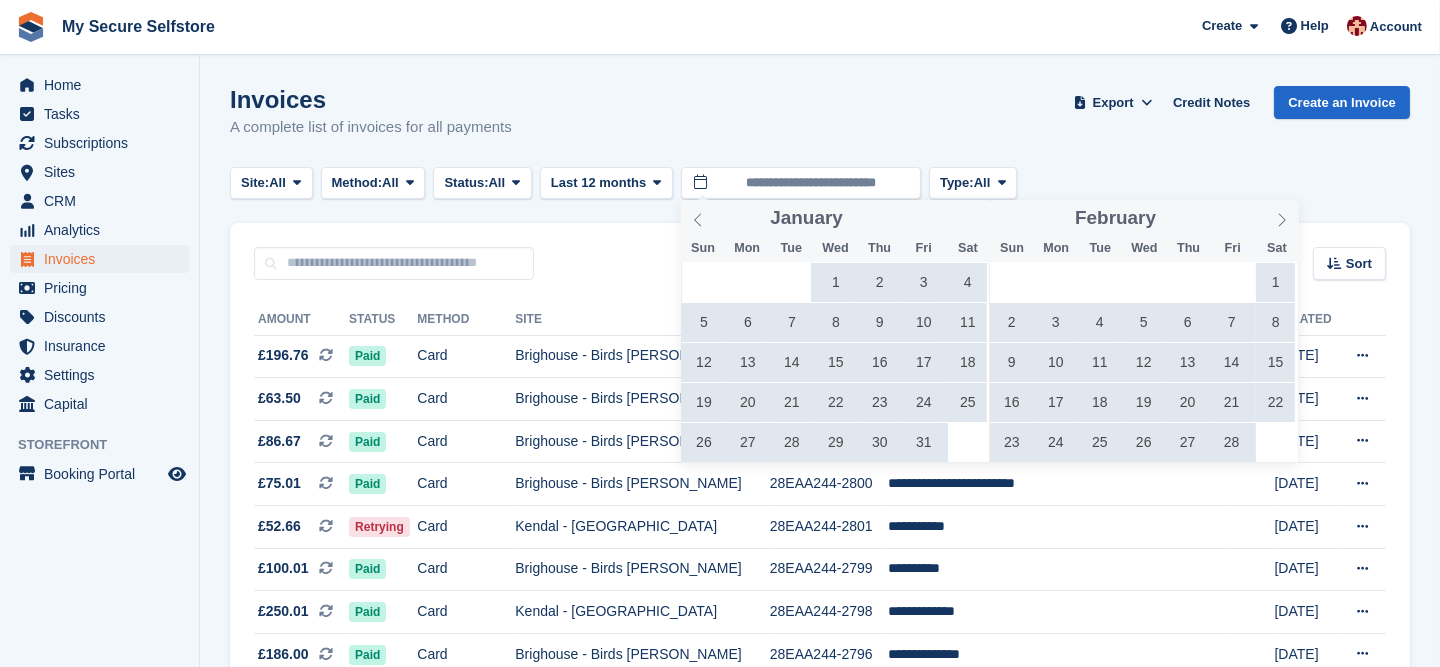 click on "1" at bounding box center [835, 282] 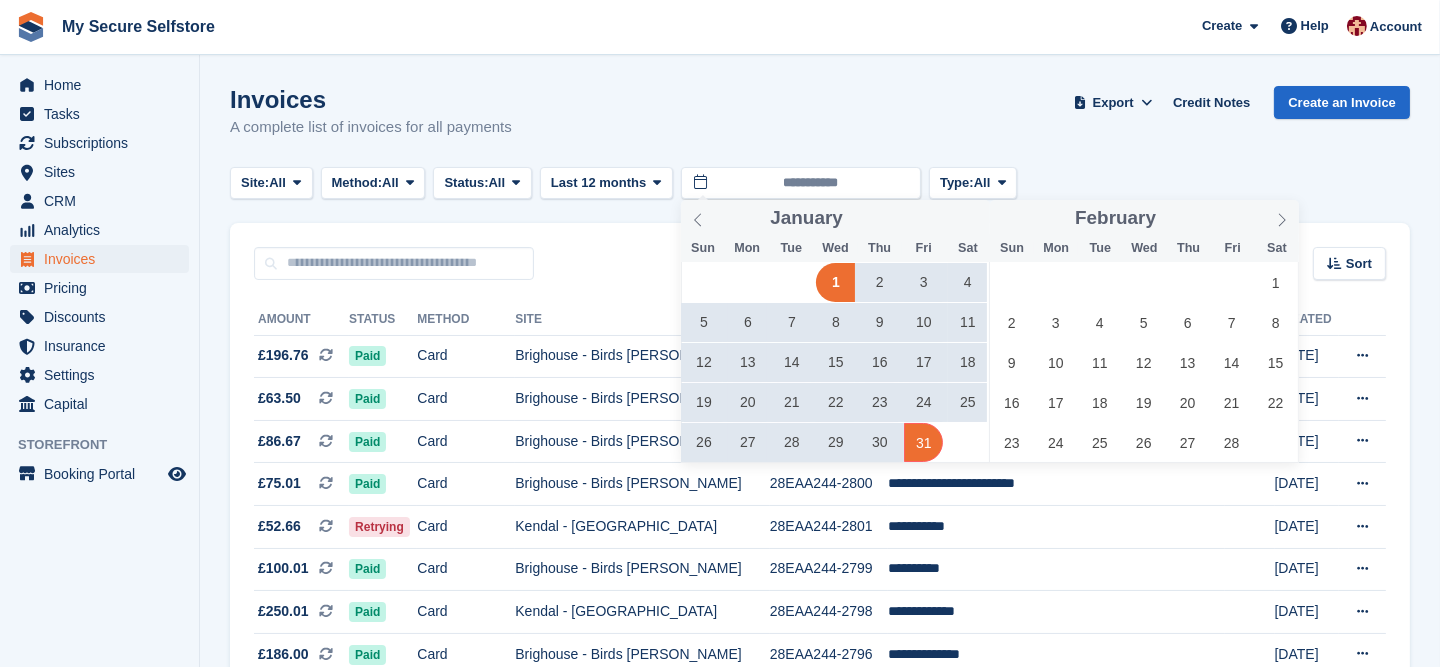 click on "31" at bounding box center [923, 442] 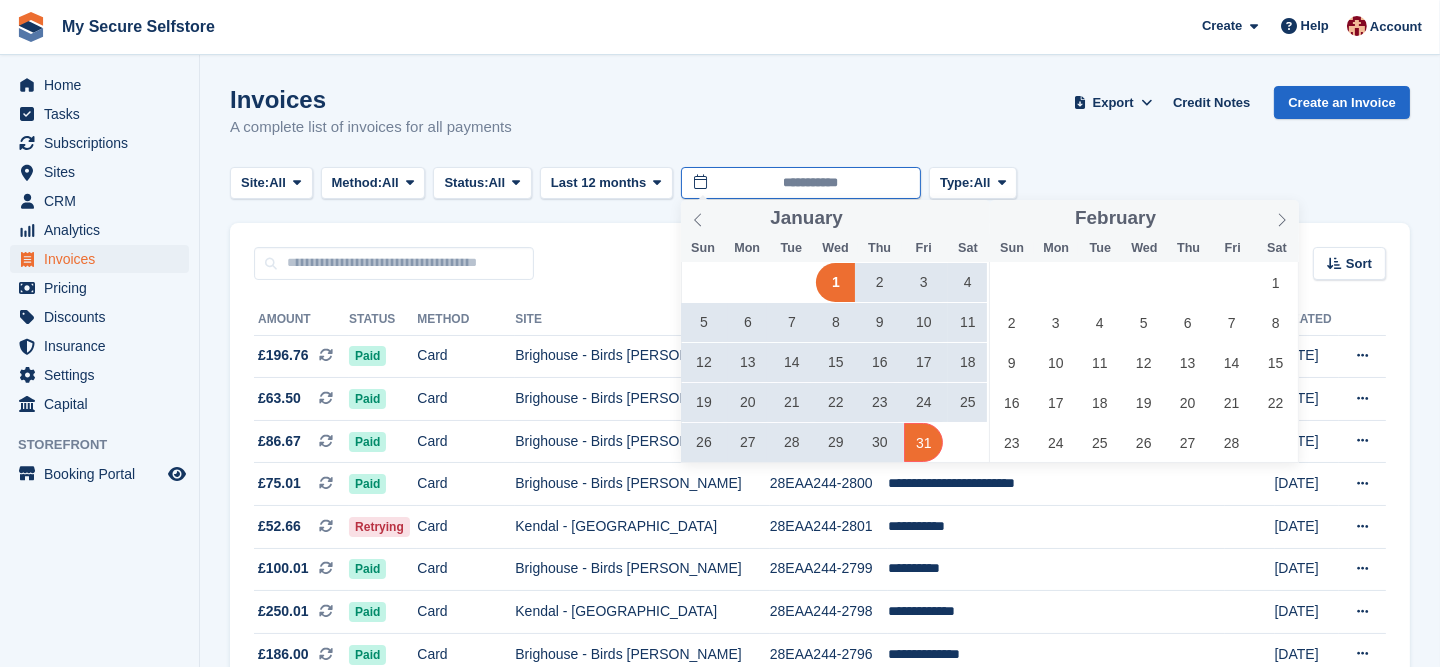 type on "**********" 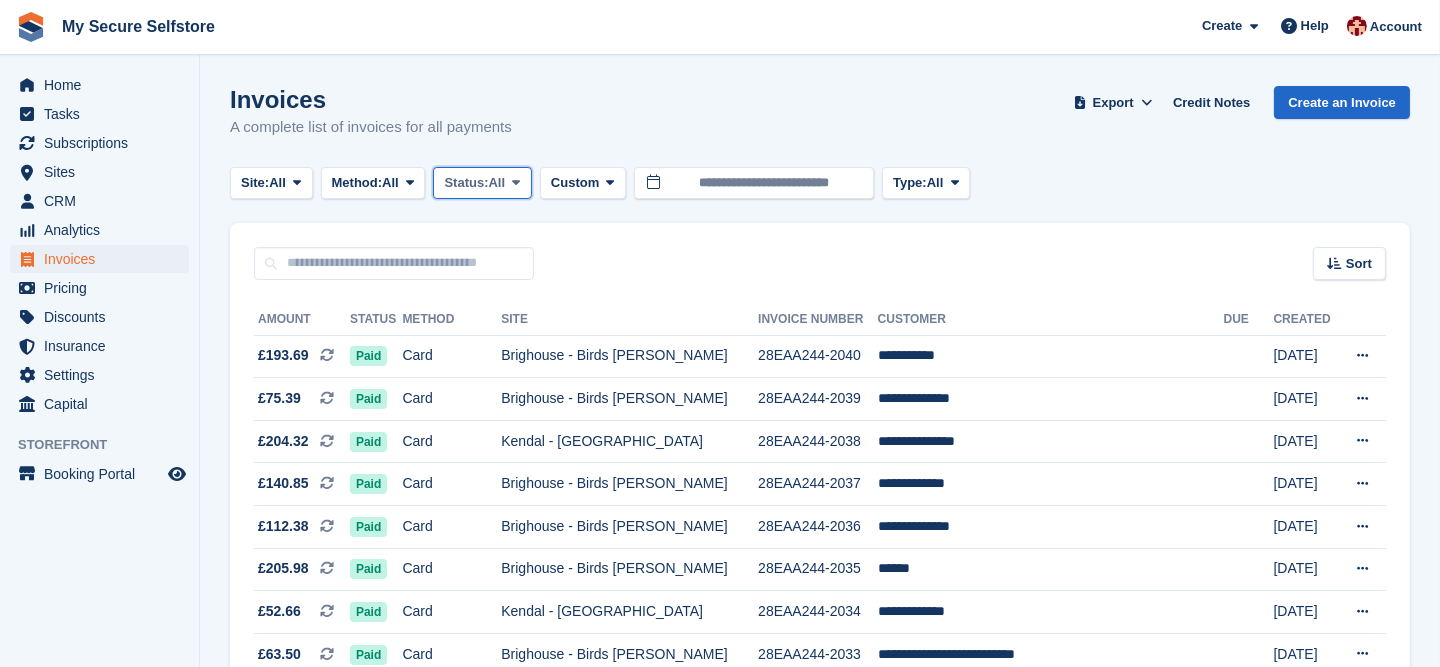 click at bounding box center (516, 183) 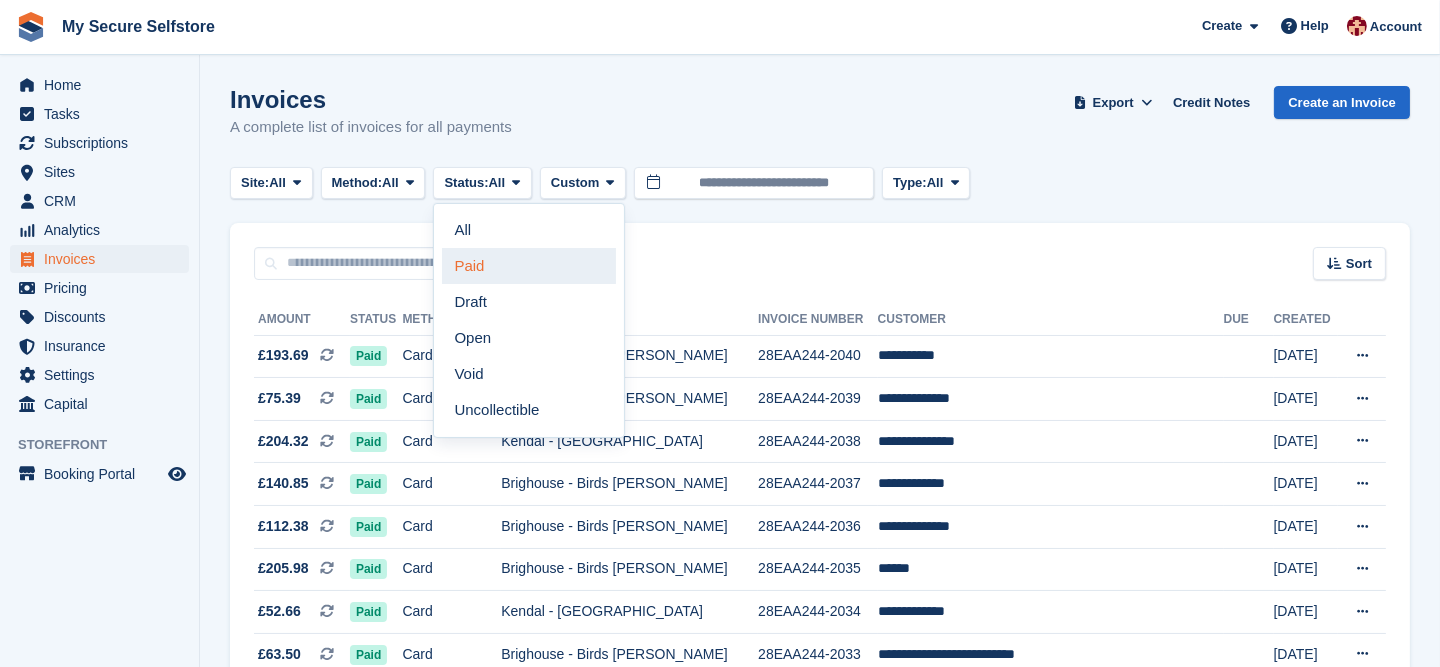 click on "Paid" at bounding box center [529, 266] 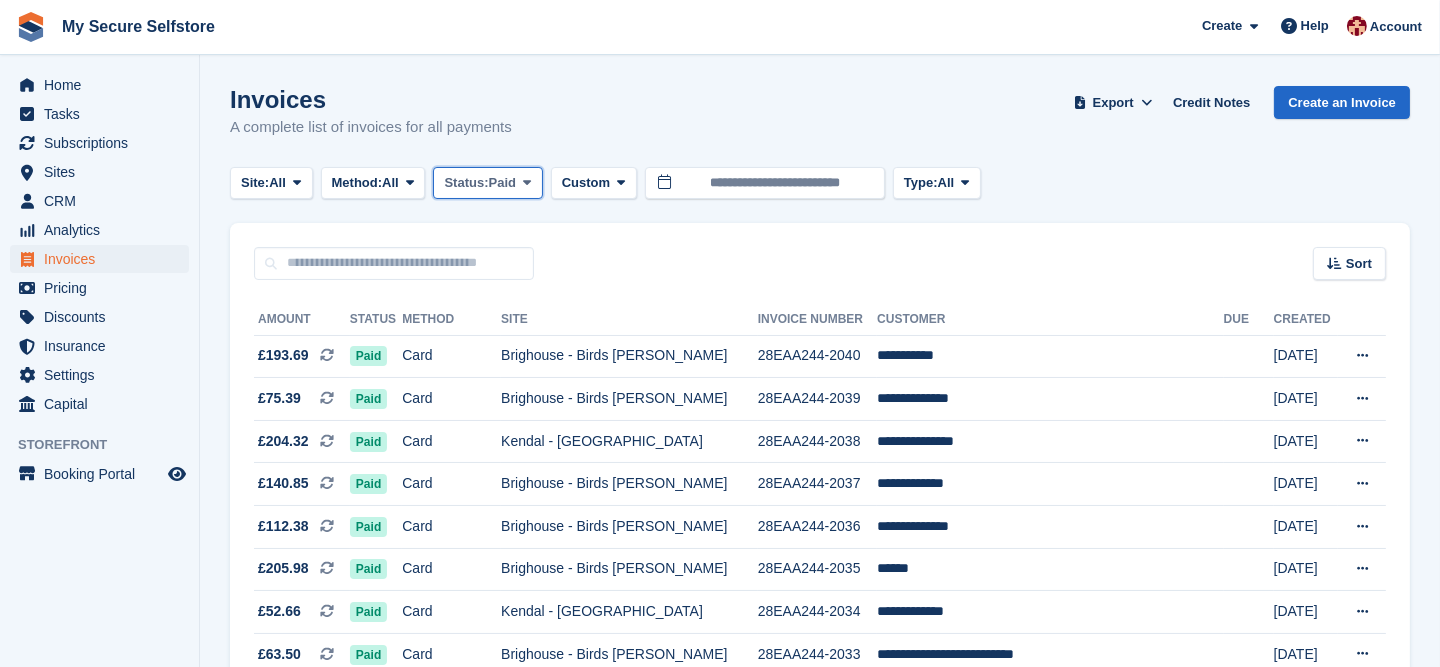 click on "Paid" at bounding box center [502, 183] 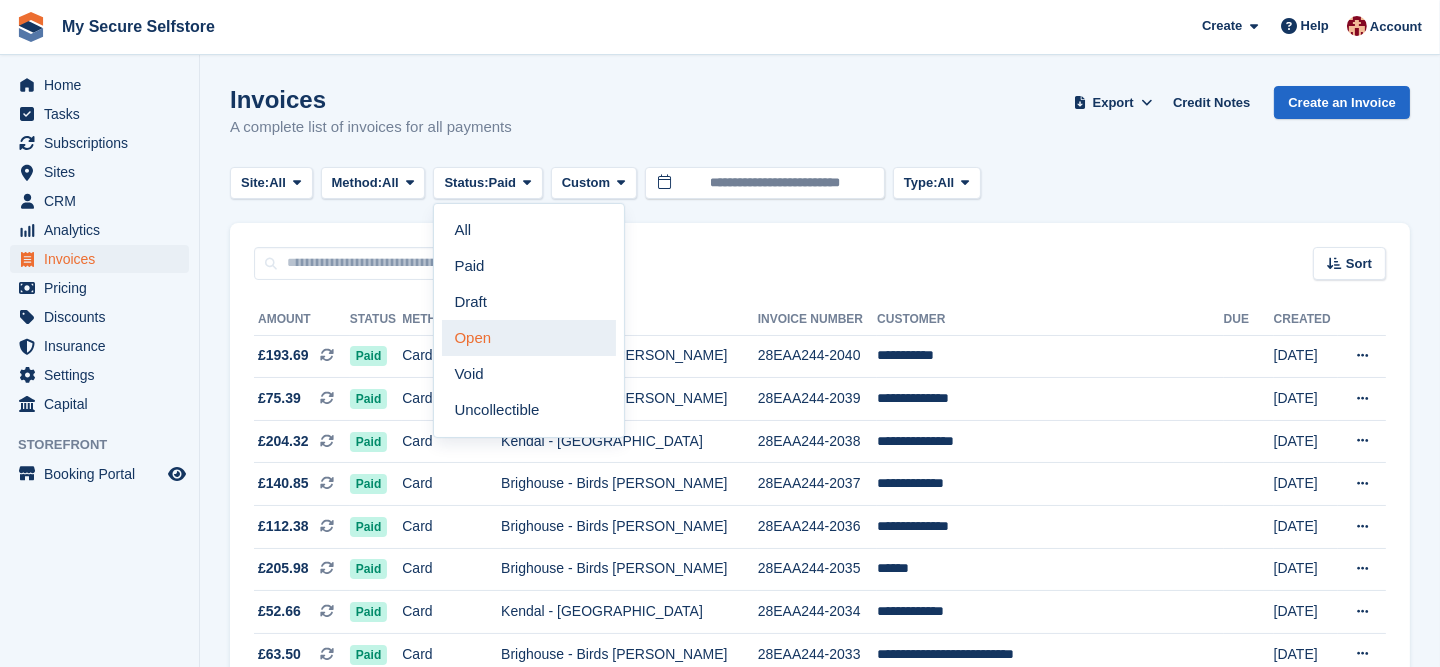 click on "Open" at bounding box center [529, 338] 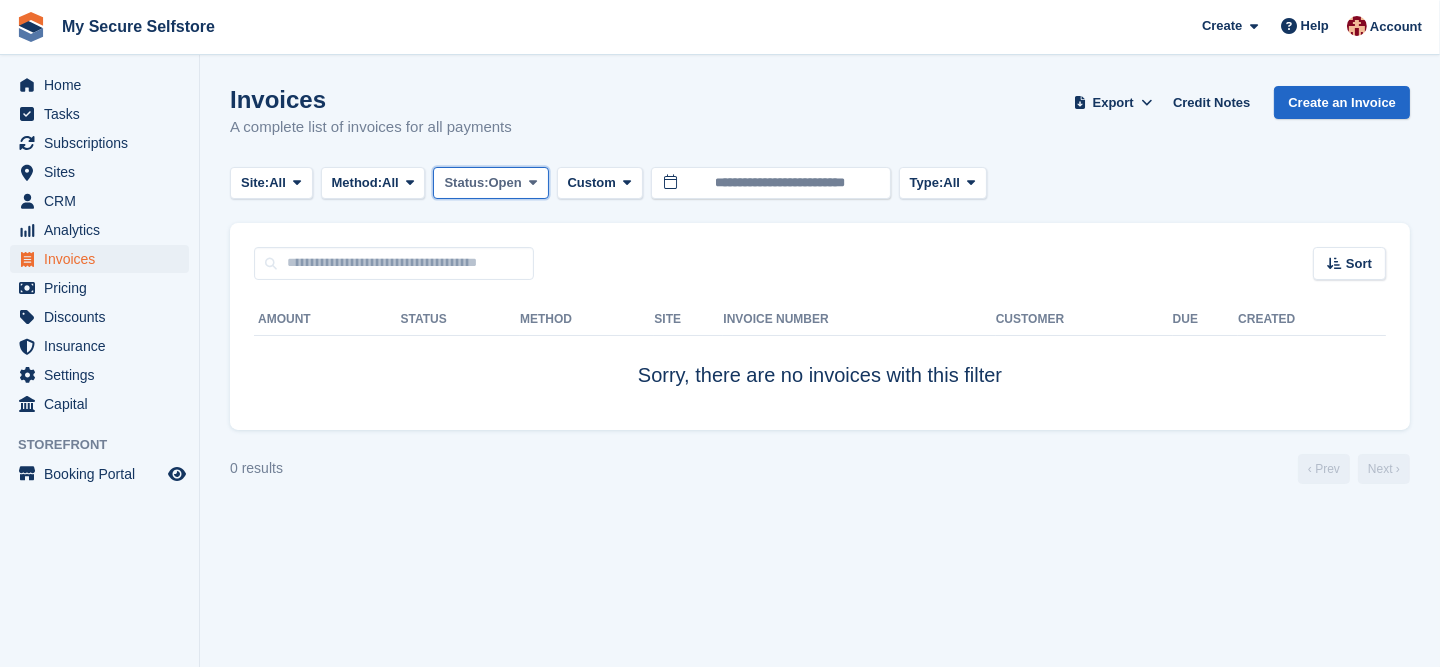 click at bounding box center (533, 182) 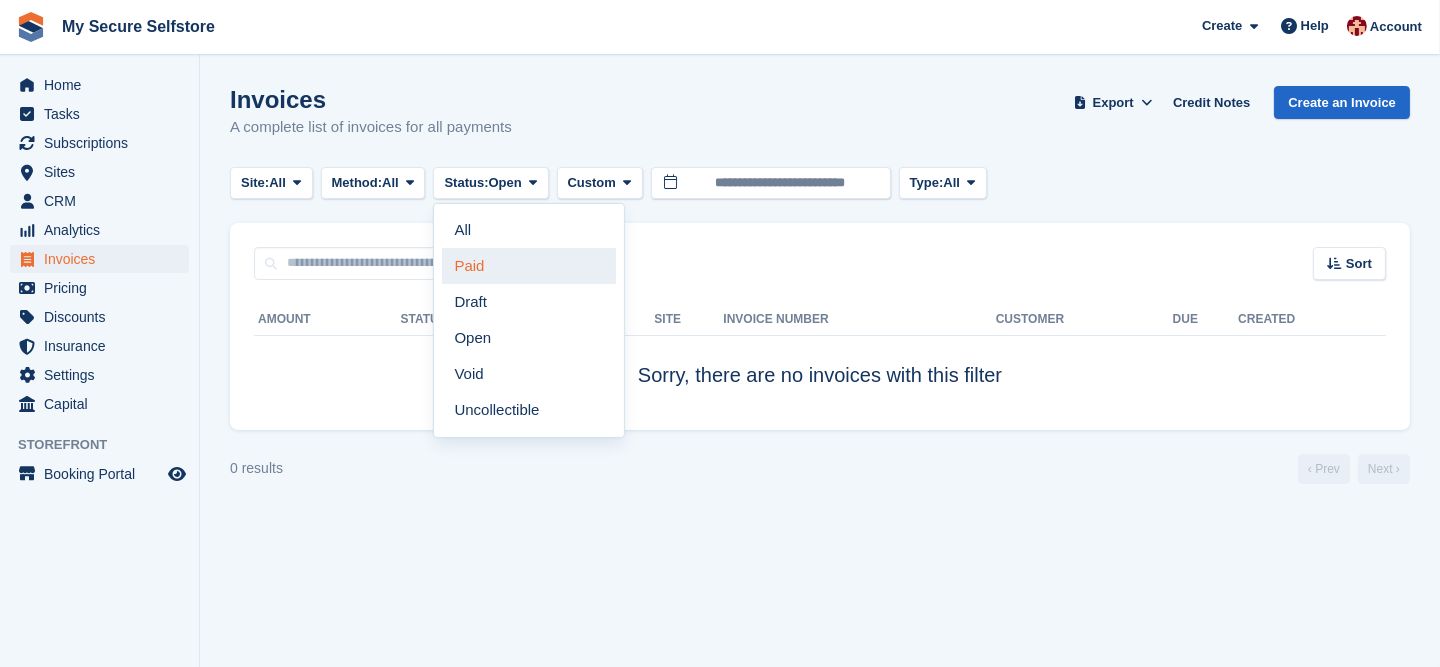 click on "Paid" at bounding box center (529, 266) 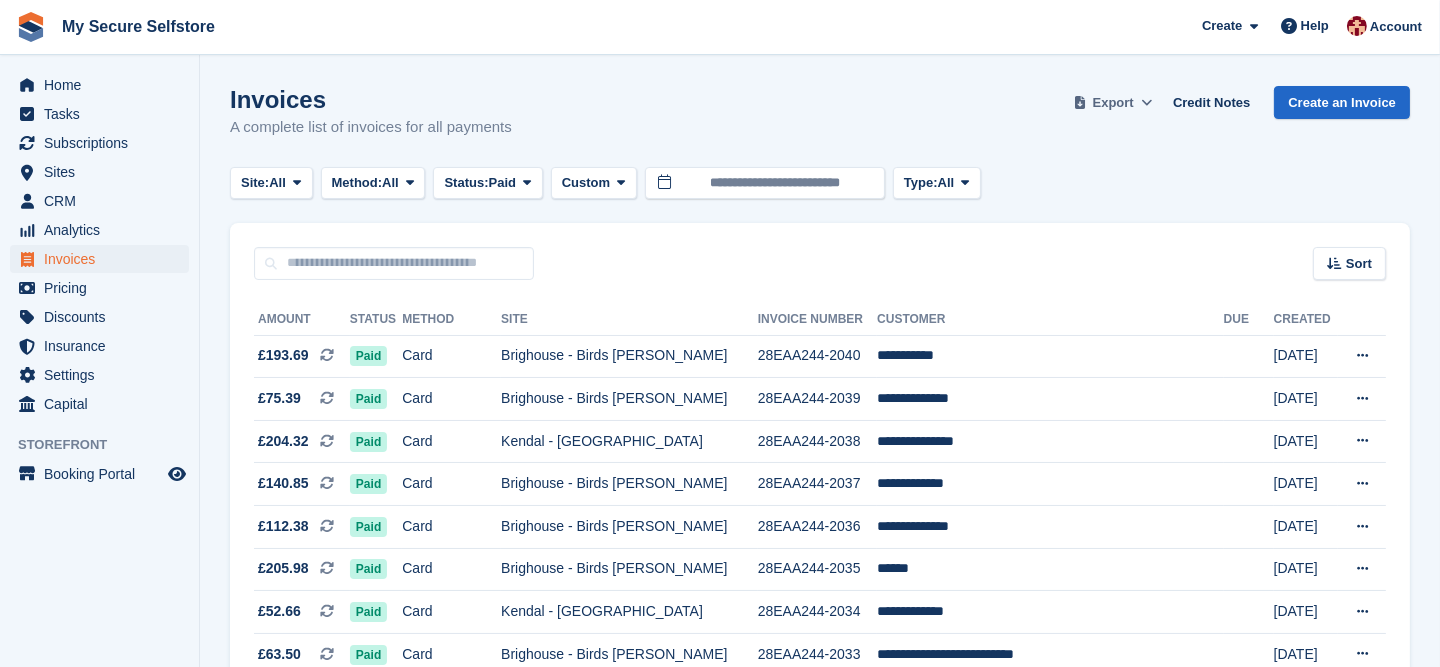 click at bounding box center [1146, 102] 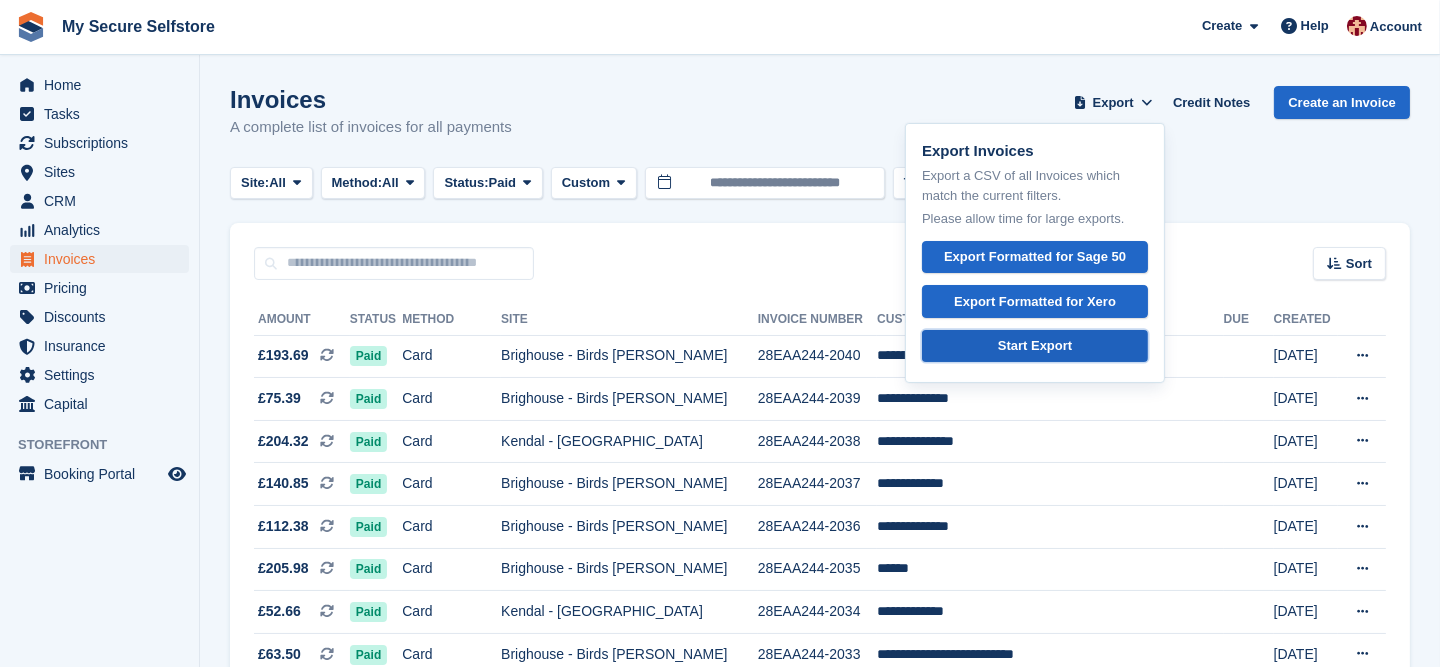 click on "Start Export" at bounding box center [1035, 346] 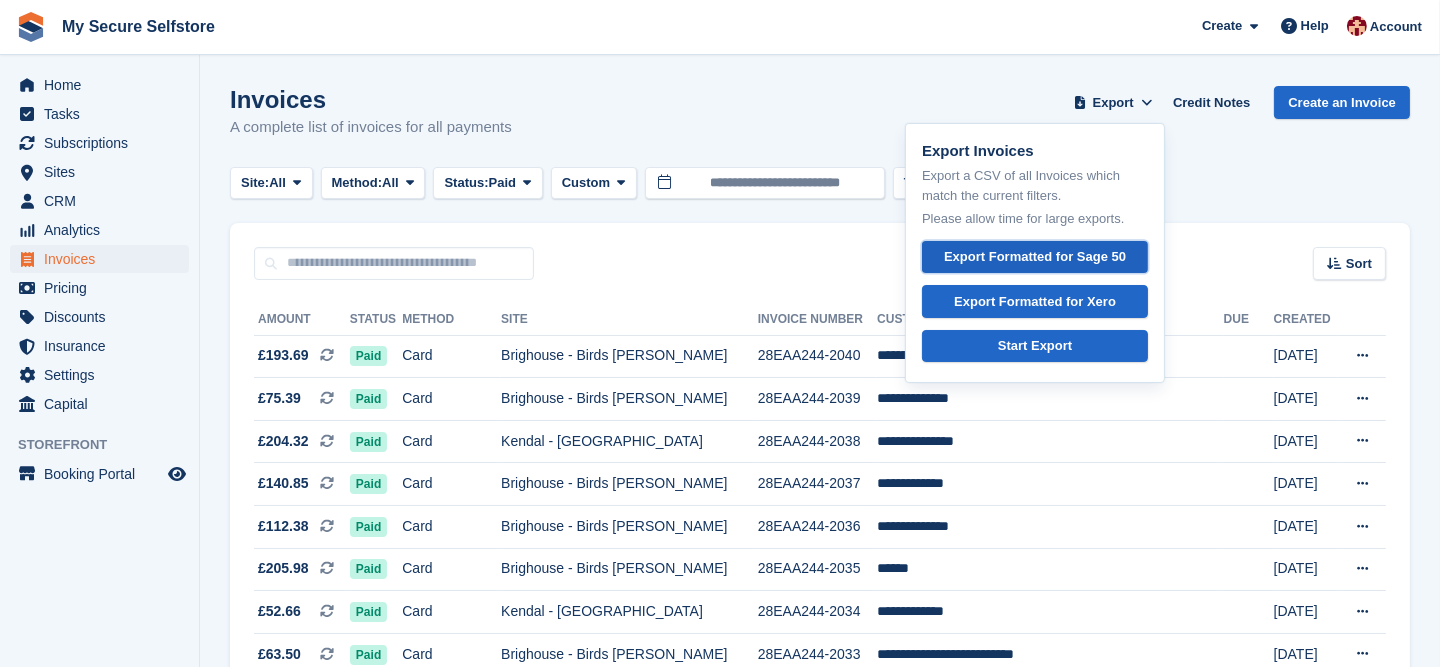 click on "Export Formatted for Sage 50" at bounding box center (1035, 257) 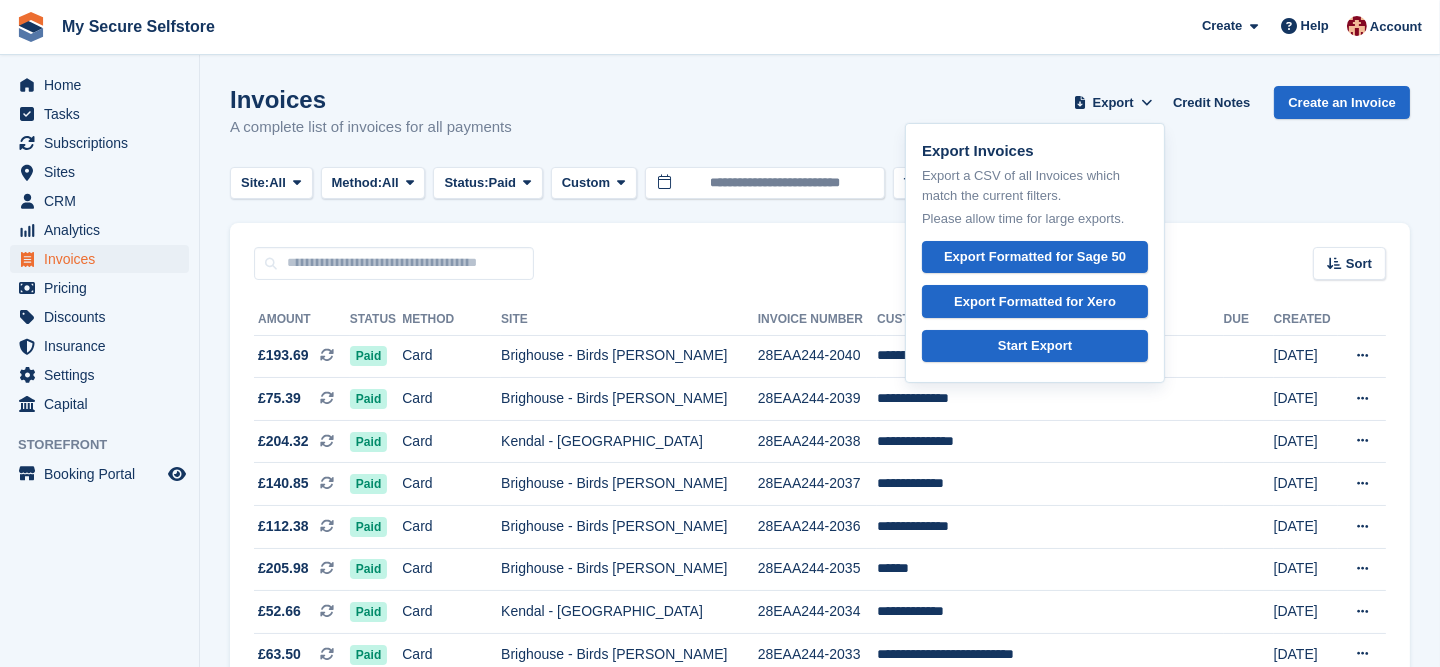 click on "Invoices
A complete list of invoices for all payments
Export
Export Invoices
Export a CSV of all Invoices which match the current filters.
Please allow time for large exports.
Export Formatted for Sage 50
Export Formatted for Xero
Start Export
Credit Notes
Create an Invoice" at bounding box center [820, 124] 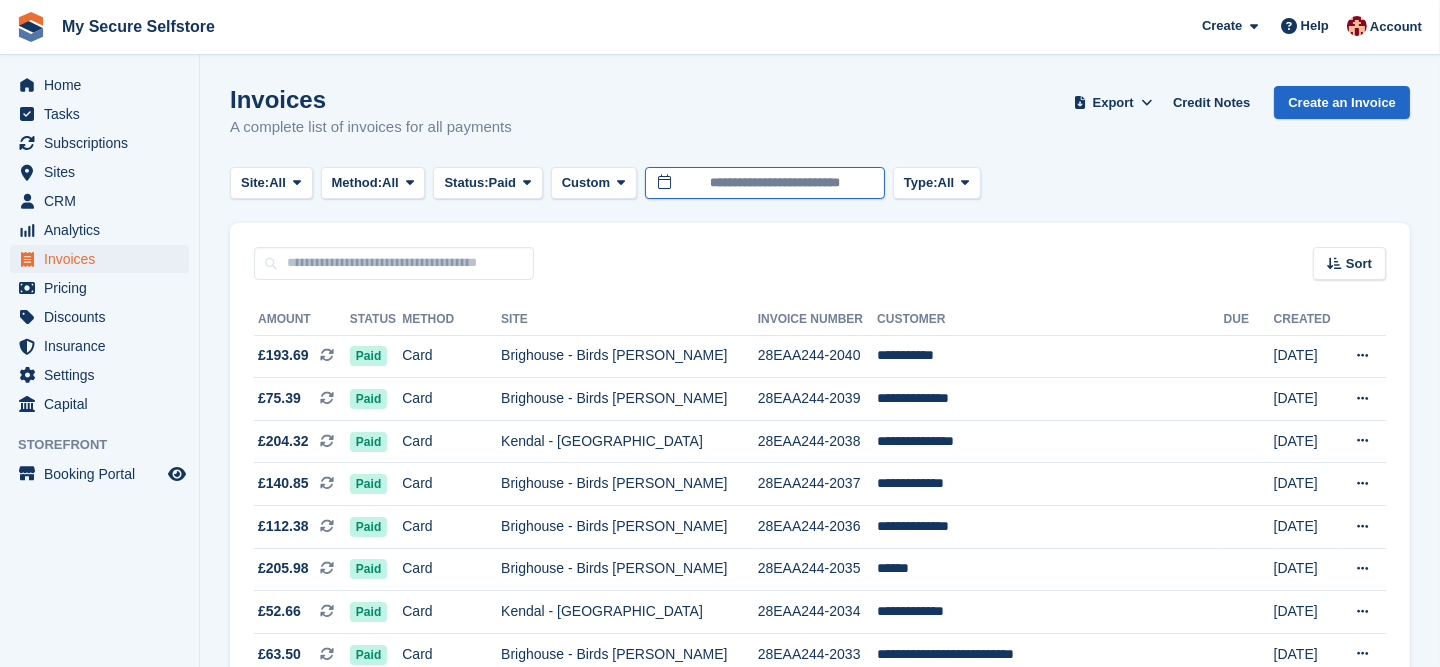 click on "**********" at bounding box center (765, 183) 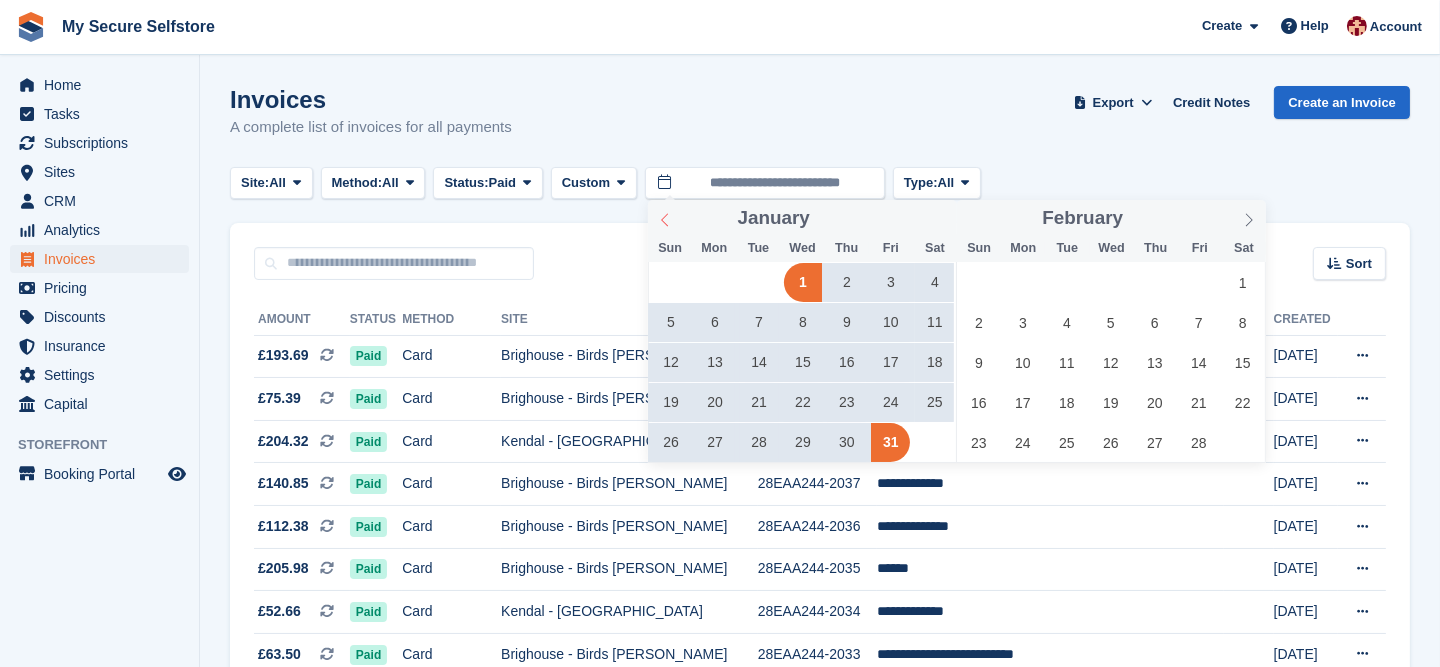 click 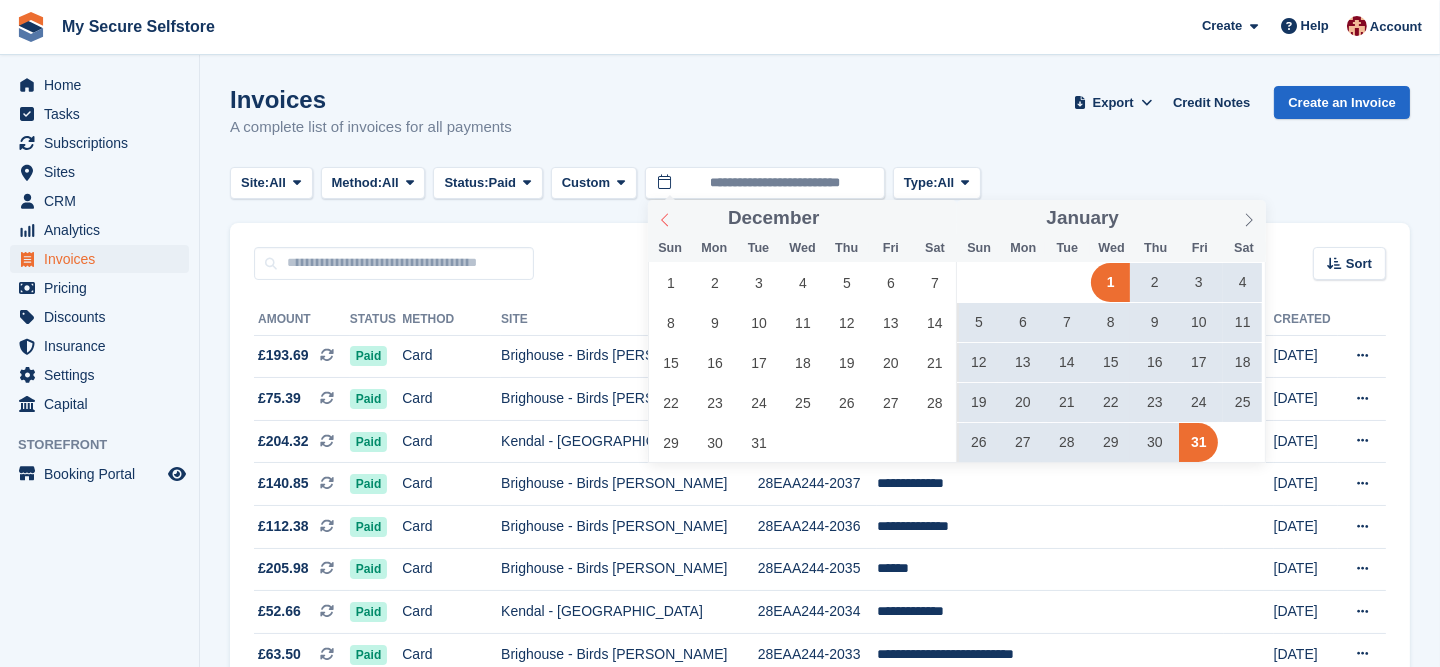 click 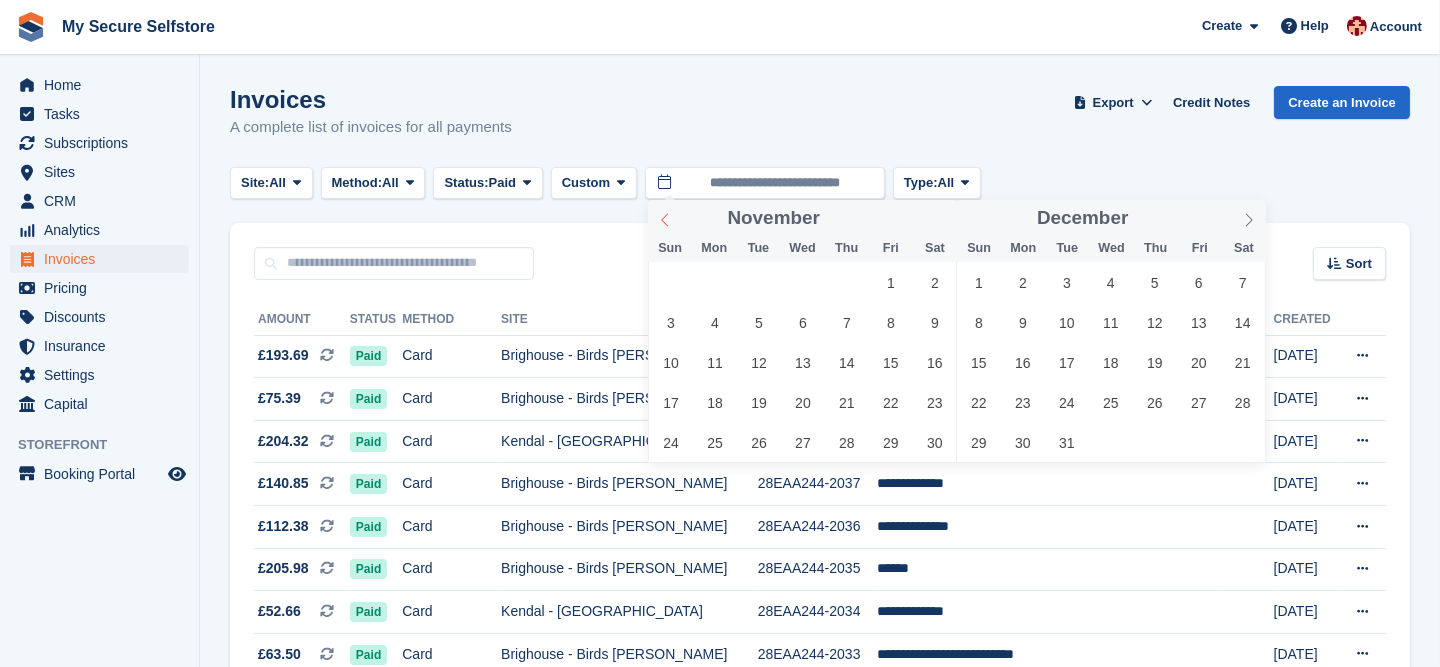 click 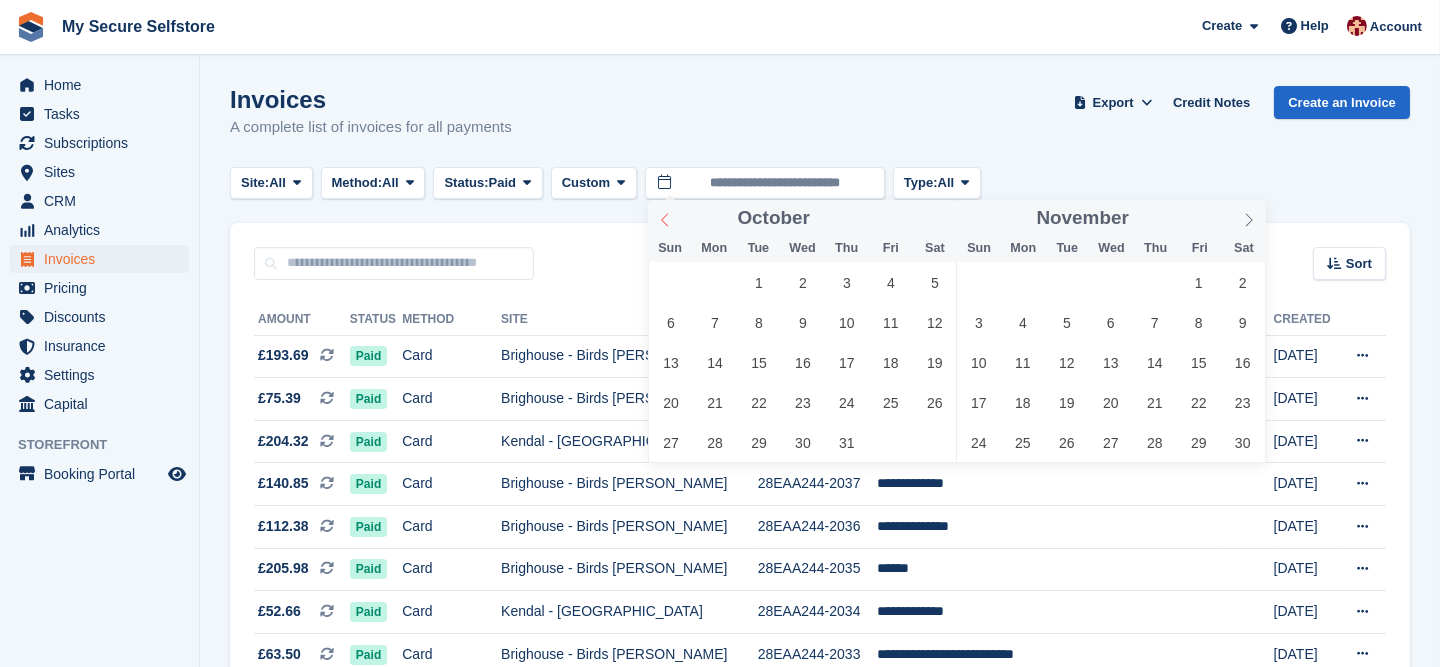 click 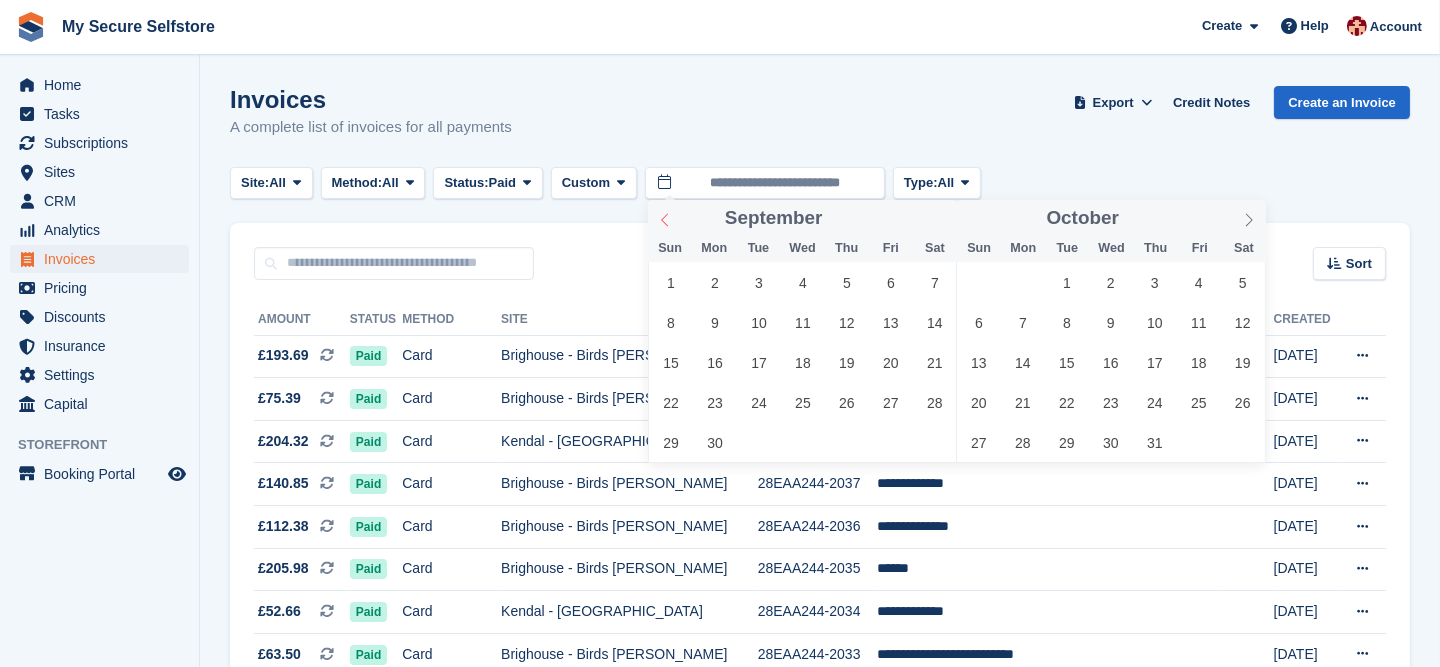 click 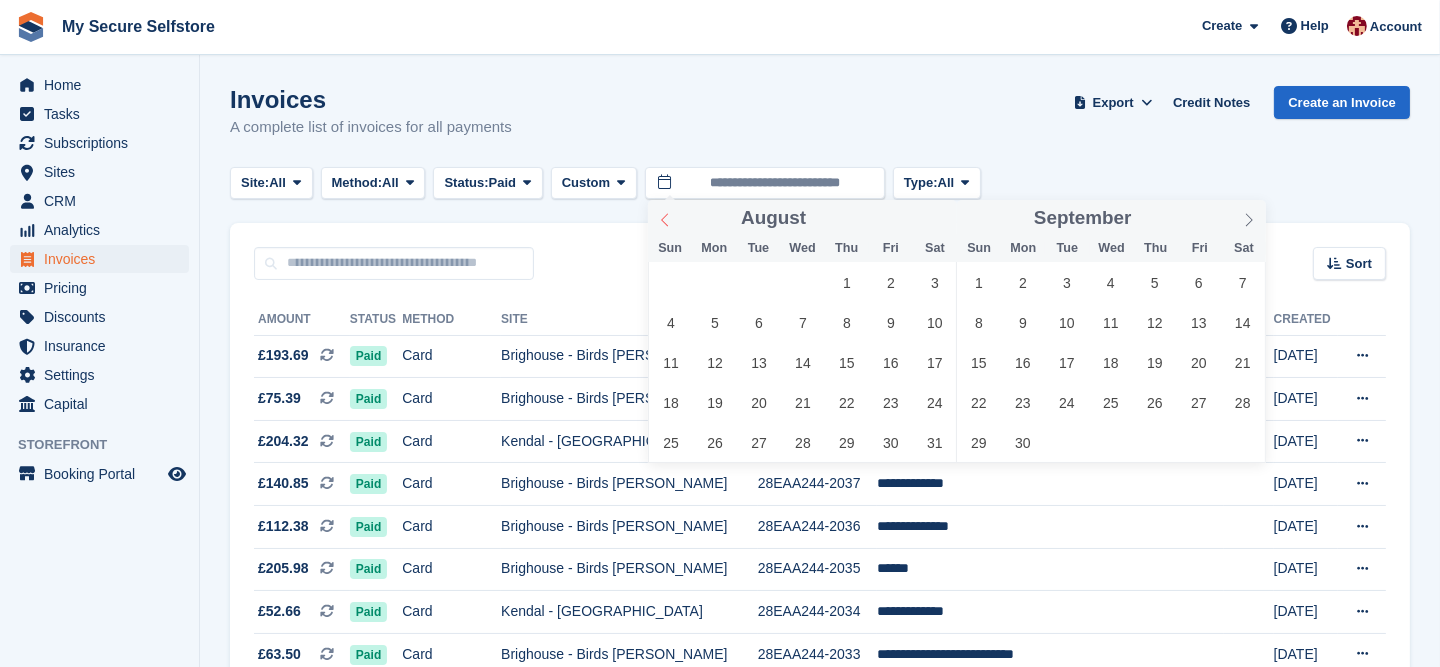 click 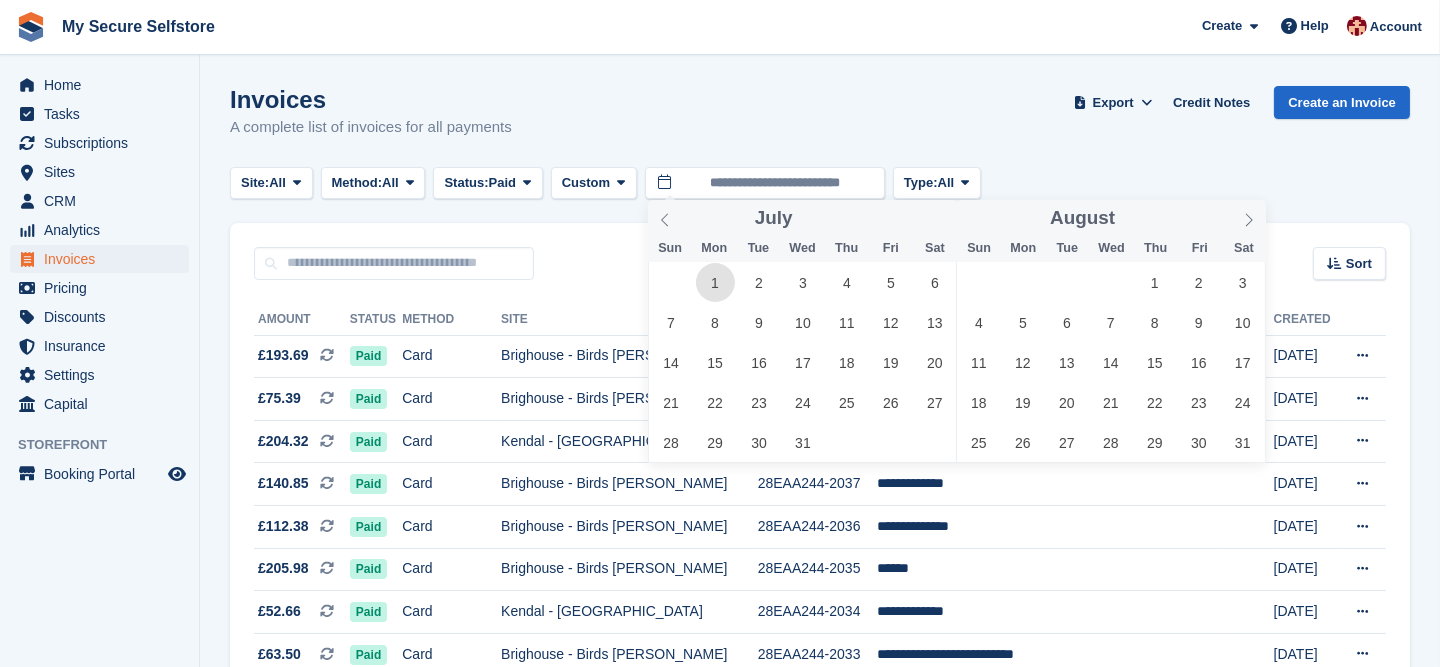 click on "1" at bounding box center [715, 282] 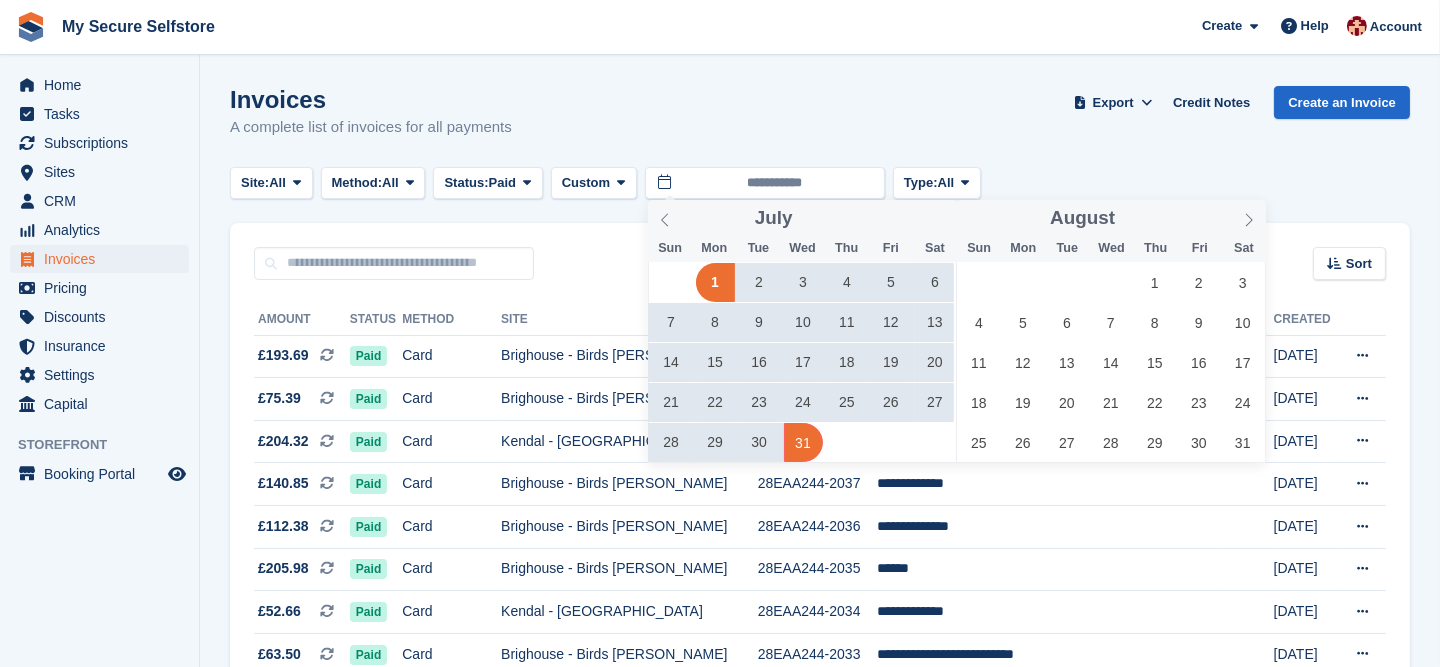 click on "31" at bounding box center (803, 442) 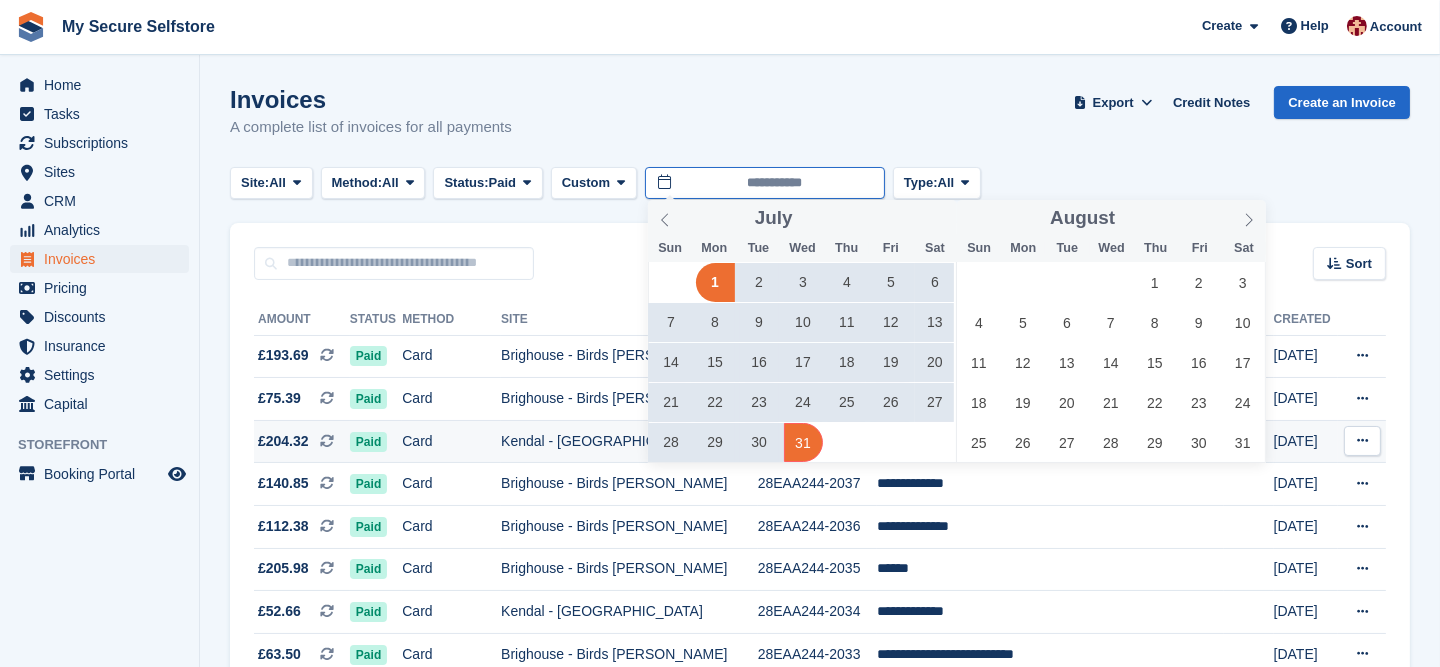 type on "**********" 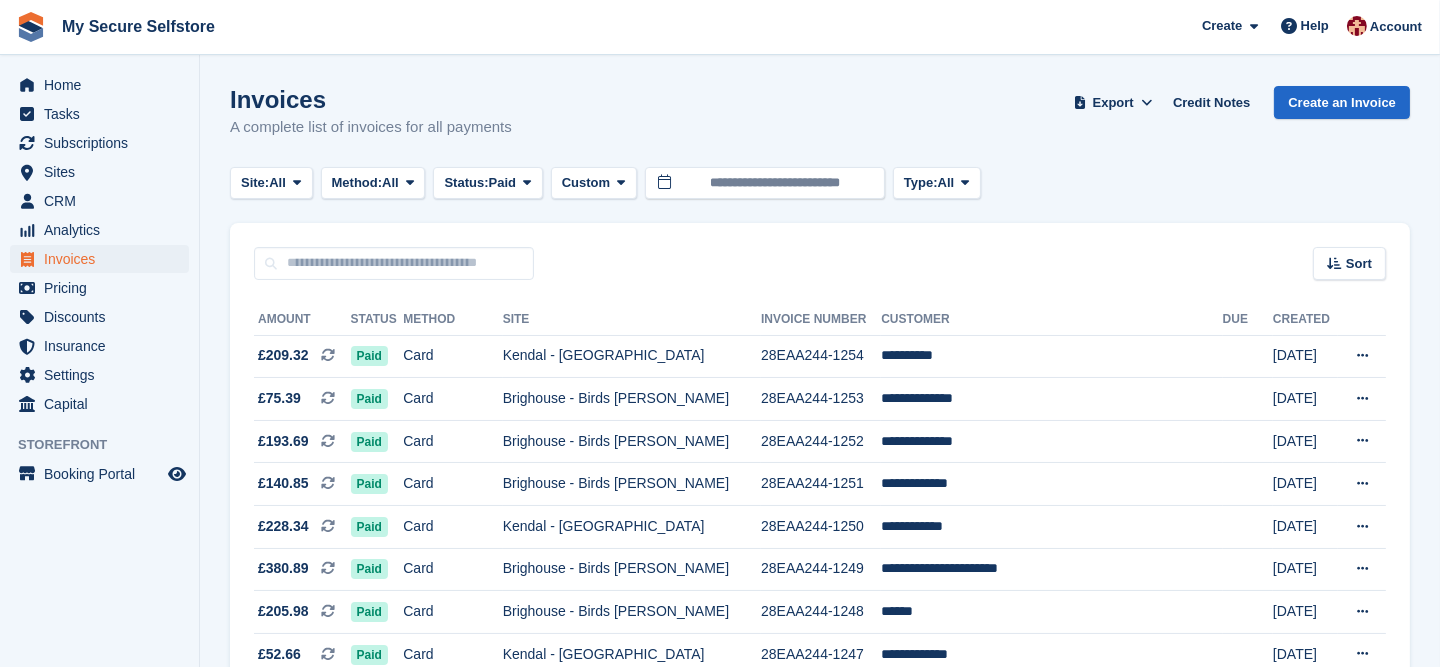 click on "Site:
All
All
Kendal - [GEOGRAPHIC_DATA] - [GEOGRAPHIC_DATA][PERSON_NAME]
Method:
All
All
Bank Transfer
Cash
Cheque
Debit/Credit Card
Direct Debit
SEPA Direct Debit
Other
Status:
Paid
All
Paid
Draft
Open
Void
Uncollectible
Custom
Custom
[DATE]
[DATE]
Last 7 days
Last 2 weeks
Last 4 weeks" at bounding box center (820, 183) 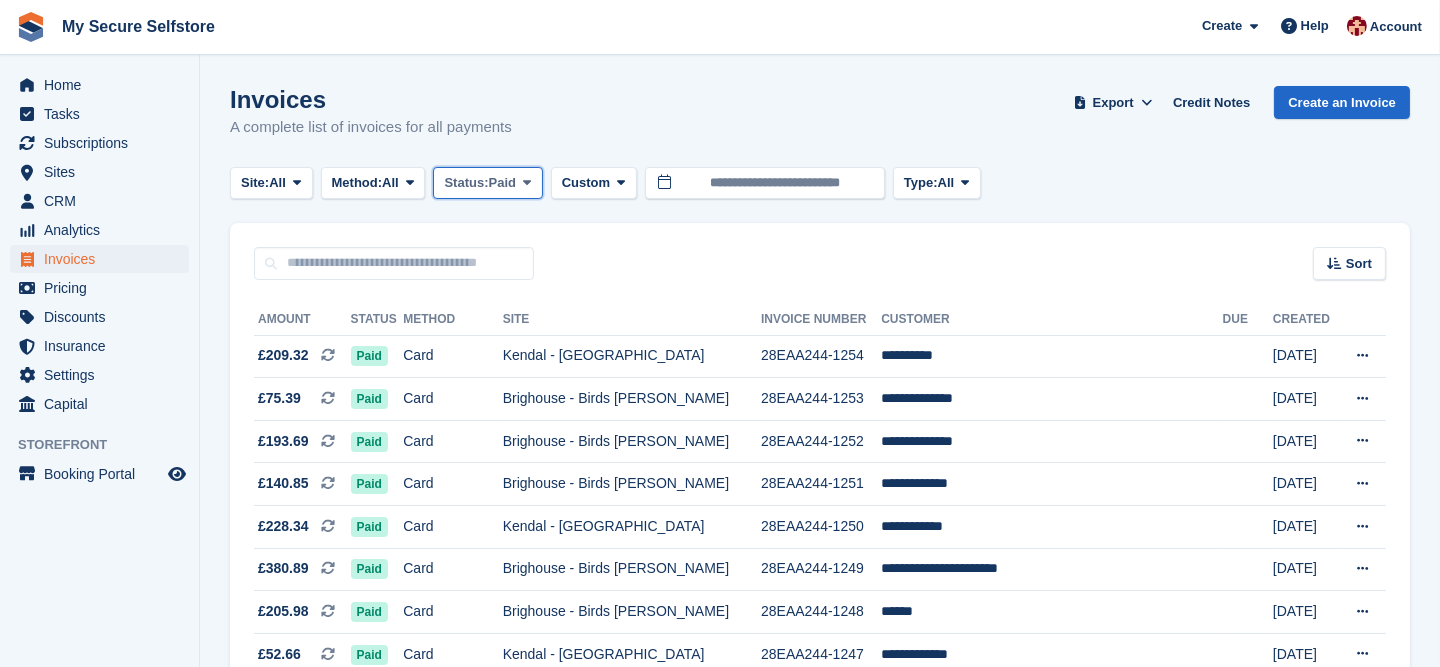 click on "Paid" at bounding box center [502, 183] 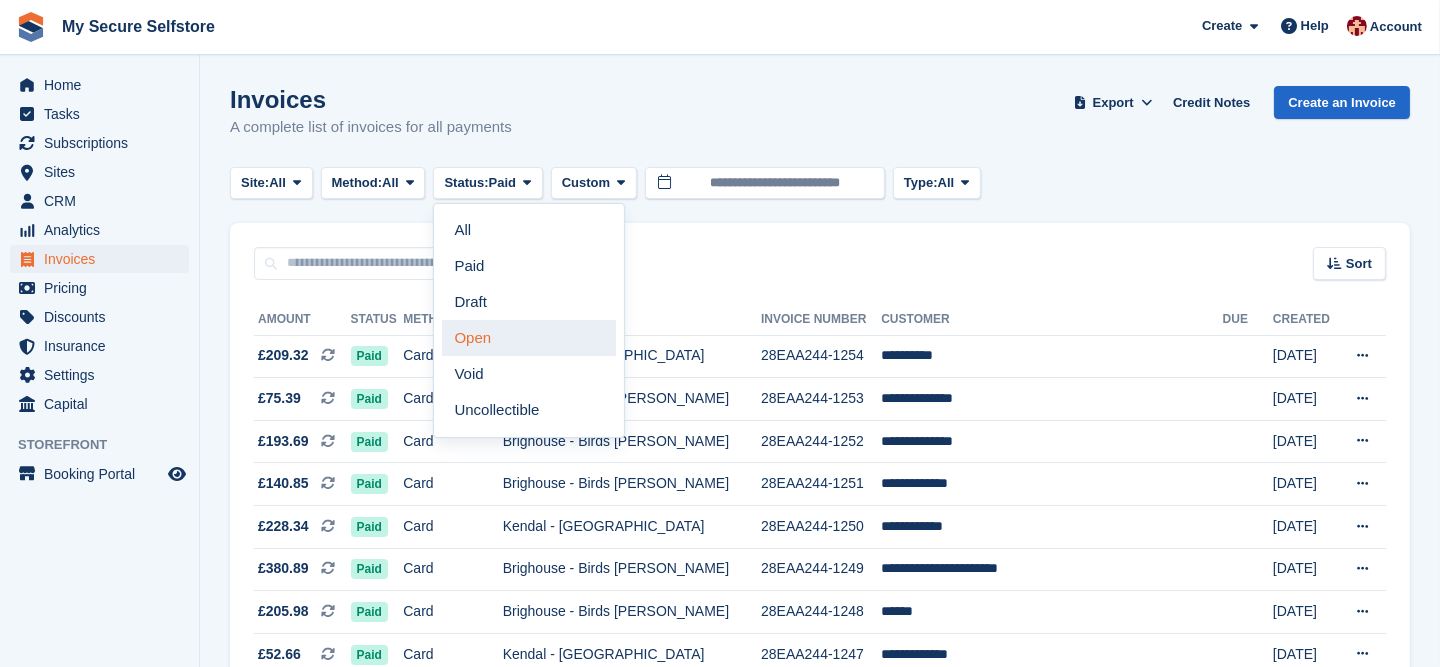click on "Open" at bounding box center (529, 338) 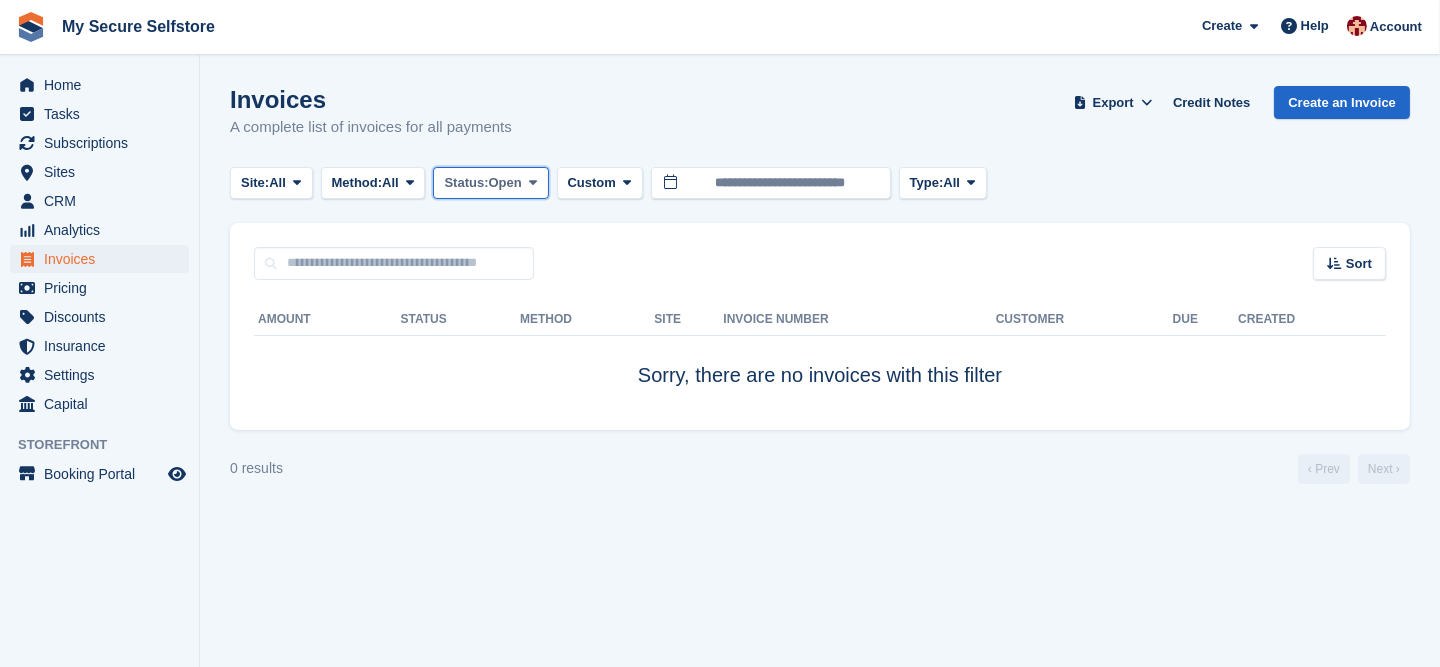 click on "Open" at bounding box center (505, 183) 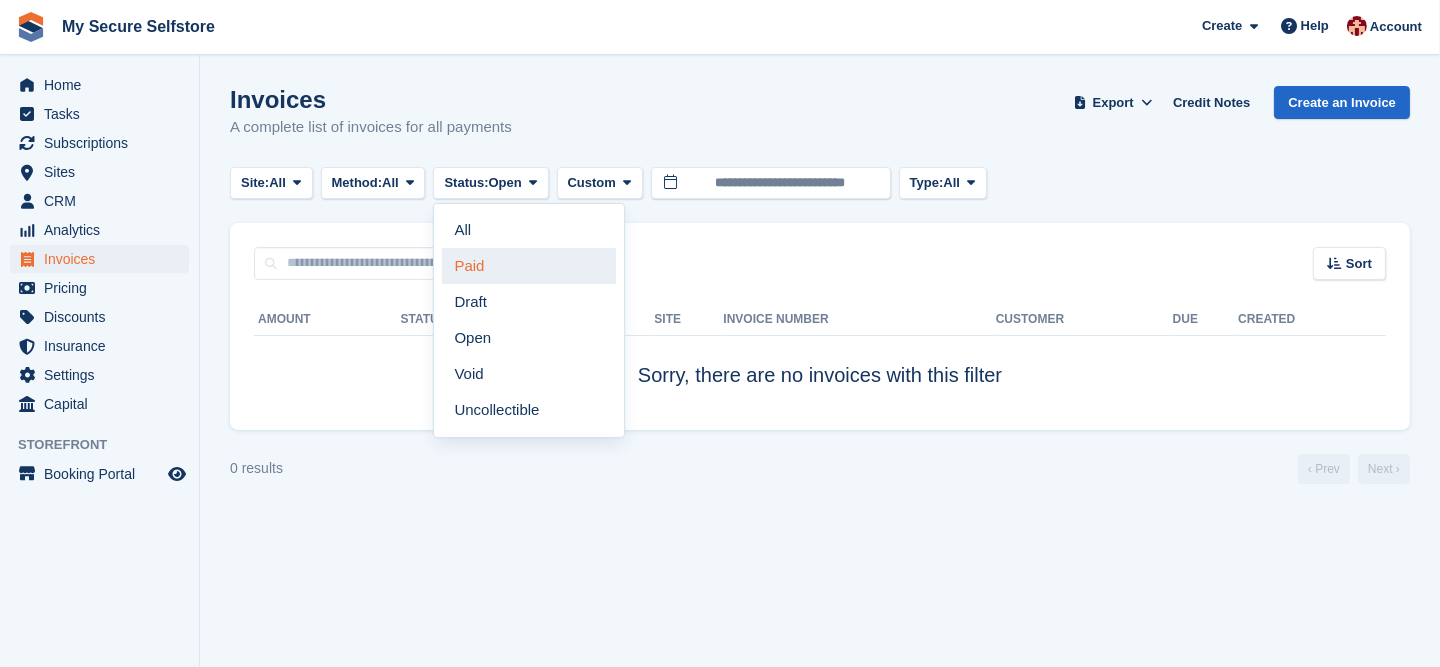 click on "Paid" at bounding box center [529, 266] 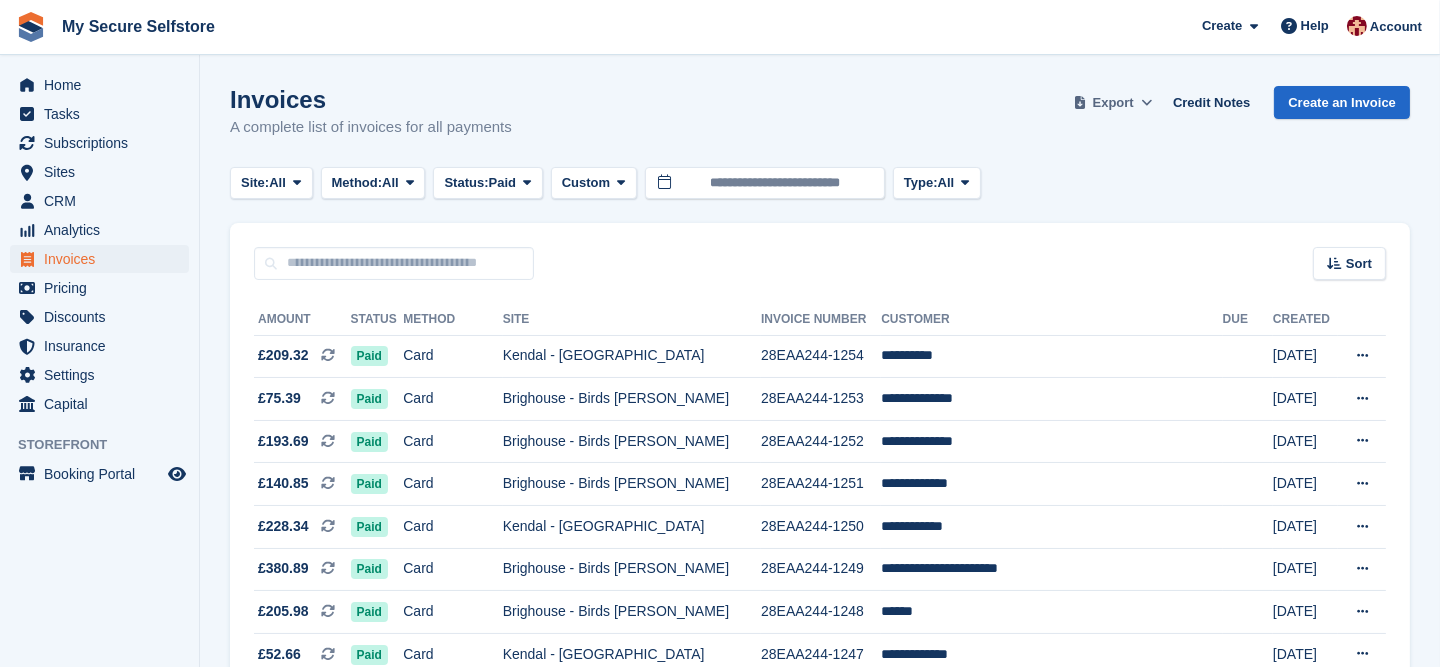 click at bounding box center (1146, 102) 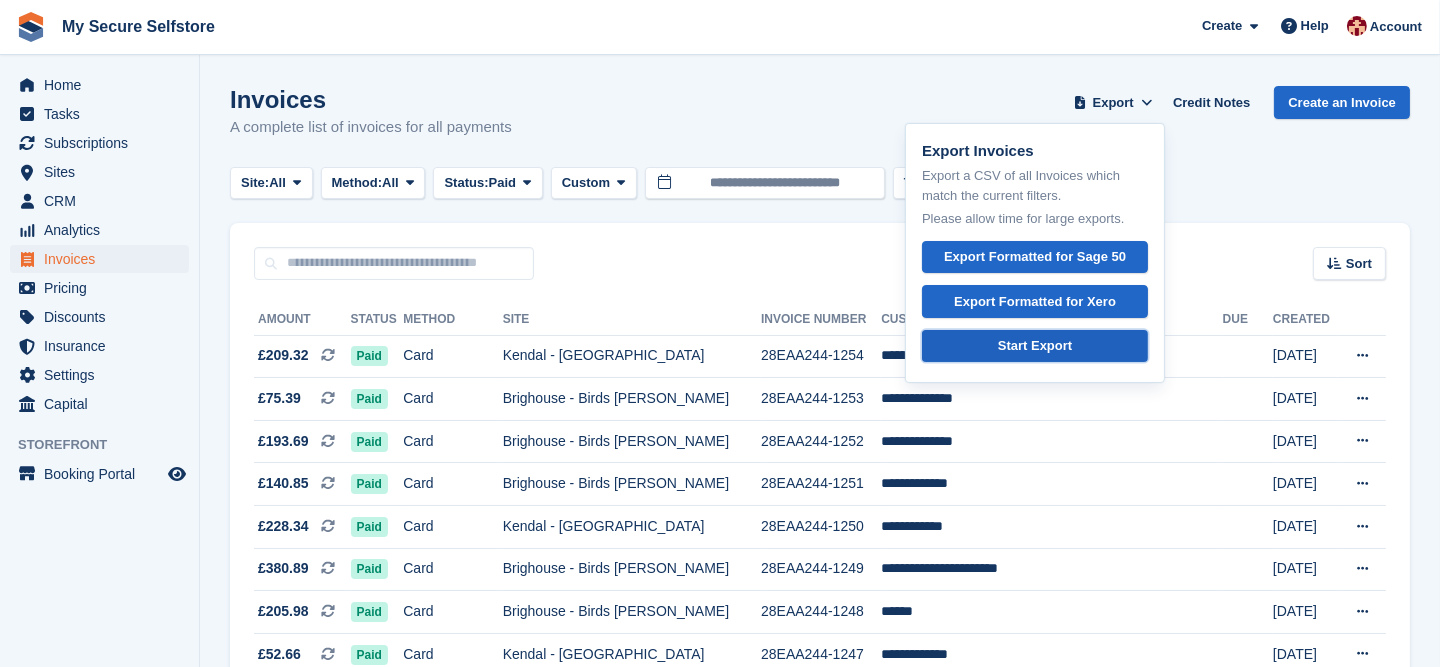 click on "Start Export" at bounding box center [1035, 346] 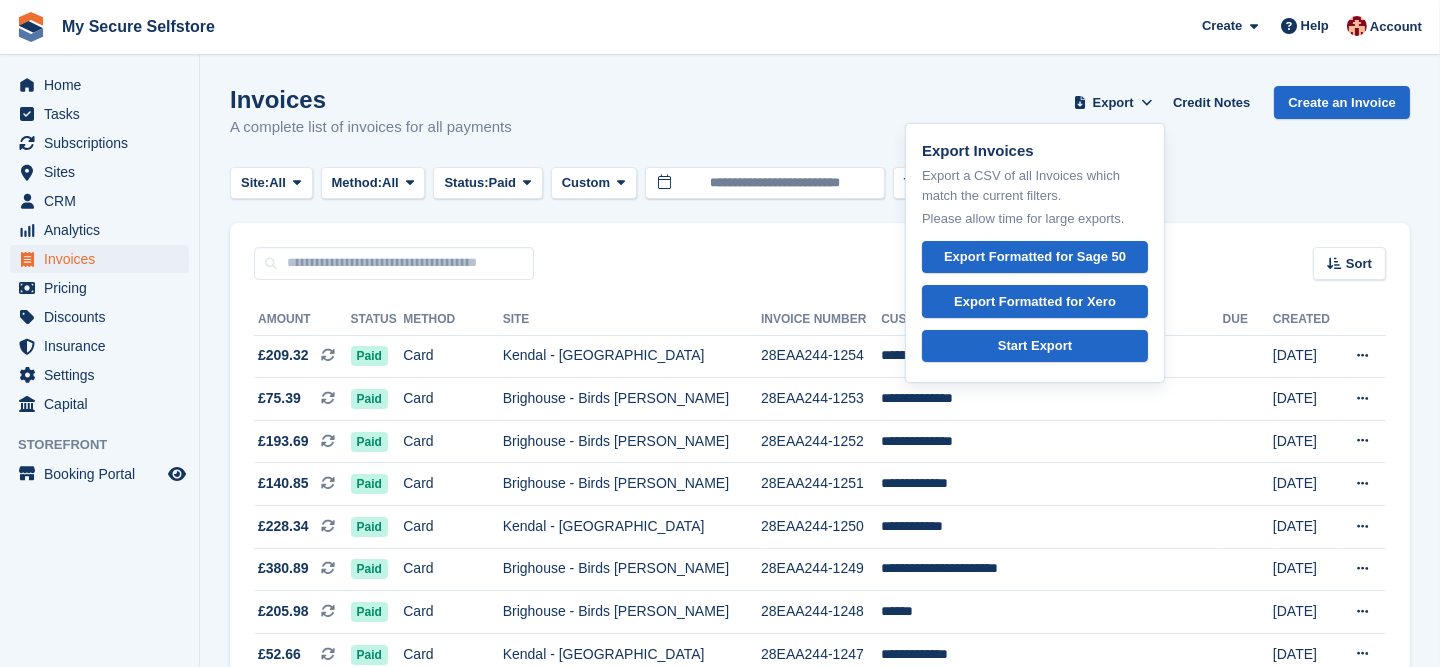click on "Site:
All
All
Kendal - [GEOGRAPHIC_DATA] - [GEOGRAPHIC_DATA][PERSON_NAME]
Method:
All
All
Bank Transfer
Cash
Cheque
Debit/Credit Card
Direct Debit
SEPA Direct Debit
Other
Status:
Paid
All
Paid
Draft
Open
Void
Uncollectible
Custom
Custom
[DATE]
[DATE]
Last 7 days
Last 2 weeks
Last 4 weeks" at bounding box center [820, 183] 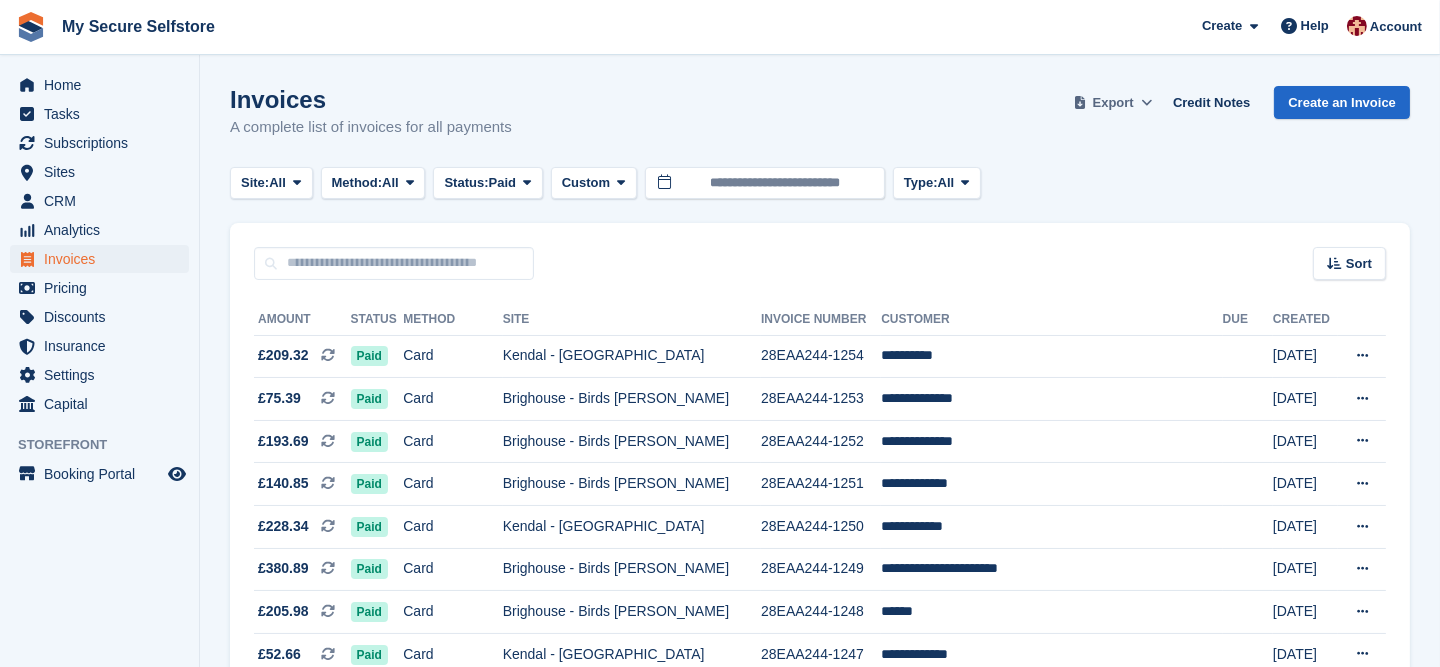 click on "Export" at bounding box center (1113, 102) 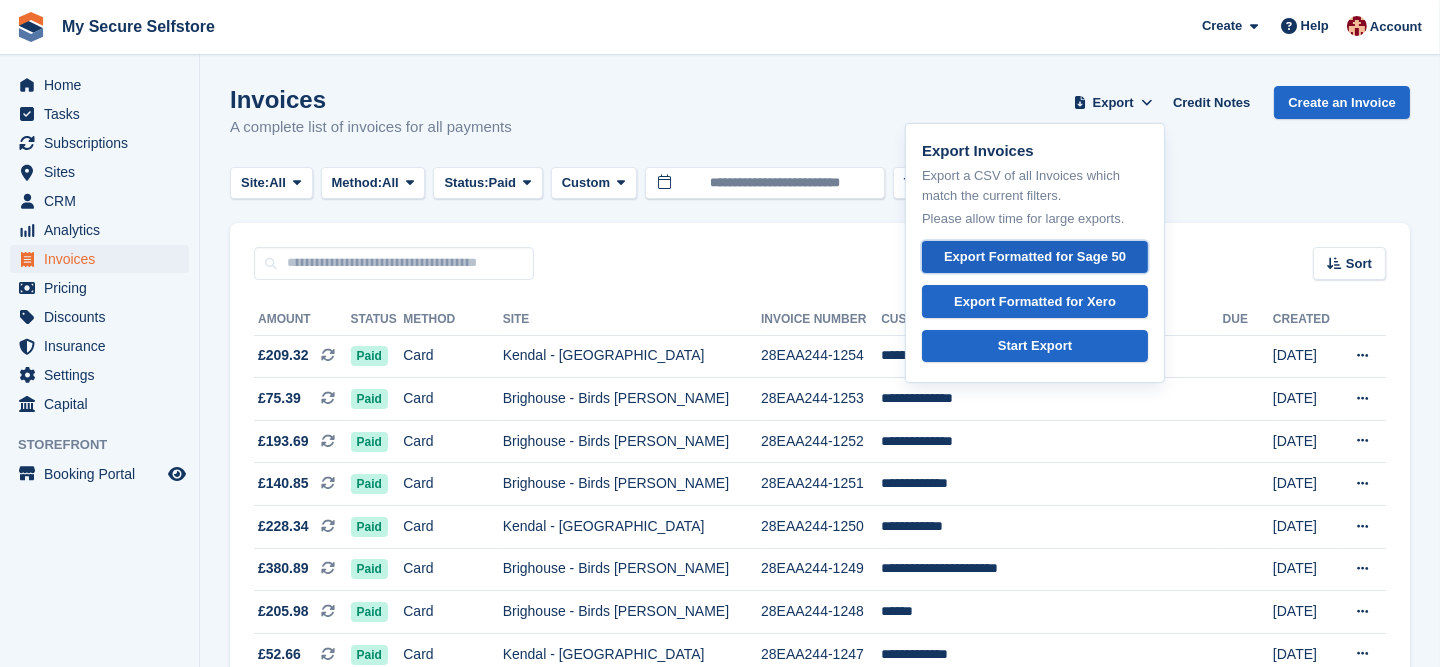 click on "Export Formatted for Sage 50" at bounding box center [1035, 257] 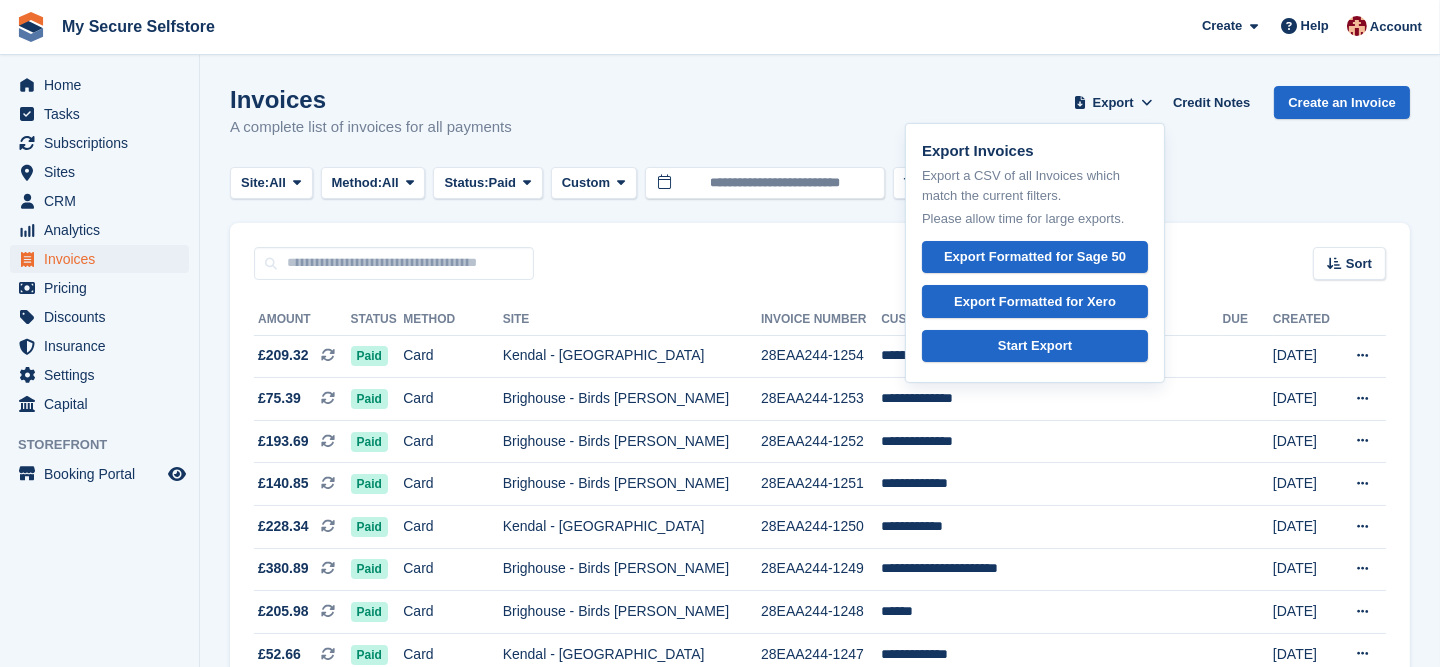 click on "Invoices
A complete list of invoices for all payments
Export
Export Invoices
Export a CSV of all Invoices which match the current filters.
Please allow time for large exports.
Export Formatted for Sage 50
Export Formatted for Xero
Start Export
Credit Notes
Create an Invoice" at bounding box center (820, 124) 